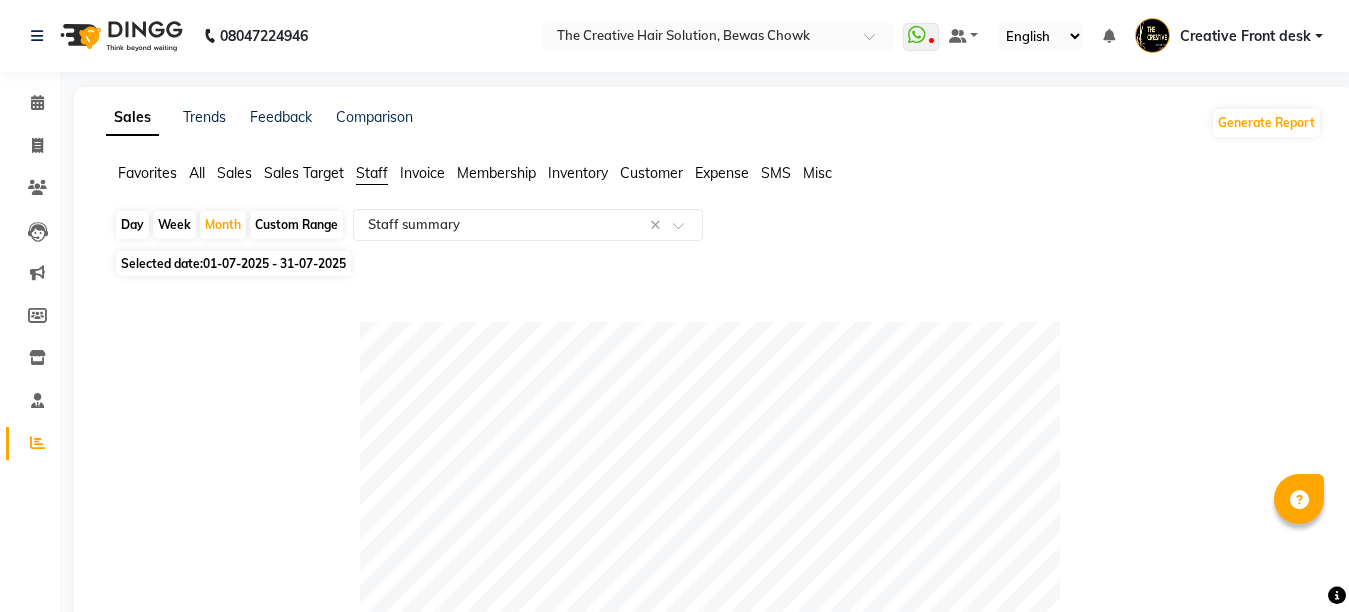 select on "pdf" 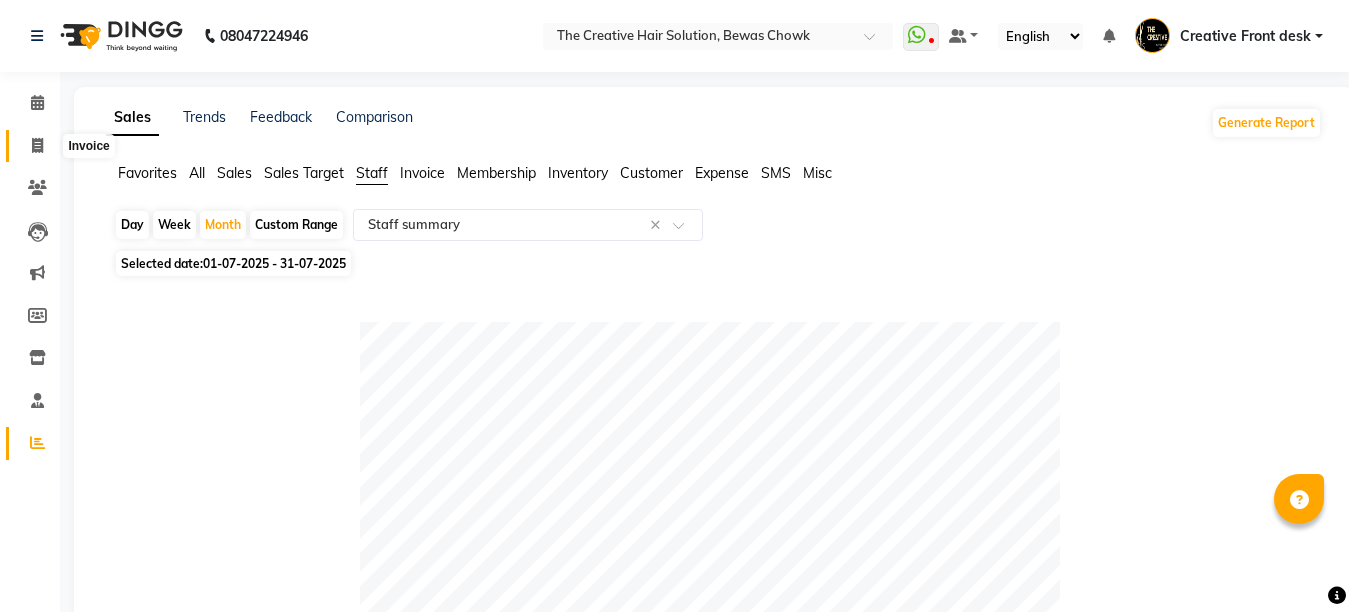 click 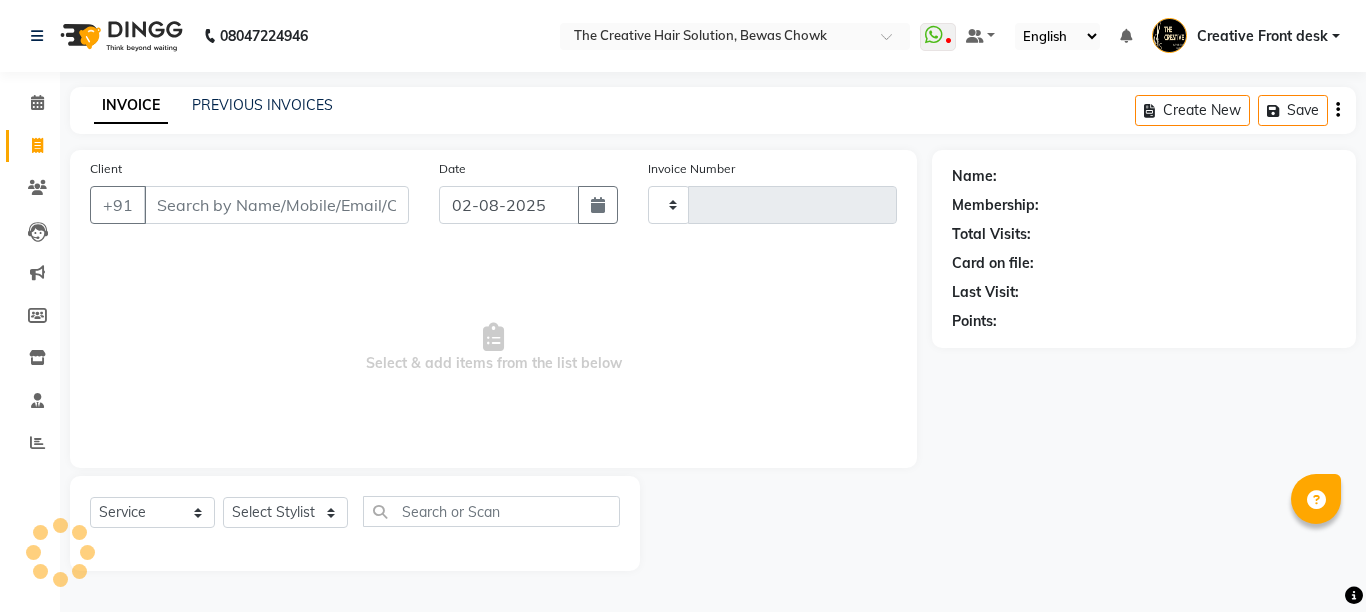 type on "2174" 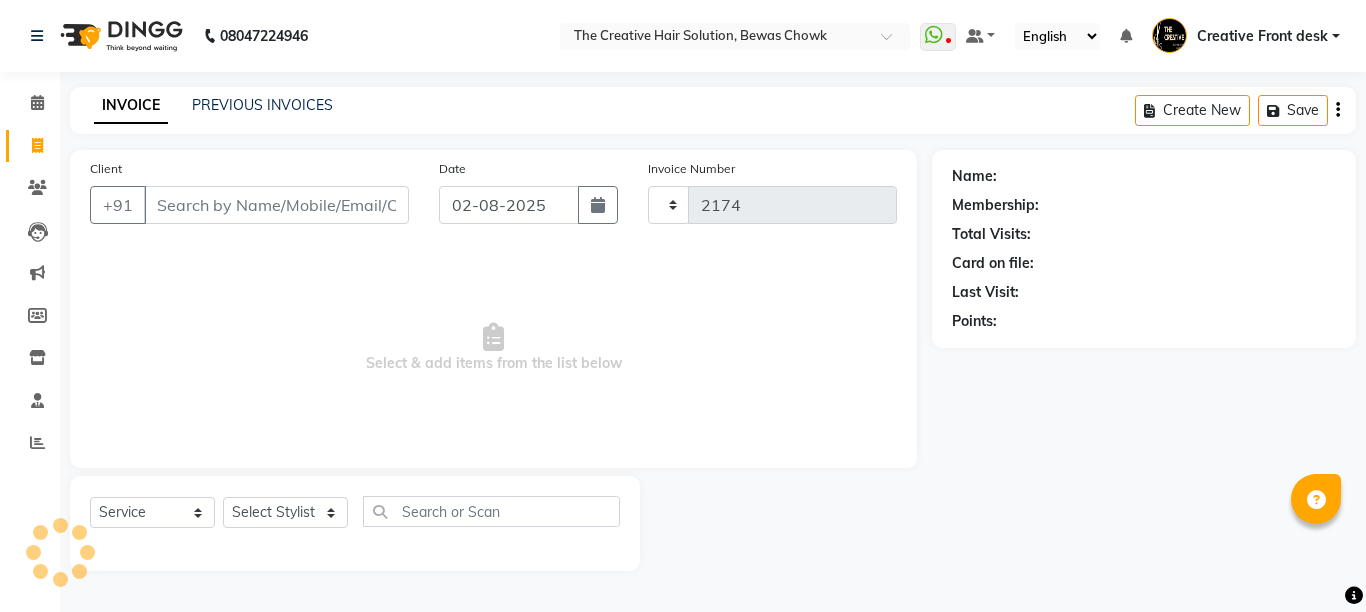 select on "146" 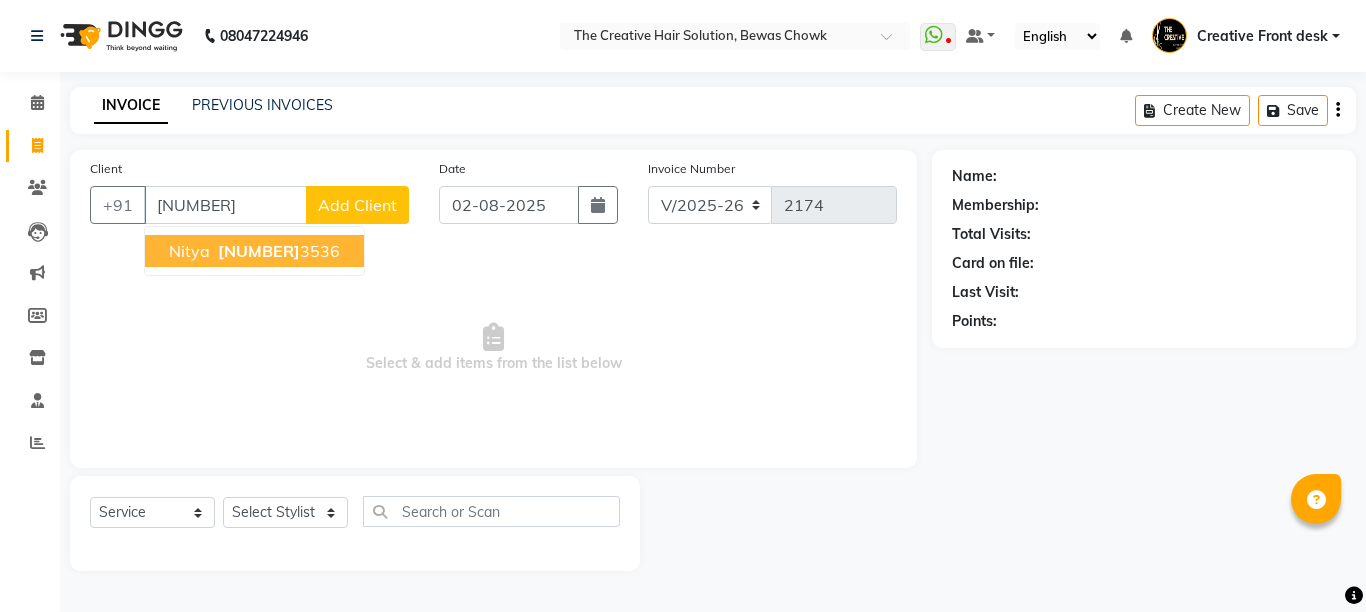 click on "[NUMBER]" at bounding box center [277, 251] 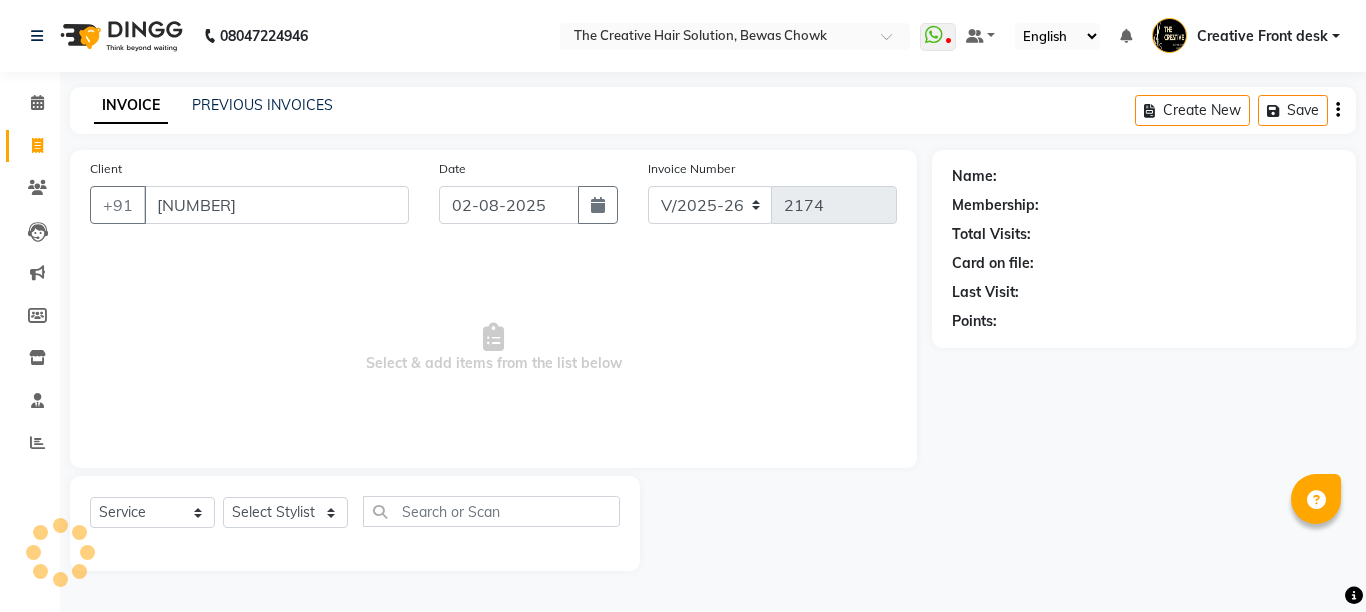 type on "[NUMBER]" 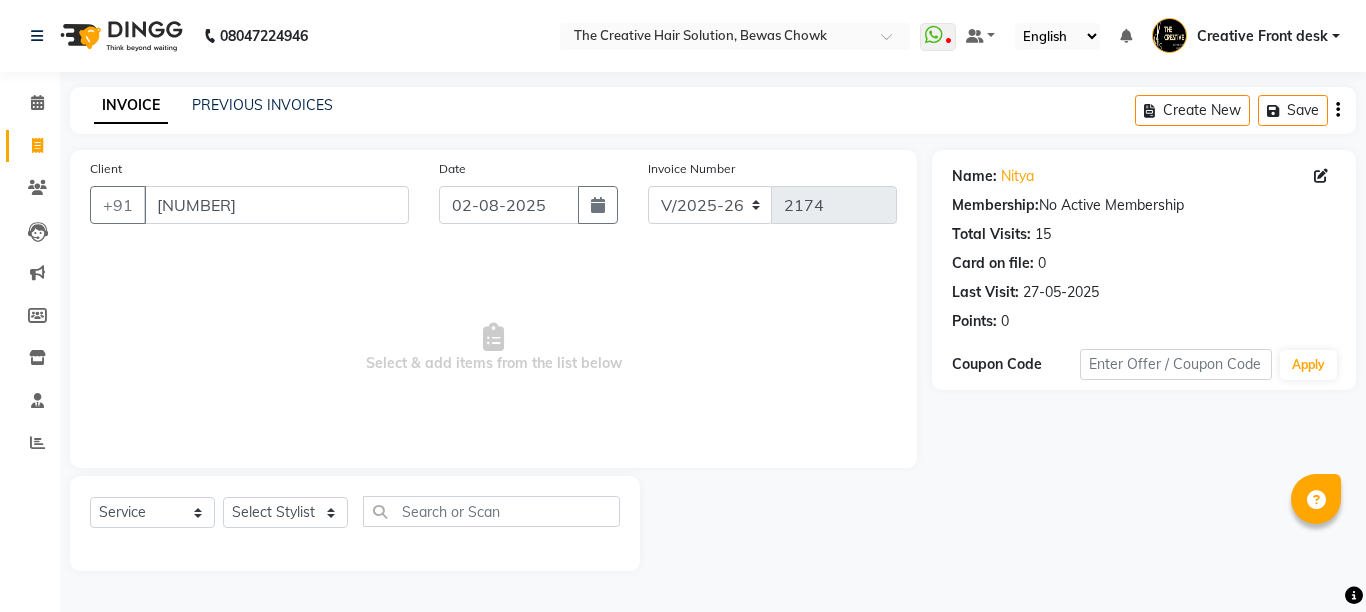 click on "Select & add items from the list below" at bounding box center [493, 348] 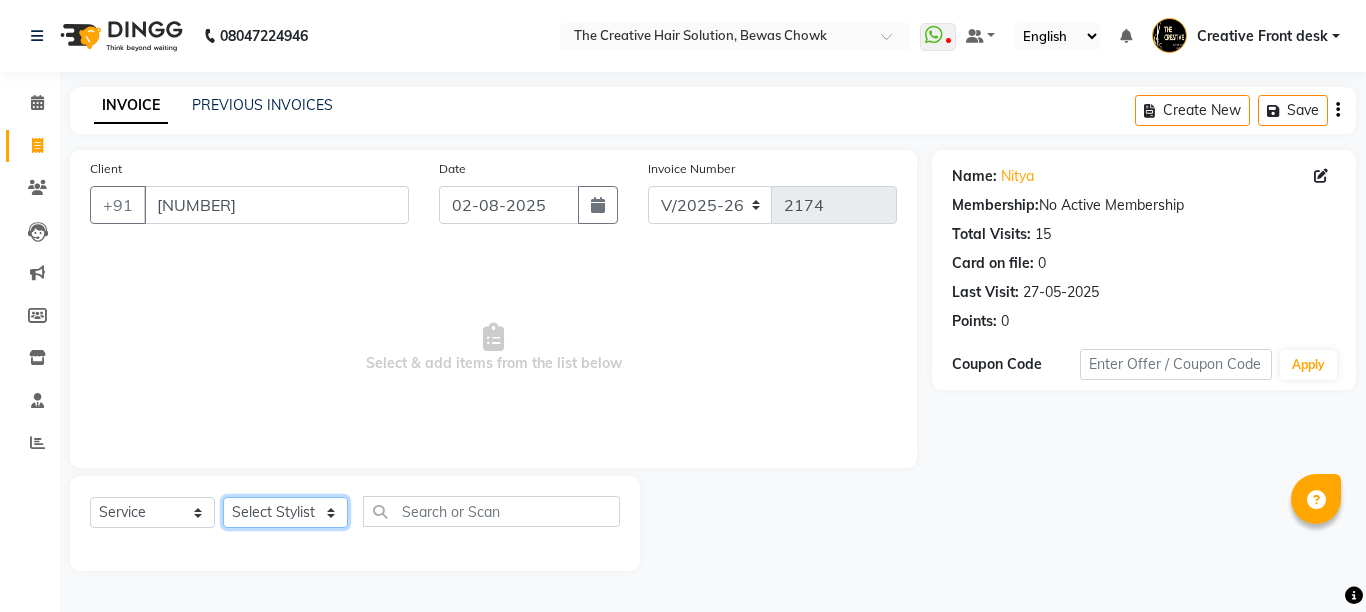 click on "Select Stylist Ankit Creative Front desk Deepak Firoz Geeta Golu Nisha Prince Priyanka Satyam Savita Shivam Shubham Sonu Sir Swapnil Taruna Panjwani Umesh Vidya" 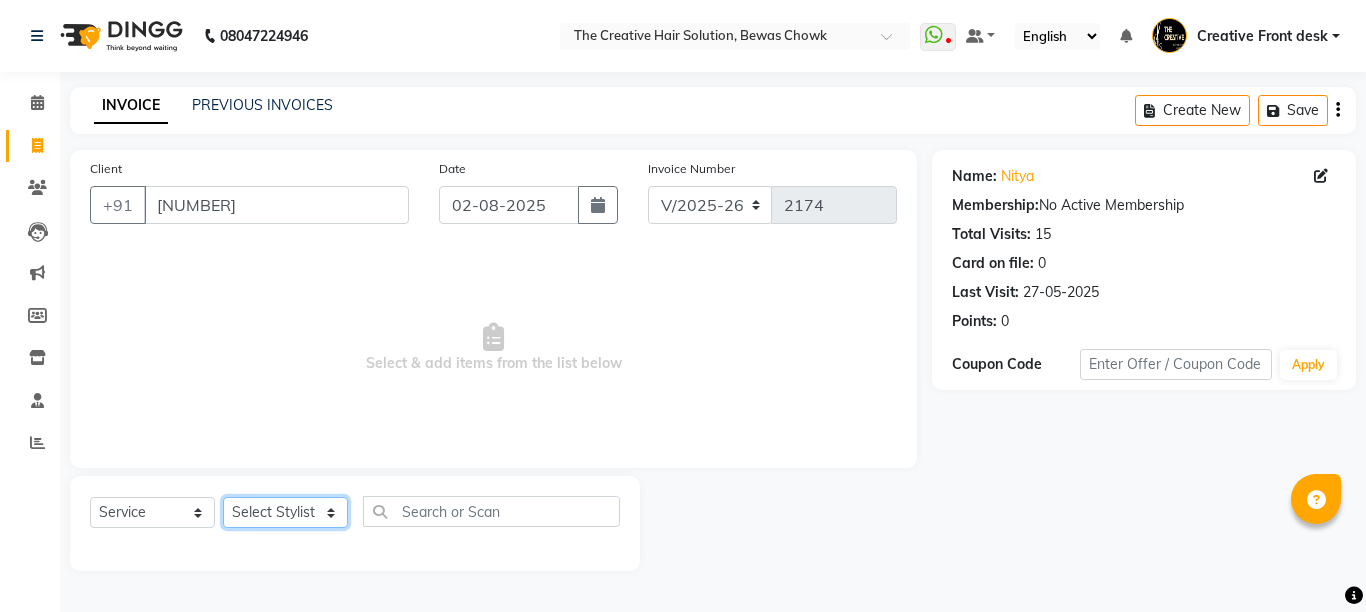 select on "78757" 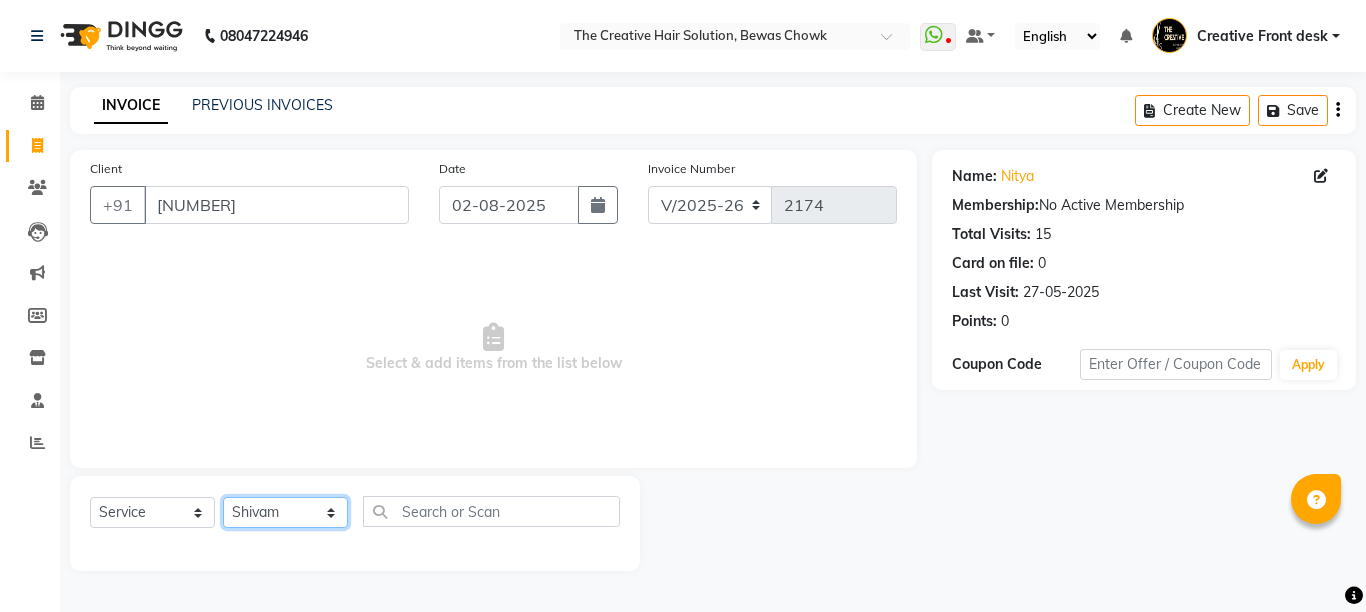 click on "Select Stylist Ankit Creative Front desk Deepak Firoz Geeta Golu Nisha Prince Priyanka Satyam Savita Shivam Shubham Sonu Sir Swapnil Taruna Panjwani Umesh Vidya" 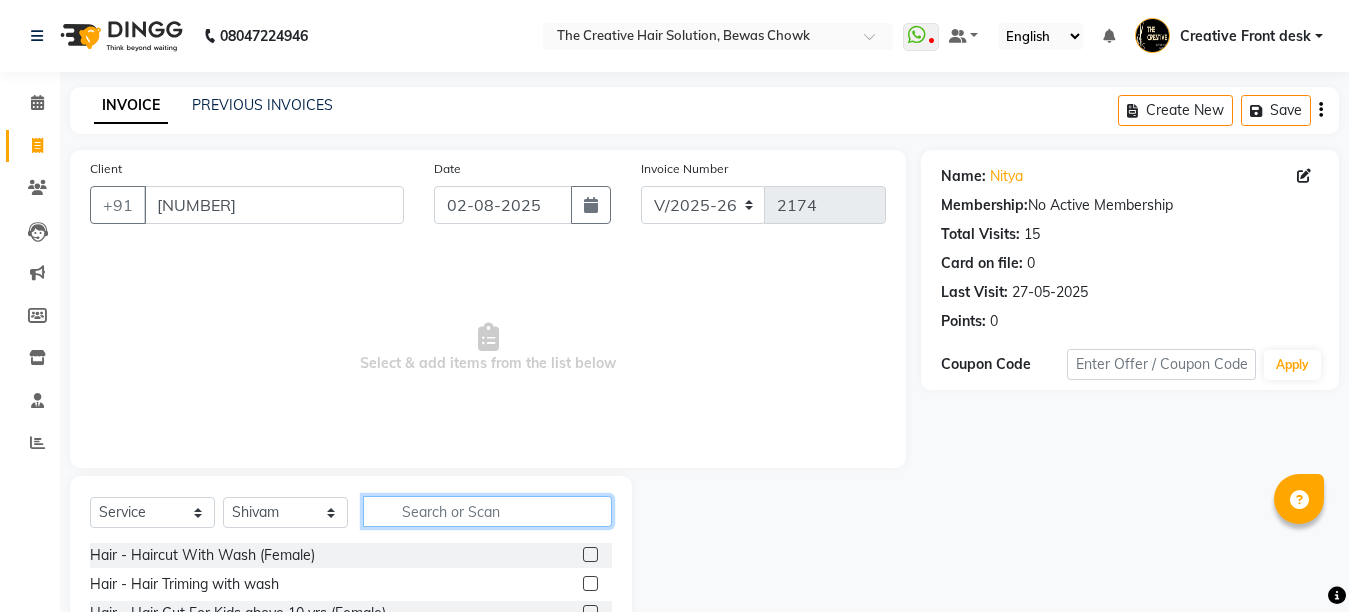 click 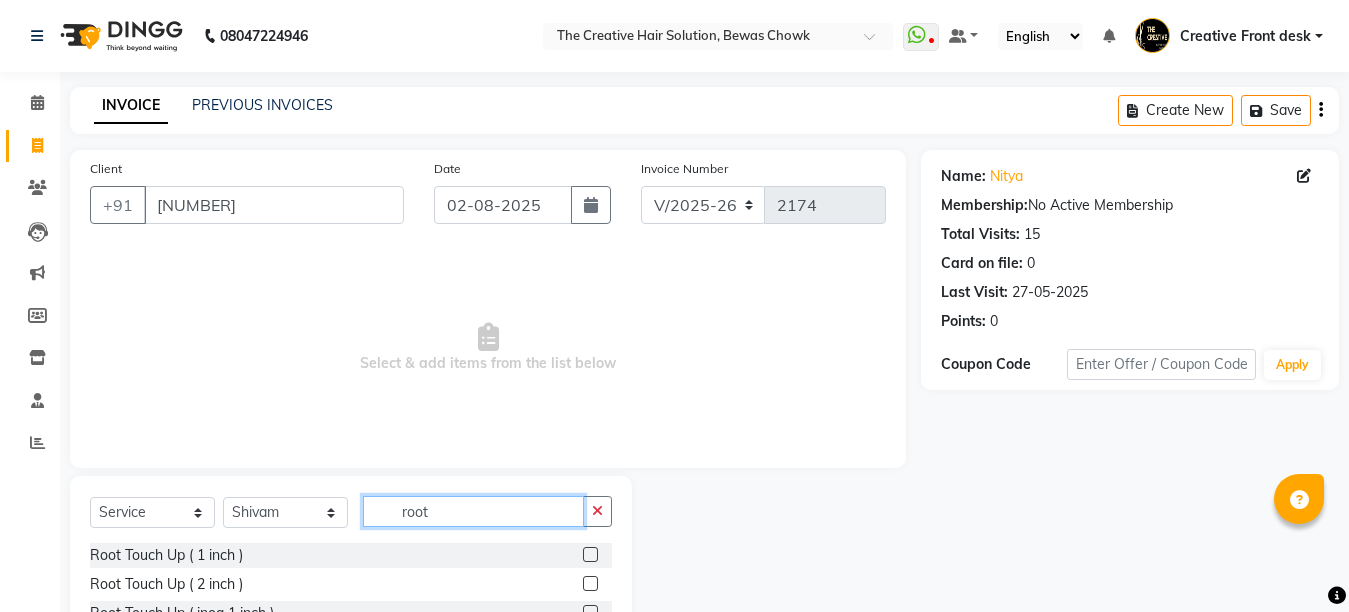 type on "root" 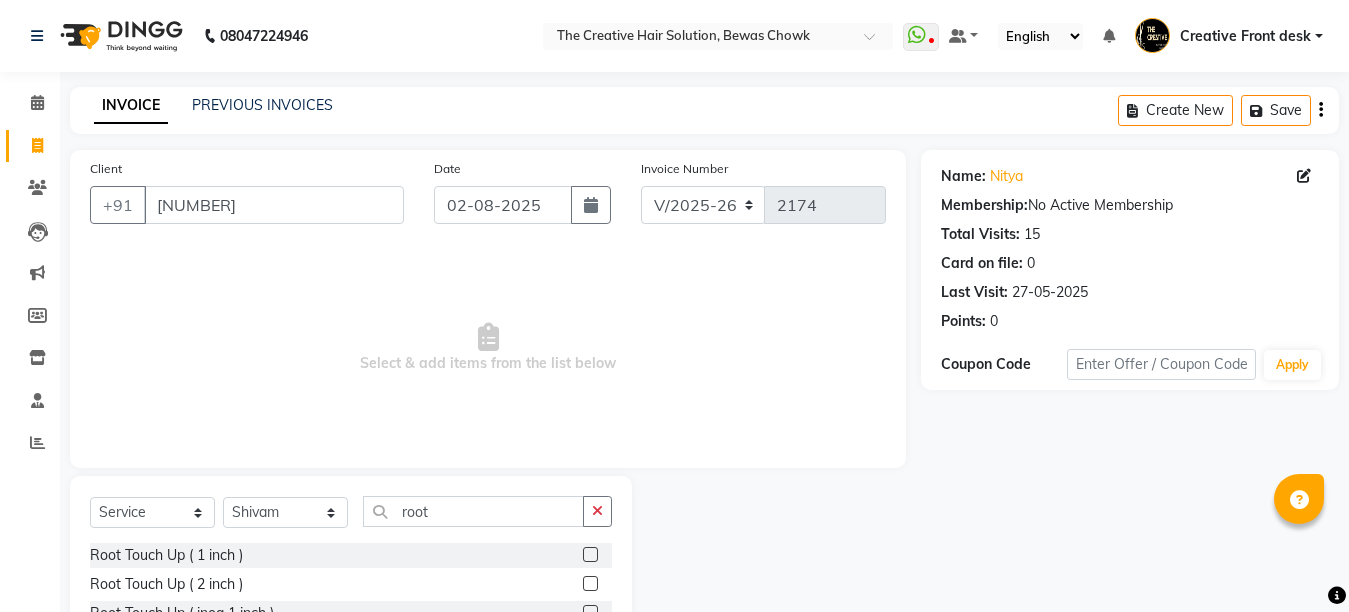 click 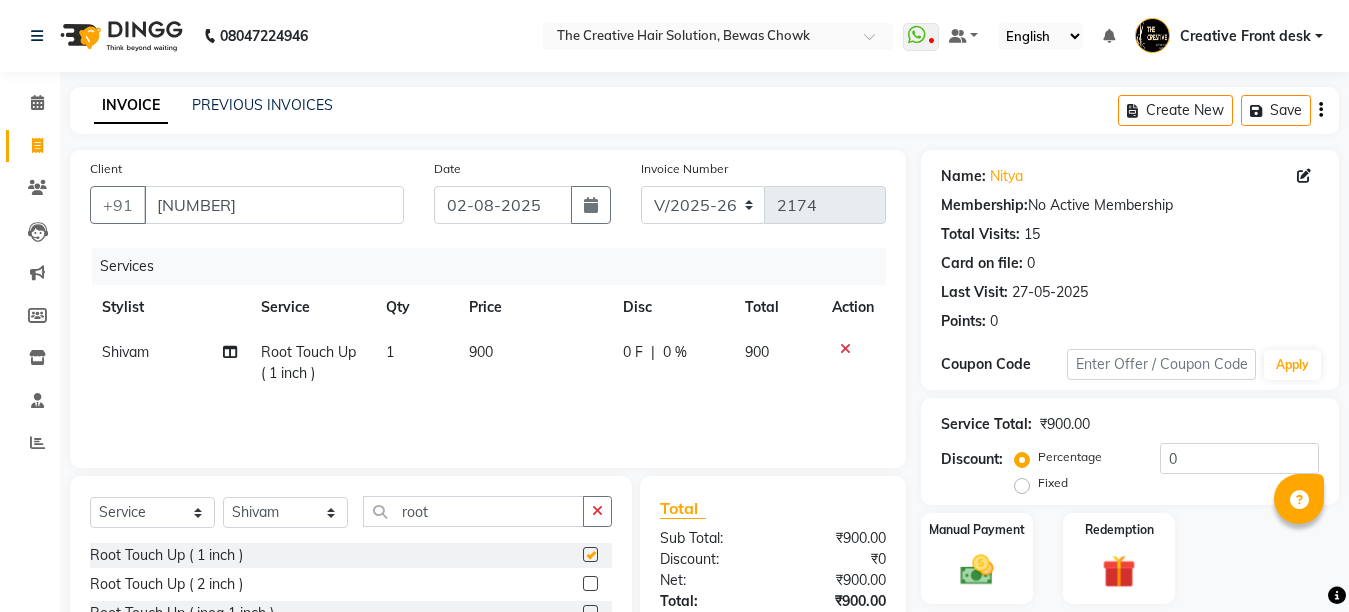checkbox on "false" 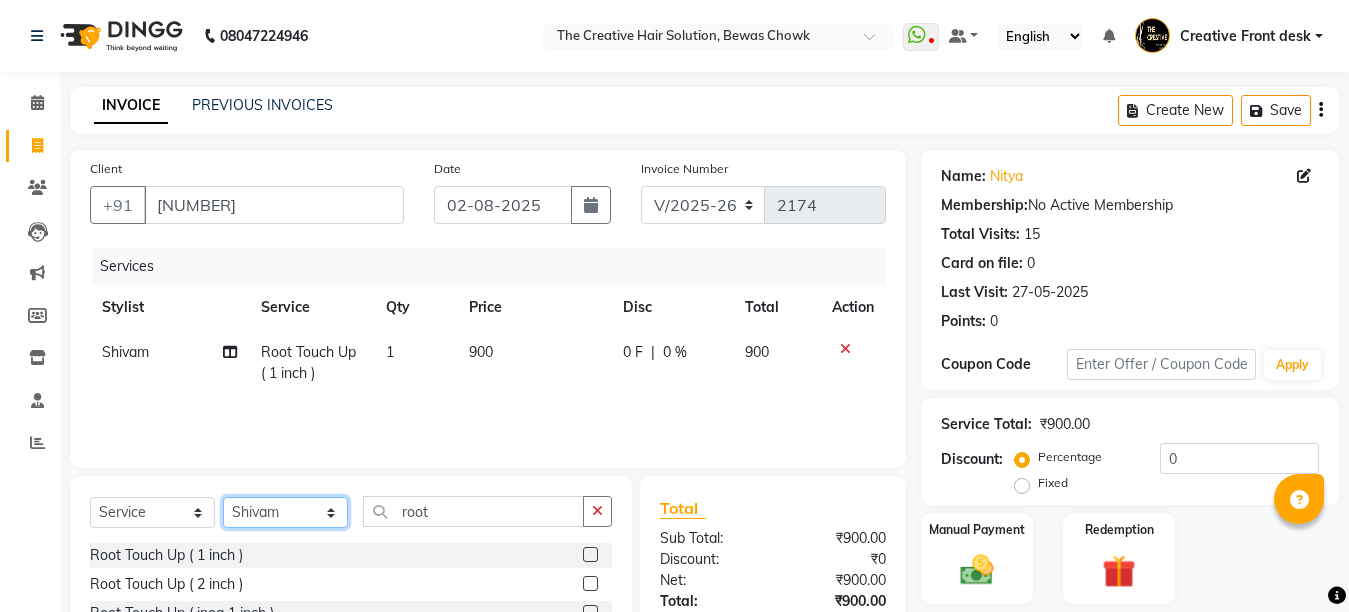 click on "Select Stylist Ankit Creative Front desk Deepak Firoz Geeta Golu Nisha Prince Priyanka Satyam Savita Shivam Shubham Sonu Sir Swapnil Taruna Panjwani Umesh Vidya" 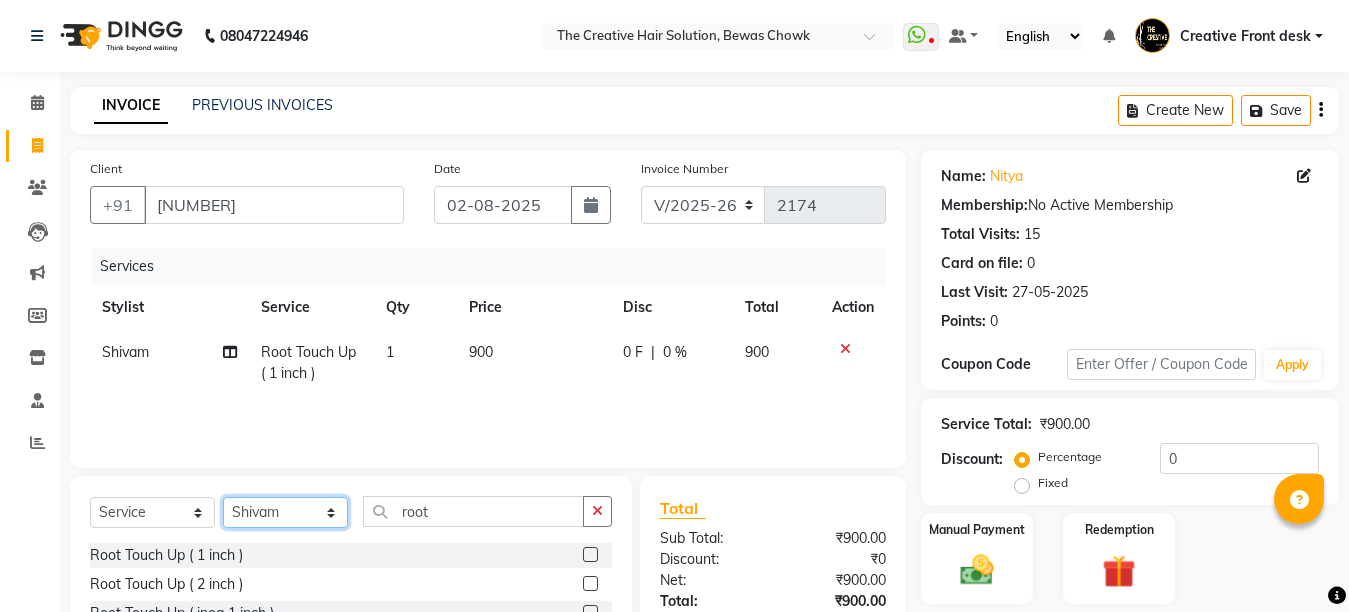 select on "28735" 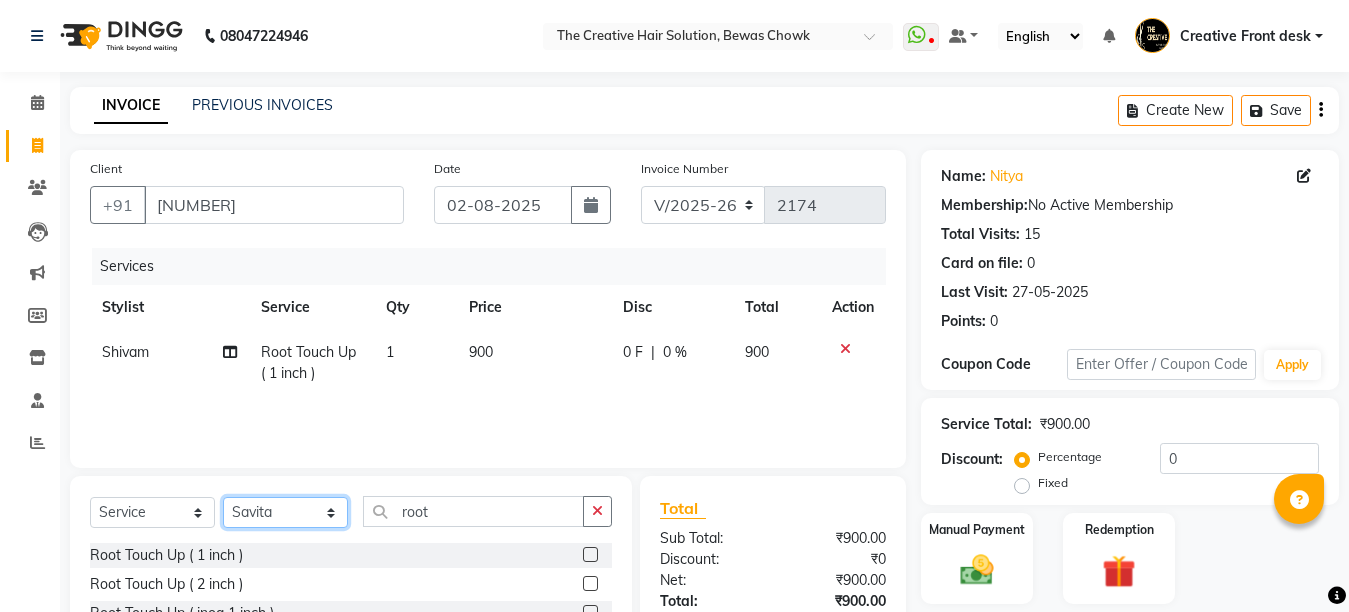 click on "Select Stylist Ankit Creative Front desk Deepak Firoz Geeta Golu Nisha Prince Priyanka Satyam Savita Shivam Shubham Sonu Sir Swapnil Taruna Panjwani Umesh Vidya" 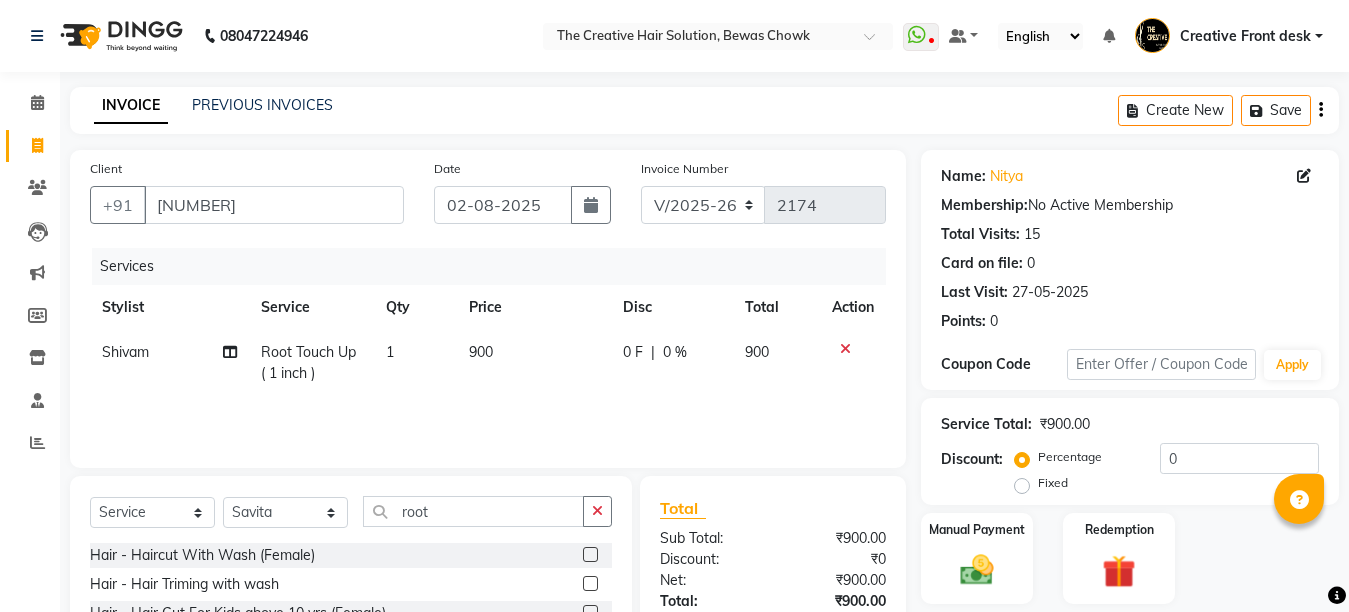 click on "Services Stylist Service Qty Price Disc Total Action Shivam Root Touch Up ( 1 inch ) 1 900 0 F | 0 % 900" 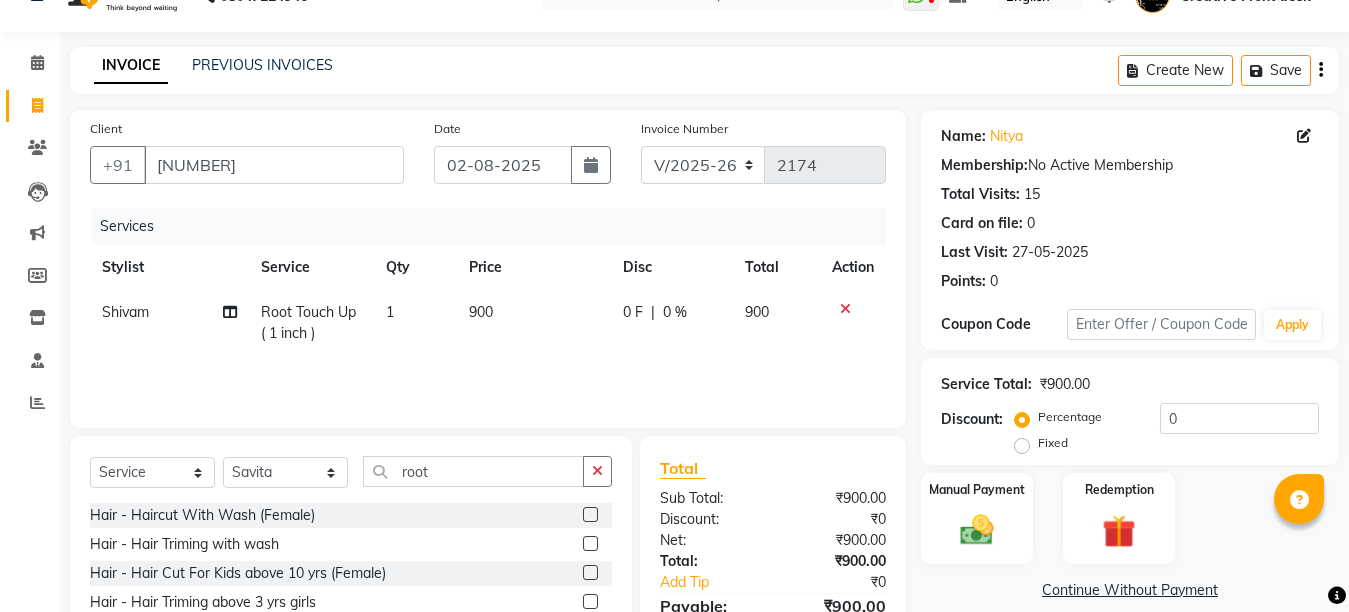 scroll, scrollTop: 189, scrollLeft: 0, axis: vertical 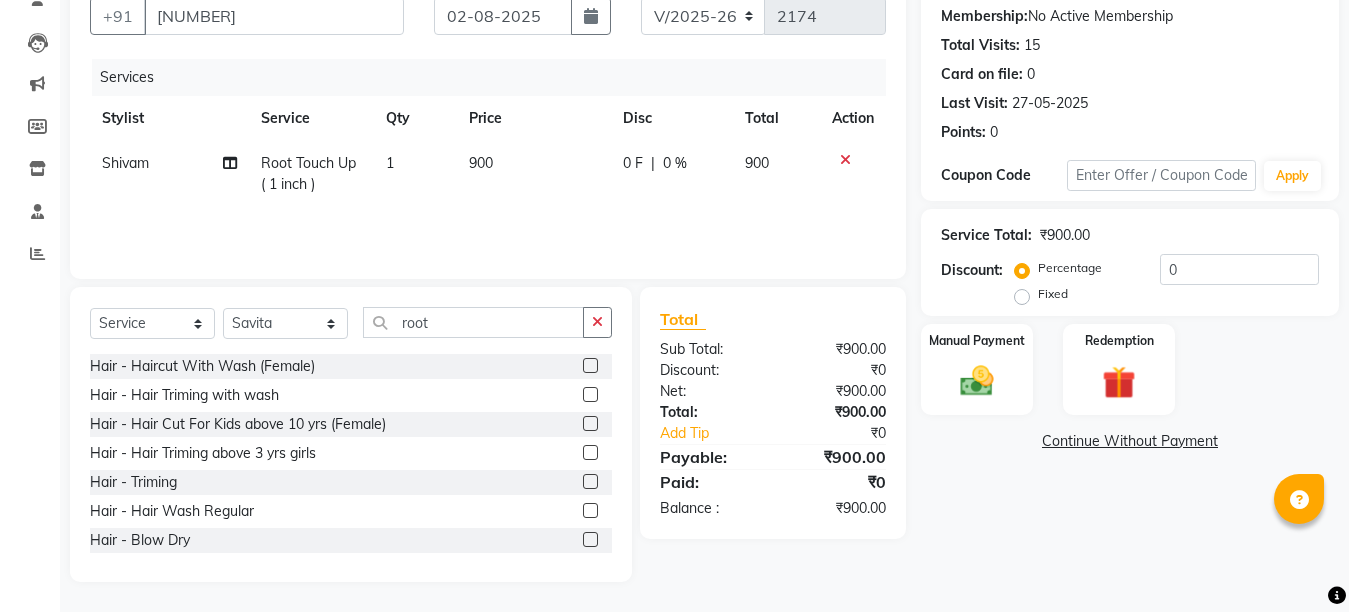 click 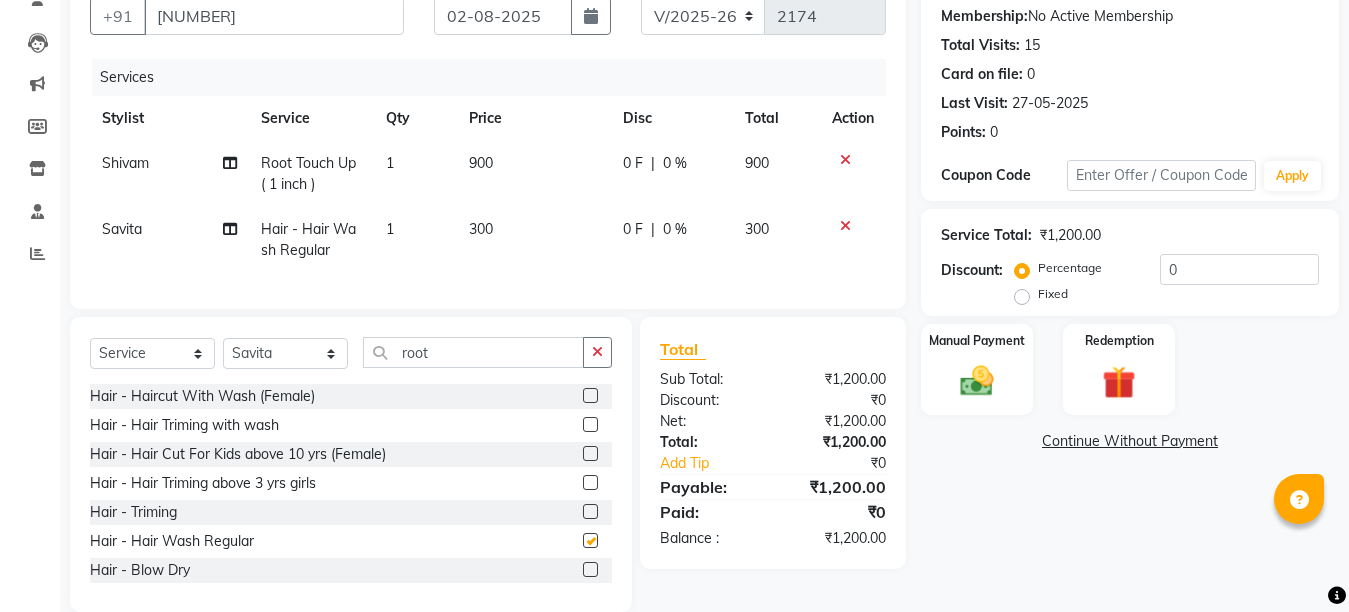 checkbox on "false" 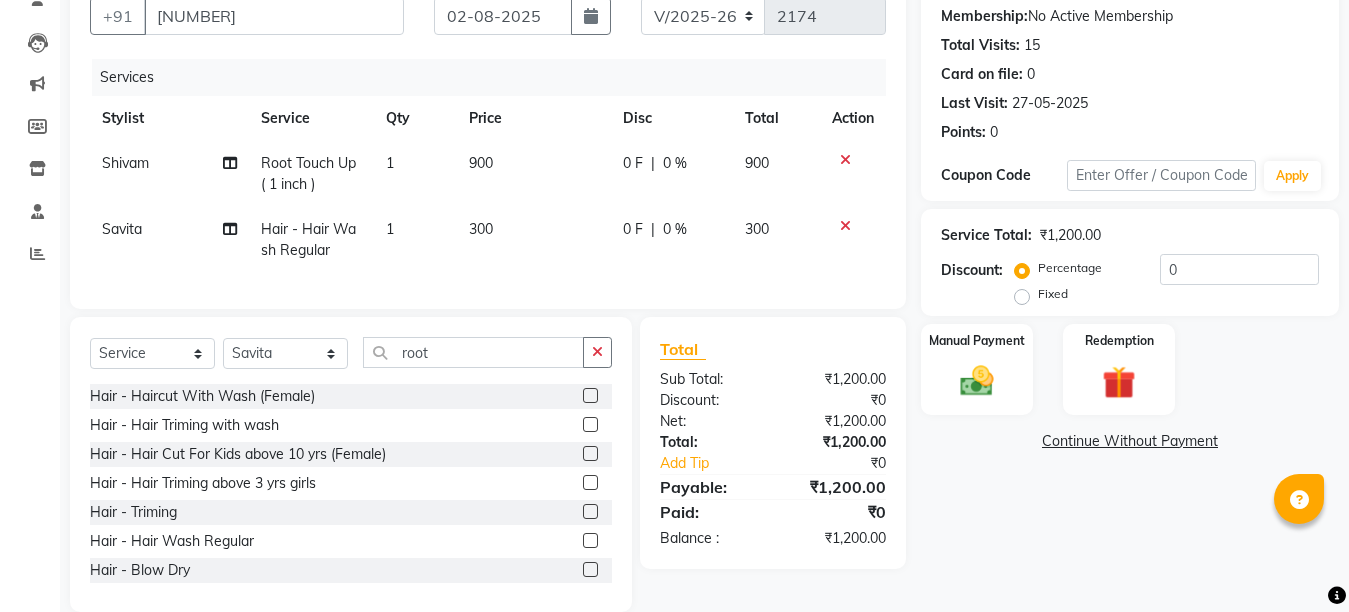 click on "900" 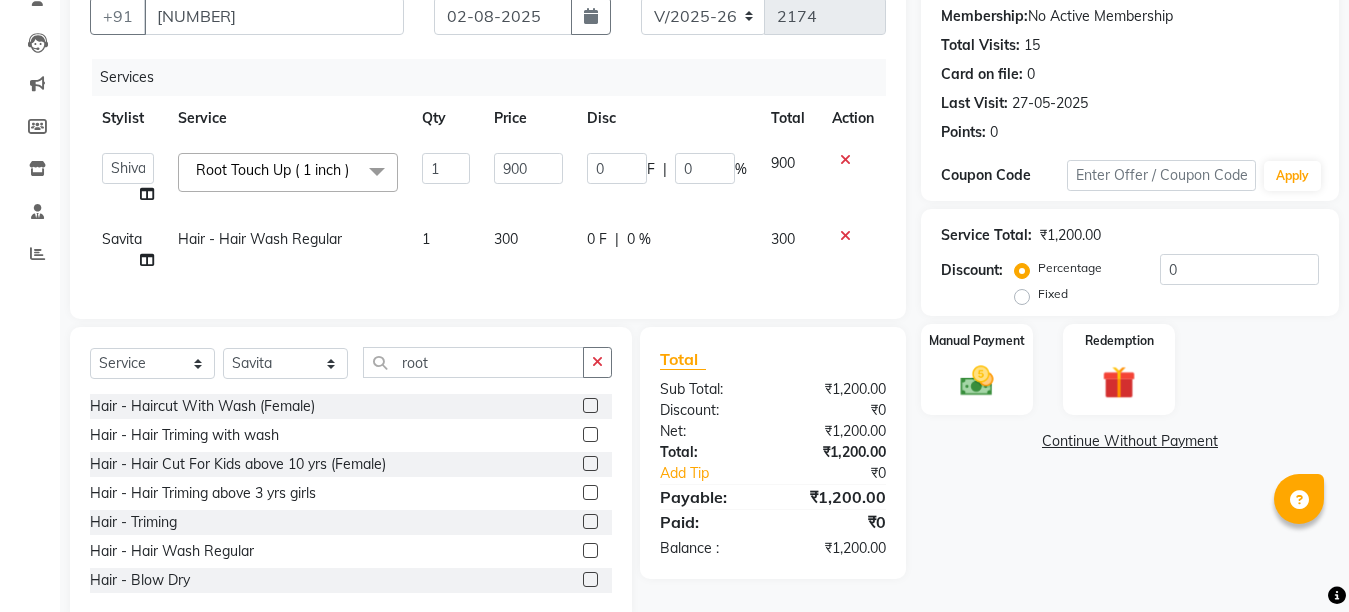 click 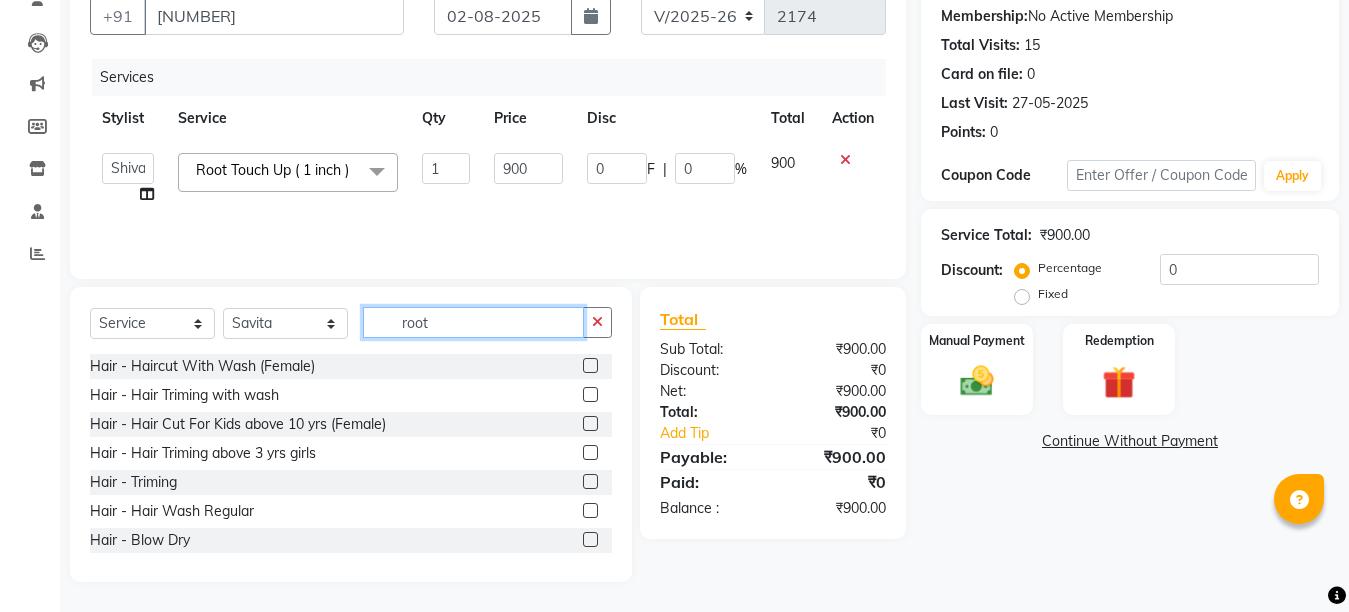 click on "root" 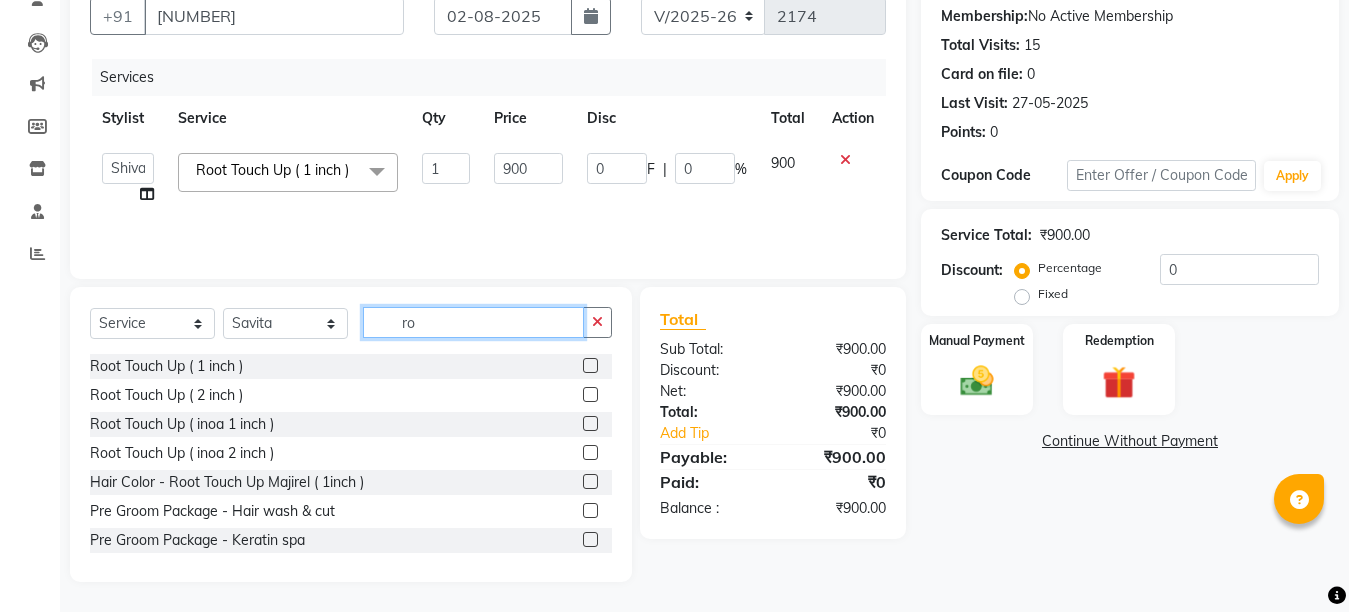 type on "r" 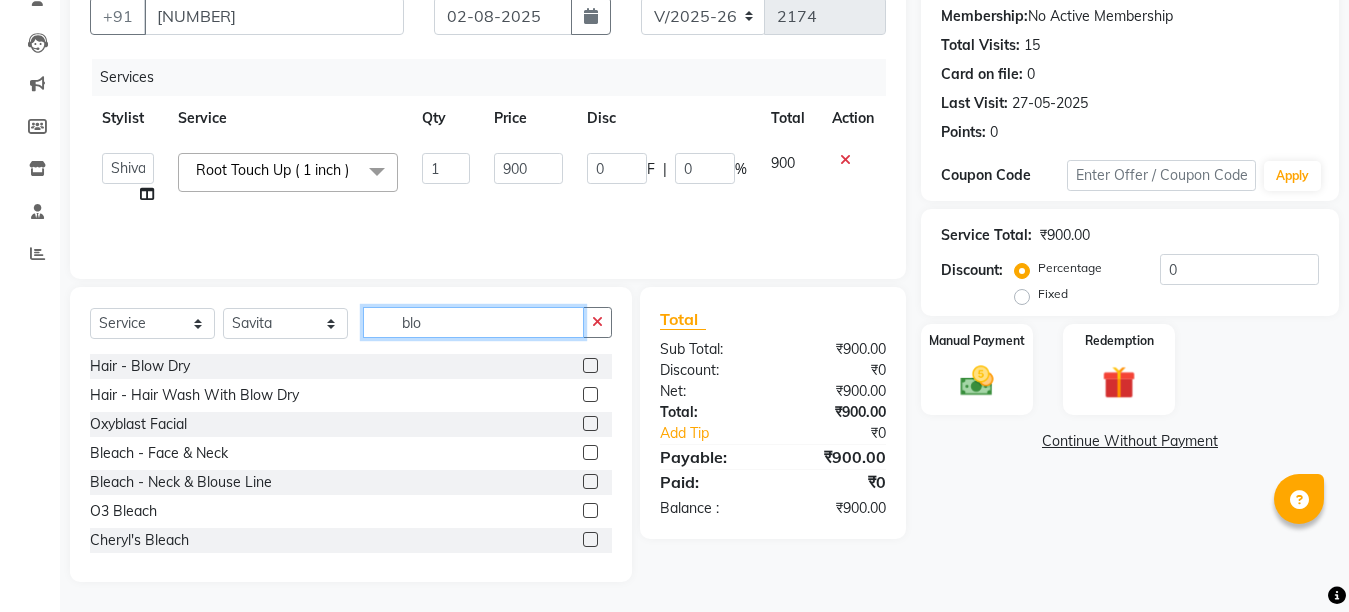 scroll, scrollTop: 146, scrollLeft: 0, axis: vertical 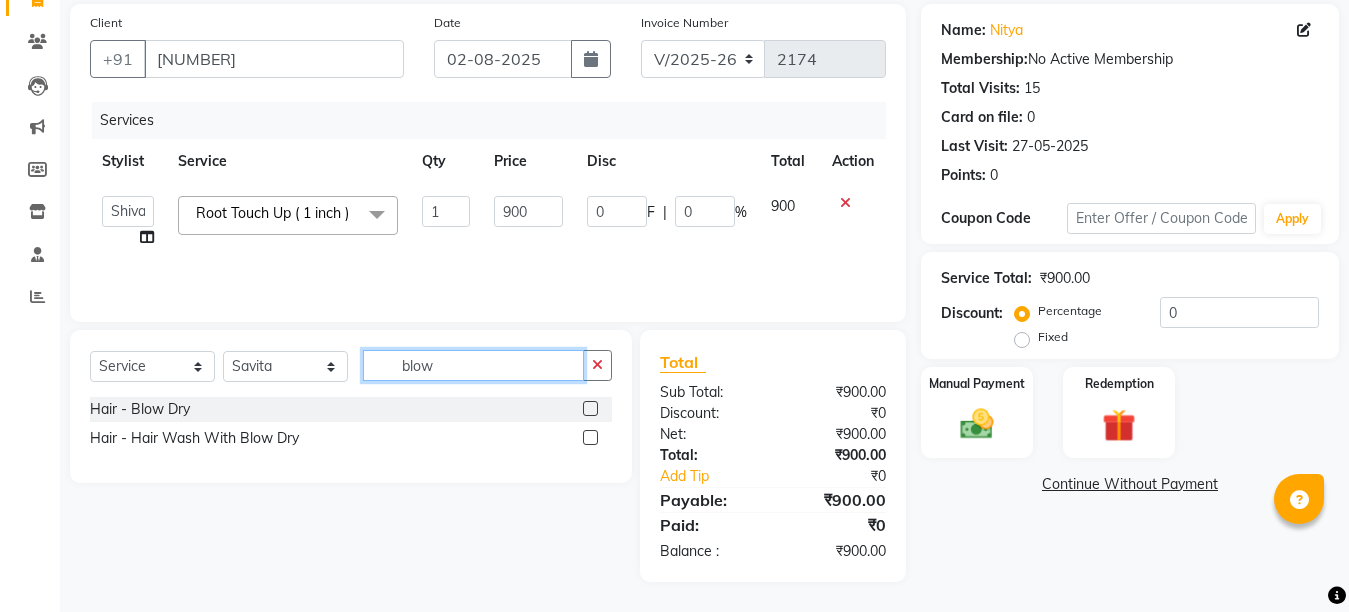 type on "blow" 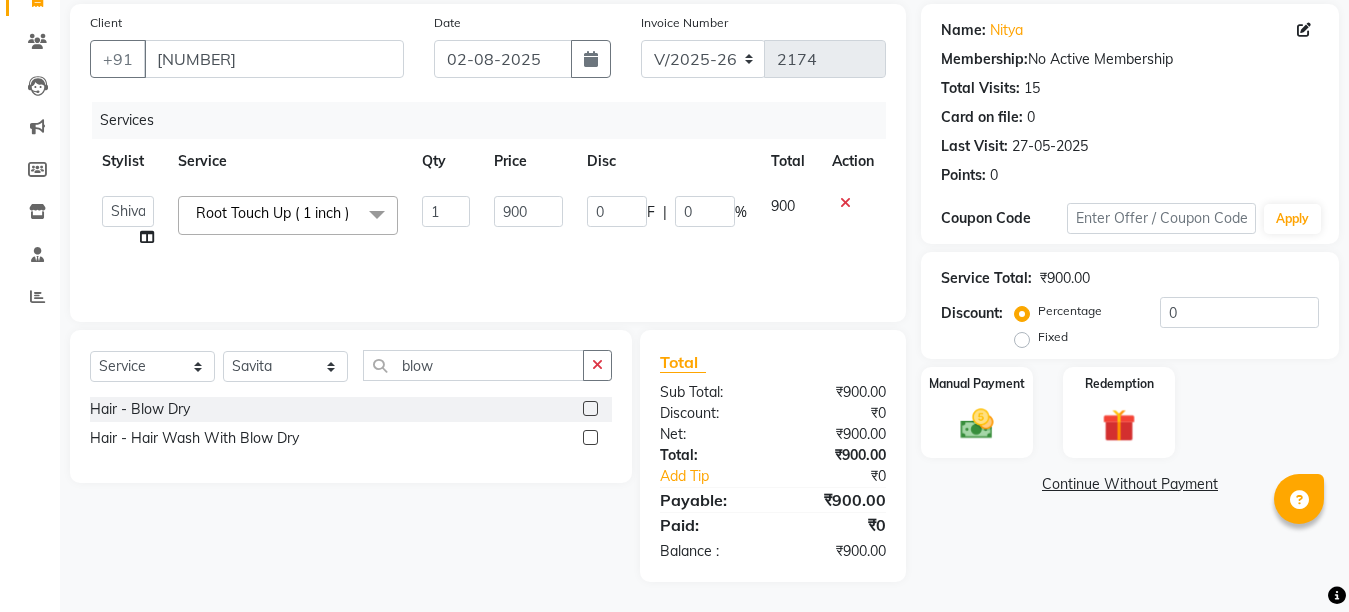 click 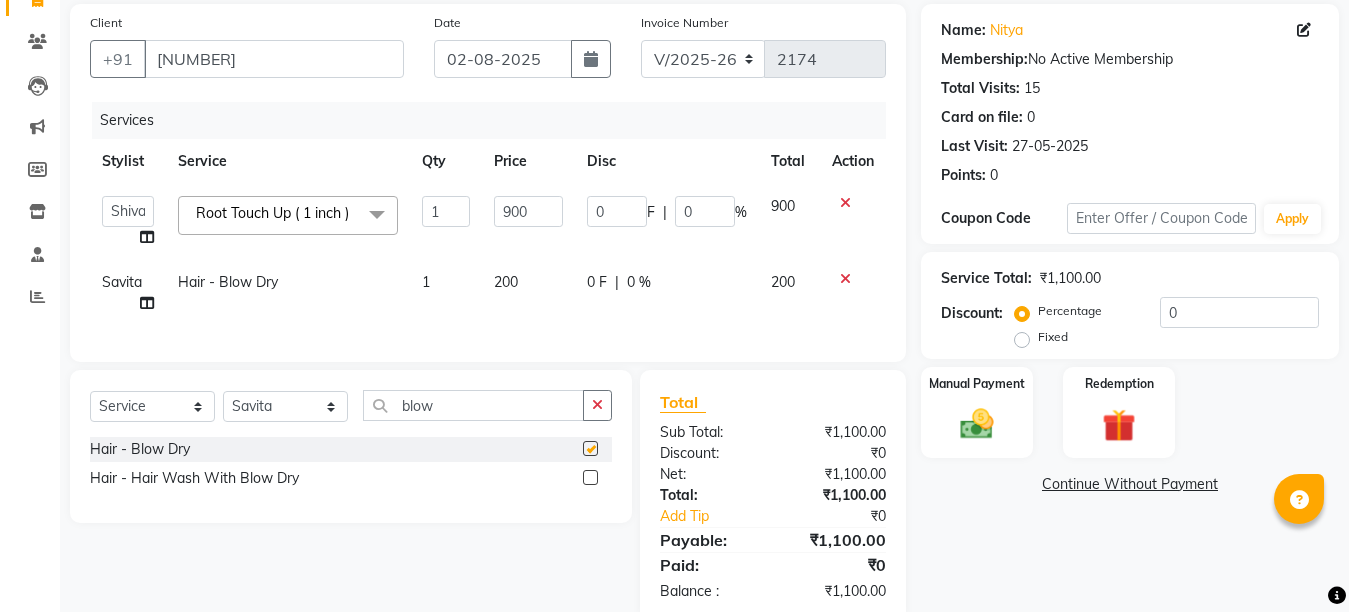 checkbox on "false" 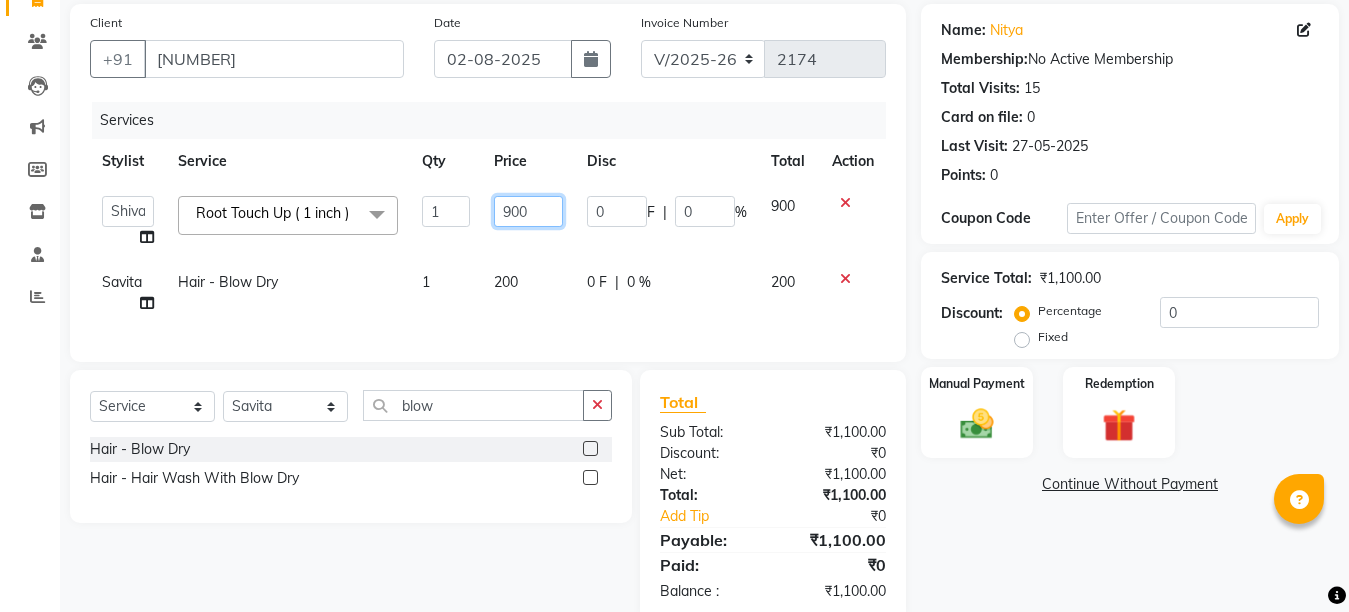 click on "900" 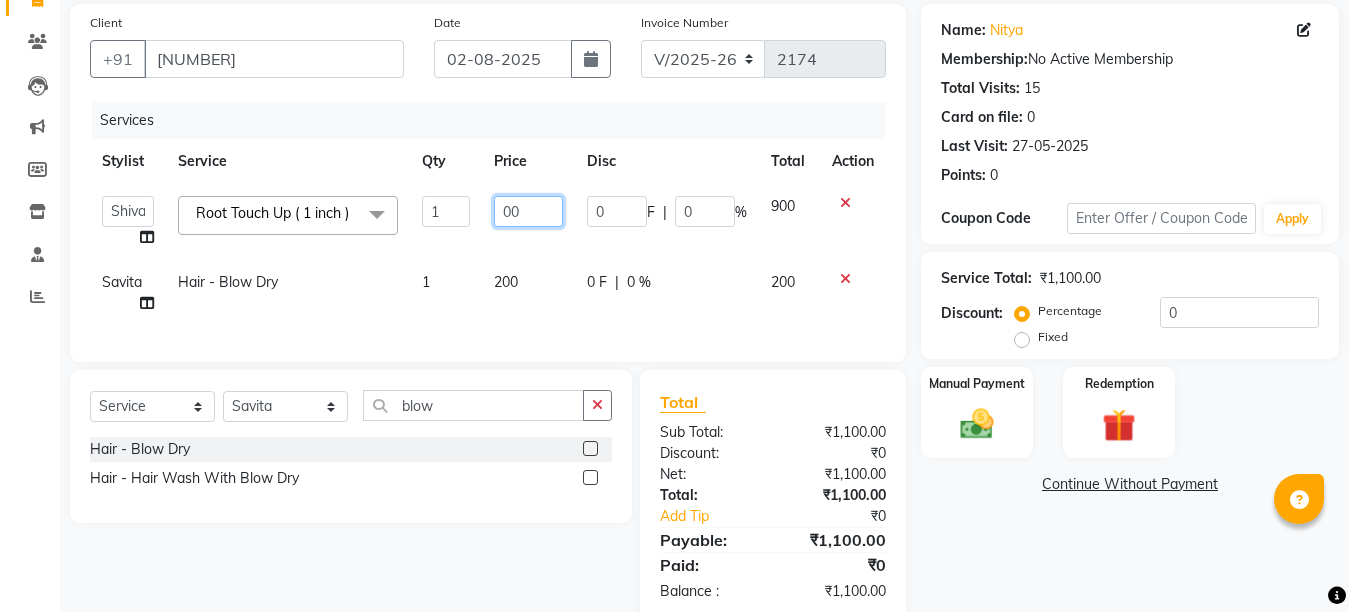 type on "700" 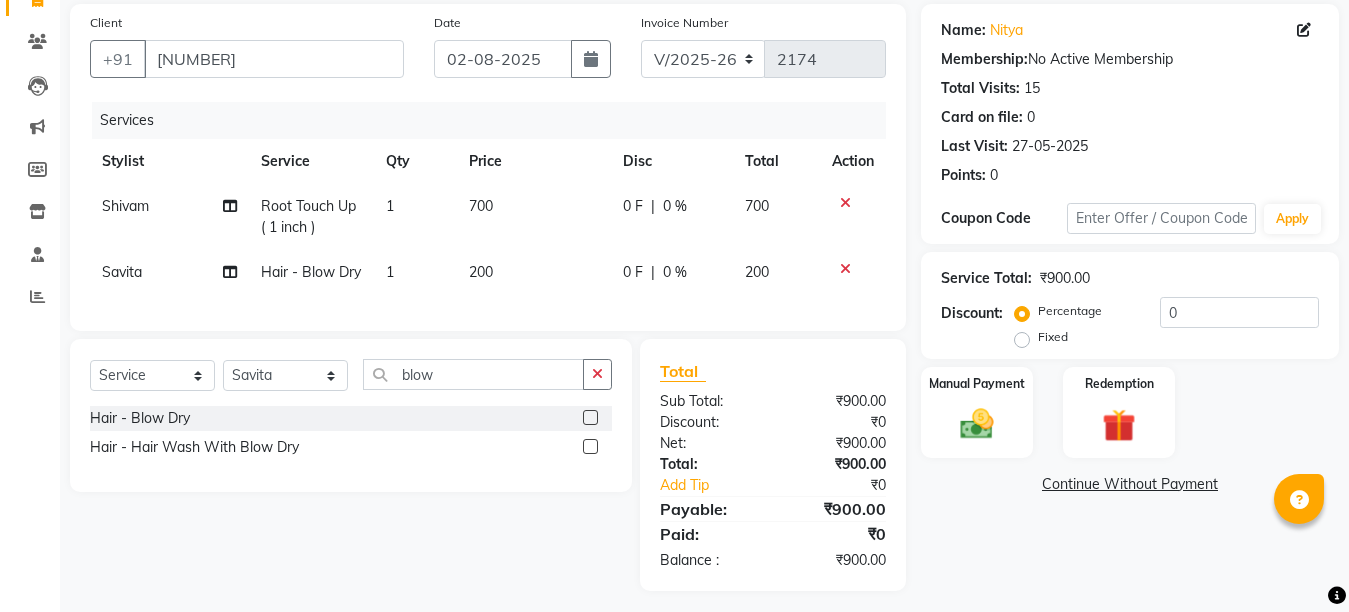 click on "Shivam Root Touch Up ( 1 inch ) 1 700 0 F | 0 % 700 Savita Hair - Blow Dry 1 200 0 F | 0 % 200" 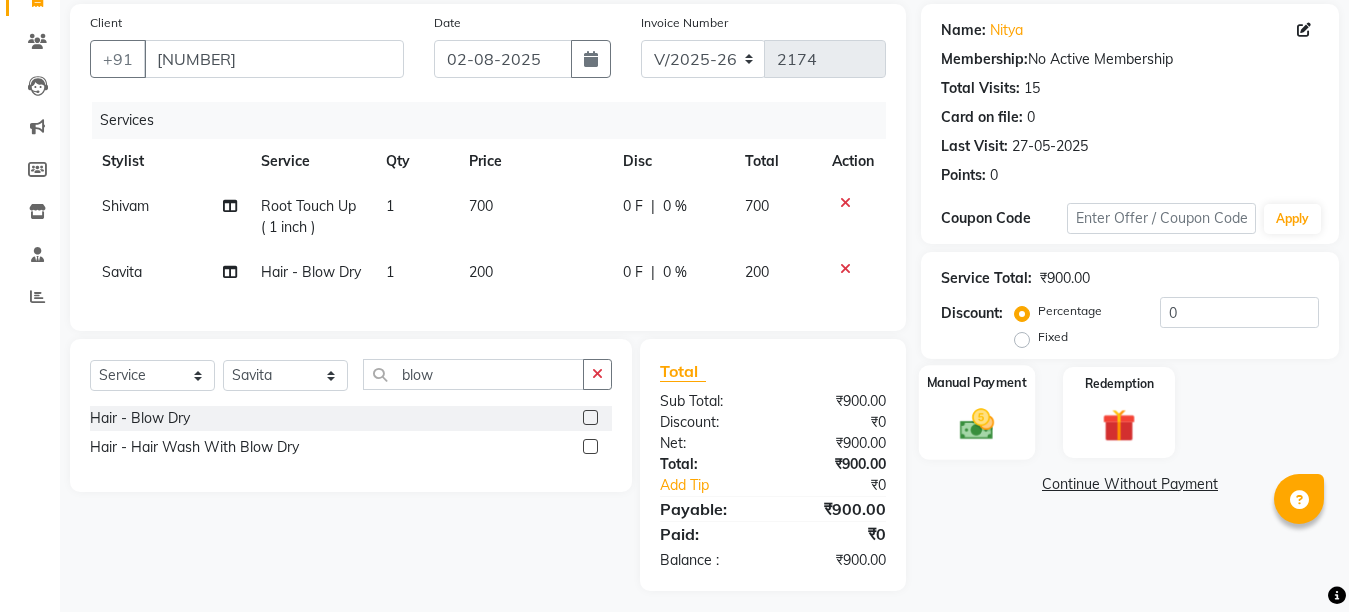 click on "Manual Payment" 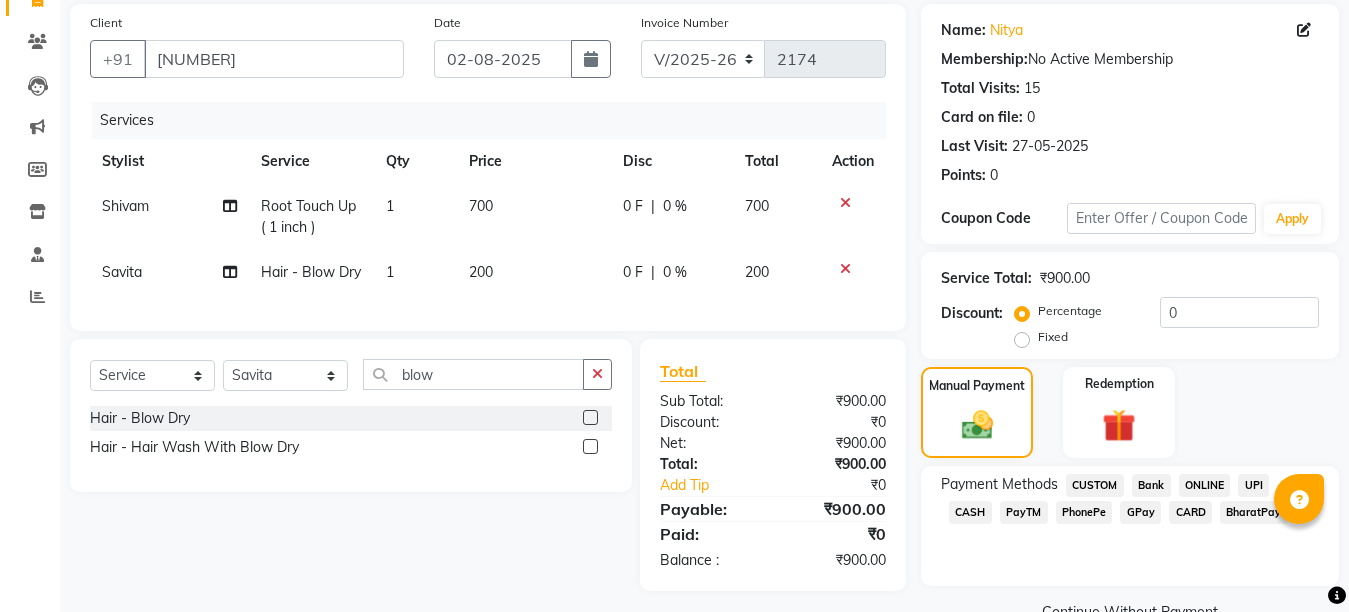 scroll, scrollTop: 191, scrollLeft: 0, axis: vertical 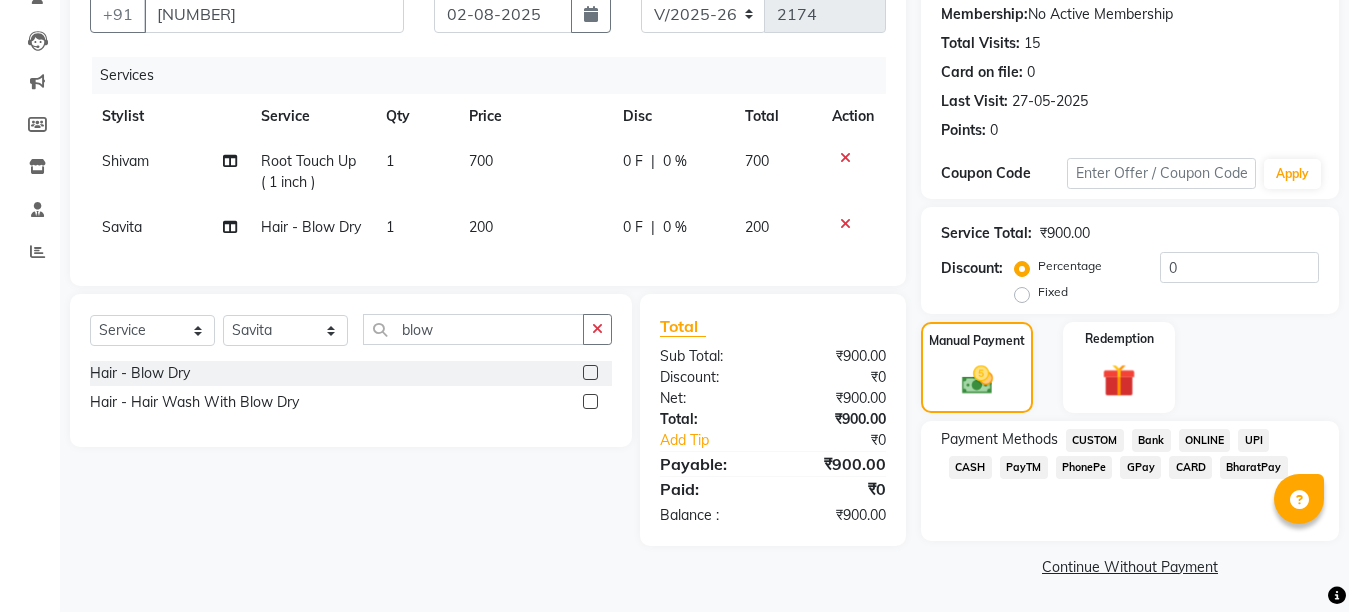 click on "CASH" 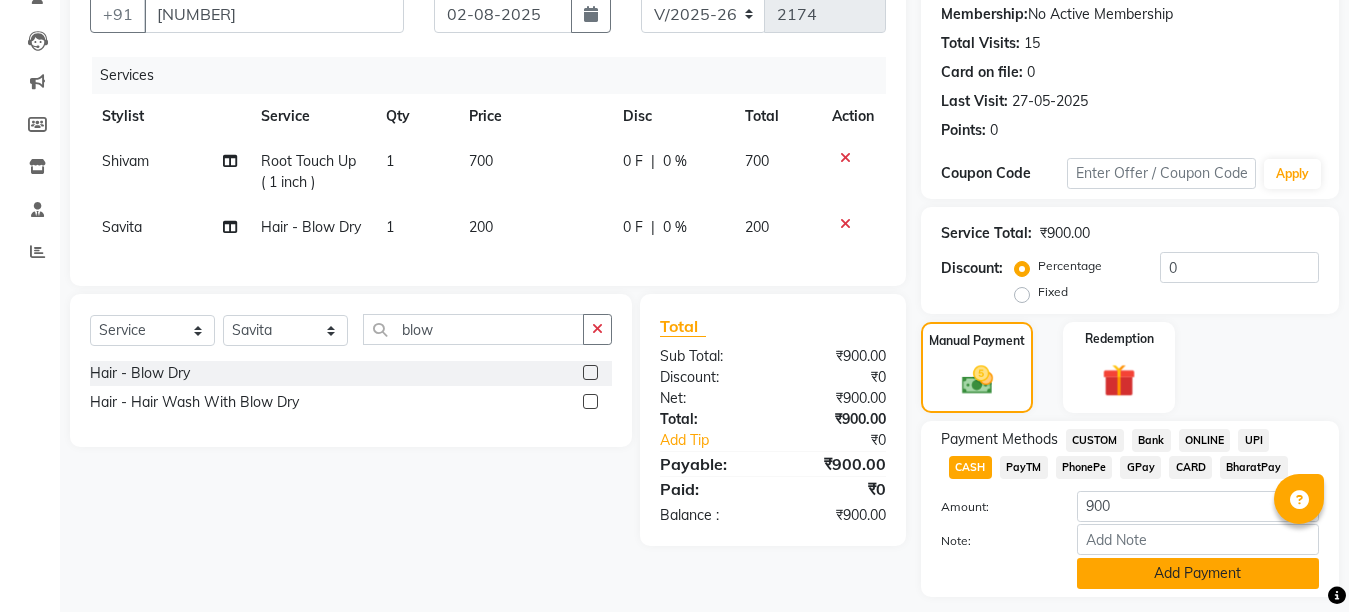 click on "Add Payment" 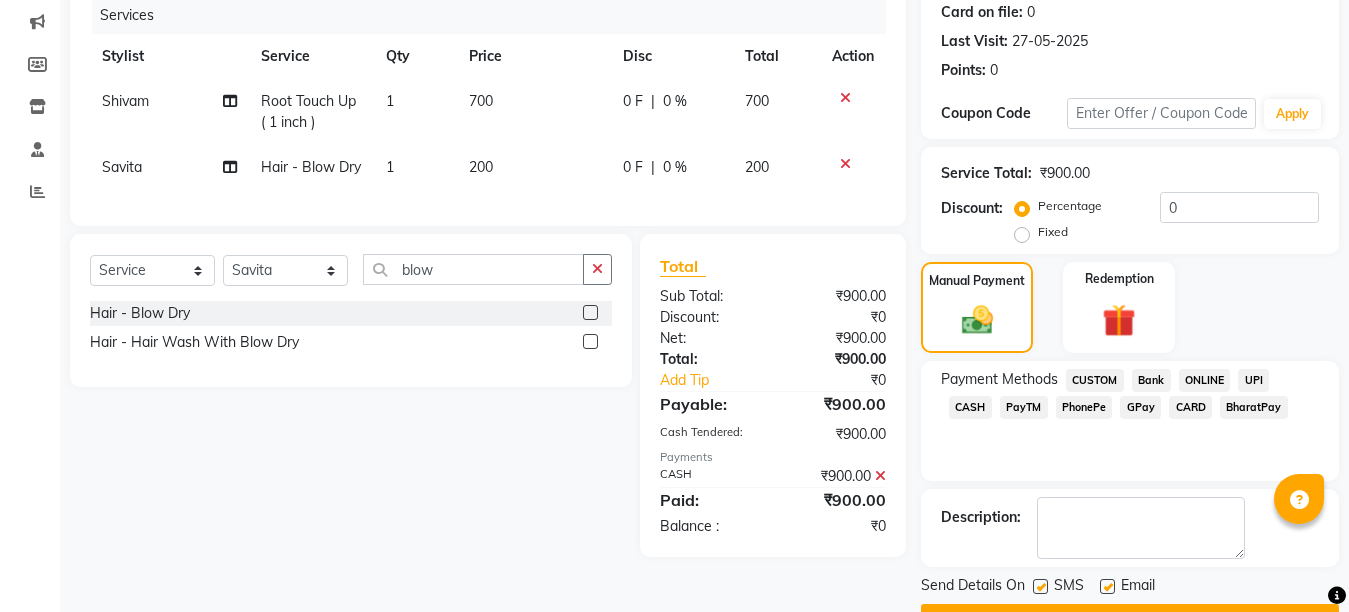 scroll, scrollTop: 304, scrollLeft: 0, axis: vertical 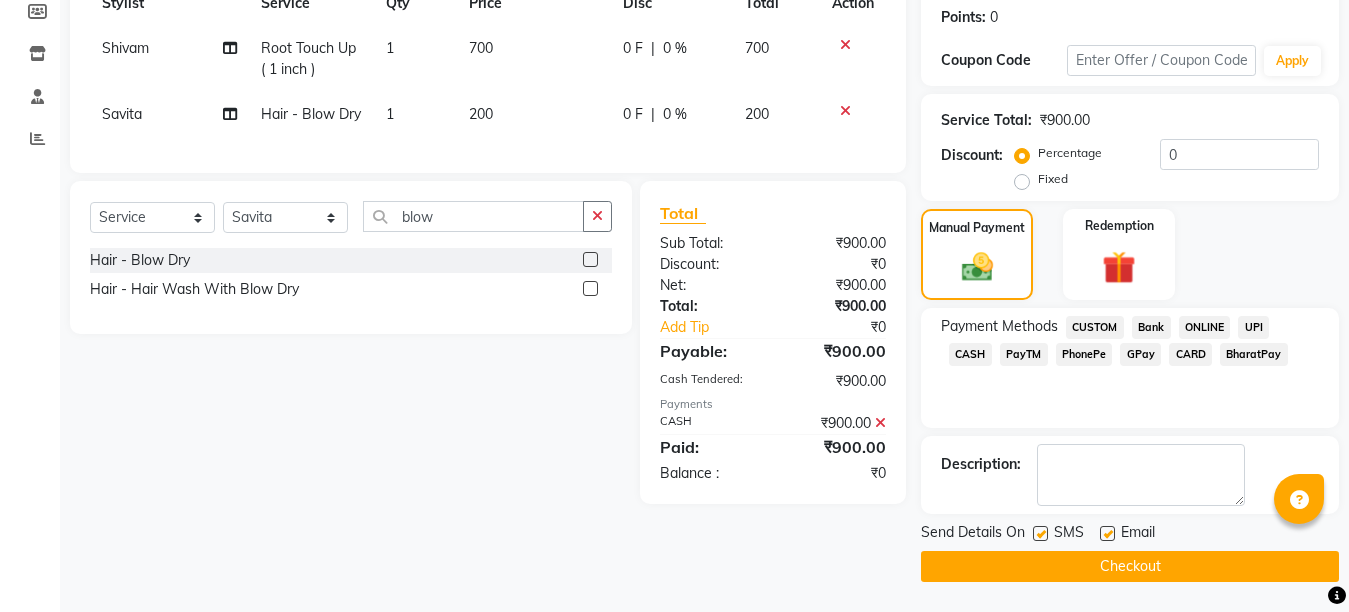click 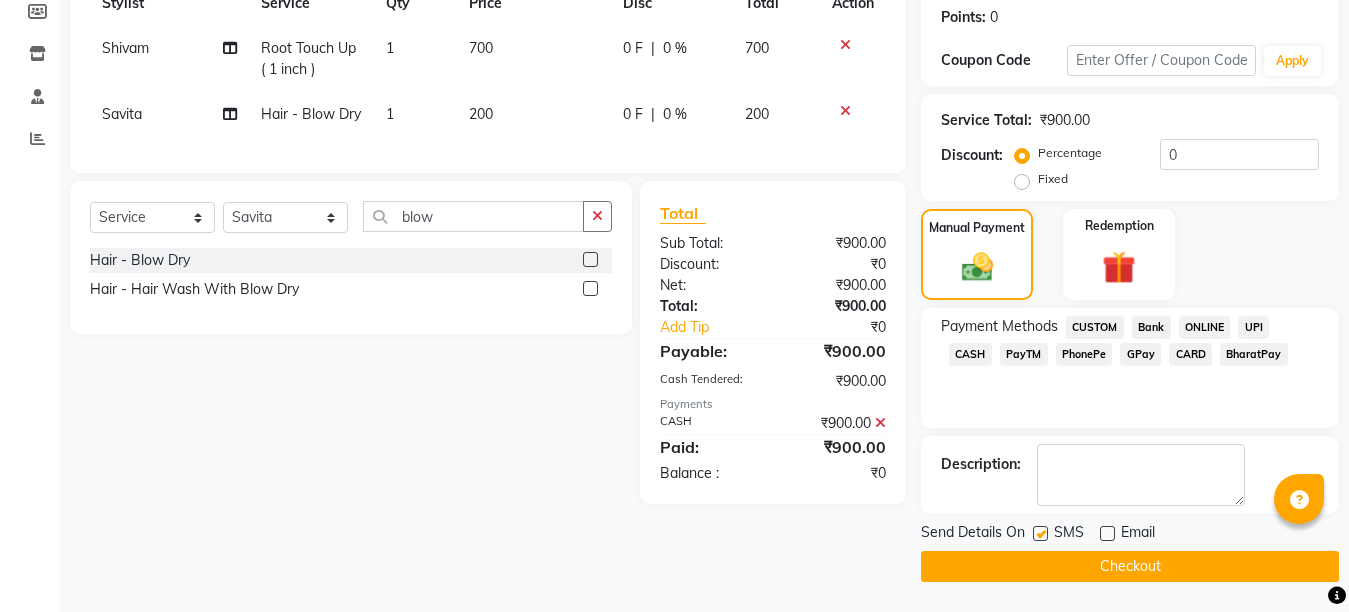 click on "Checkout" 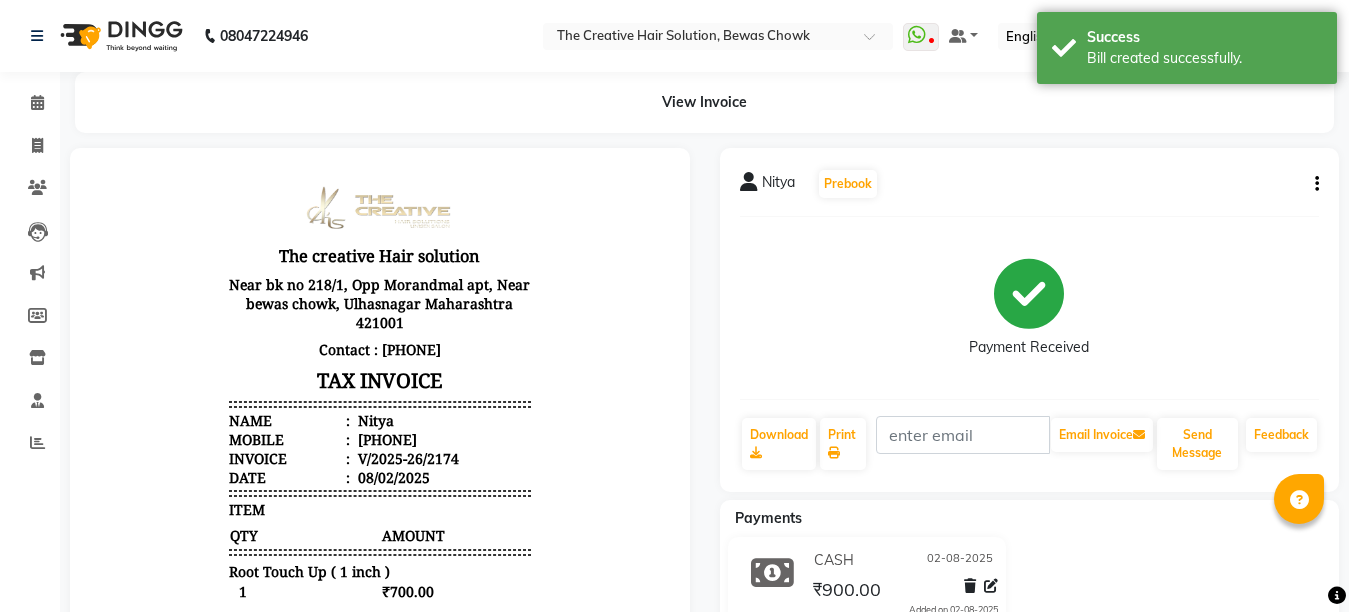 scroll, scrollTop: 0, scrollLeft: 0, axis: both 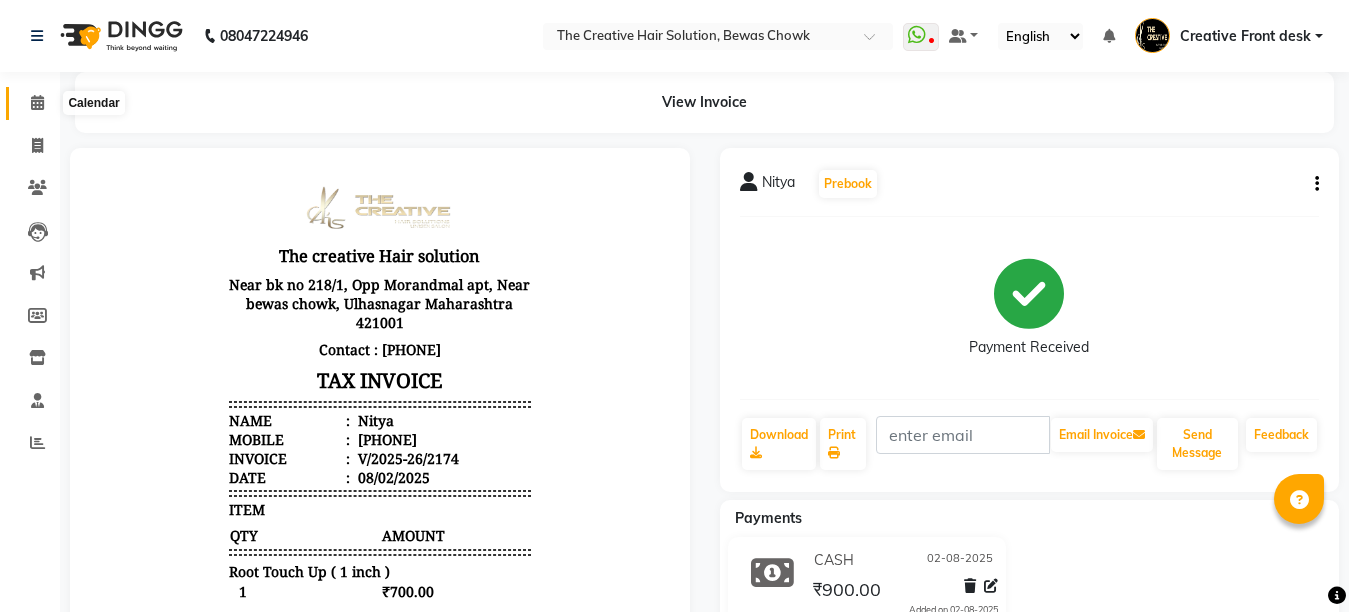 click 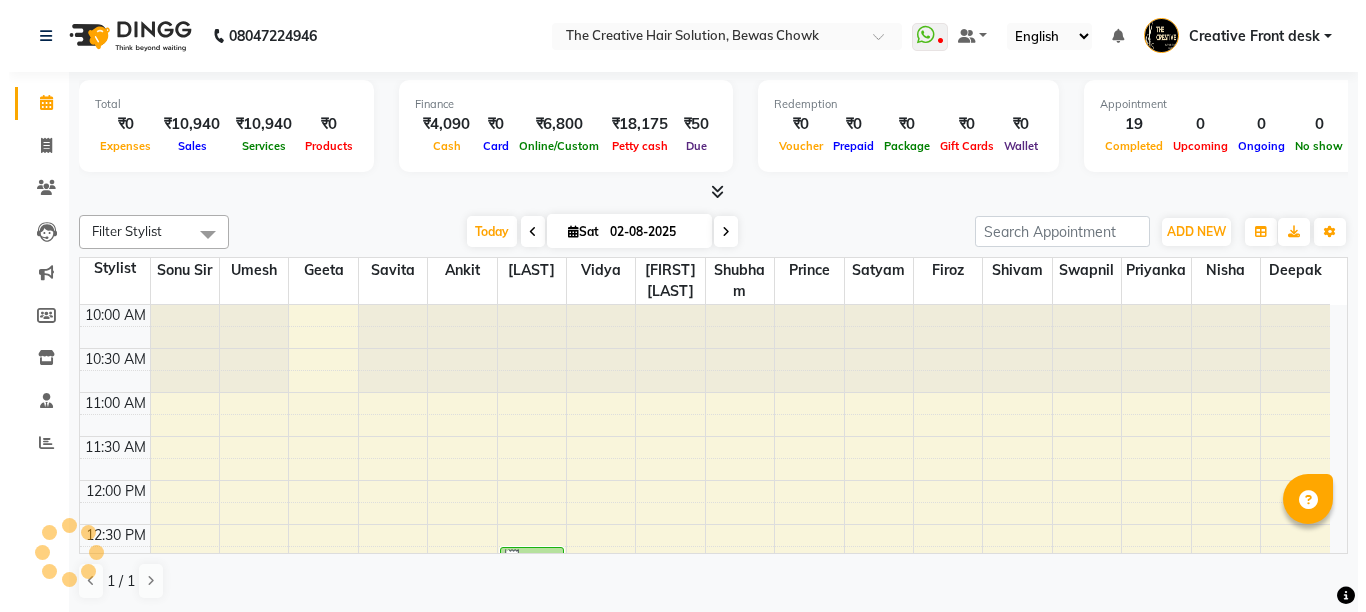scroll, scrollTop: 0, scrollLeft: 0, axis: both 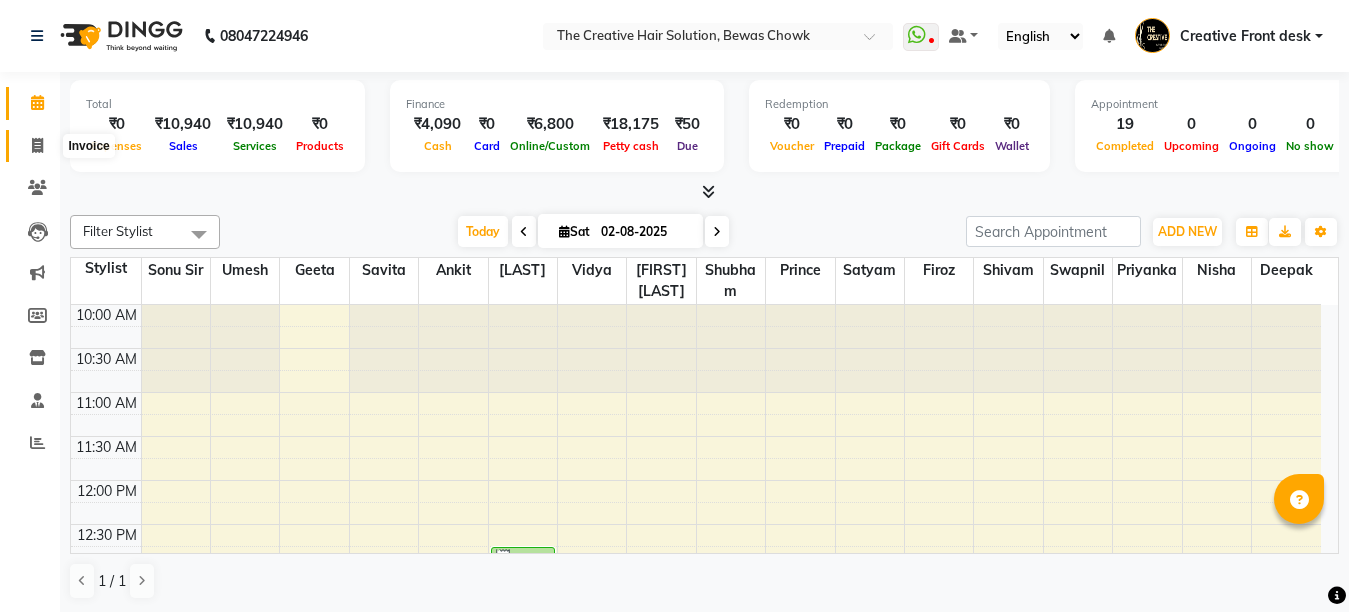 click 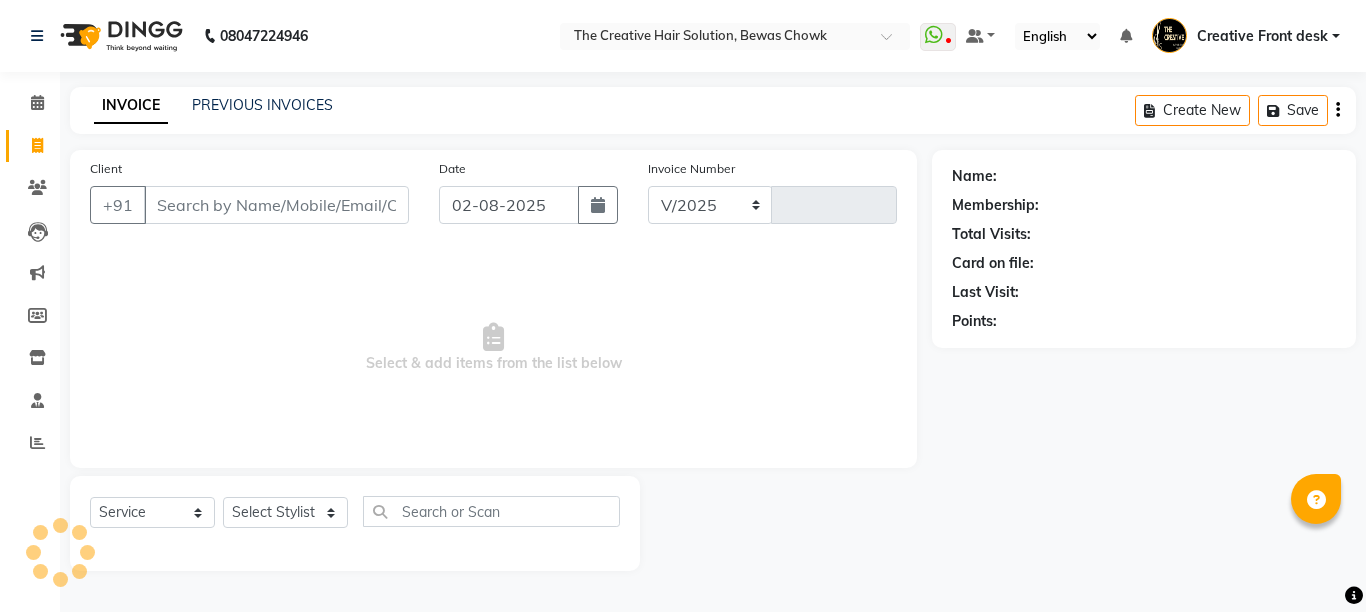 select on "146" 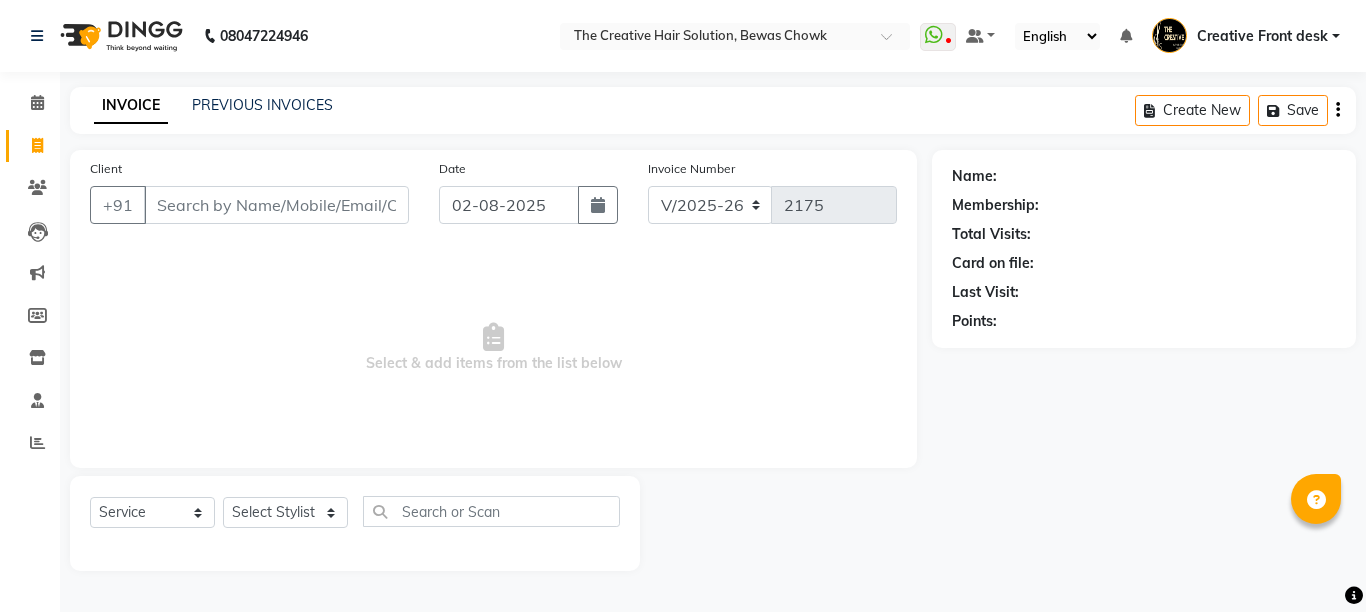 click on "Client" at bounding box center [276, 205] 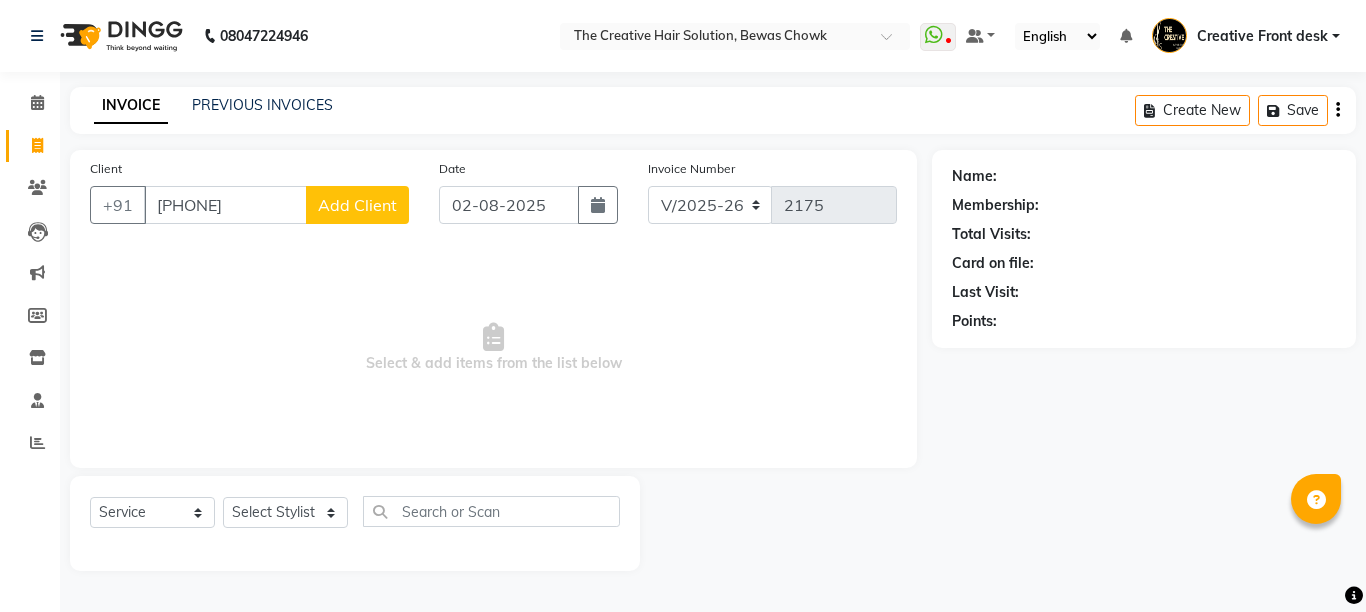 type on "[PHONE]" 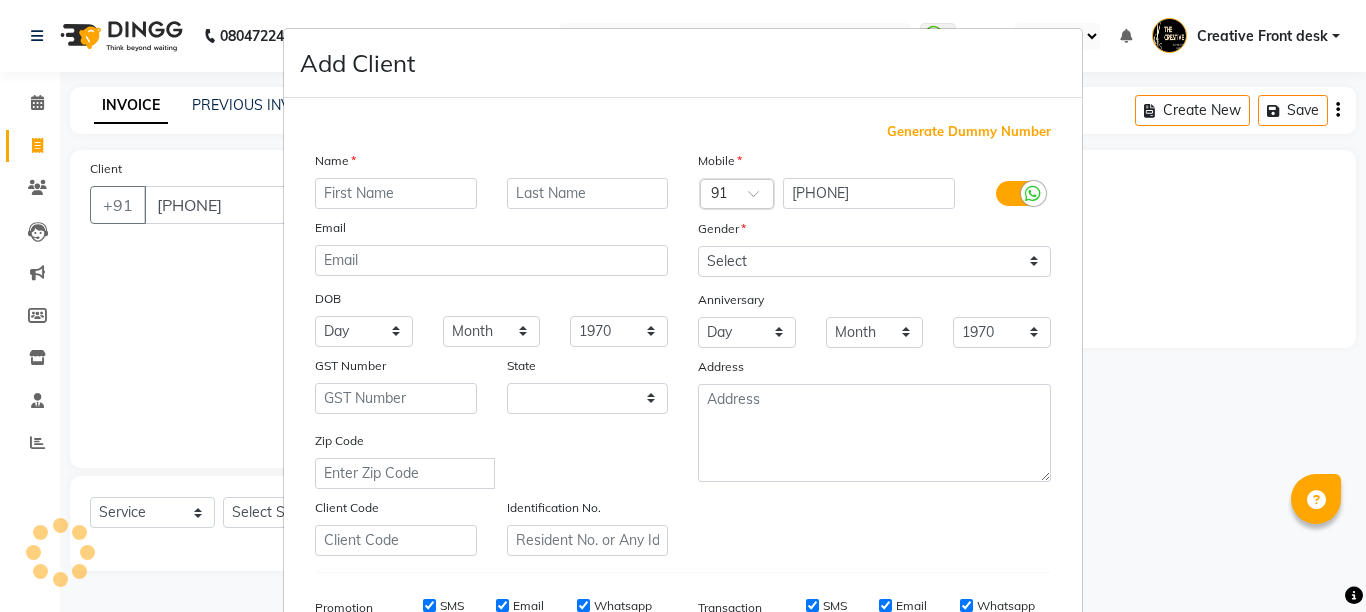 select on "22" 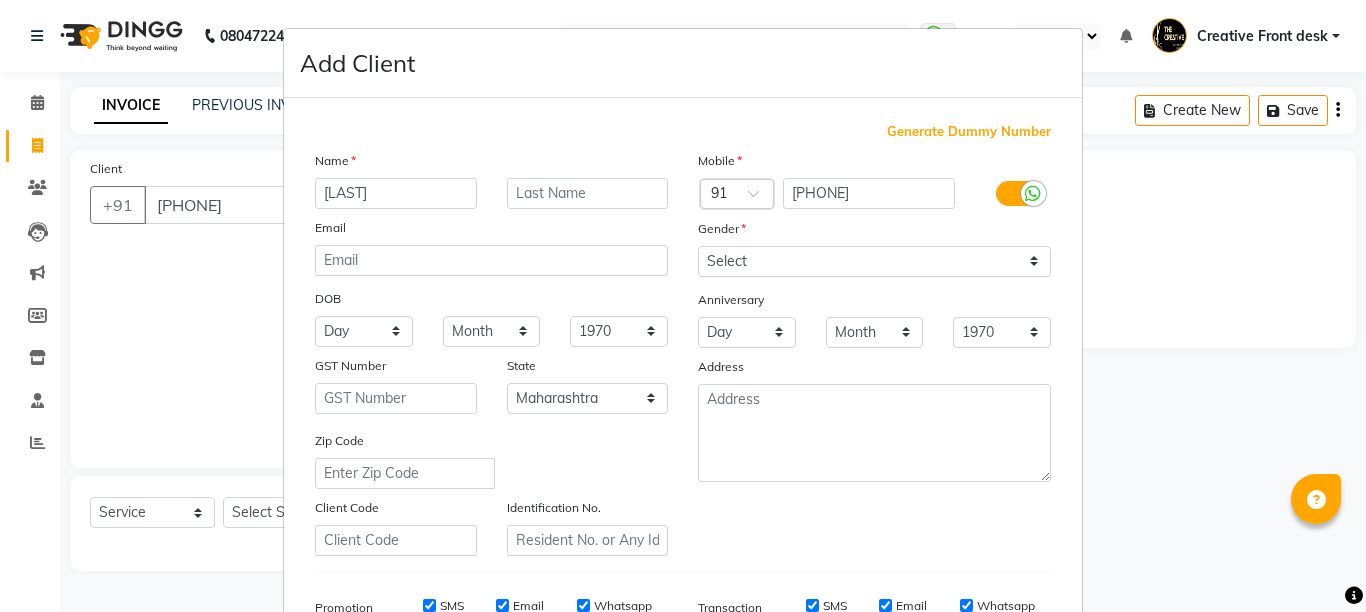 type on "[LAST]" 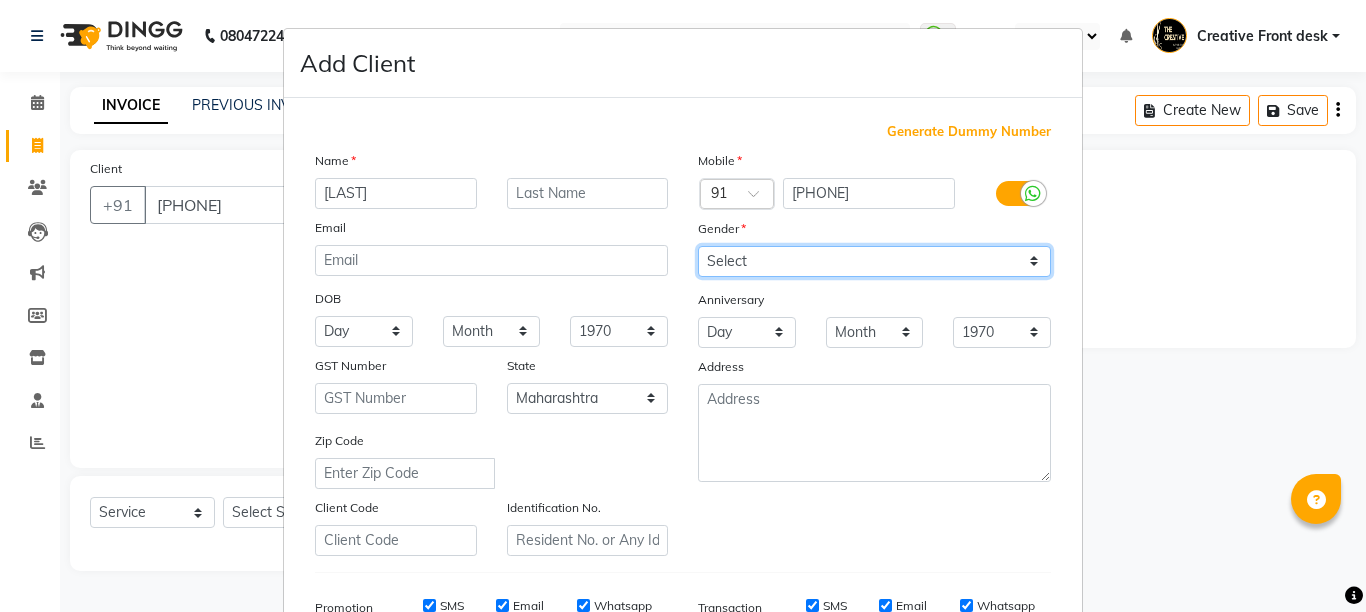 click on "Select Male Female Other Prefer Not To Say" at bounding box center (874, 261) 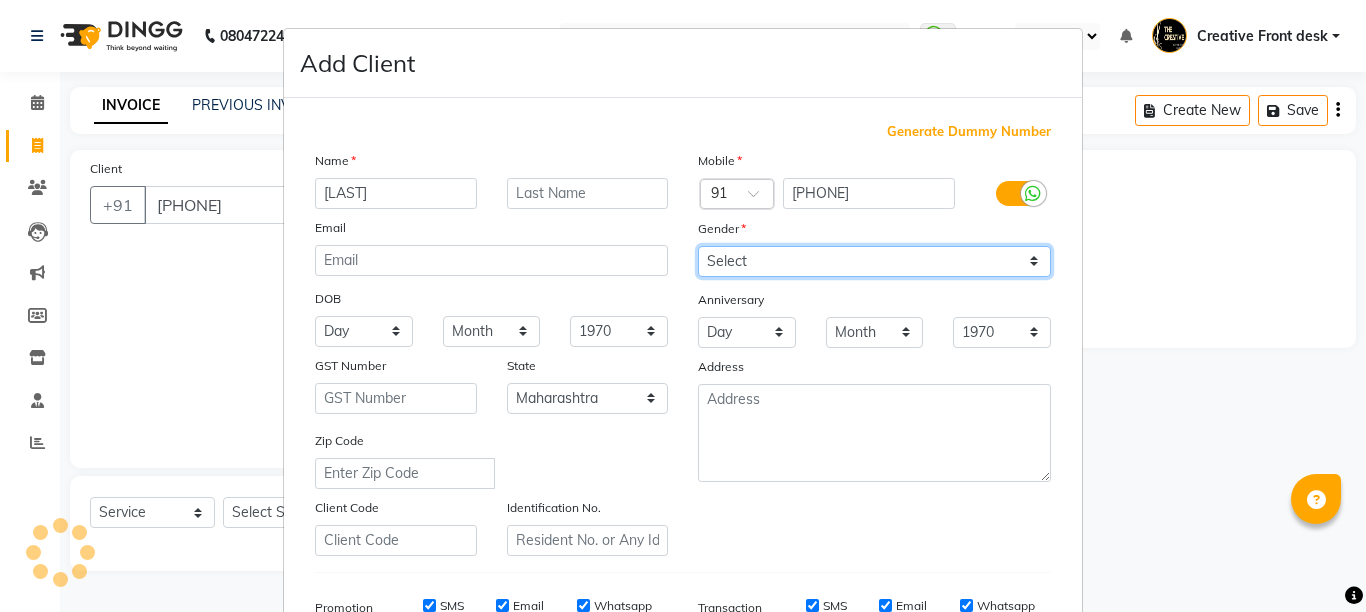 select on "female" 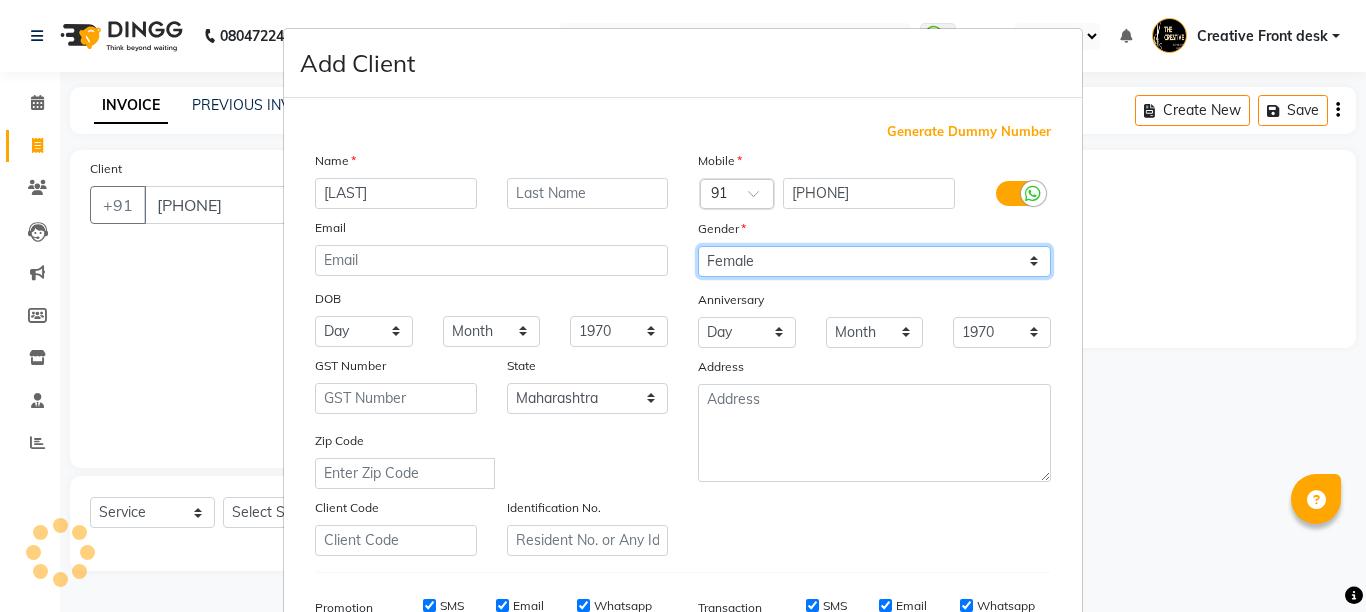 click on "Select Male Female Other Prefer Not To Say" at bounding box center [874, 261] 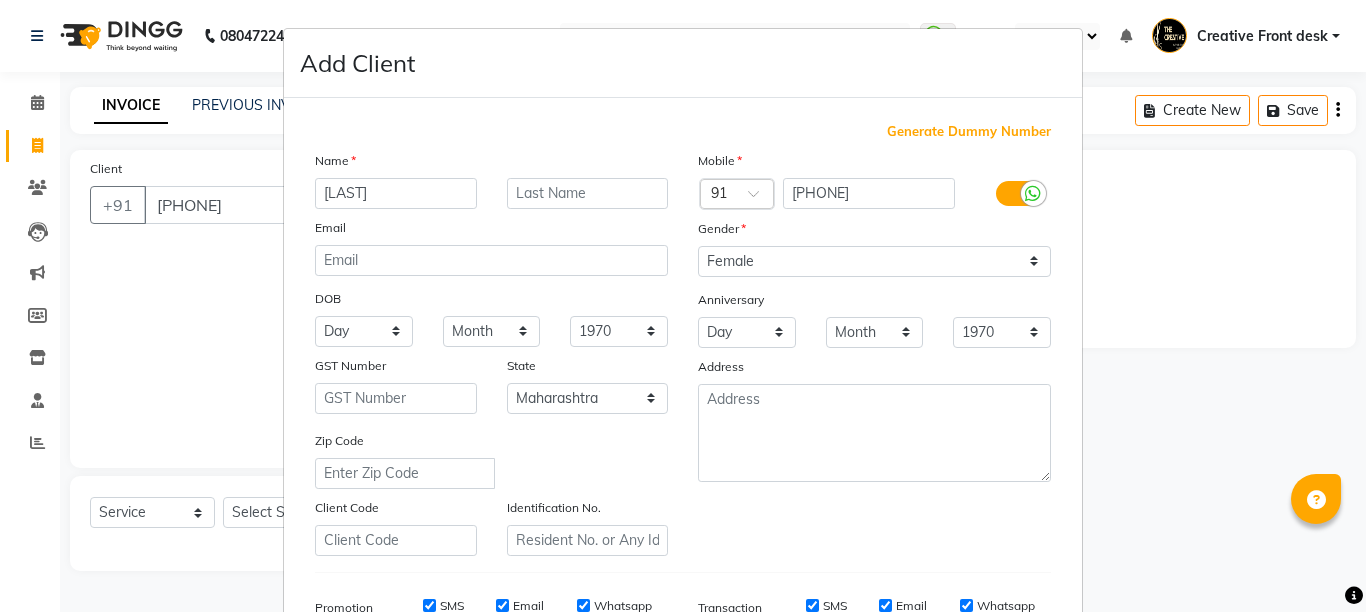 click on "1940 1941 1942 1943 1944 1945 1946 1947 1948 1949 1950 1951 1952 1953 1954 1955 1956 1957 1958 1959 1960 1961 1962 1963 1964 1965 1966 1967 1968 1969 1970 1971 1972 1973 1974 1975 1976 1977 1978 1979 1980 1981 1982 1983 1984 1985 1986 1987 1988 1989 1990 1991 1992 1993 1994 1995 1996 1997 1998 1999 2000 2001 2002 2003 2004 2005 2006 2007 2008 2009 2010 2011 2012 2013 2014 2015 2016 2017 2018 2019 2020 2021 2022 2023 2024" at bounding box center [619, 331] 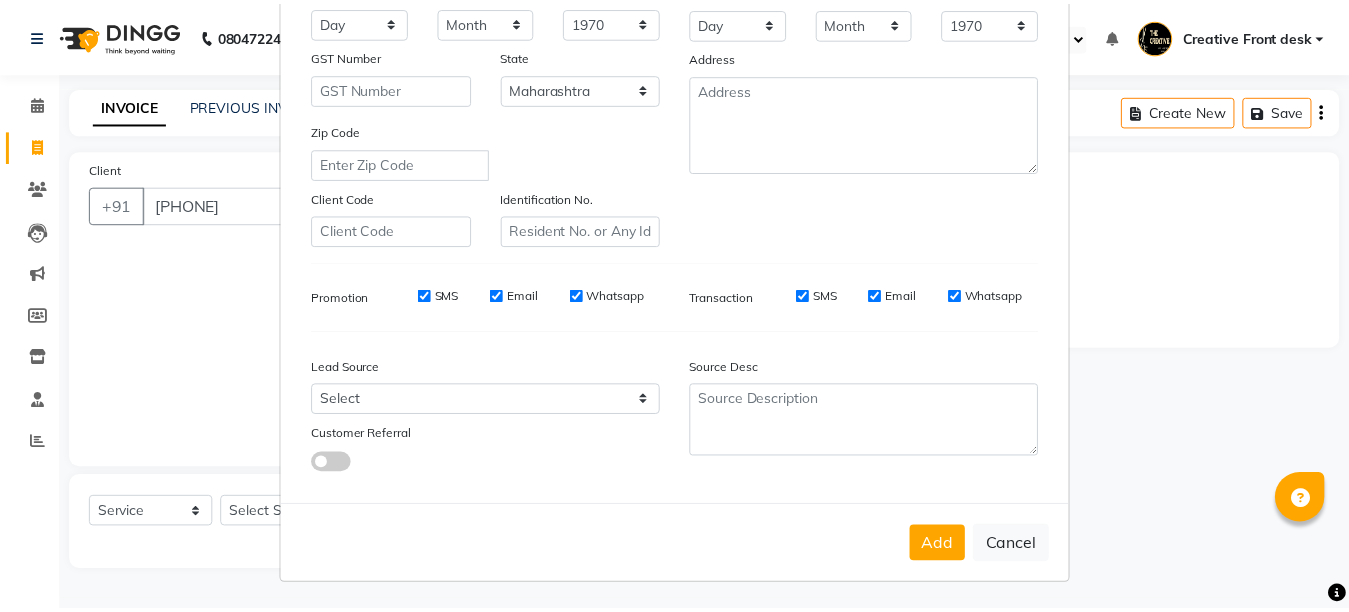 scroll, scrollTop: 311, scrollLeft: 0, axis: vertical 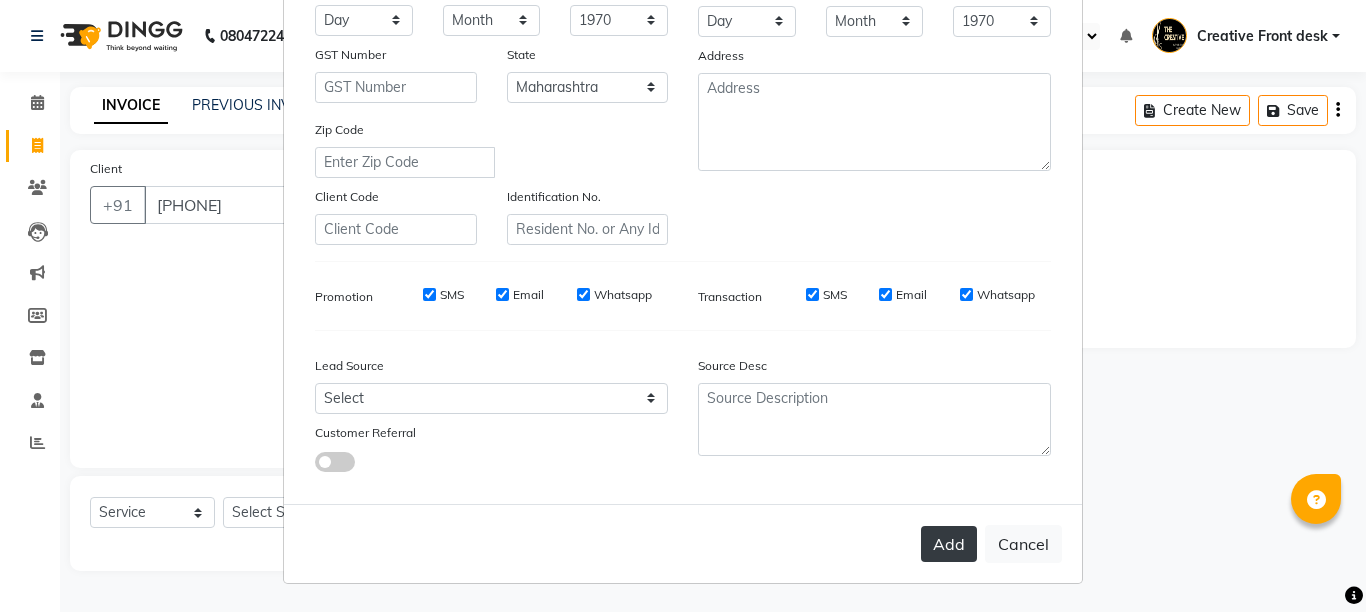 click on "Add" at bounding box center [949, 544] 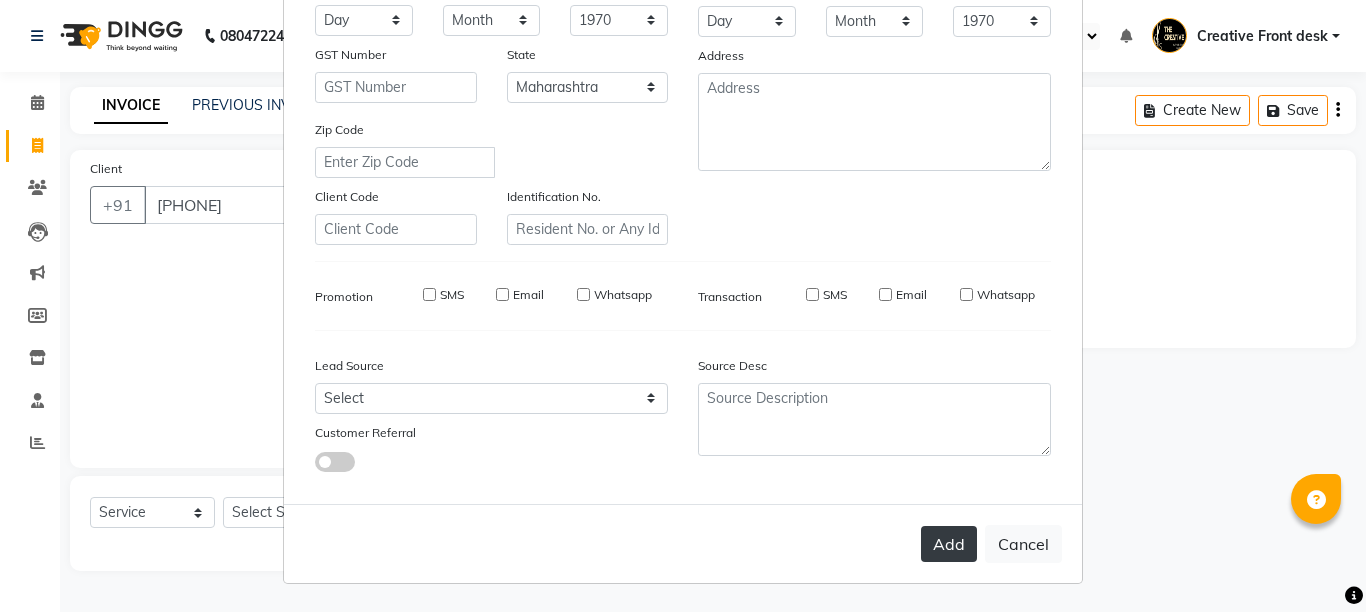 type 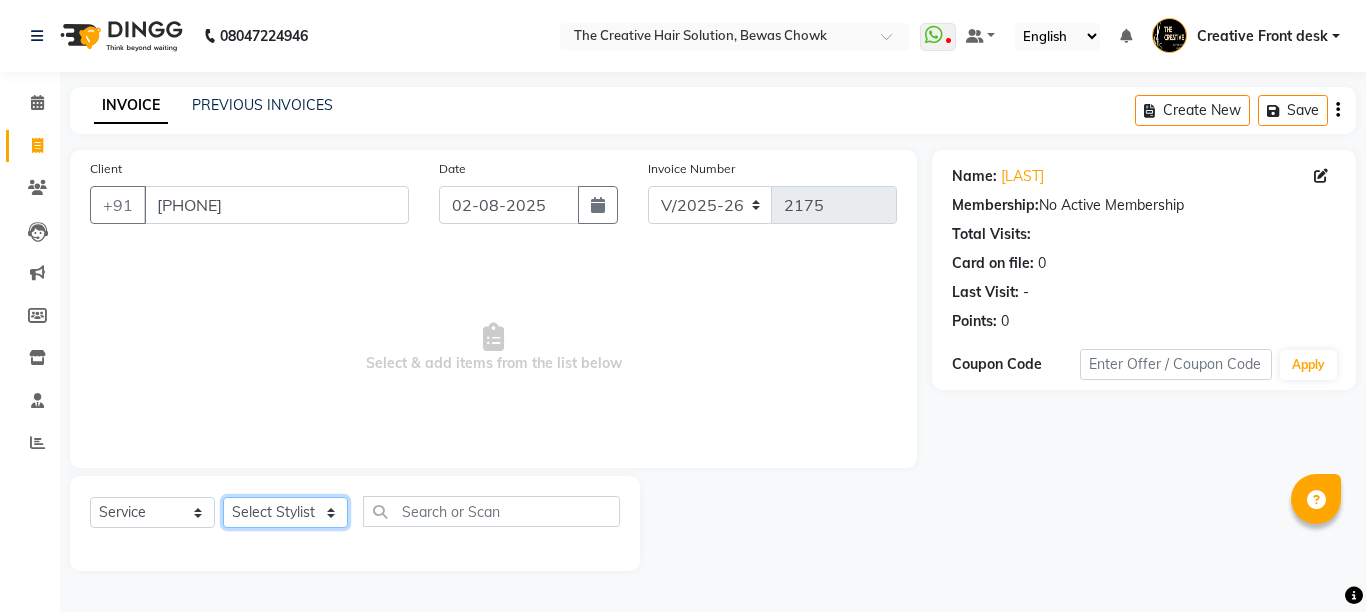 click on "Select Stylist Ankit Creative Front desk Deepak Firoz Geeta Golu Nisha Prince Priyanka Satyam Savita Shivam Shubham Sonu Sir Swapnil Taruna Panjwani Umesh Vidya" 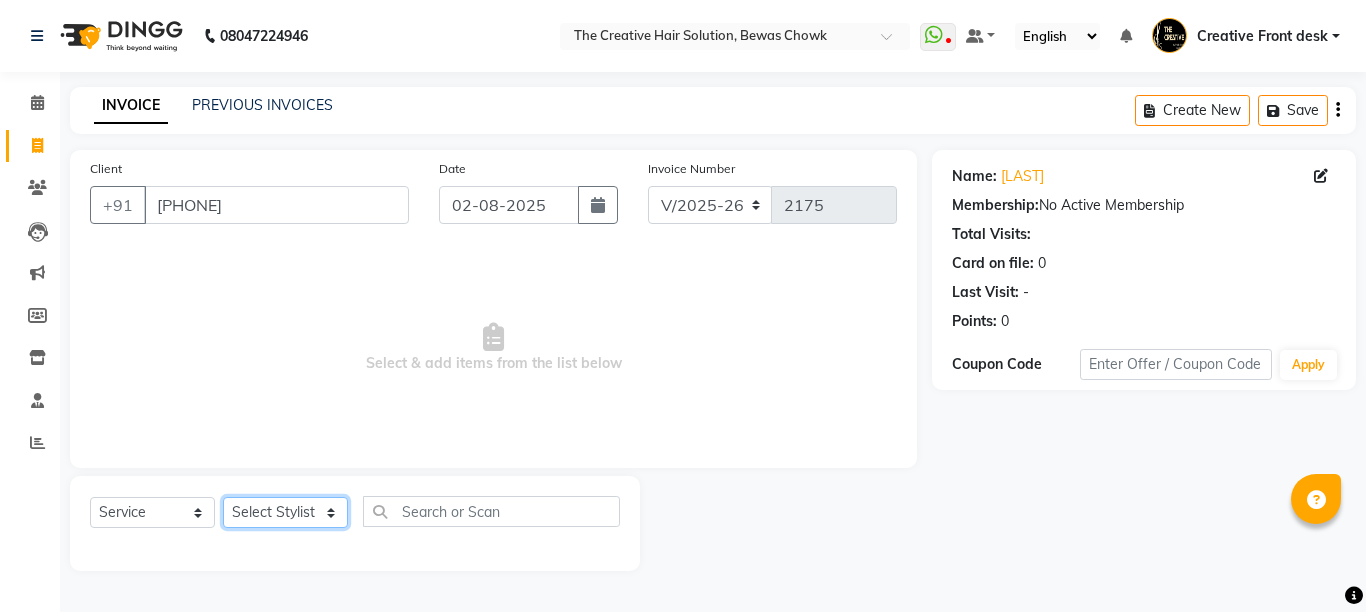 select on "79182" 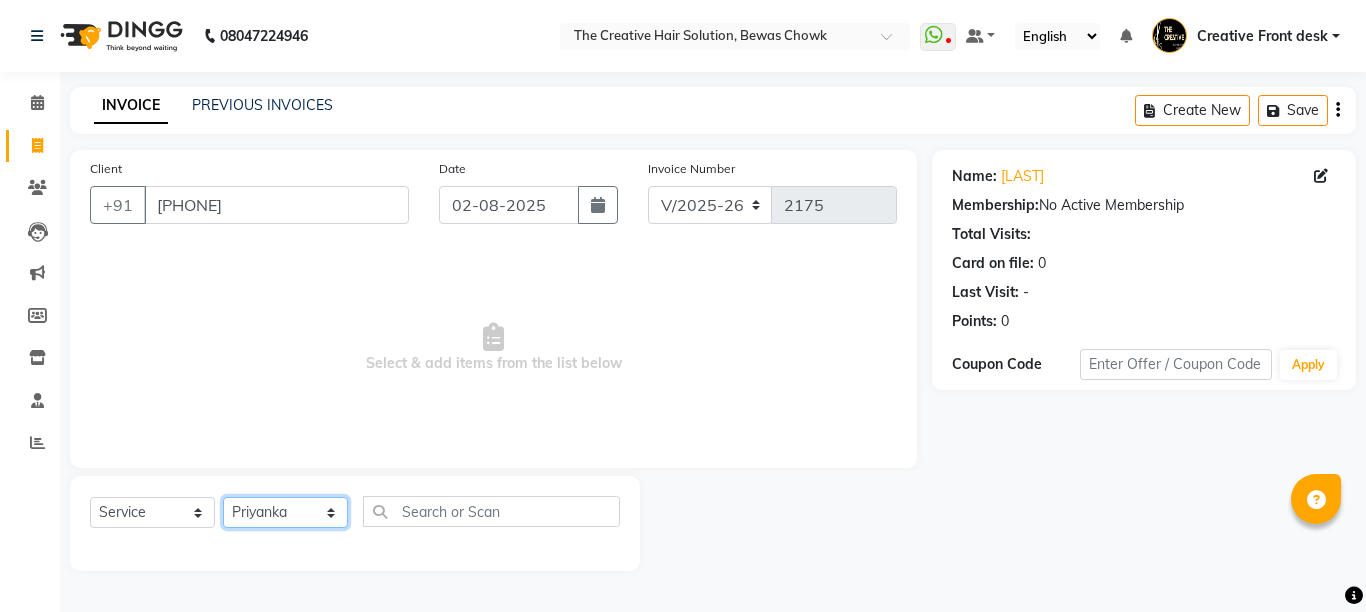 click on "Select Stylist Ankit Creative Front desk Deepak Firoz Geeta Golu Nisha Prince Priyanka Satyam Savita Shivam Shubham Sonu Sir Swapnil Taruna Panjwani Umesh Vidya" 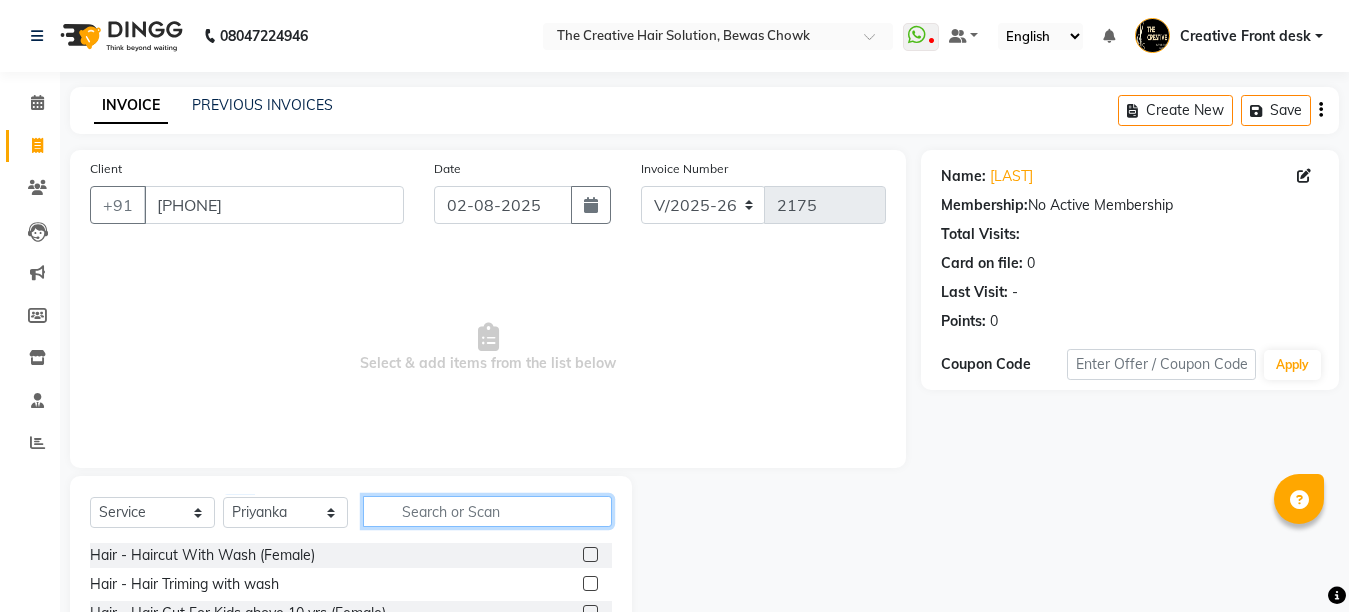 click 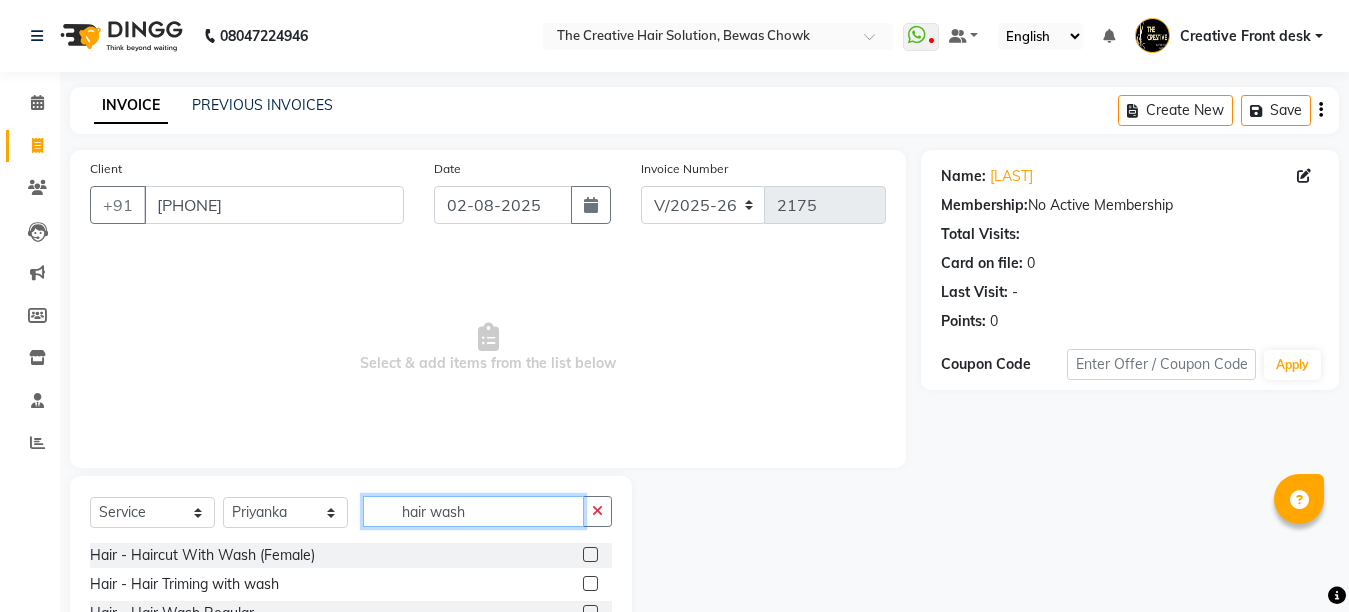type on "hair wash" 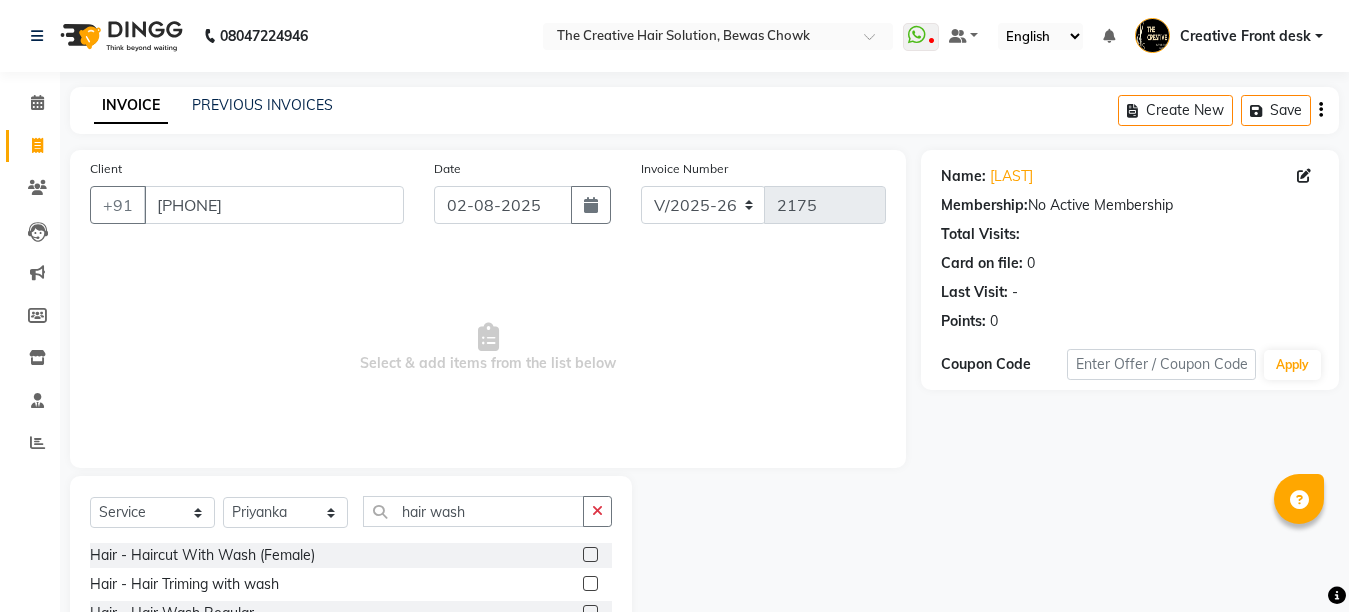 click on "Client +91 [PHONE] Date 02-08-2025 Invoice Number V/2025 V/2025-26 2175 Select & add items from the list below" 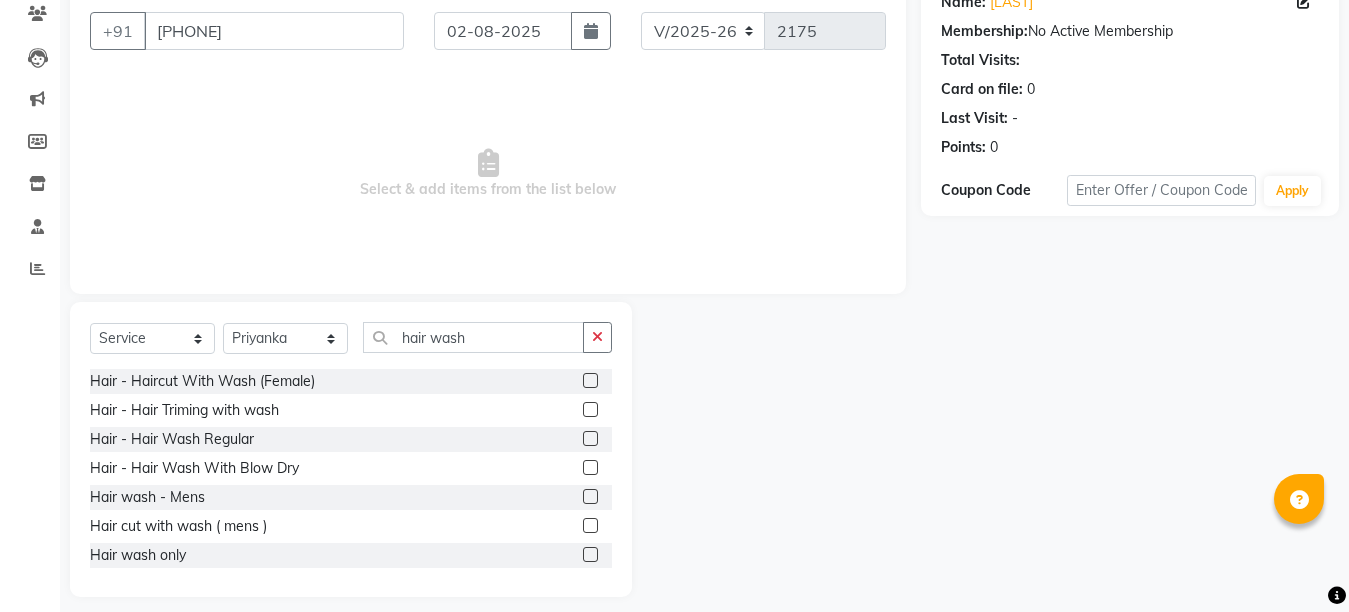 scroll, scrollTop: 189, scrollLeft: 0, axis: vertical 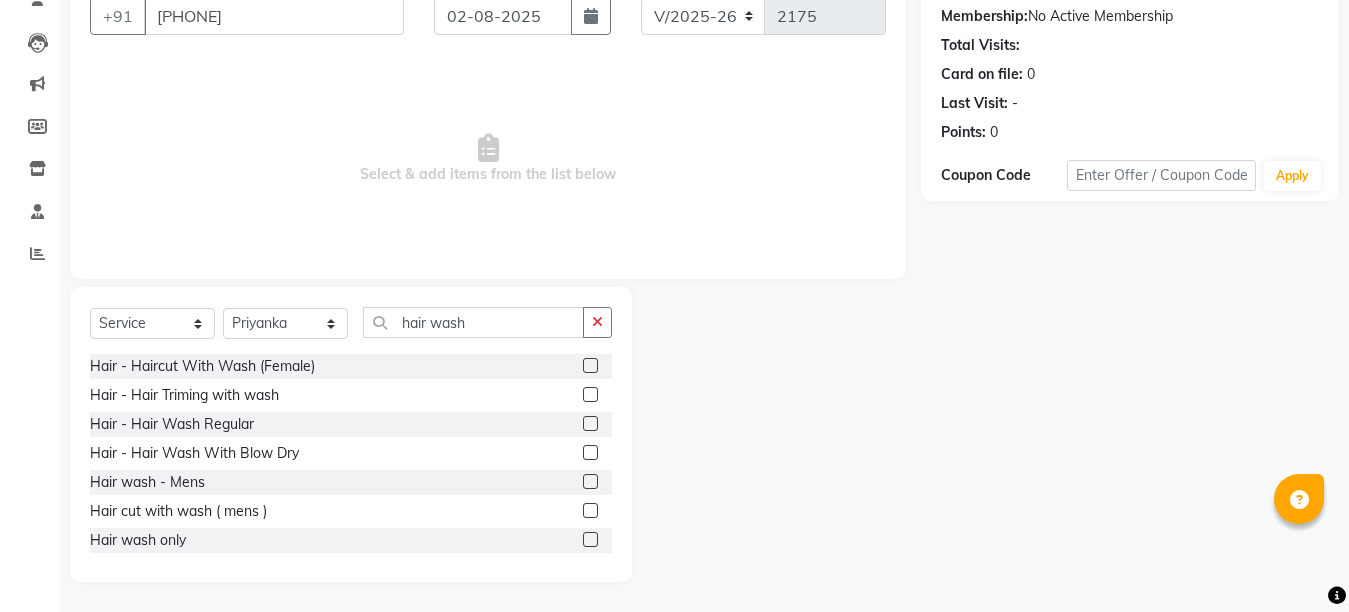 click 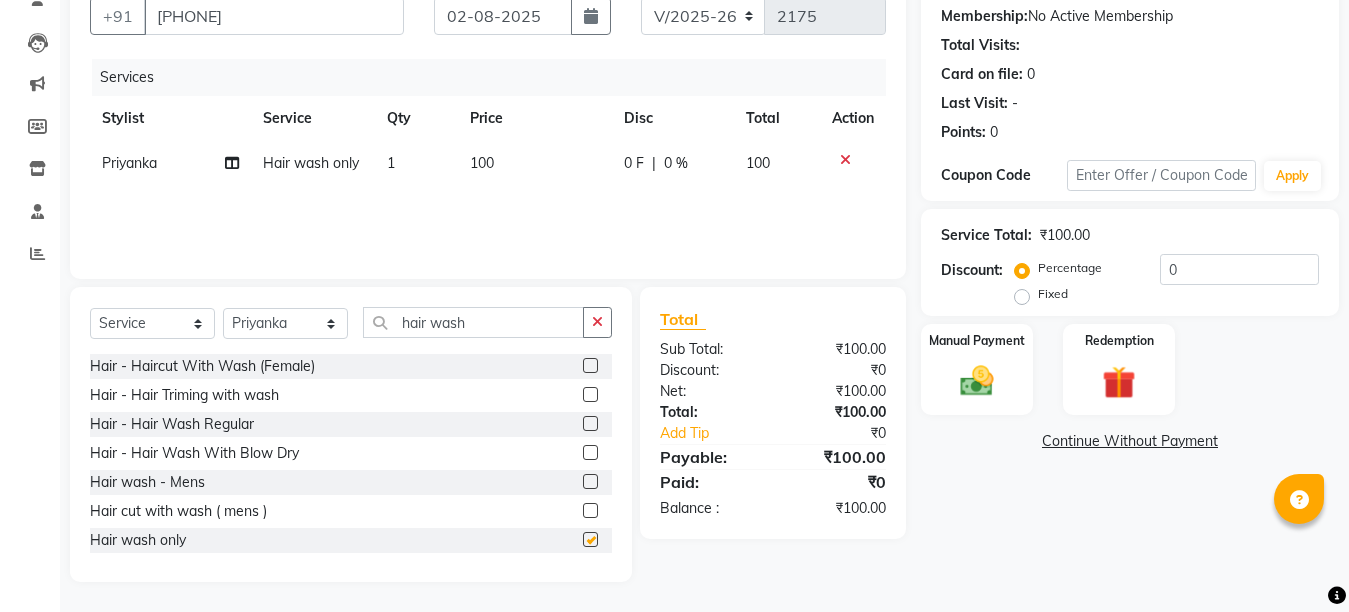 checkbox on "false" 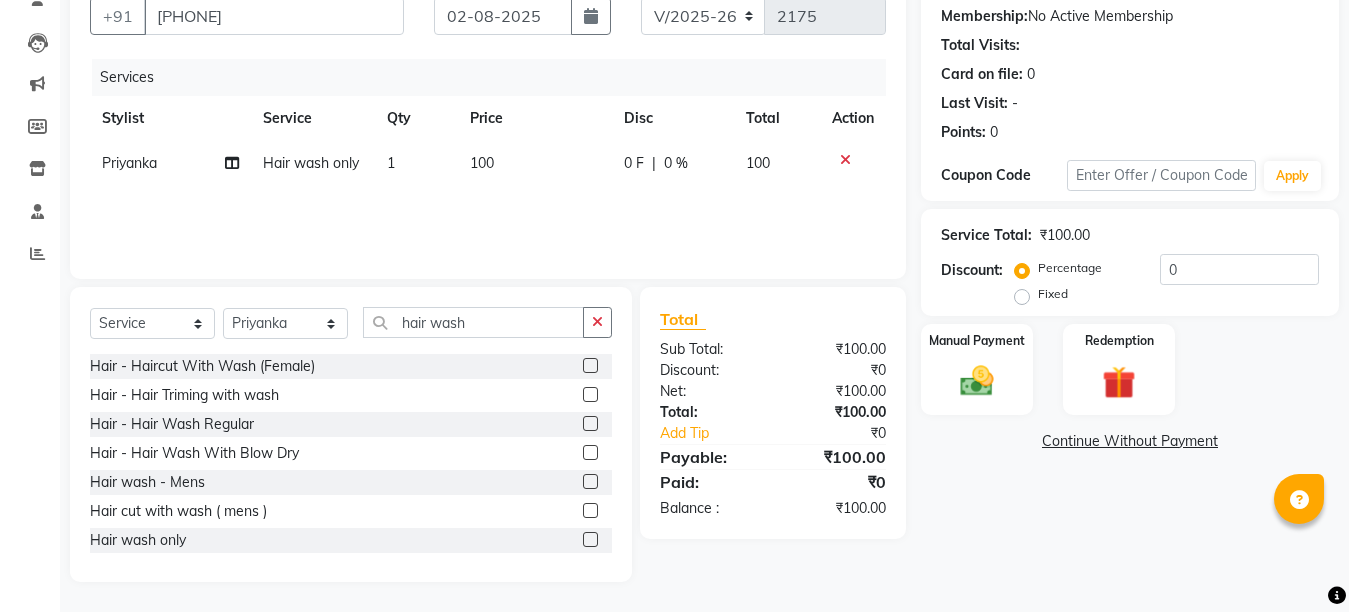 click on "1" 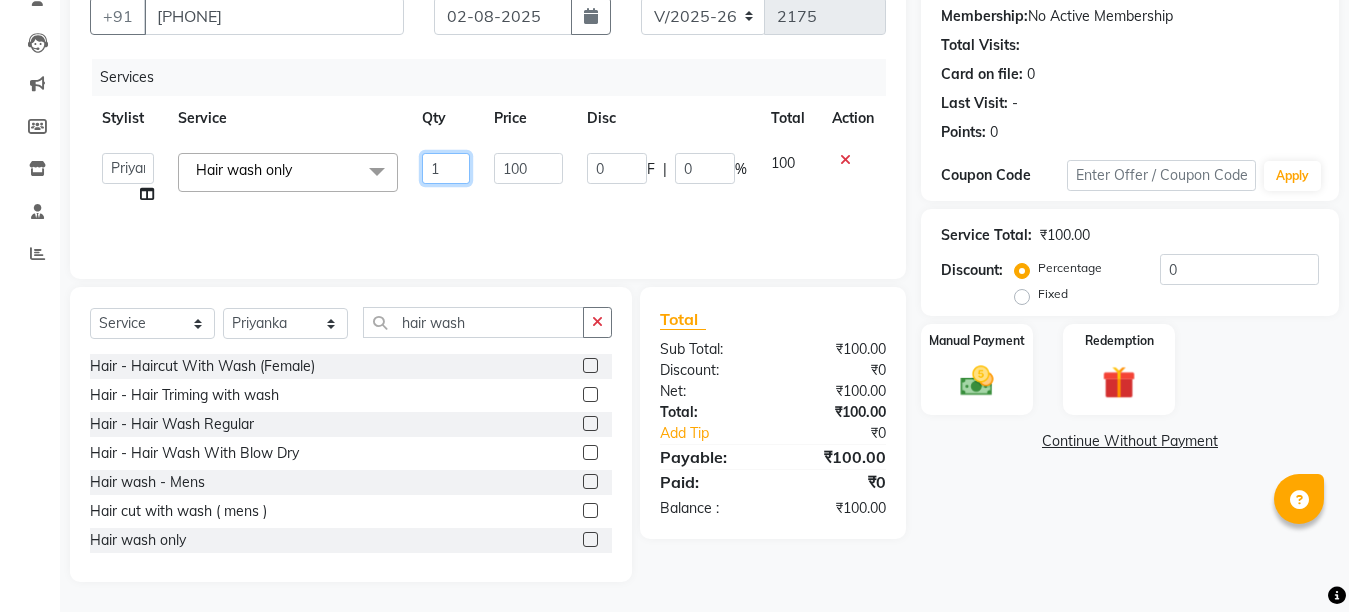 click on "1" 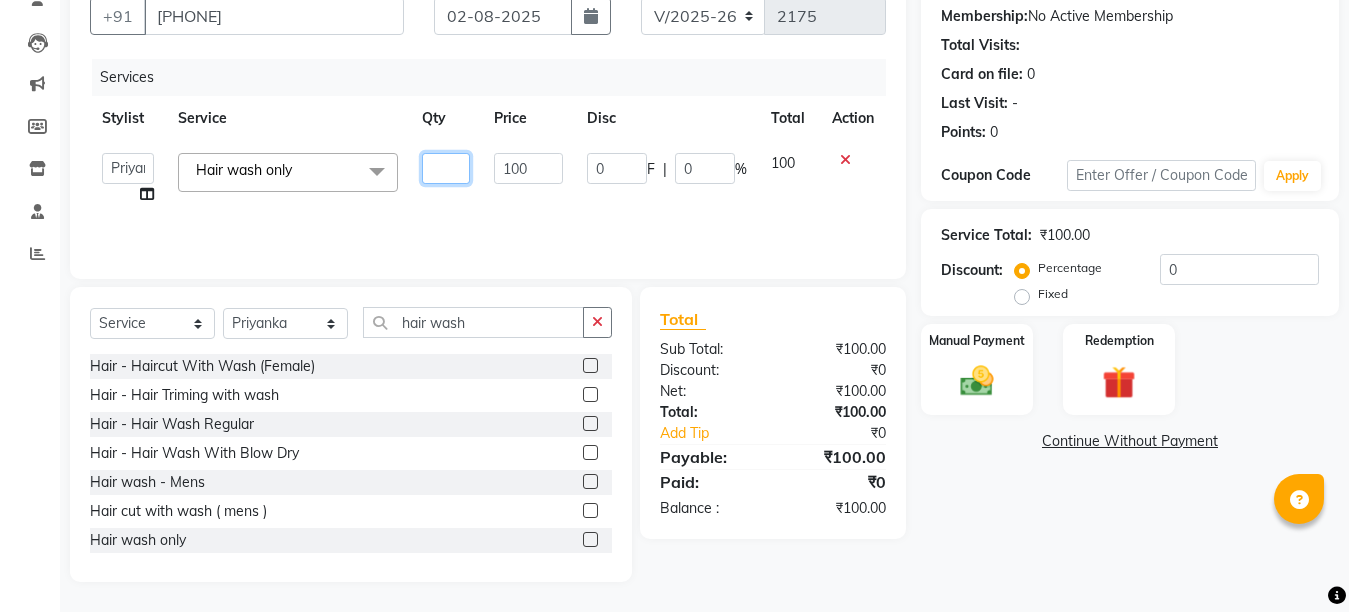type on "2" 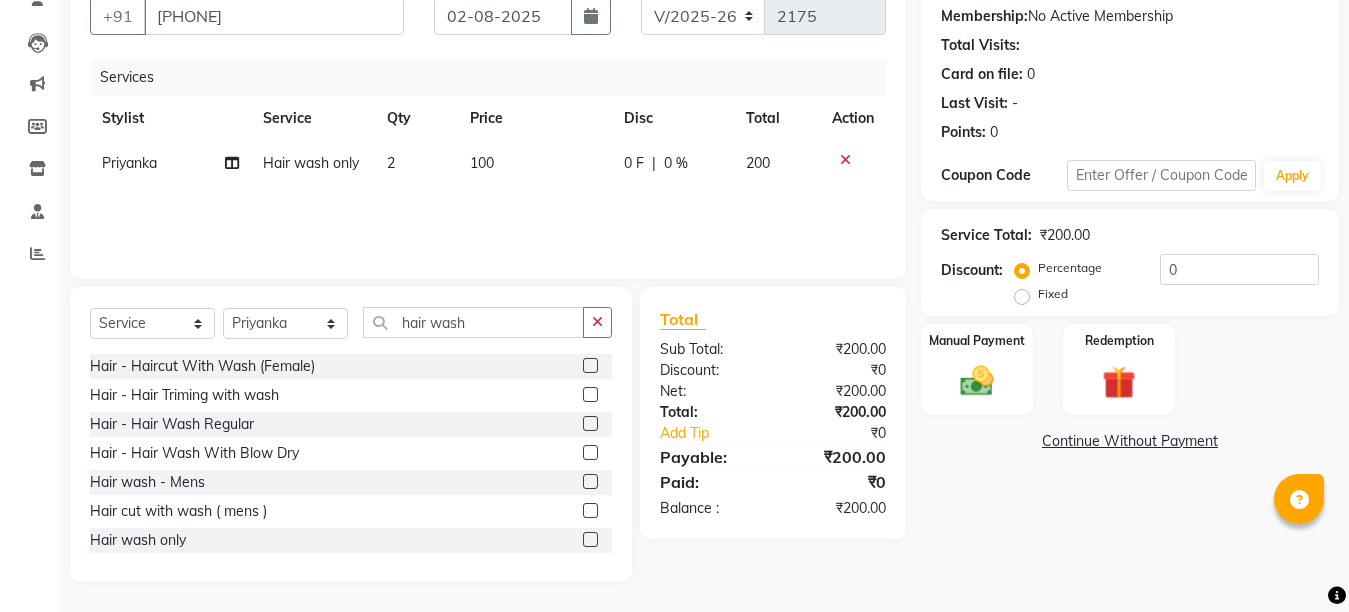 click on "Services Stylist Service Qty Price Disc Total Action Priyanka Hair wash only 2 100 0 F | 0 % 200" 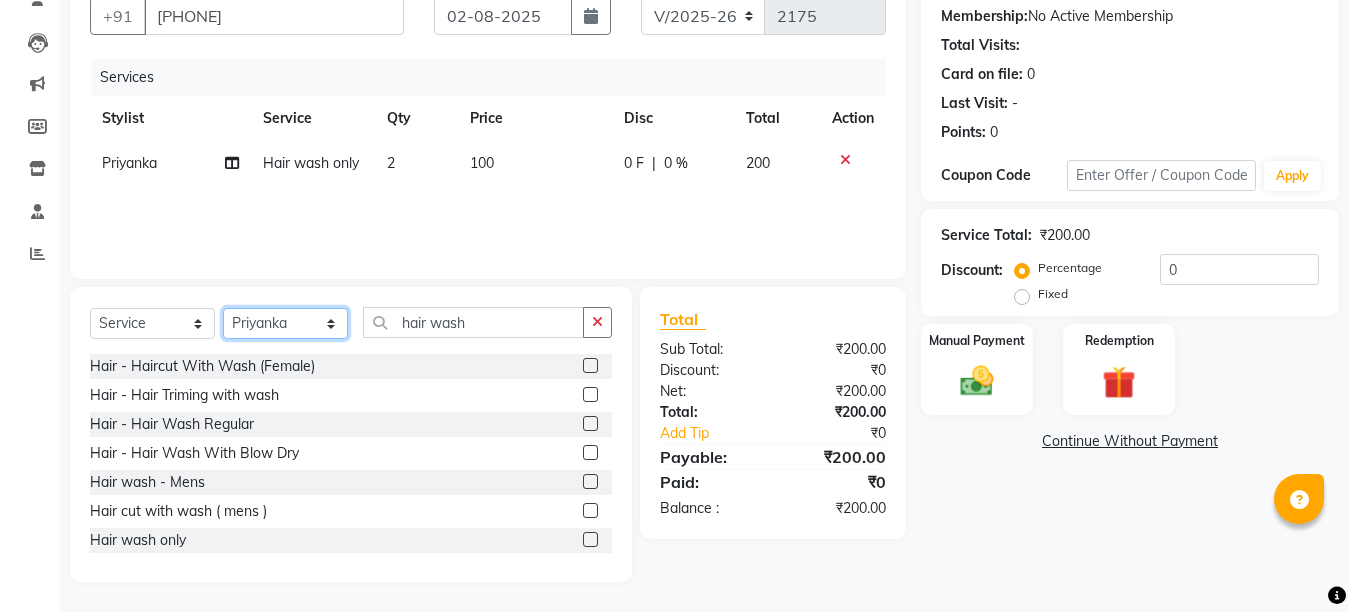 click on "Select Stylist Ankit Creative Front desk Deepak Firoz Geeta Golu Nisha Prince Priyanka Satyam Savita Shivam Shubham Sonu Sir Swapnil Taruna Panjwani Umesh Vidya" 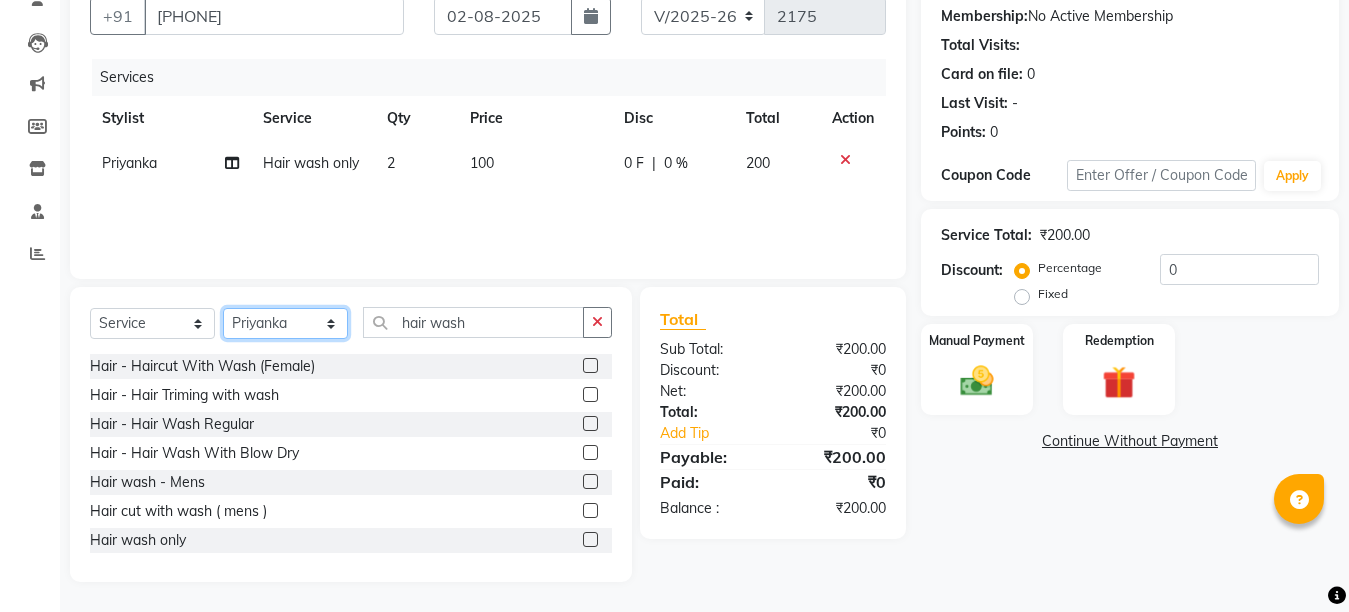 select on "44369" 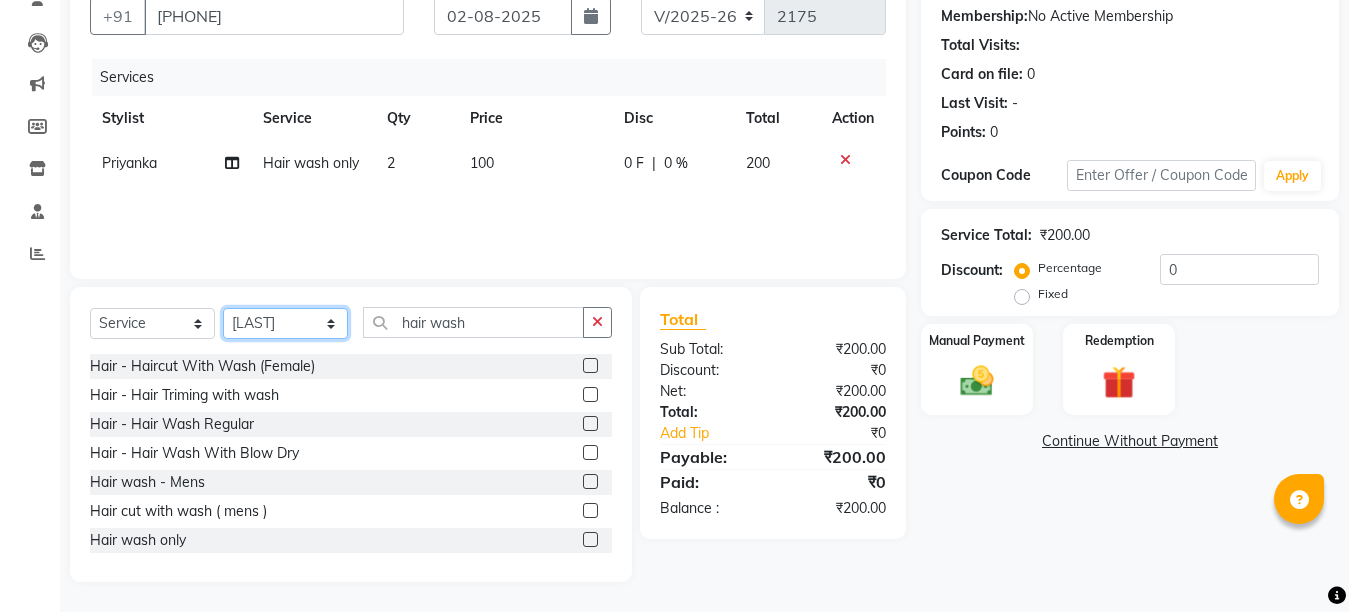 click on "Select Stylist Ankit Creative Front desk Deepak Firoz Geeta Golu Nisha Prince Priyanka Satyam Savita Shivam Shubham Sonu Sir Swapnil Taruna Panjwani Umesh Vidya" 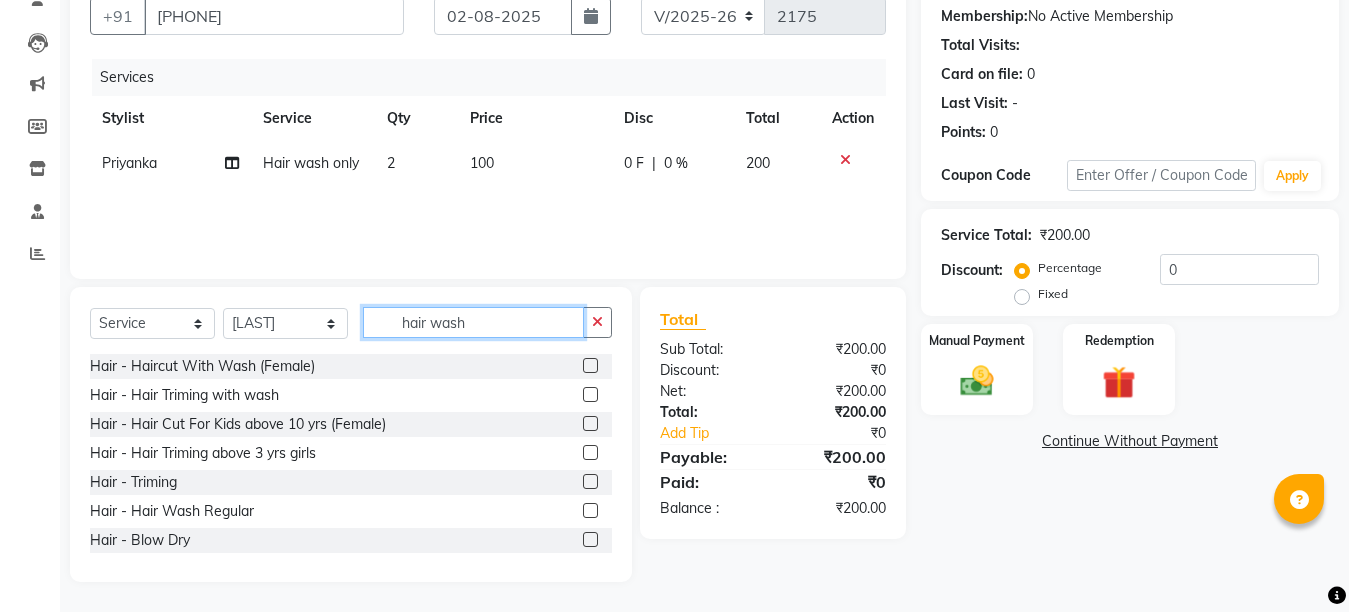 click on "hair wash" 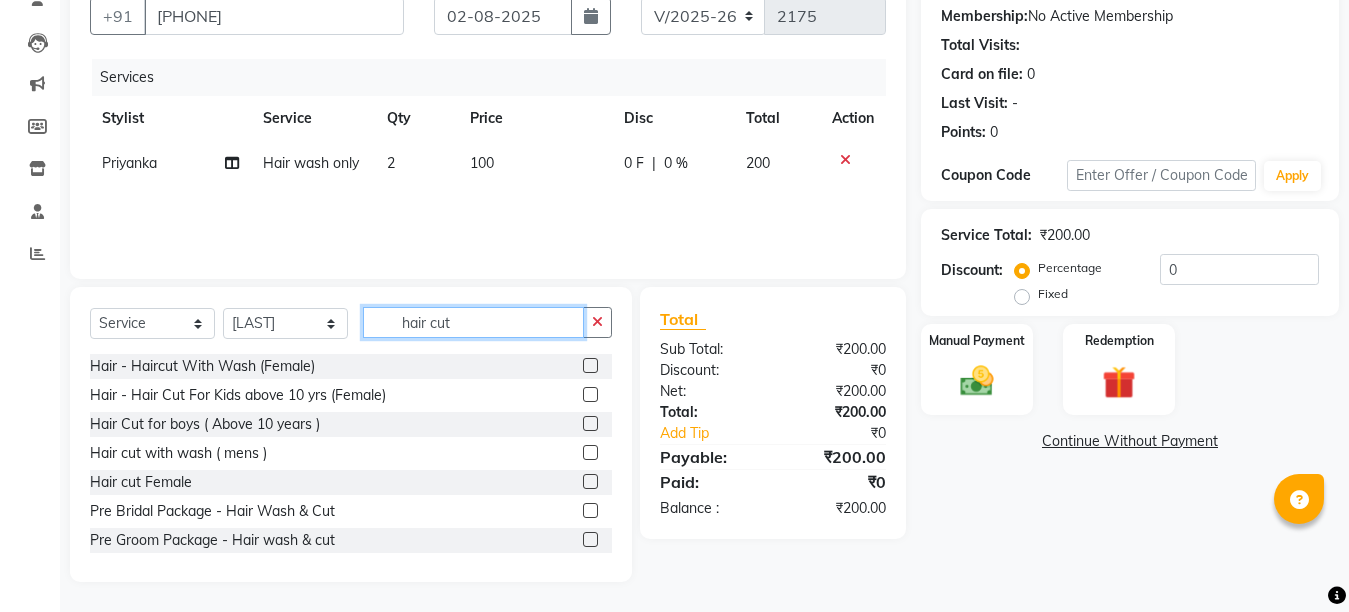 type on "hair cut" 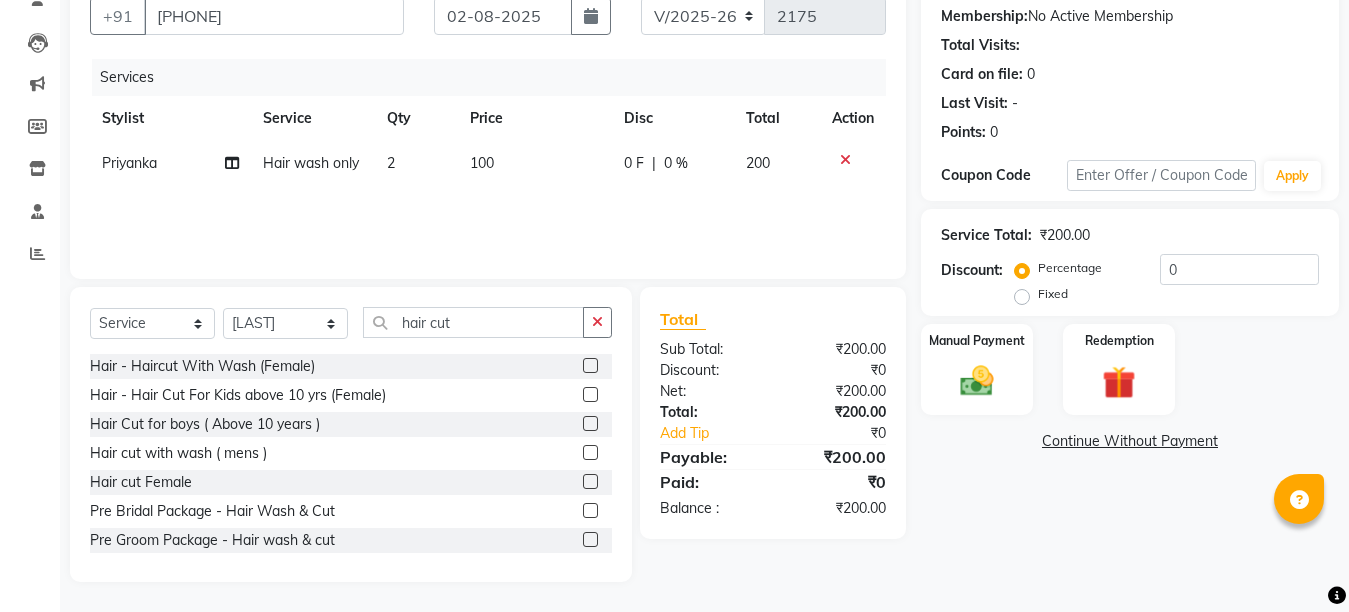 click 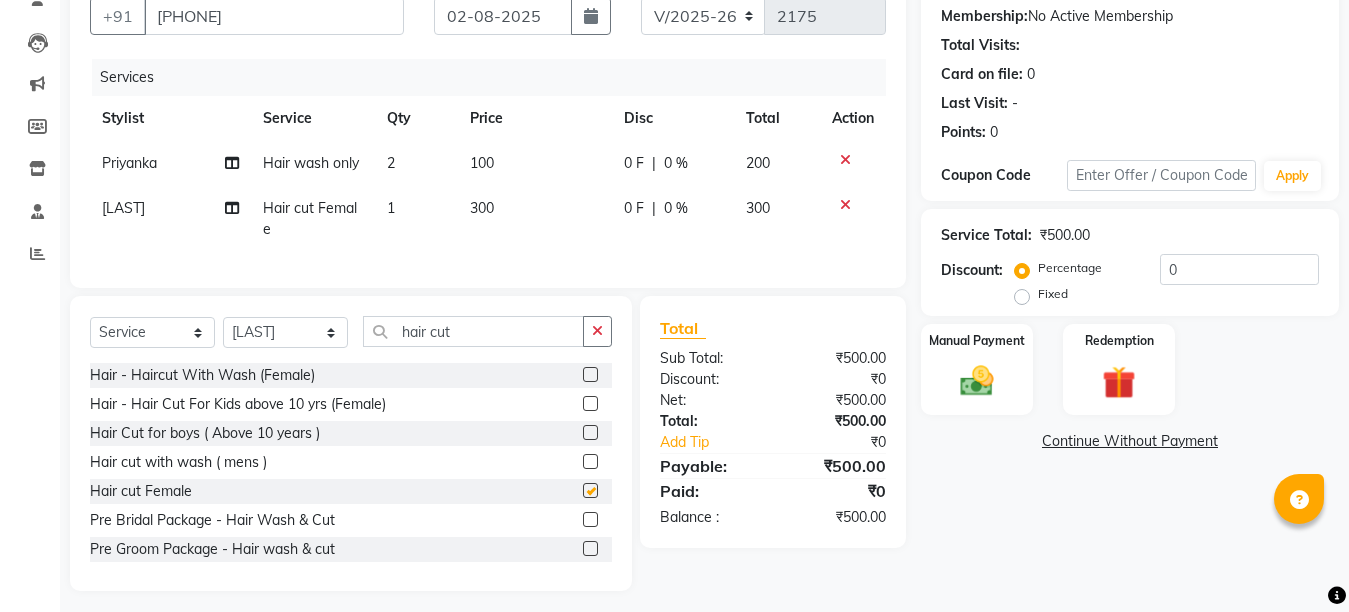 checkbox on "false" 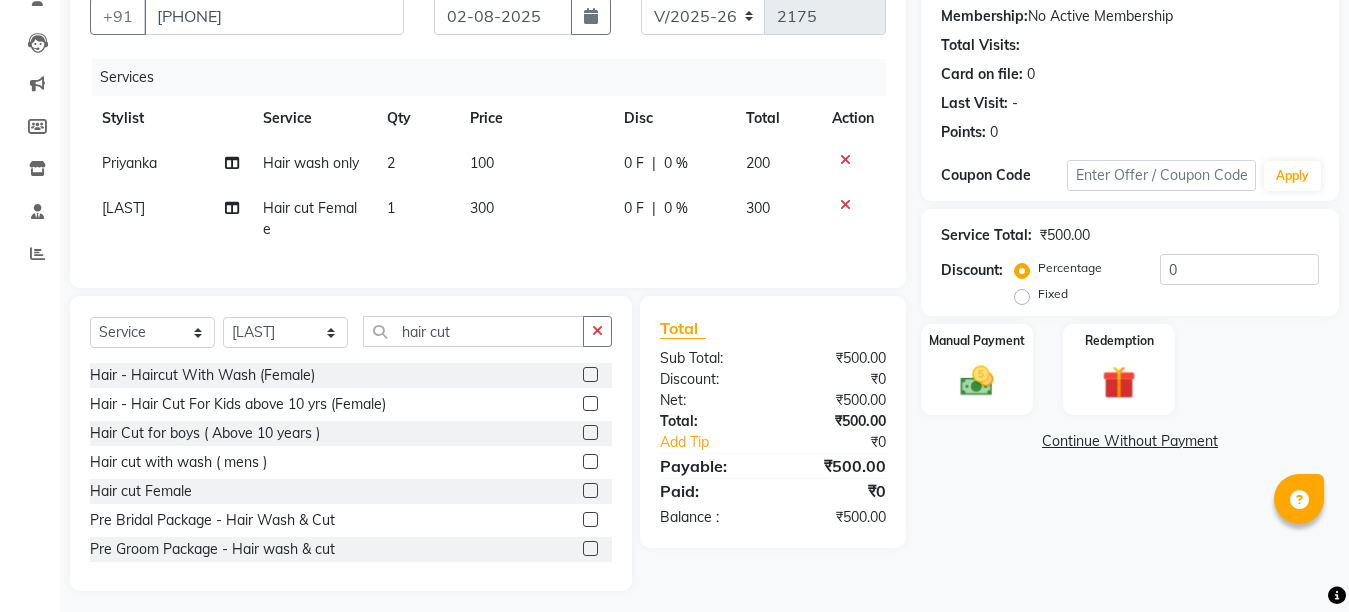 click on "300" 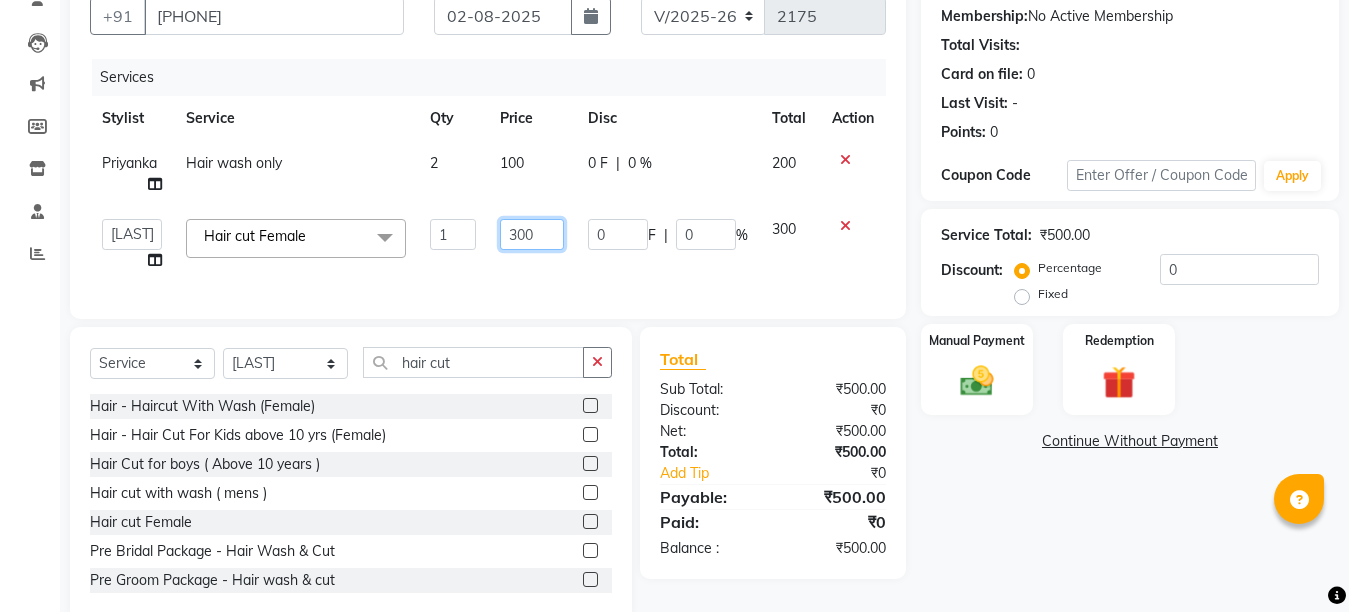 click on "300" 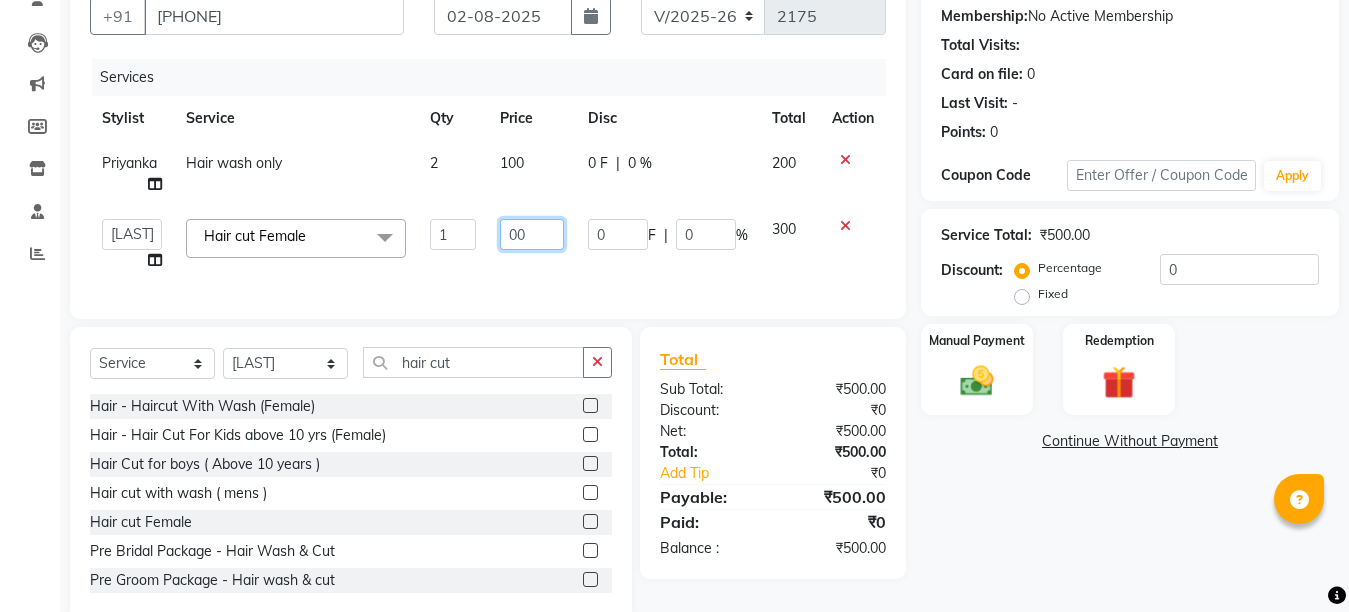 type on "600" 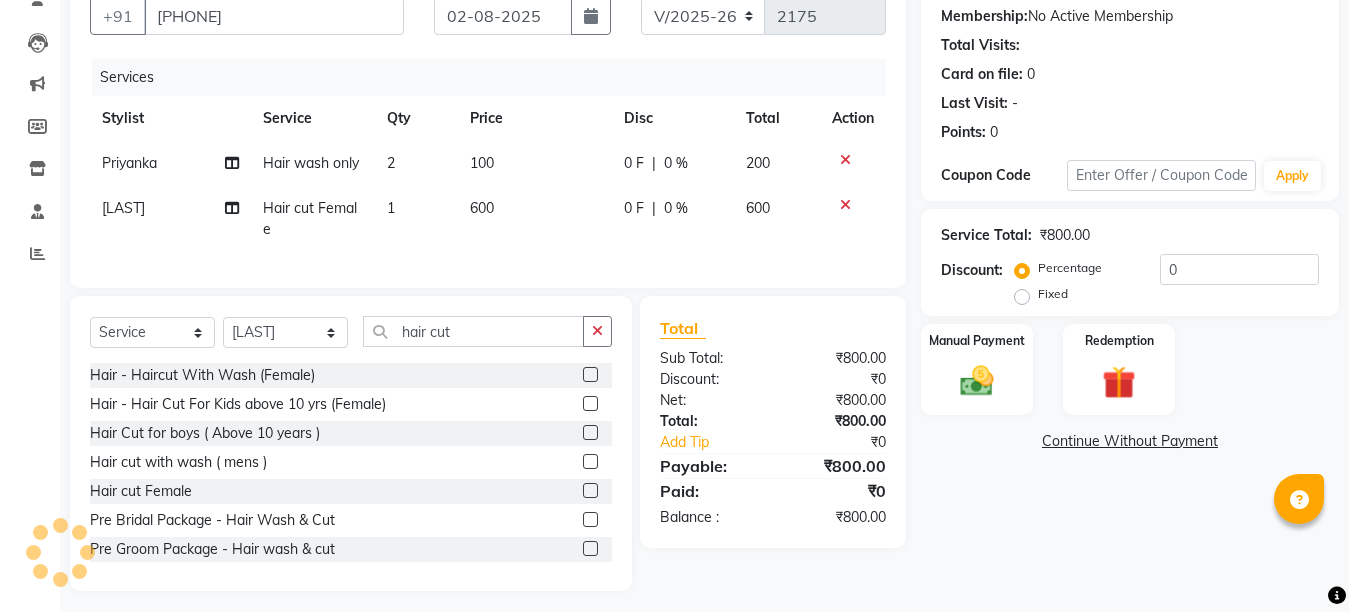 click on "Services Stylist Service Qty Price Disc Total Action Priyanka Hair wash only 2 100 0 F | 0 % 200 Golu Hair cut Female 1 600 0 F | 0 % 600" 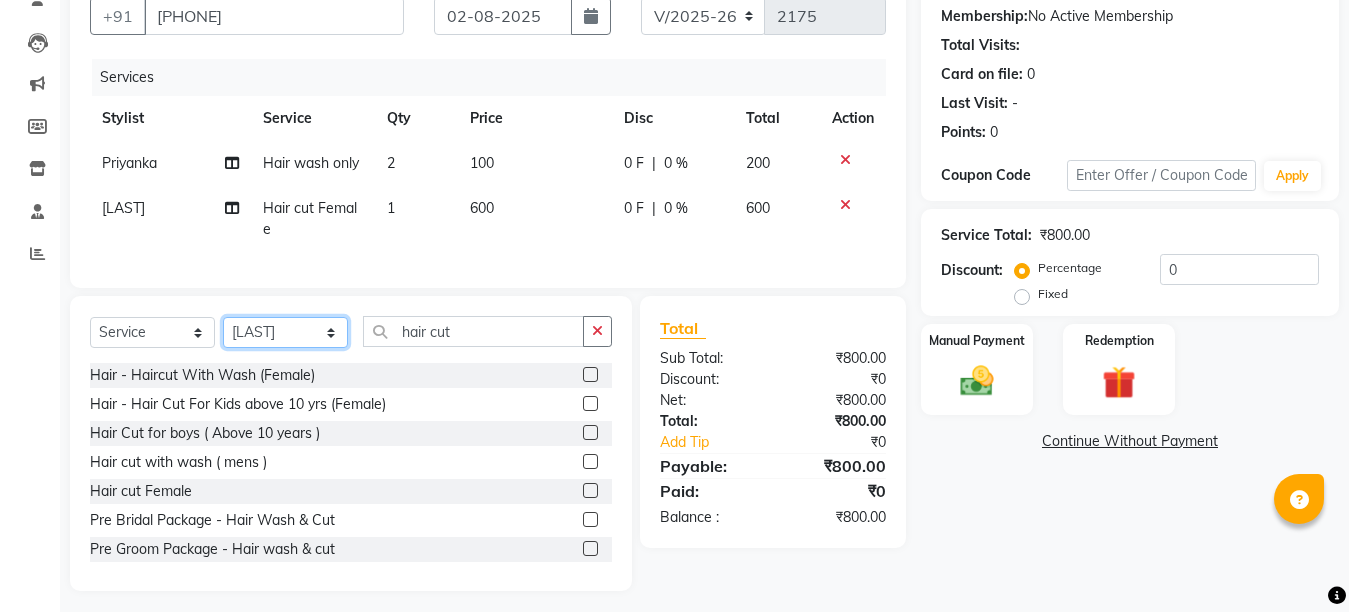 click on "Select Stylist Ankit Creative Front desk Deepak Firoz Geeta Golu Nisha Prince Priyanka Satyam Savita Shivam Shubham Sonu Sir Swapnil Taruna Panjwani Umesh Vidya" 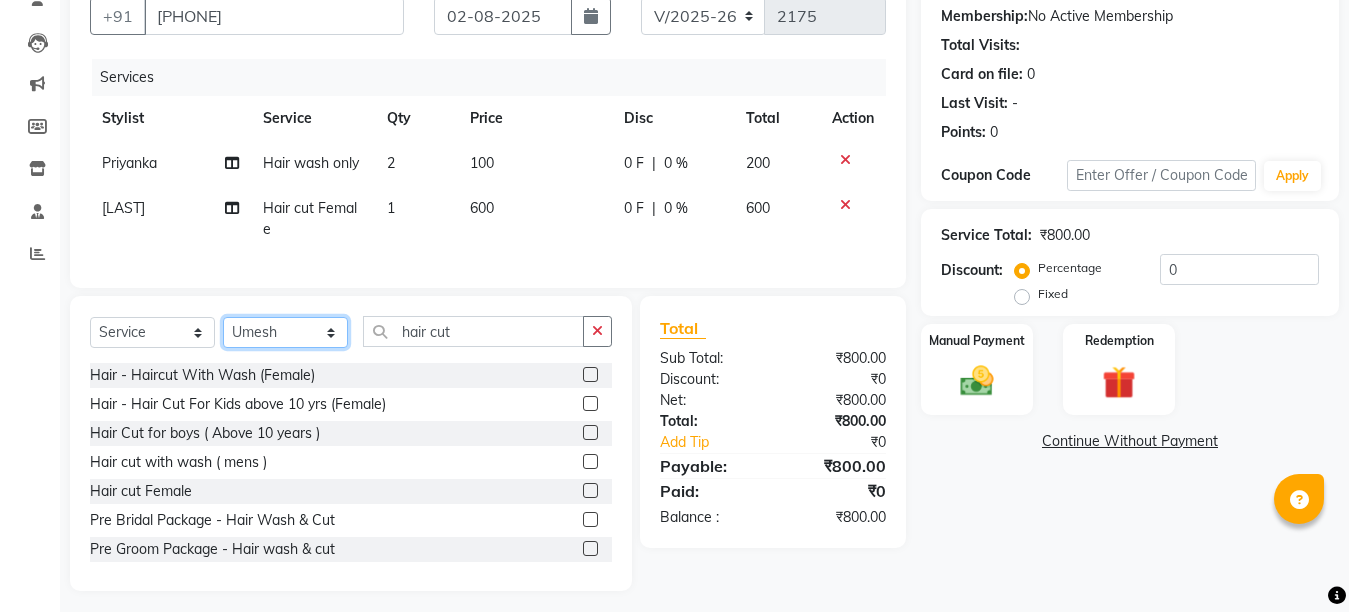 click on "Select Stylist Ankit Creative Front desk Deepak Firoz Geeta Golu Nisha Prince Priyanka Satyam Savita Shivam Shubham Sonu Sir Swapnil Taruna Panjwani Umesh Vidya" 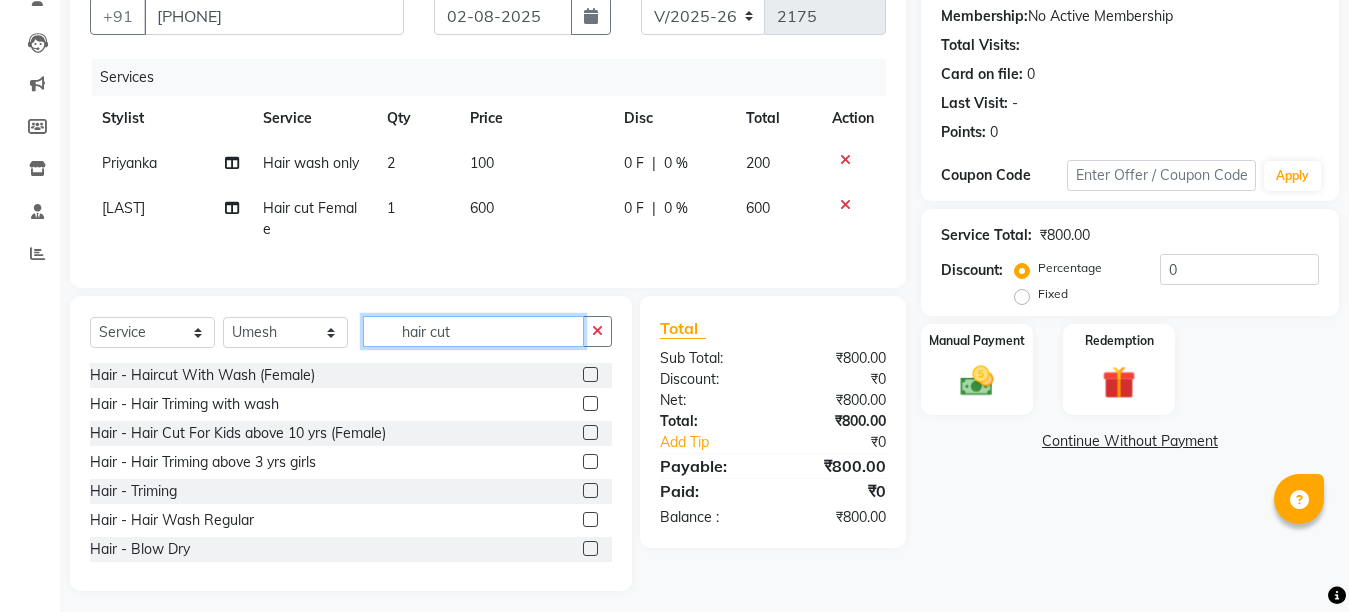 click on "hair cut" 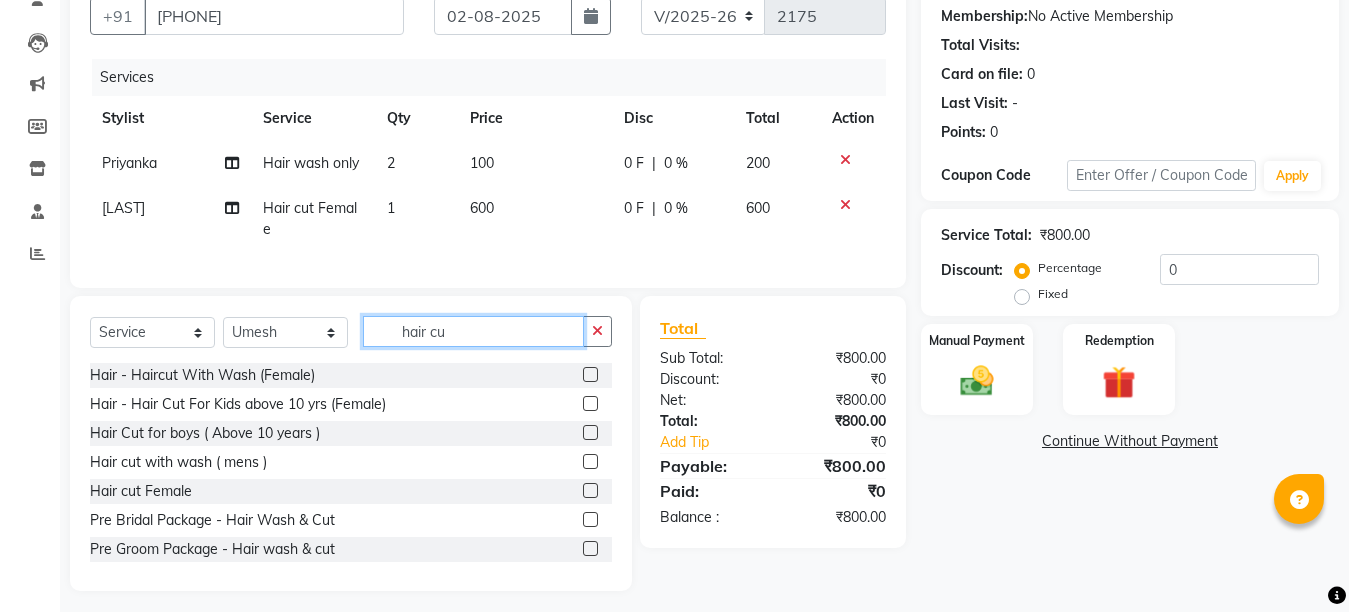 type on "hair cu" 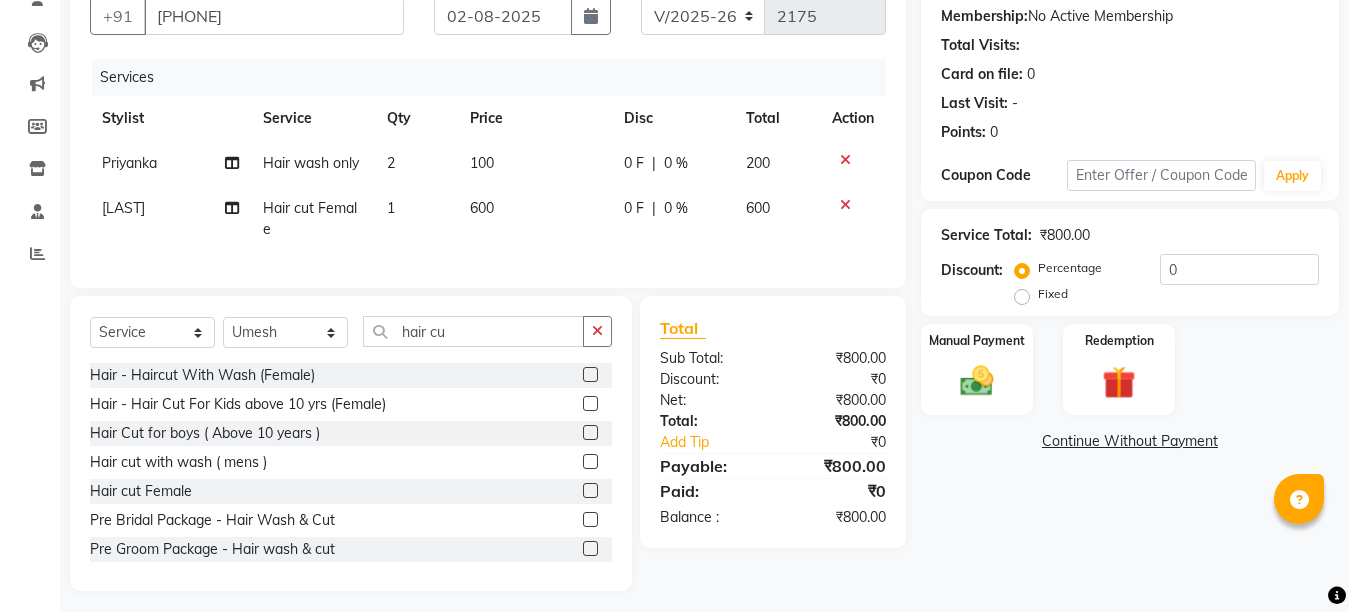 click 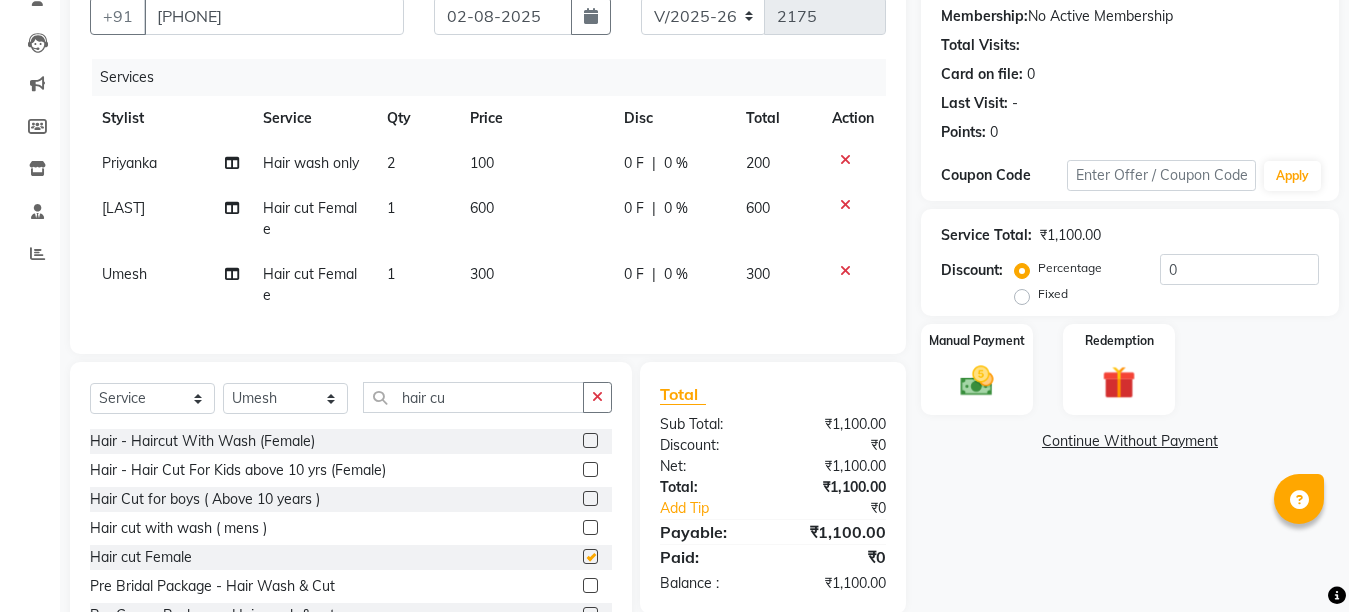 checkbox on "false" 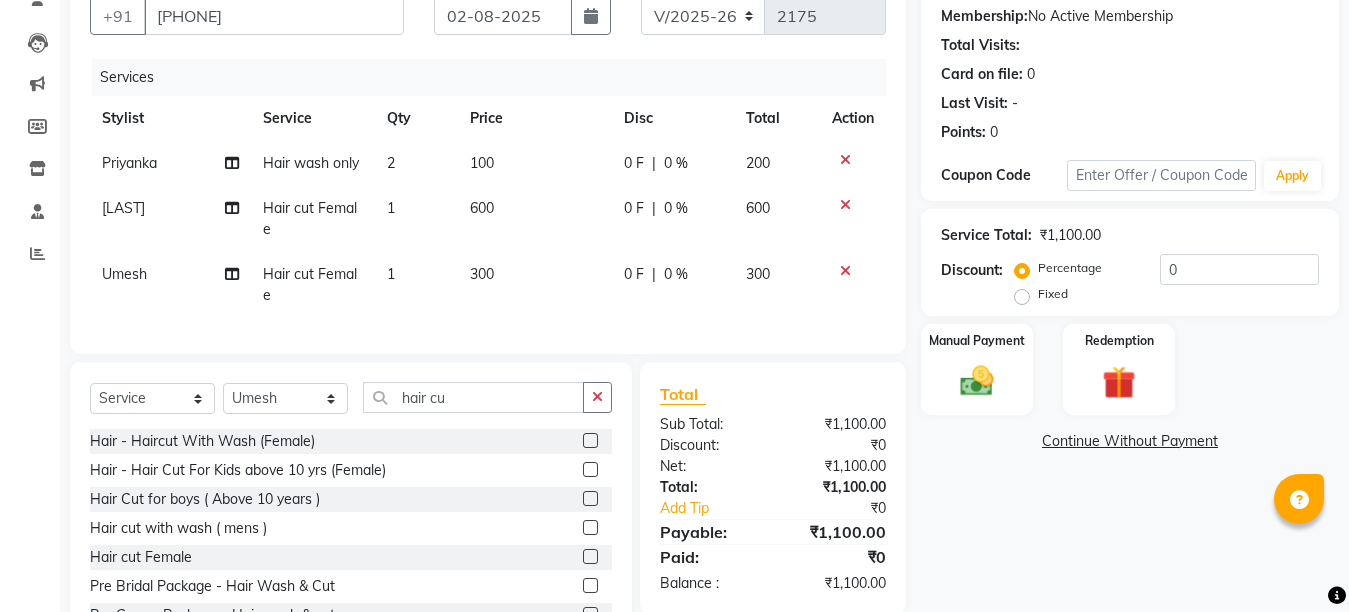 click on "300" 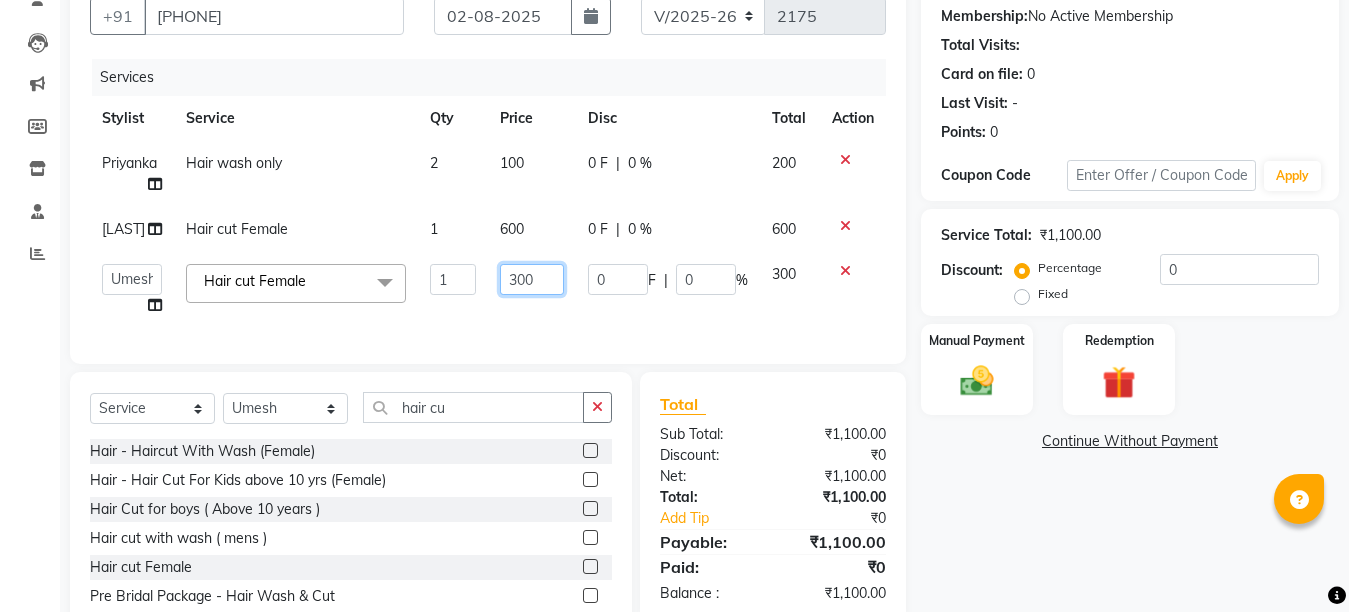 click on "300" 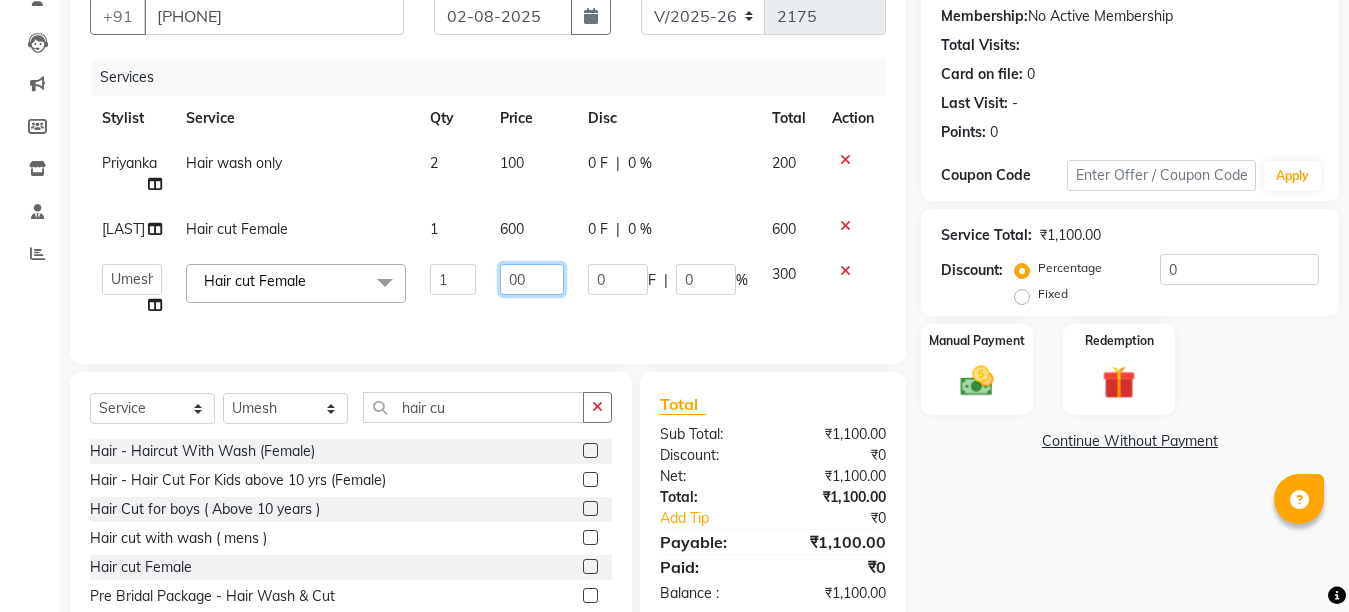 type on "600" 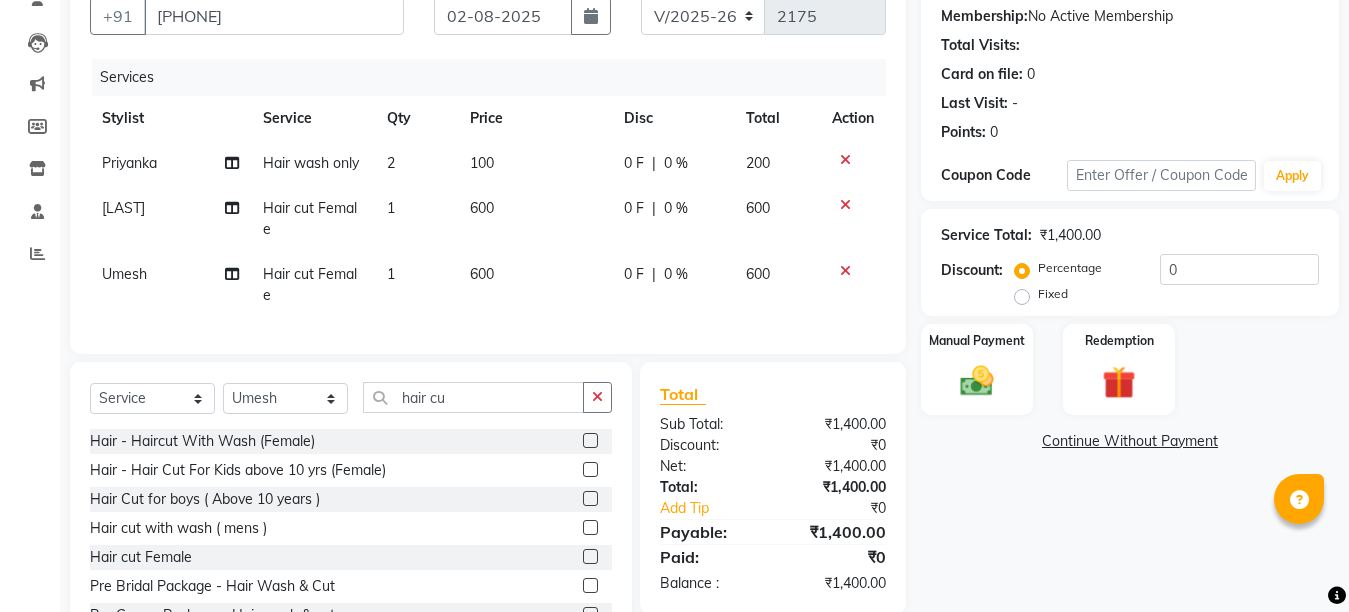click on "600" 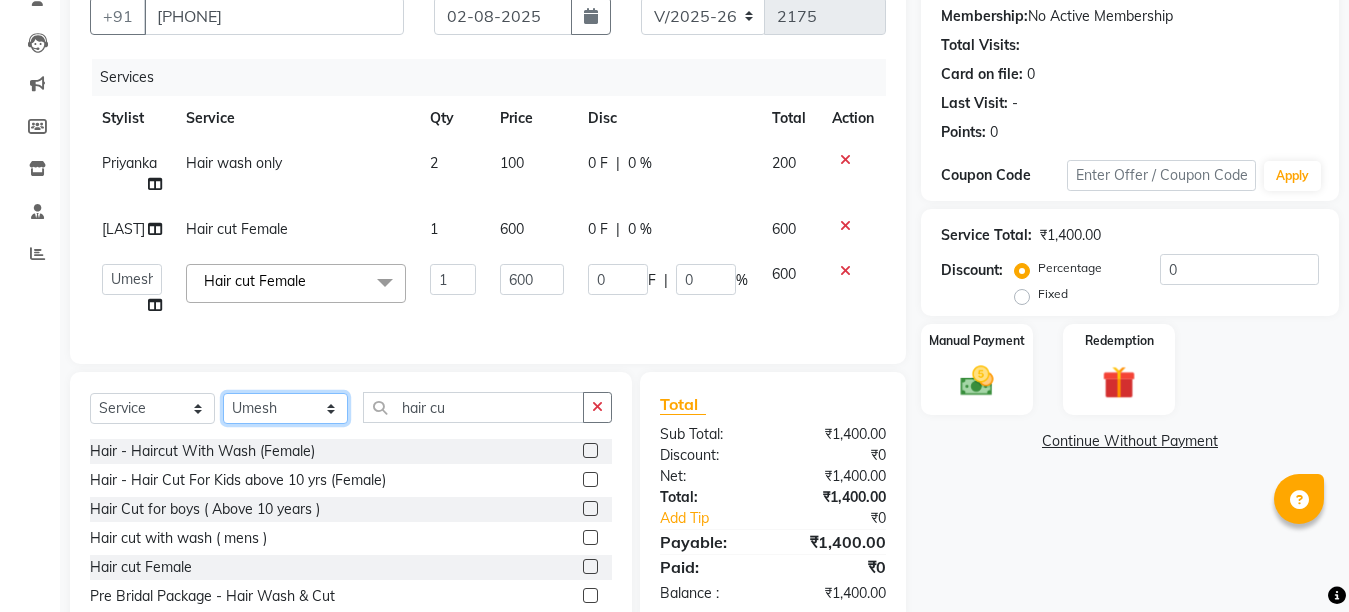 click on "Select Stylist Ankit Creative Front desk Deepak Firoz Geeta Golu Nisha Prince Priyanka Satyam Savita Shivam Shubham Sonu Sir Swapnil Taruna Panjwani Umesh Vidya" 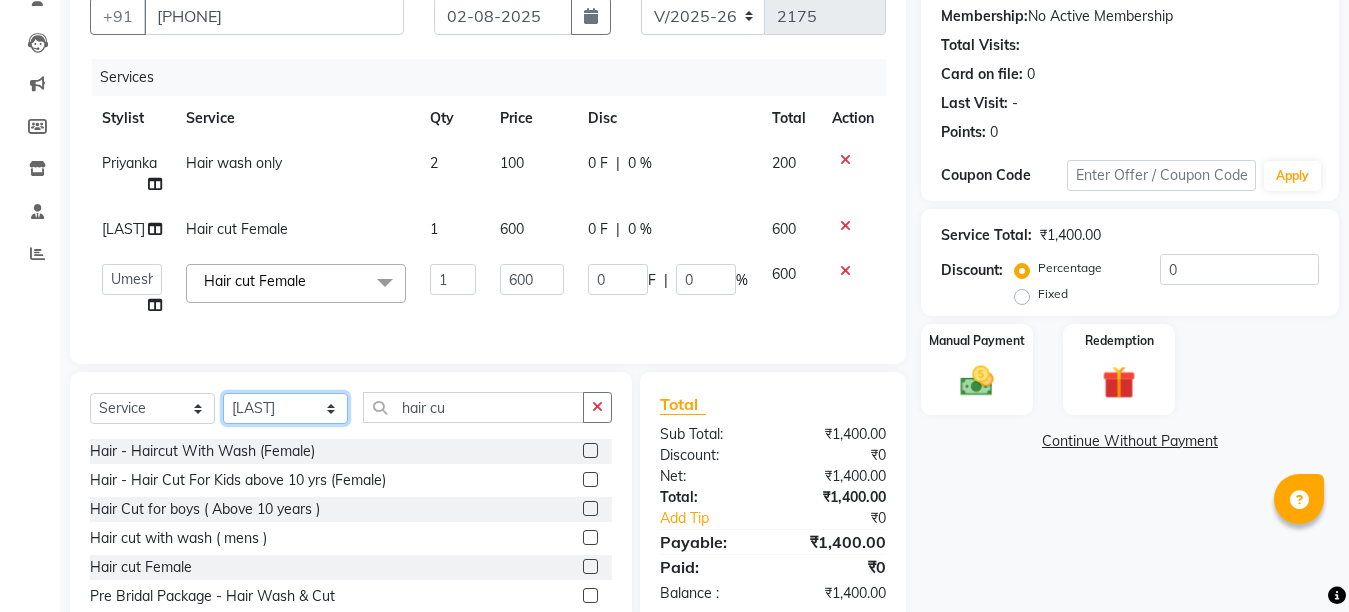 click on "Select Stylist Ankit Creative Front desk Deepak Firoz Geeta Golu Nisha Prince Priyanka Satyam Savita Shivam Shubham Sonu Sir Swapnil Taruna Panjwani Umesh Vidya" 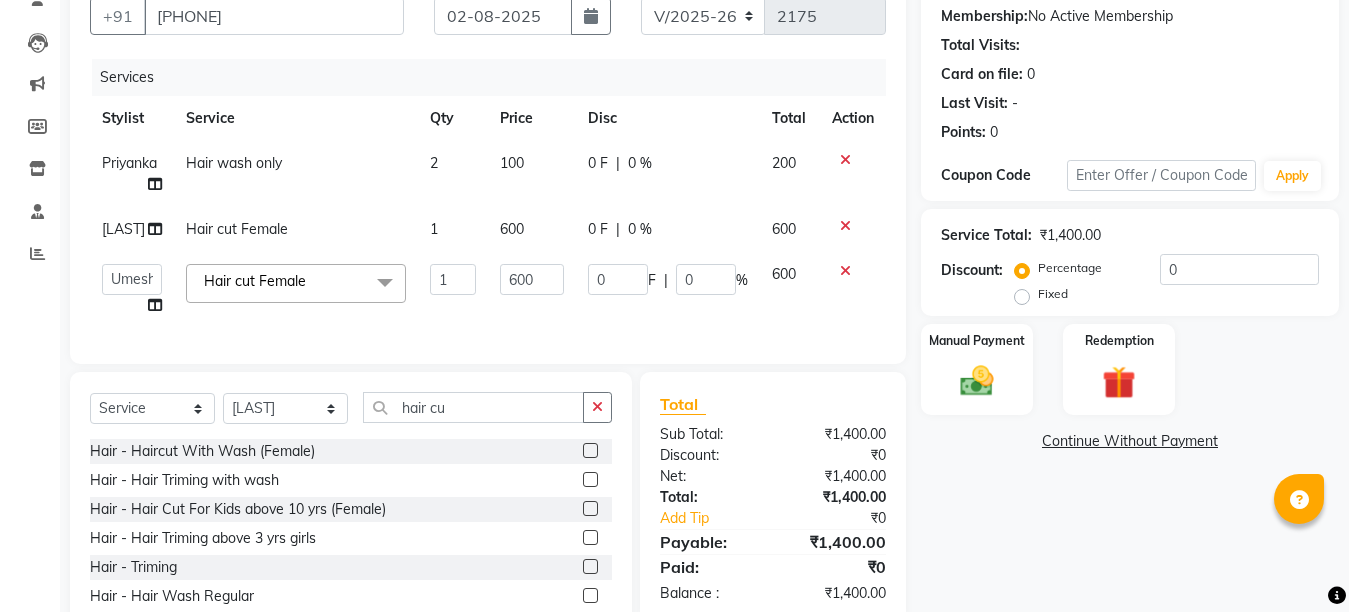 click 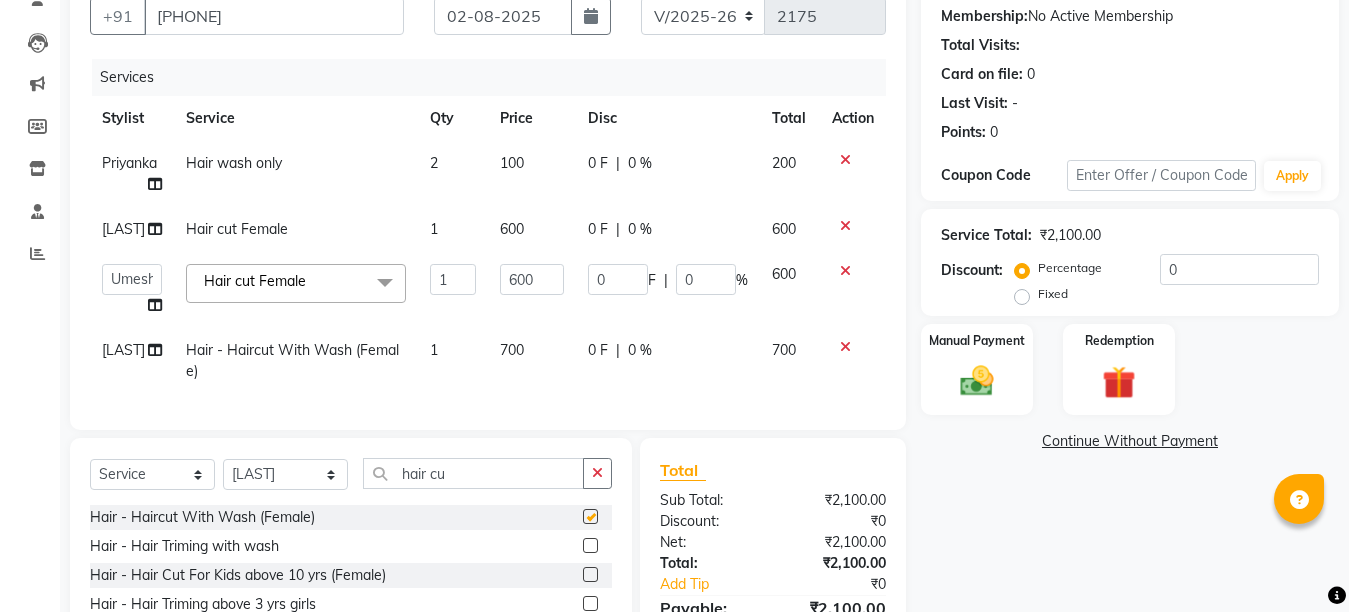 checkbox on "false" 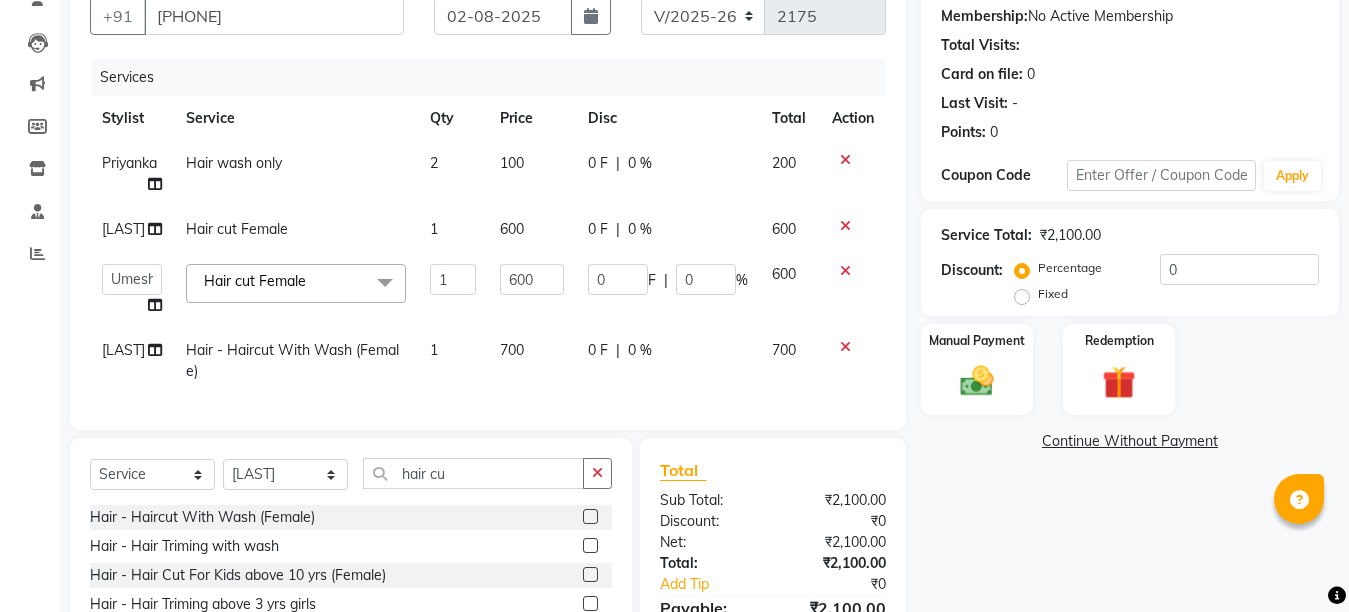 click on "0 F | 0 %" 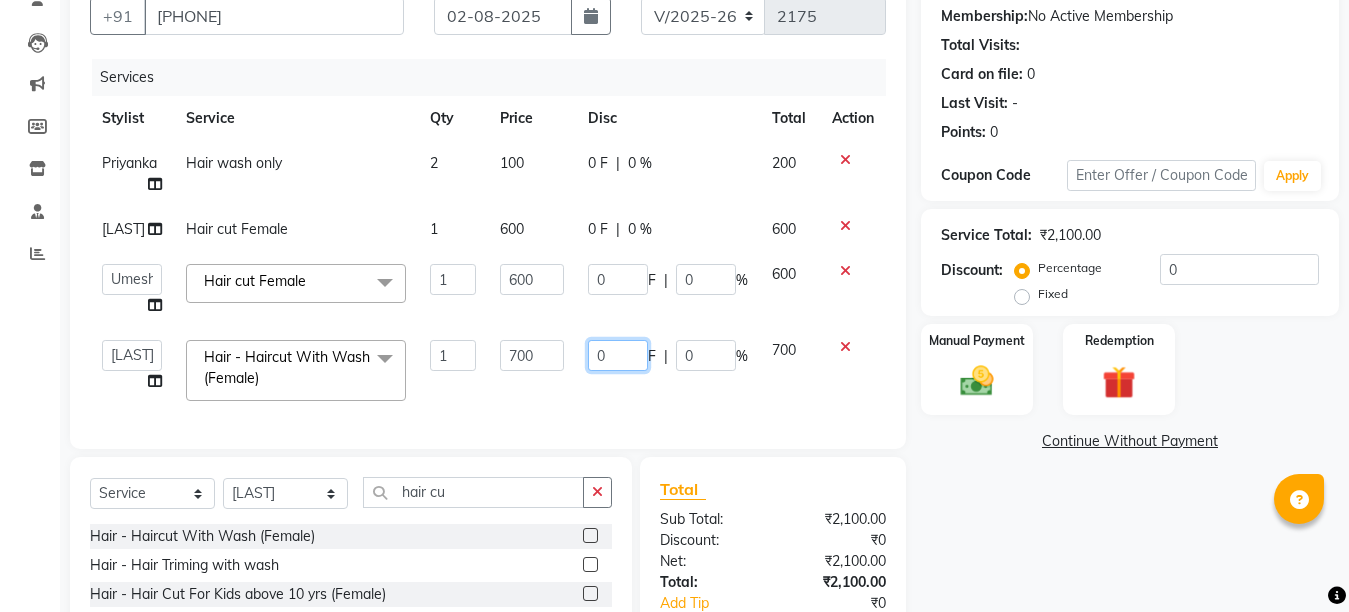 click on "0 F | 0 %" 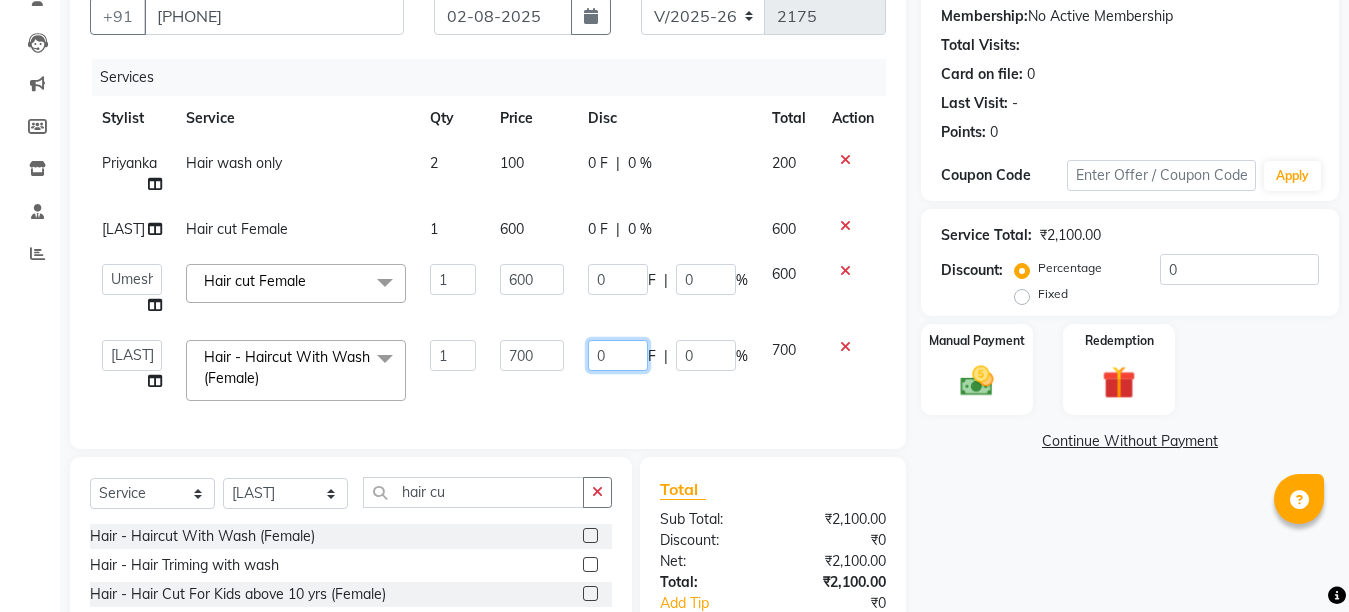 click on "0" 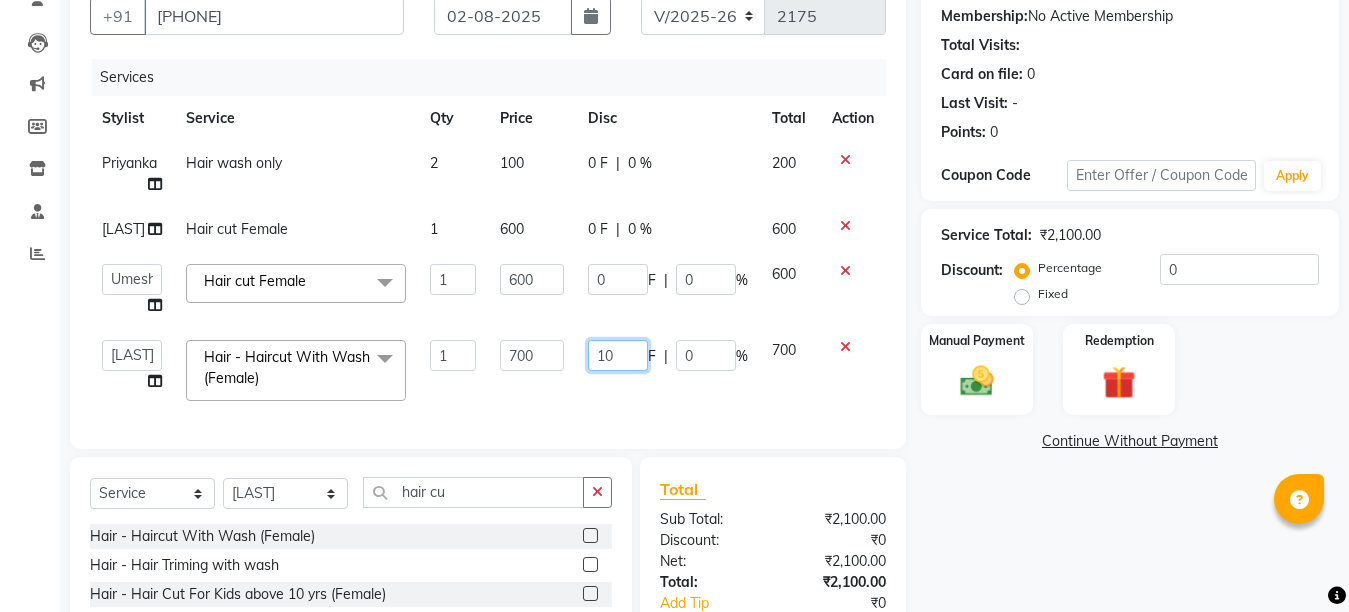 type on "100" 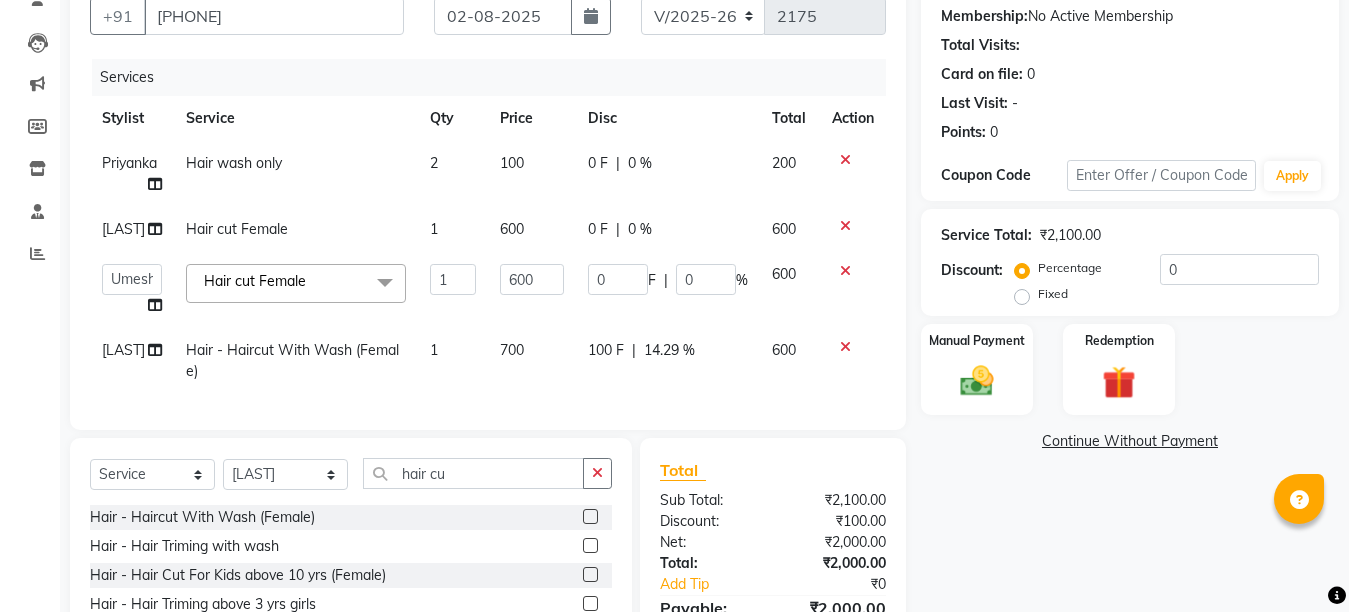 click on "Services Stylist Service Qty Price Disc Total Action Priyanka Hair wash only 2 100 0 F | 0 % 200 Golu Hair cut Female 1 600 0 F | 0 % 600  Ankit   Creative Front desk   Deepak   Firoz   Geeta   Golu   Nisha   Prince   Priyanka   Satyam   Savita   Shivam   Shubham   Sonu Sir   Swapnil   Taruna Panjwani   Umesh   Vidya  Hair cut Female  x Hair - Haircut With Wash (Female) Hair - Hair Triming with wash Hair - Hair Cut For Kids above 10 yrs (Female) Hair - Hair Triming above 3 yrs girls Hair - Triming  Hair - Hair Wash Regular  Hair - Blow Dry Hair - Hair Wash With Blow Dry Ironing - Up to Shoulder  Ironing - Below Shoulder  Ironing - Mid Waist Ironing - Below Wait Tongs - Up to shoulder Tongs - Below Shoulder Tongs - Mid Waist Tongs - Below Waist  Head Massage with oil ( 30 Min ) Head massage with oil & steam ( 30 Min ) Head Massage with aroma oil & steam ( 30 Min ) Hair Spa - Up to shoulder  Hair Spa - Below Shoulder Hair Spa - Mid Waist Hair Spa - Below Waist Hair - Ola plex ( Up to neck ) Deep Clean Shave  1" 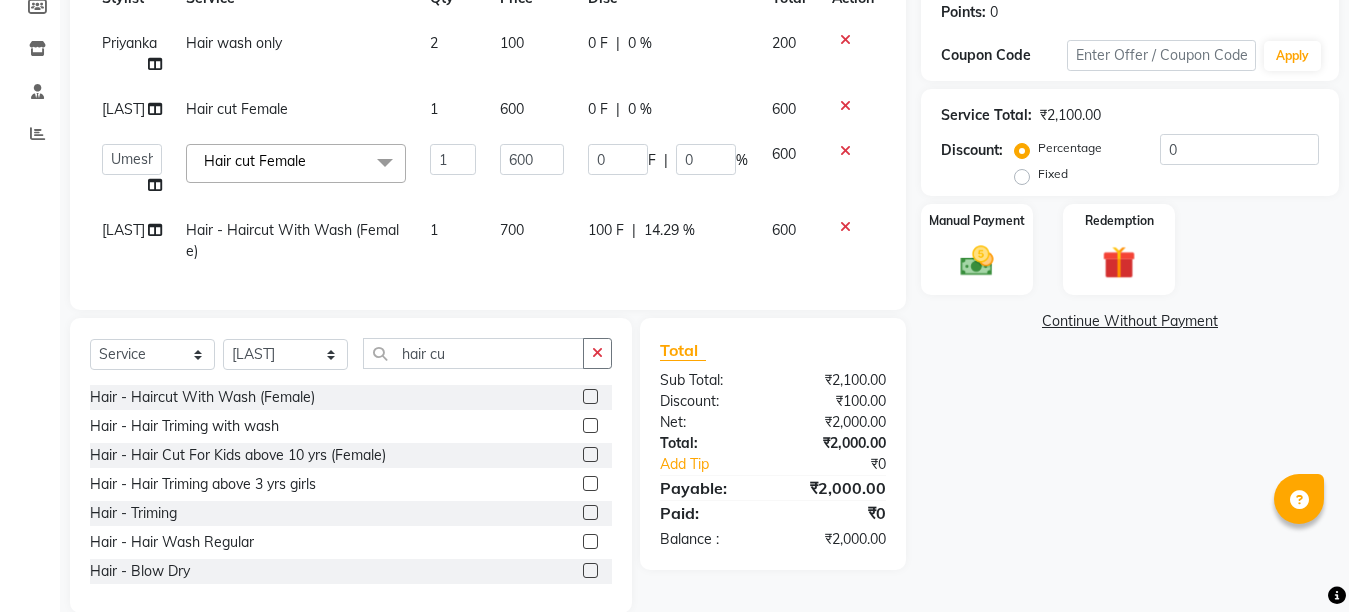 scroll, scrollTop: 269, scrollLeft: 0, axis: vertical 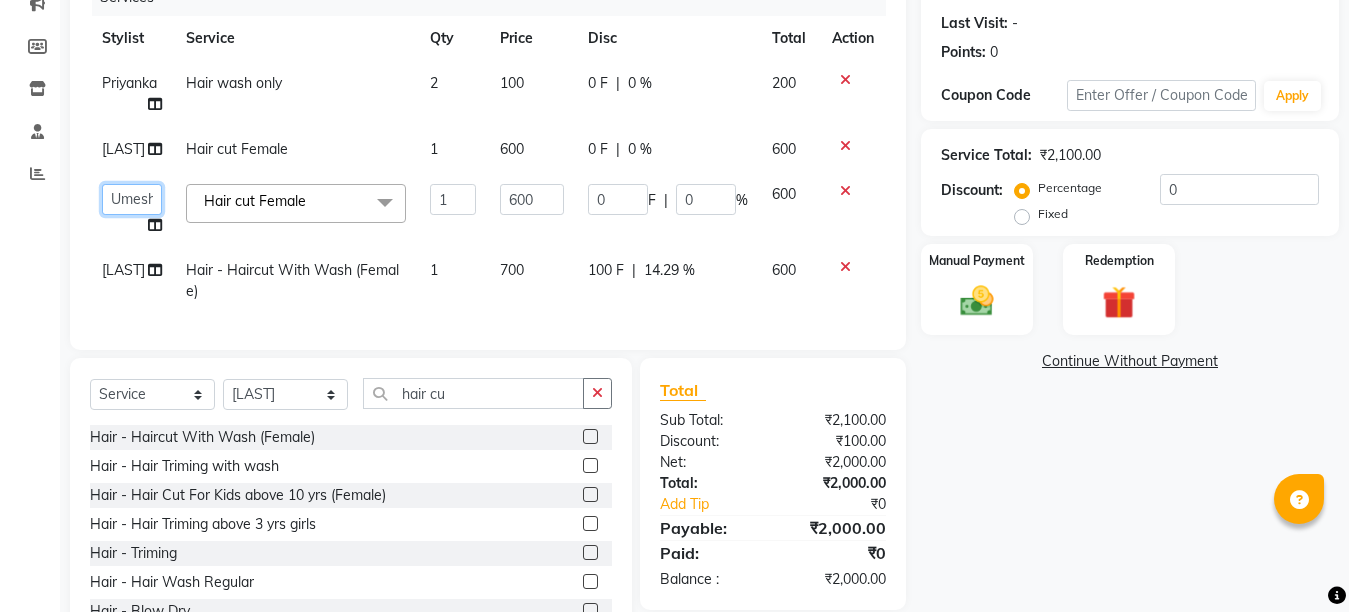 click on "Ankit   Creative Front desk   Deepak   Firoz   Geeta   Golu   Nisha   Prince   Priyanka   Satyam   Savita   Shivam   Shubham   Sonu Sir   Swapnil   Taruna Panjwani   Umesh   Vidya" 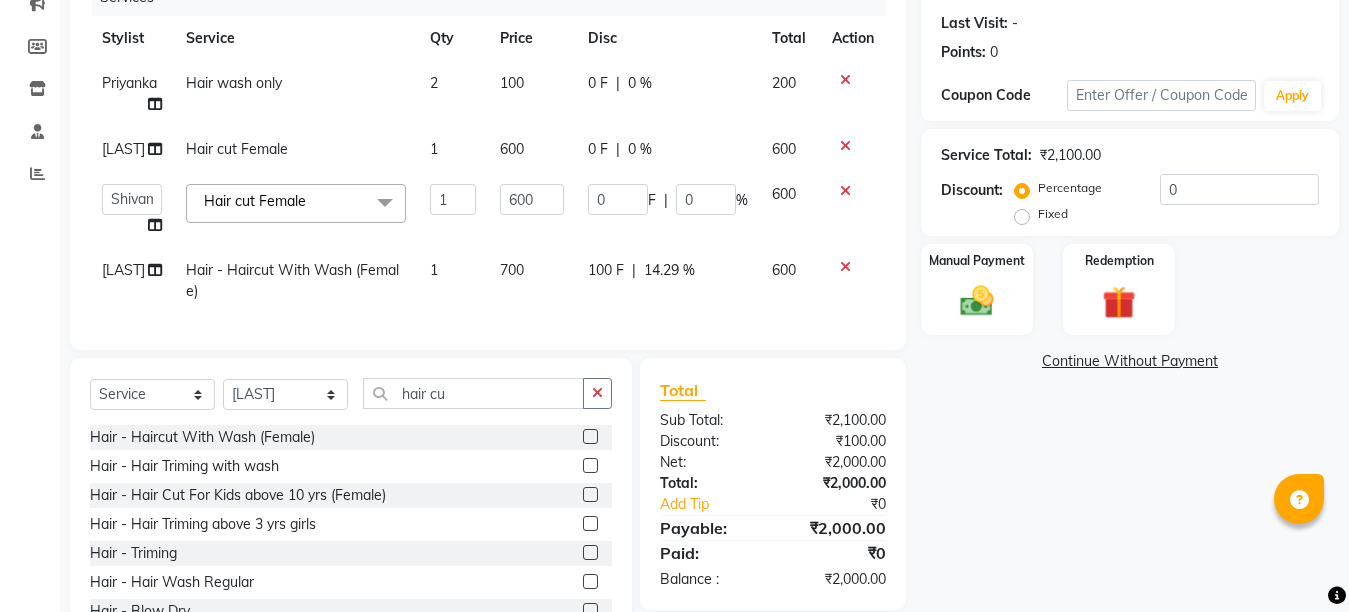 select on "78757" 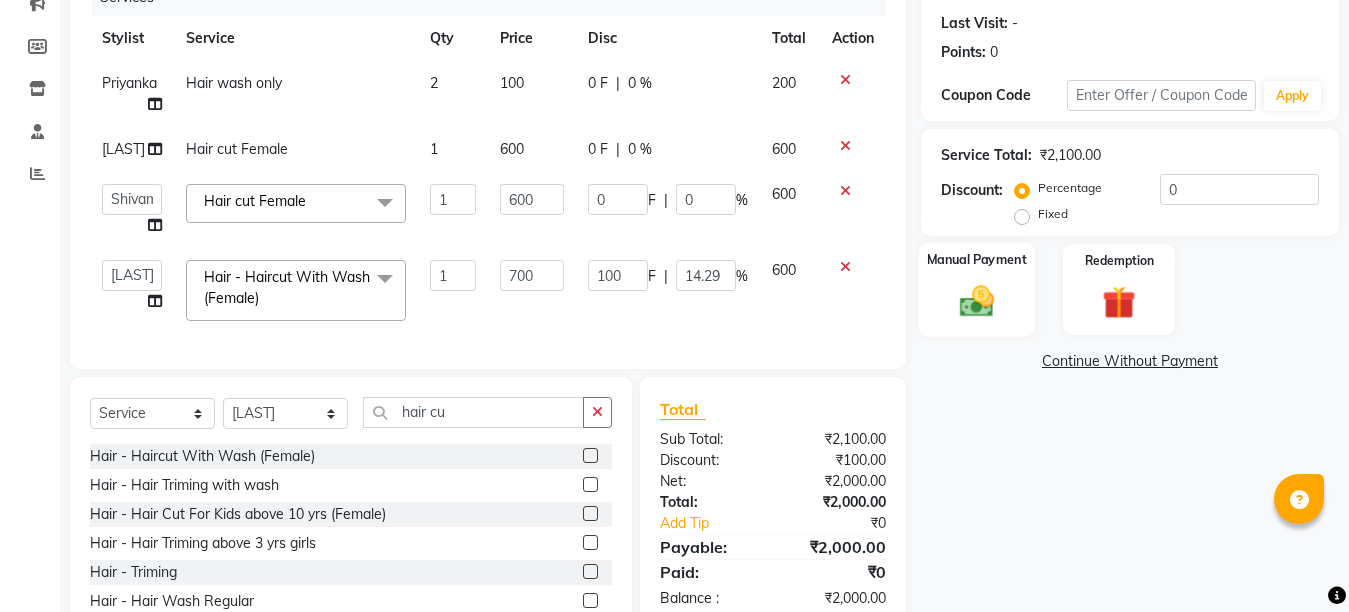 click 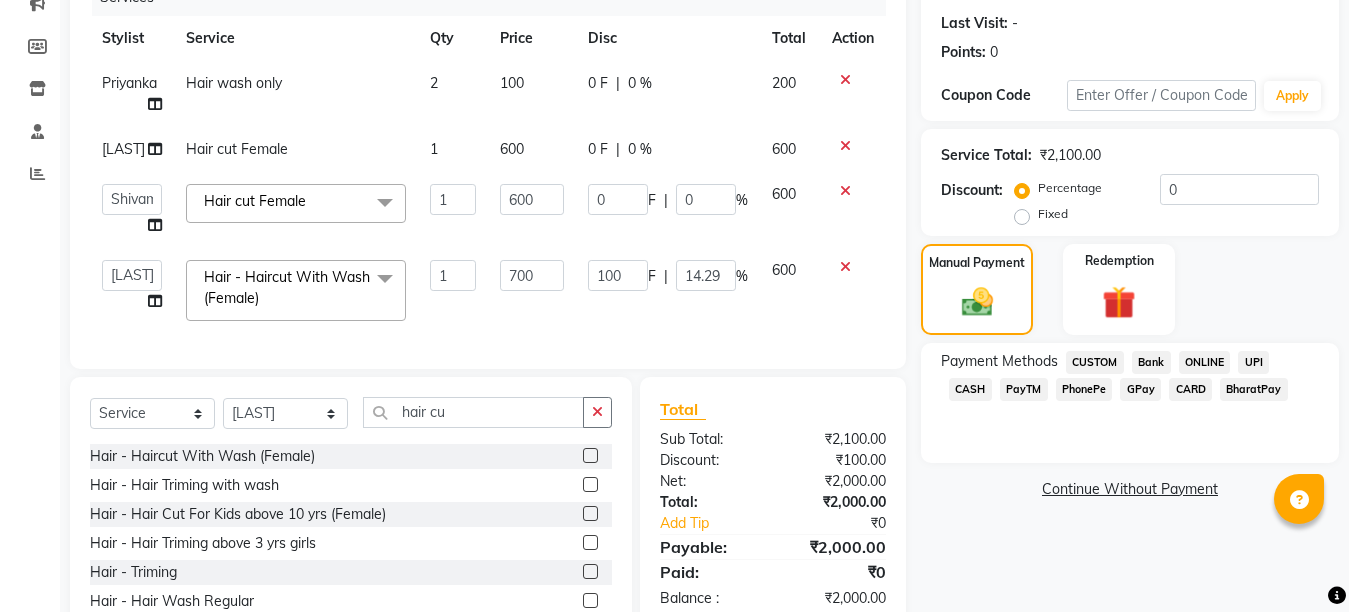 click on "GPay" 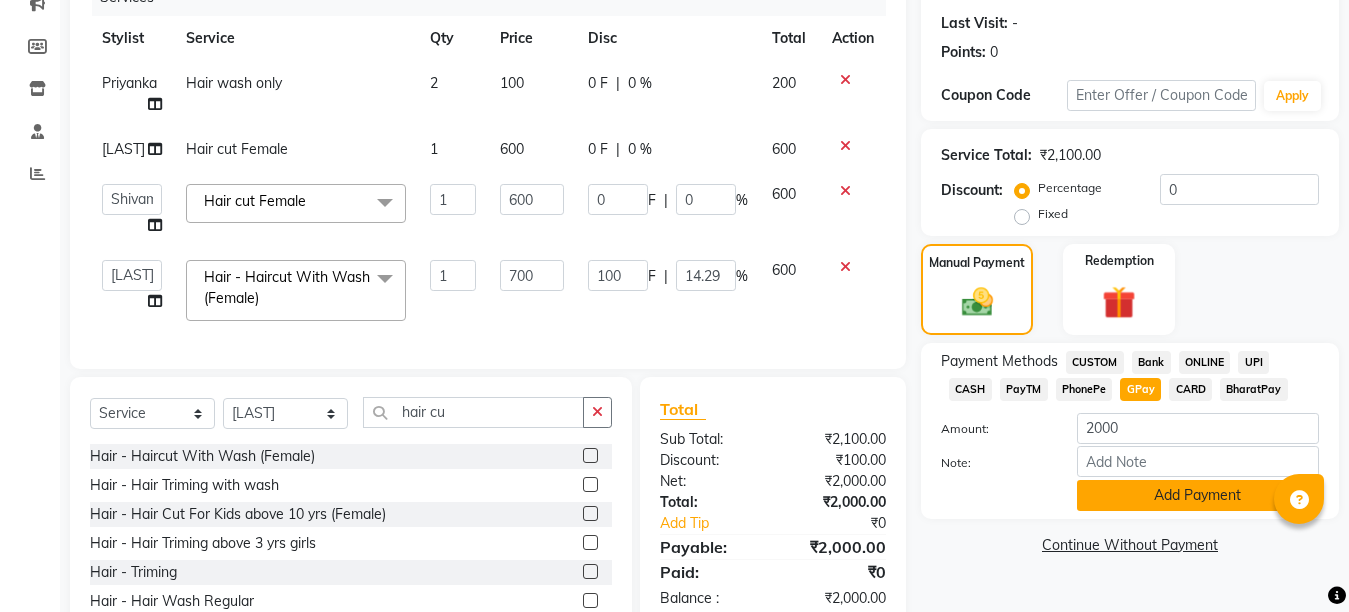 click on "Add Payment" 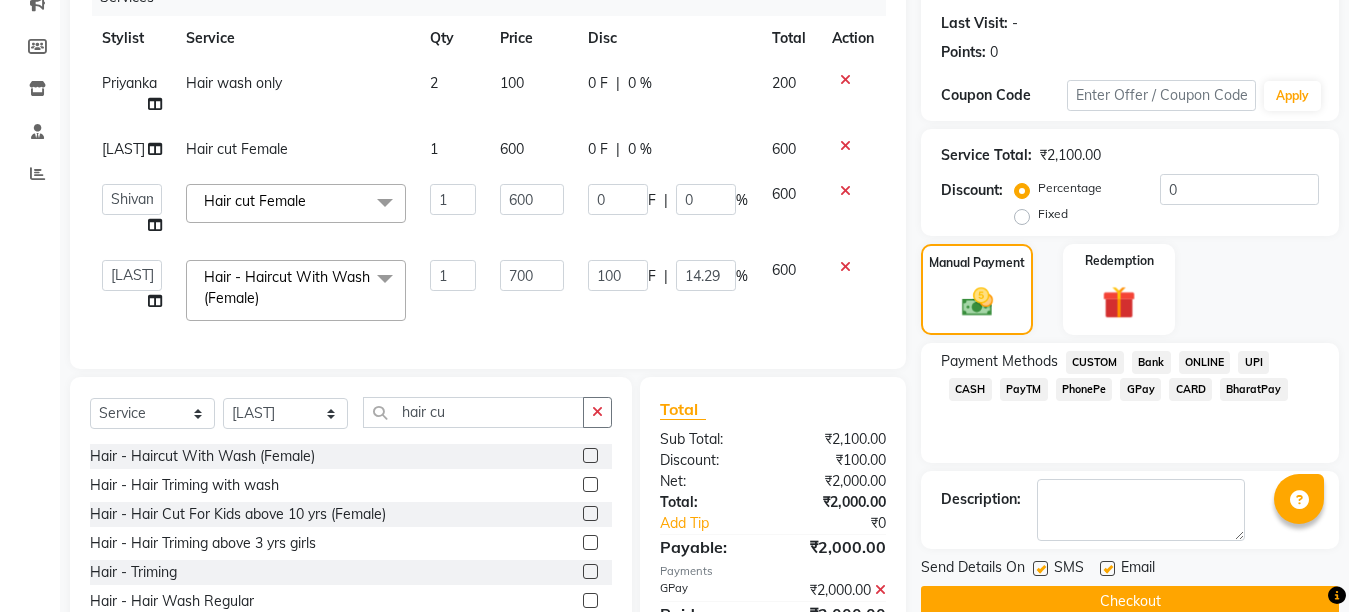 click 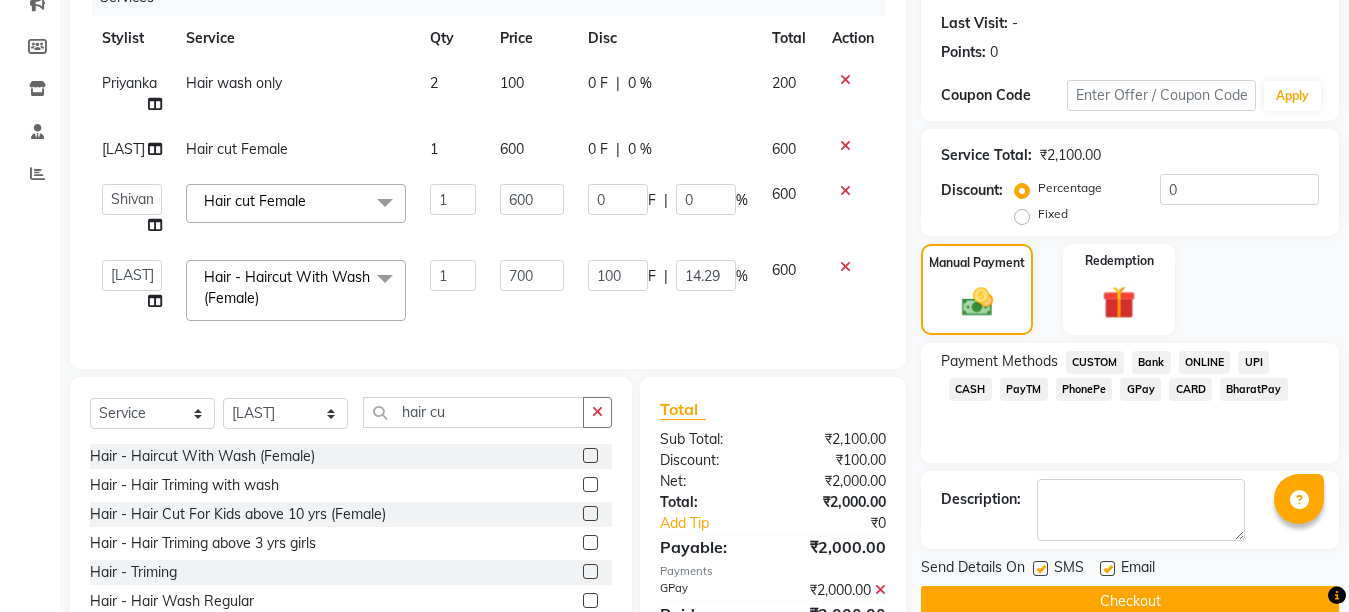 click at bounding box center (1106, 569) 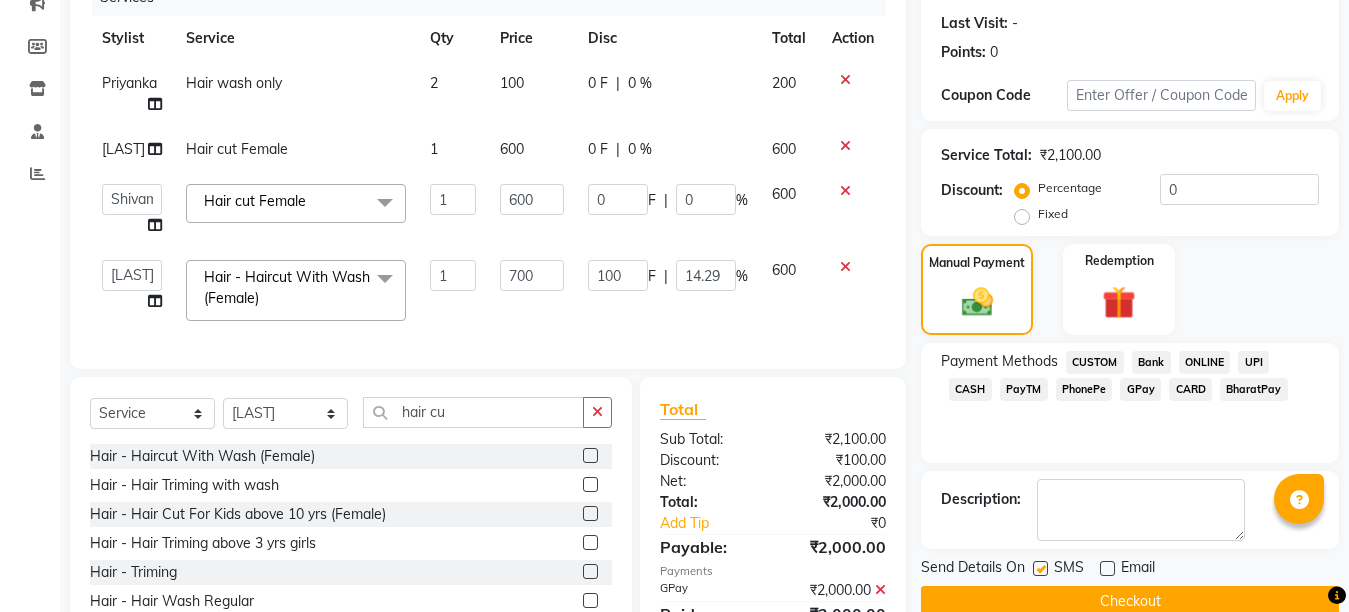 click on "Checkout" 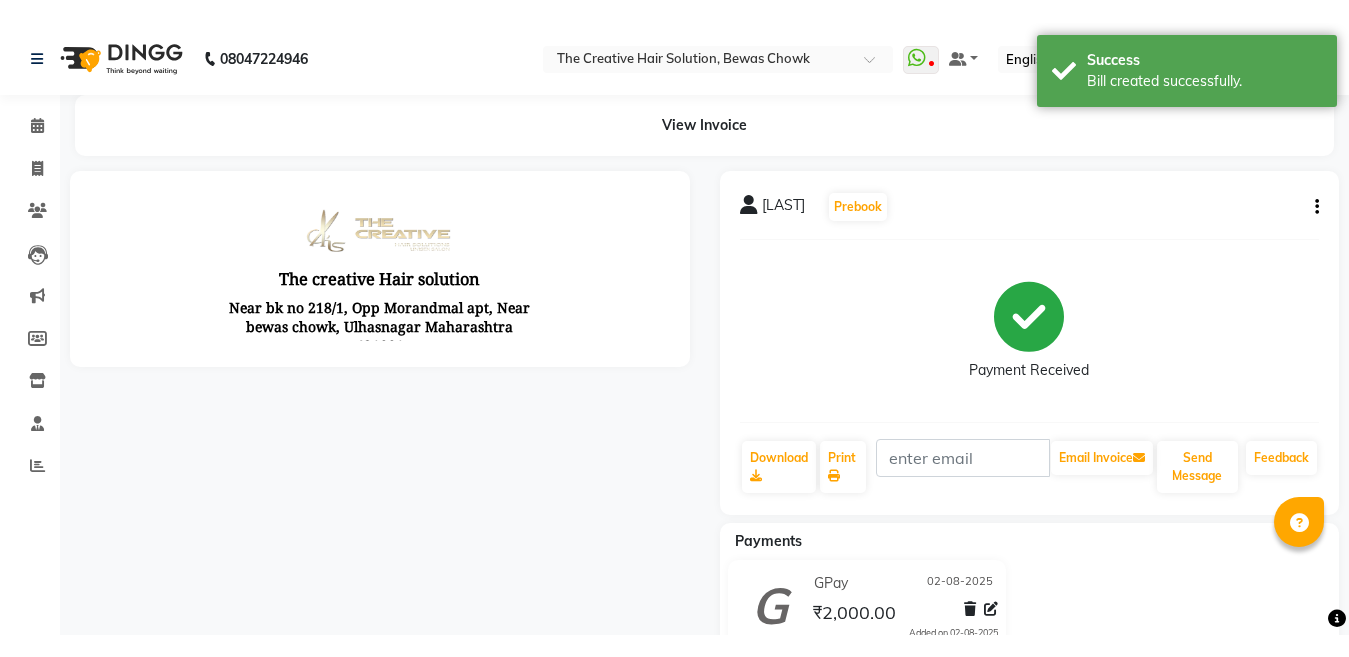 scroll, scrollTop: 0, scrollLeft: 0, axis: both 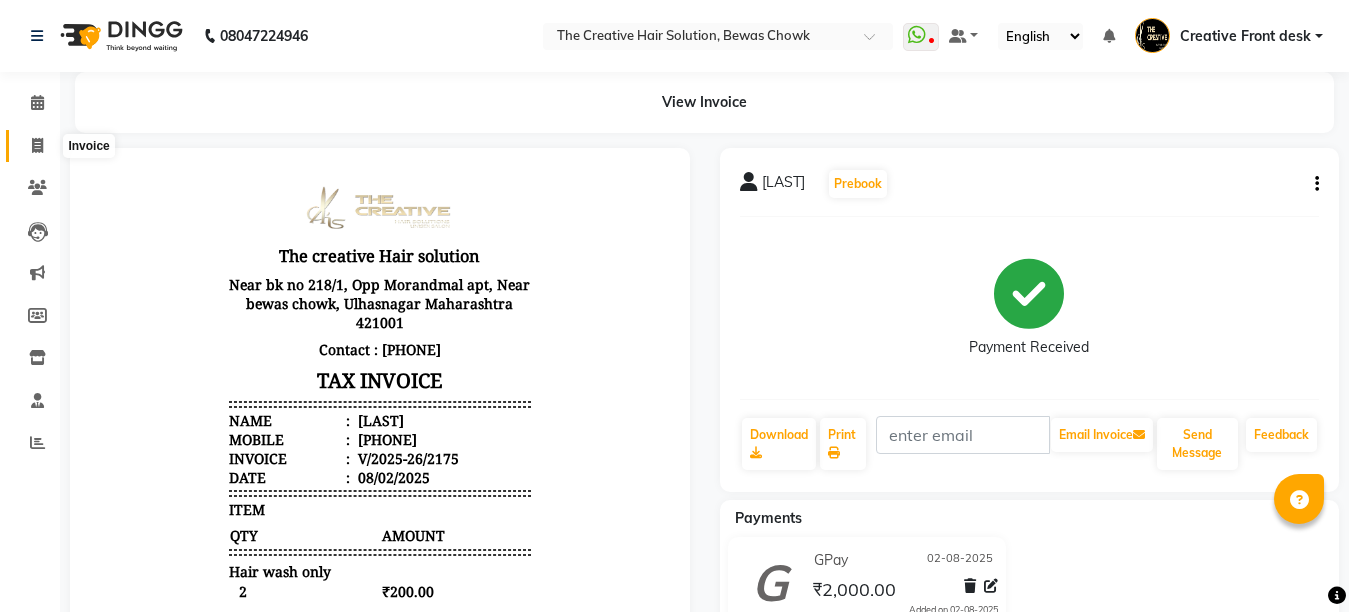 click 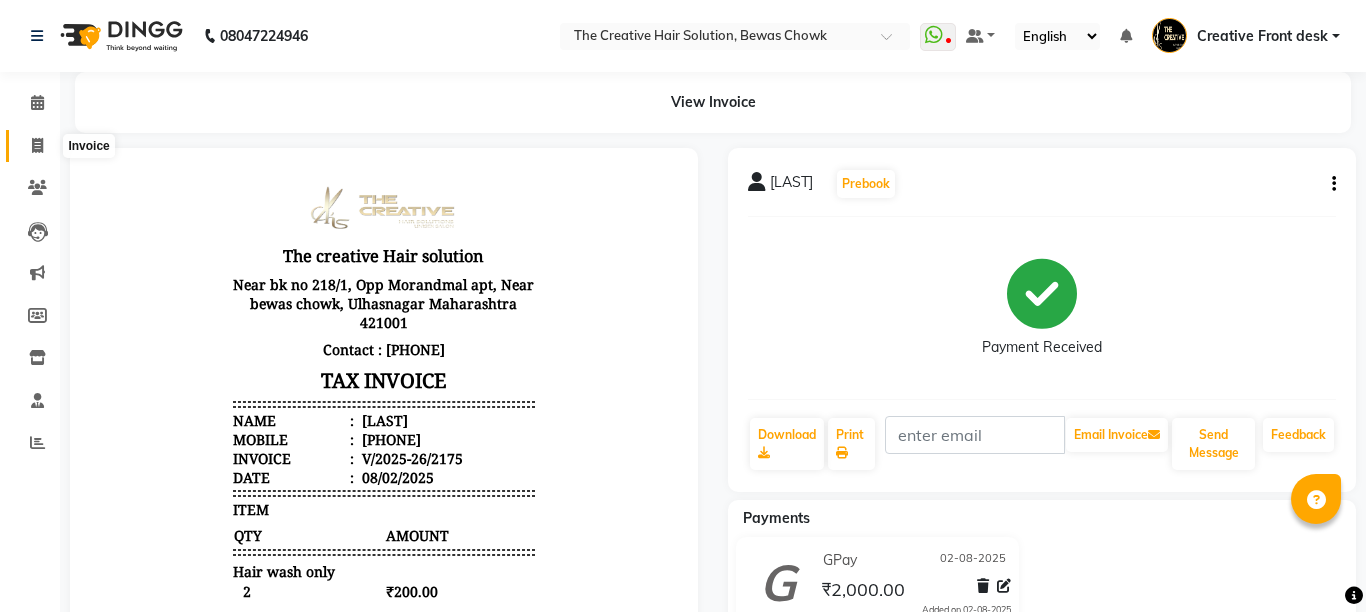 select on "service" 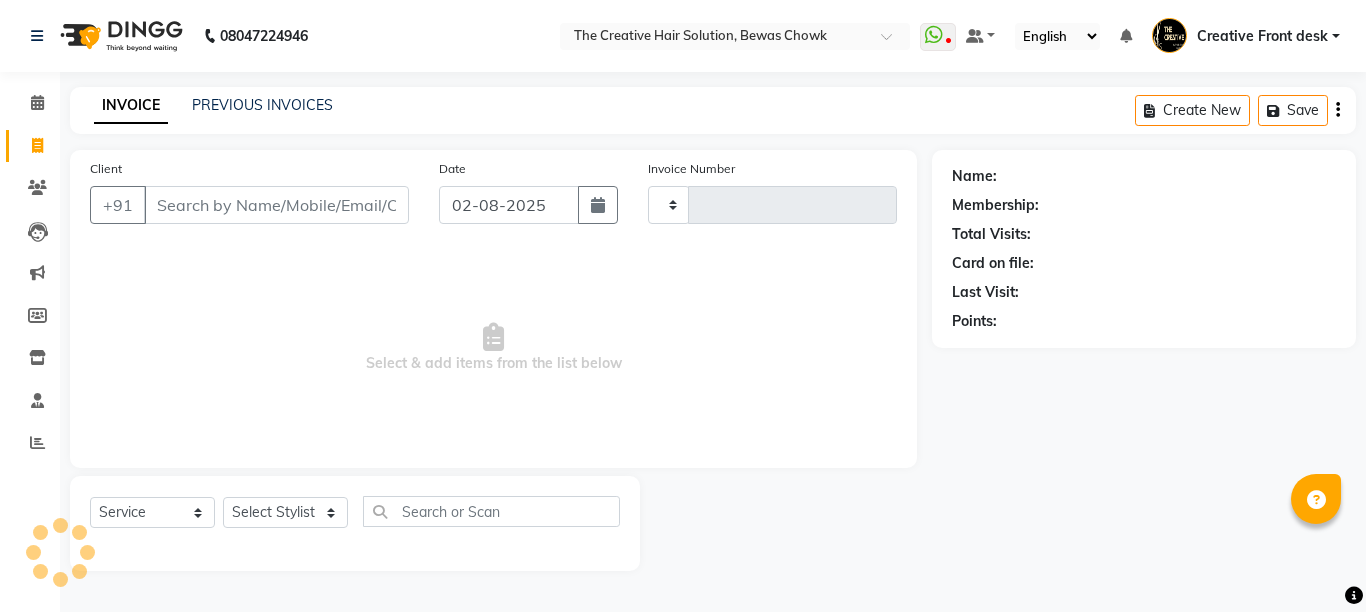 type on "2176" 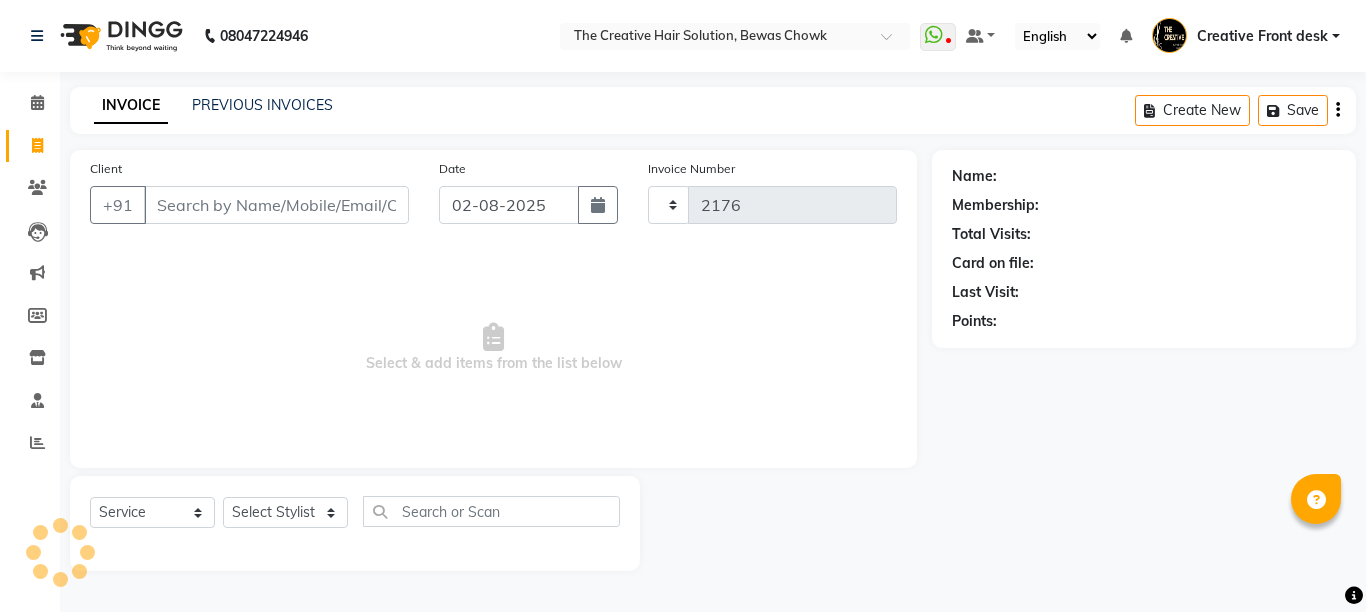 select on "146" 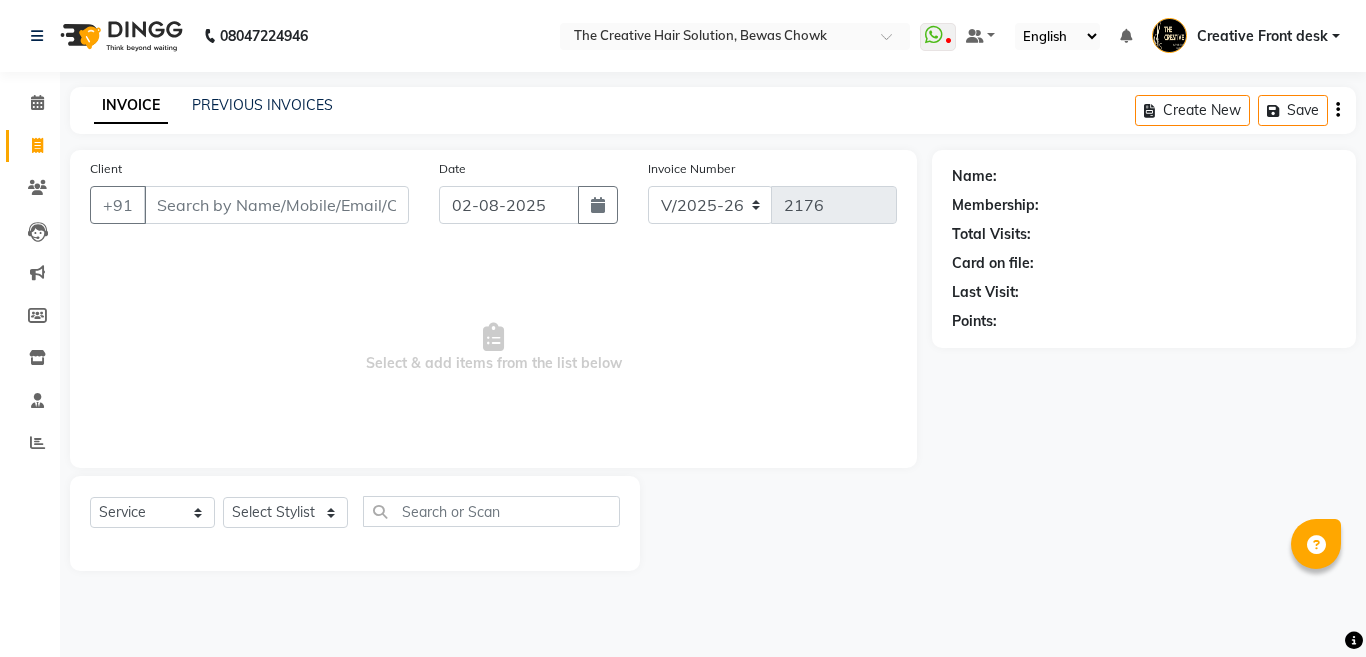 drag, startPoint x: 1365, startPoint y: 10, endPoint x: 1016, endPoint y: 99, distance: 360.1694 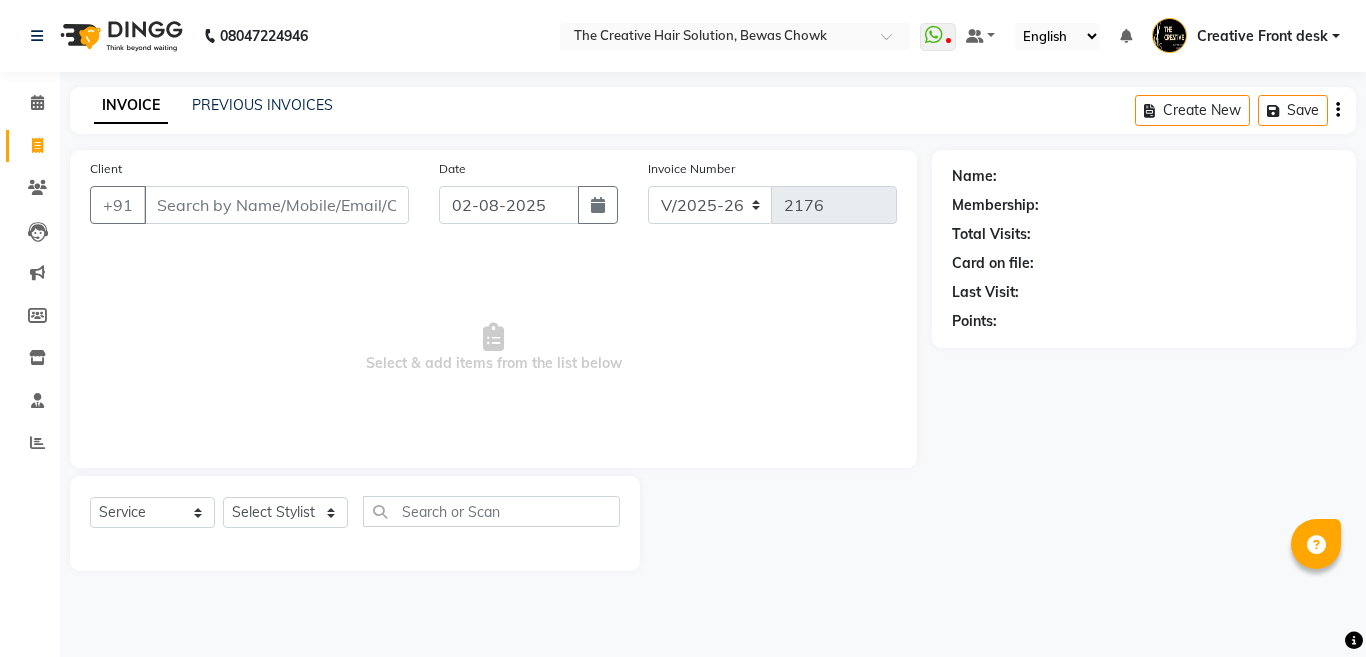 click on "INVOICE PREVIOUS INVOICES Create New   Save" 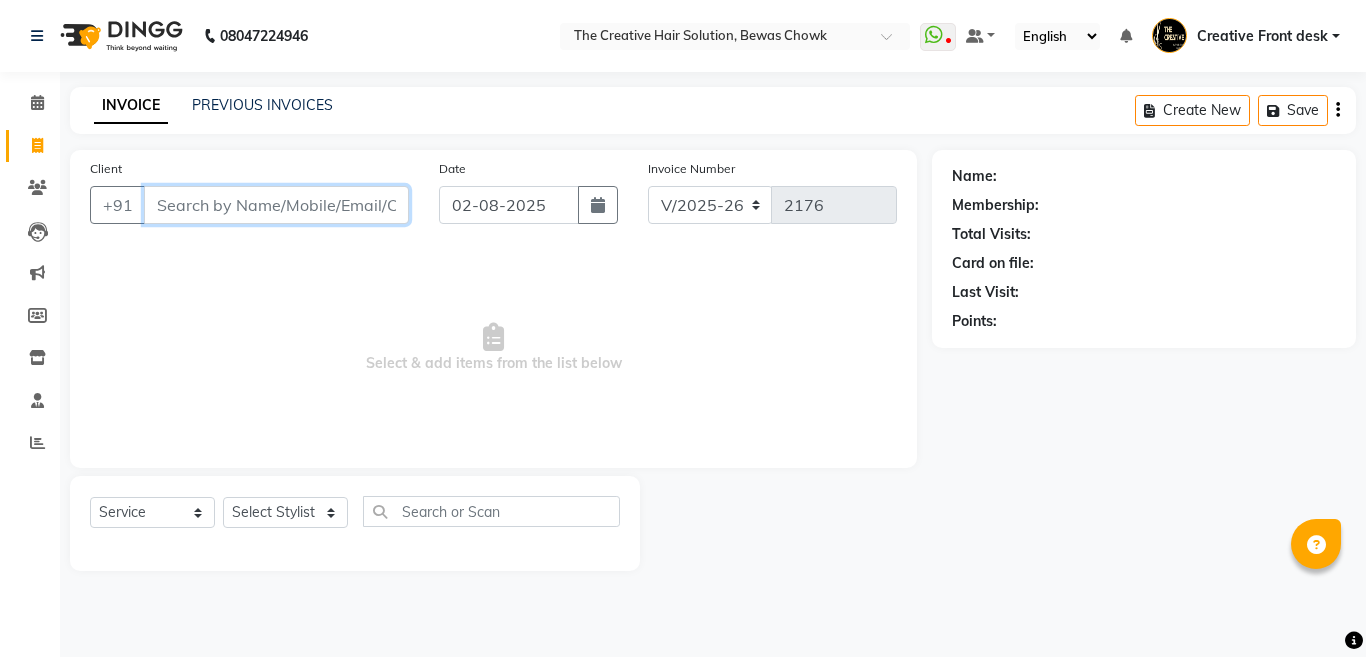 click on "Client" at bounding box center (276, 205) 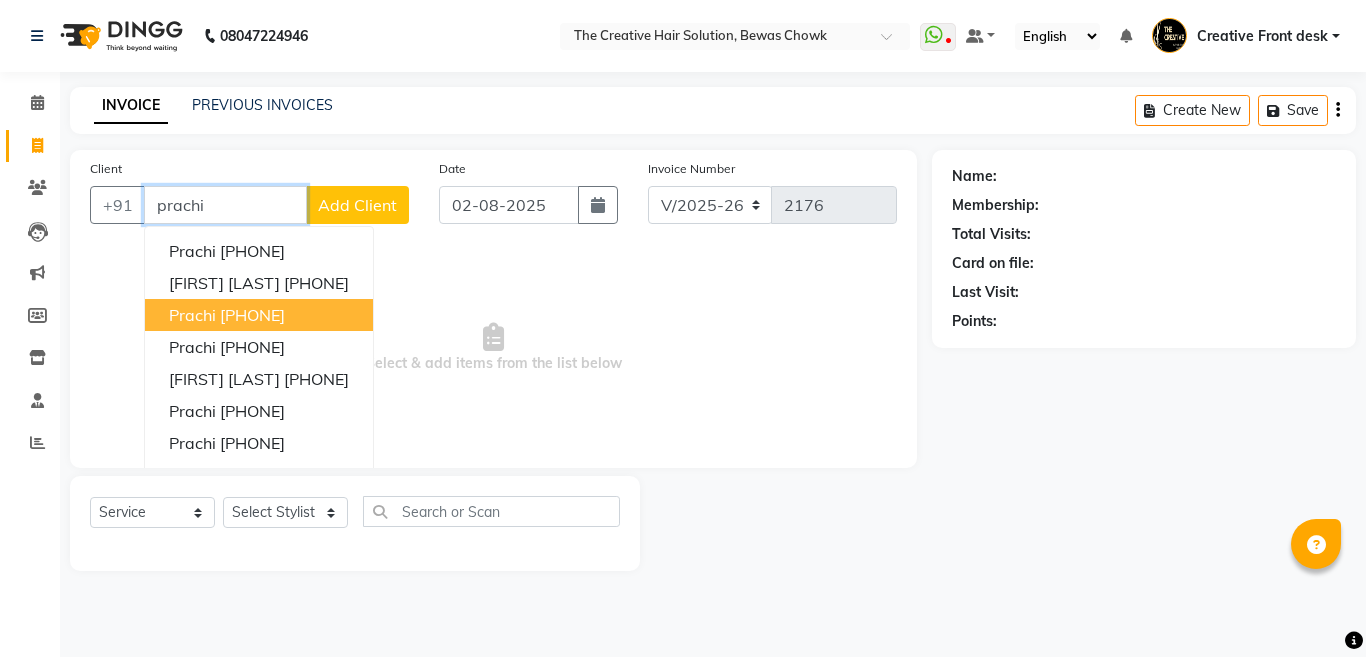click on "[FIRST] [PHONE]" at bounding box center [259, 315] 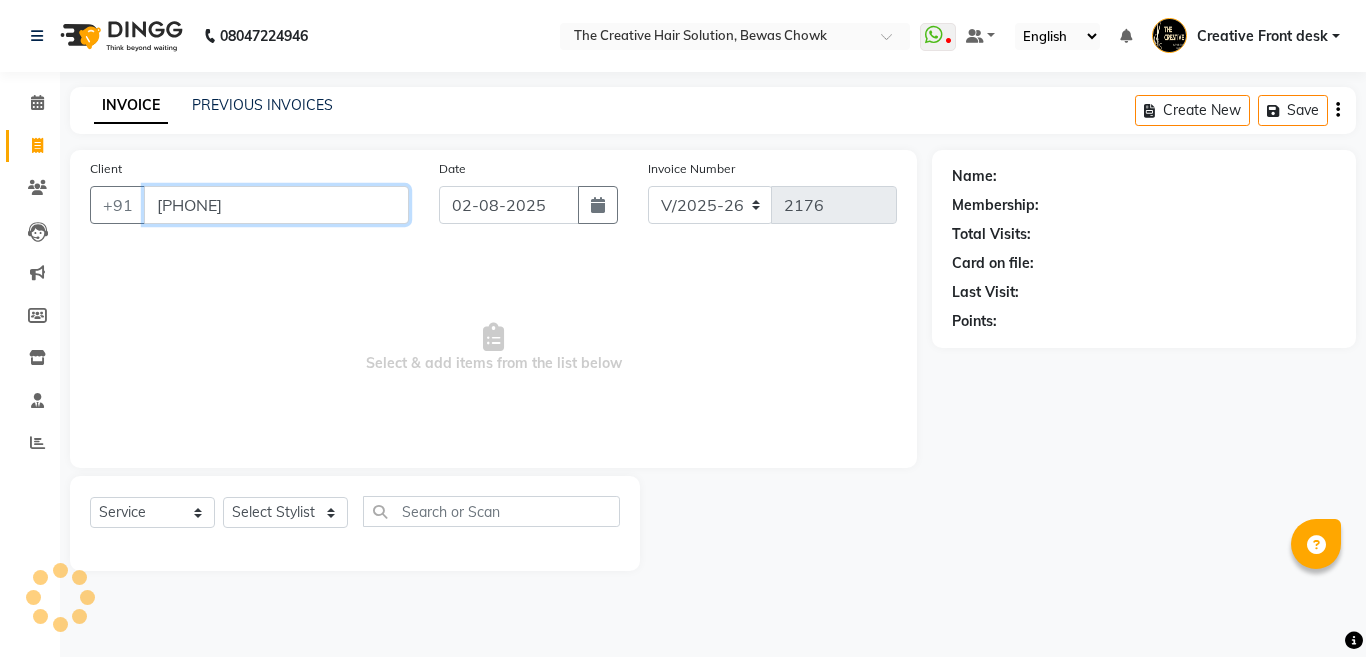 type on "[PHONE]" 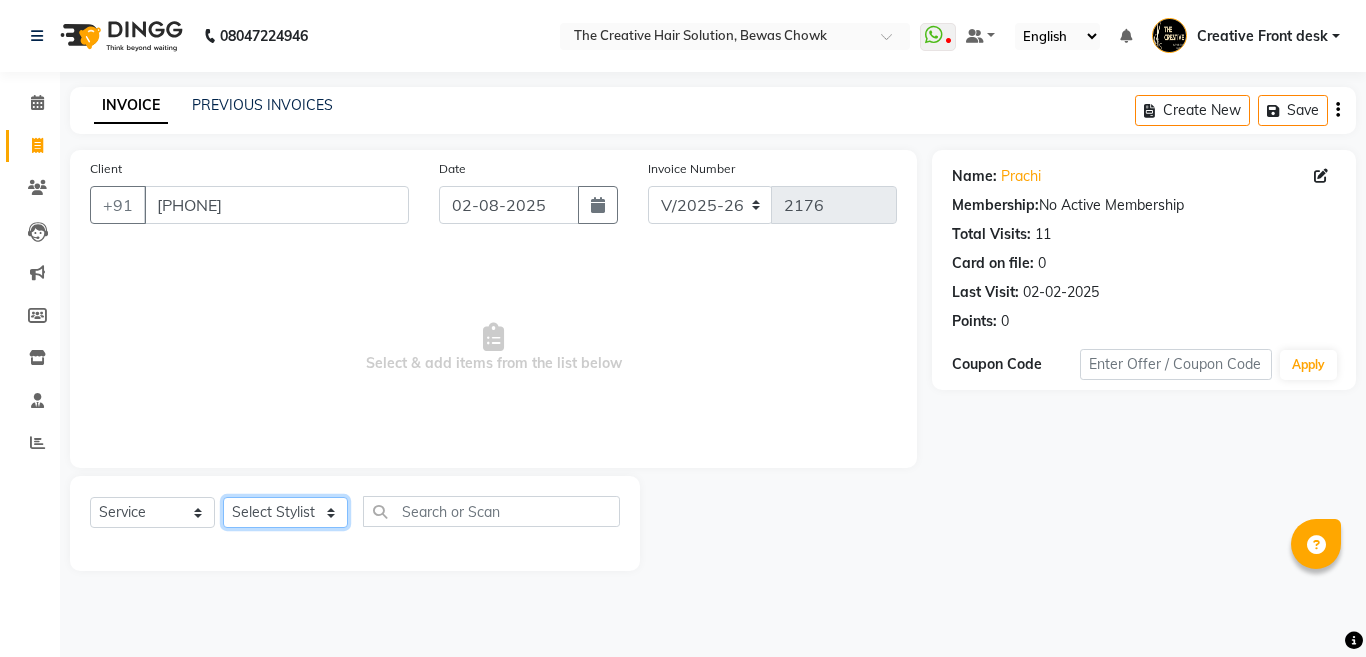click on "Select Stylist Ankit Creative Front desk Deepak Firoz Geeta Golu Nisha Prince Priyanka Satyam Savita Shivam Shubham Sonu Sir Swapnil Taruna Panjwani Umesh Vidya" 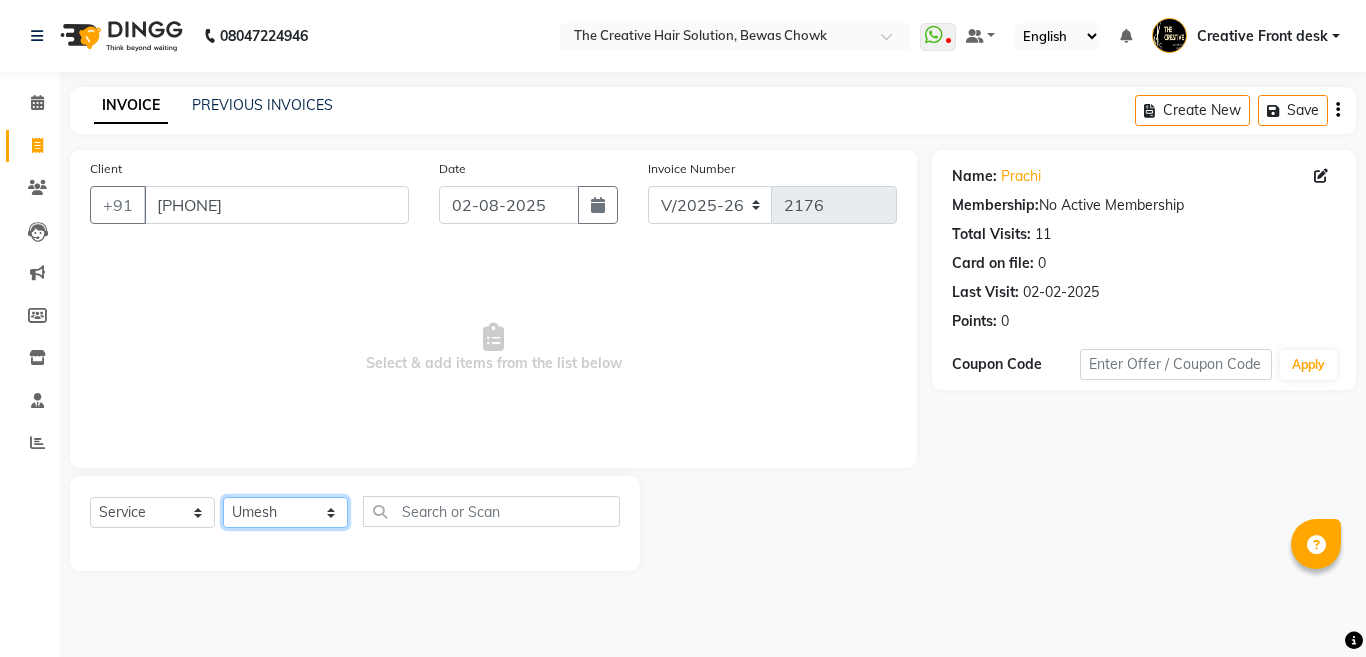click on "Select Stylist Ankit Creative Front desk Deepak Firoz Geeta Golu Nisha Prince Priyanka Satyam Savita Shivam Shubham Sonu Sir Swapnil Taruna Panjwani Umesh Vidya" 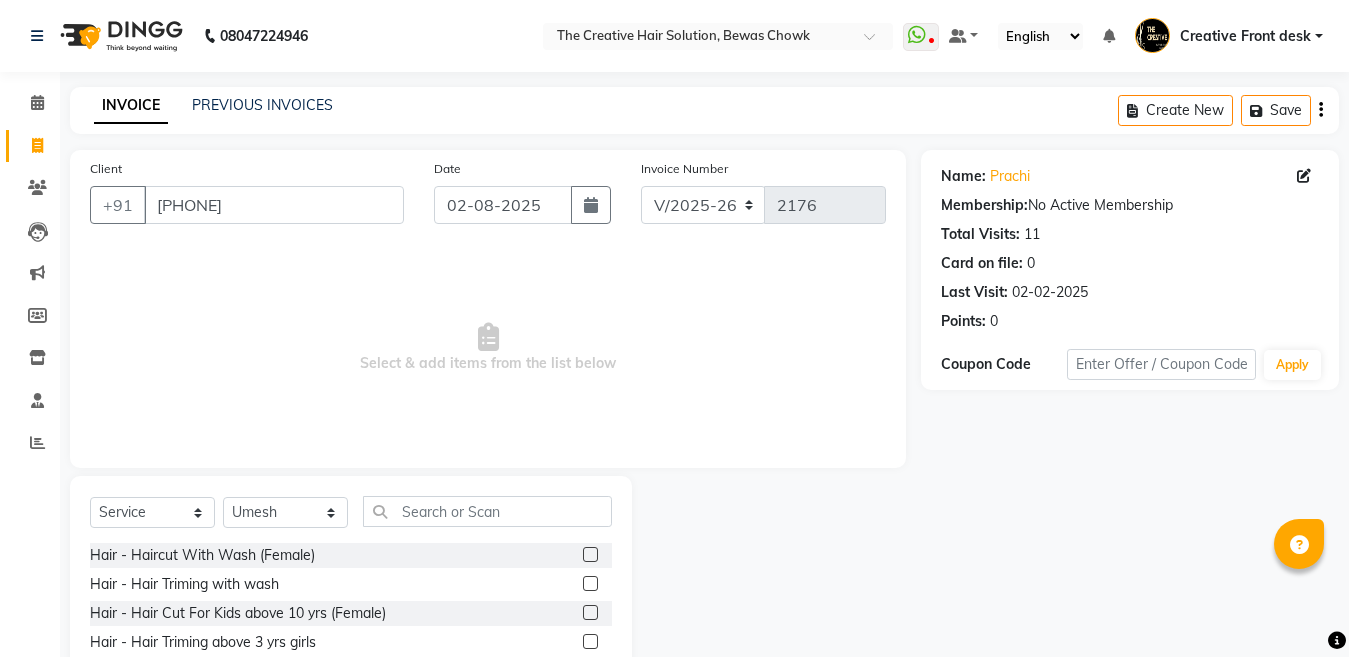 click on "Select & add items from the list below" at bounding box center (488, 348) 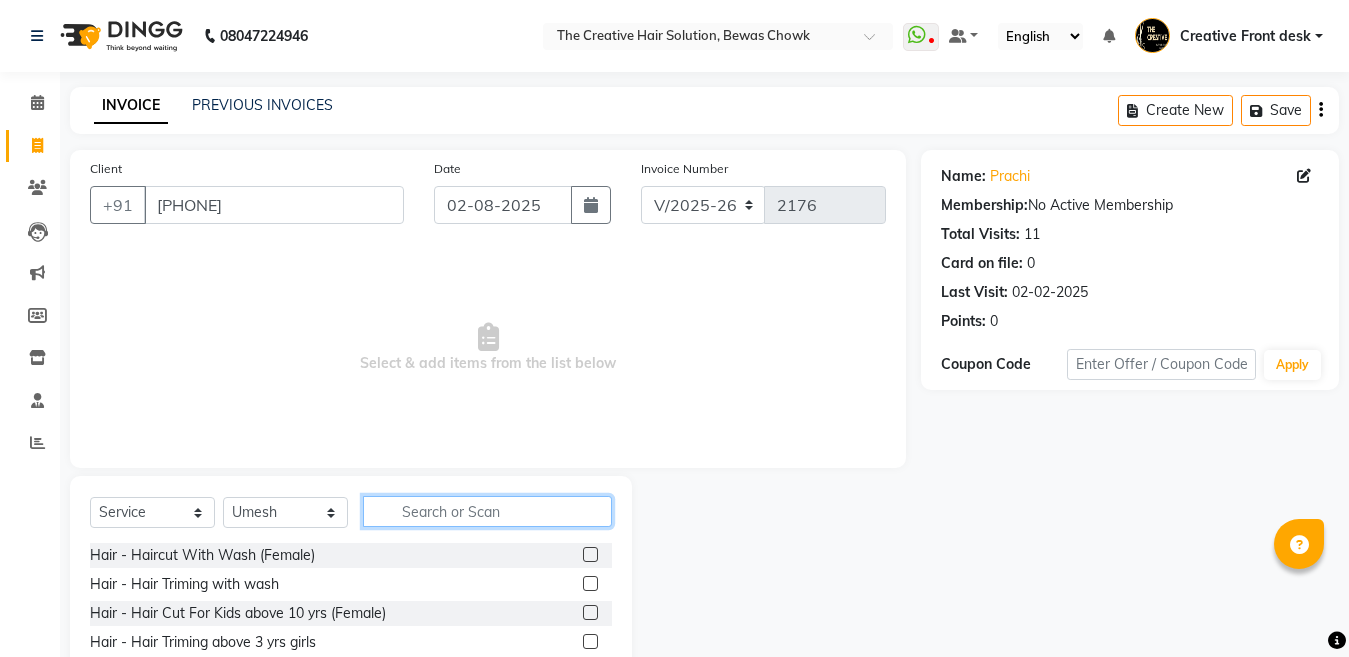 click 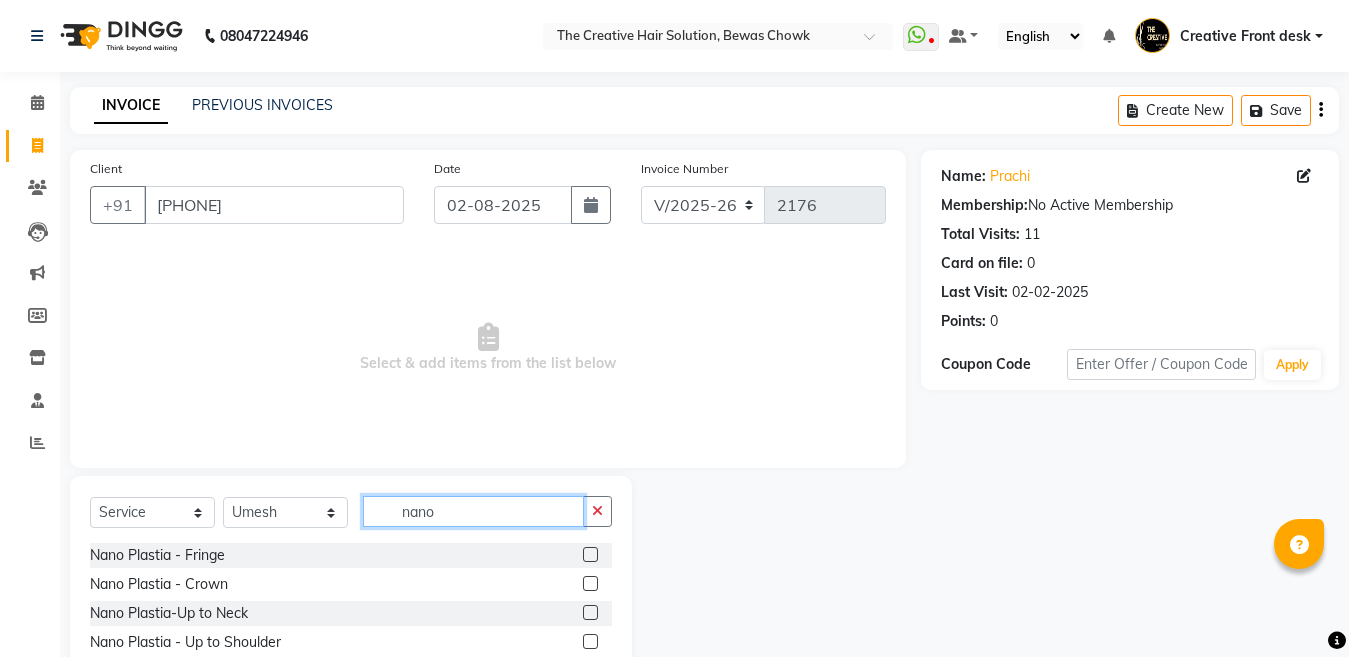 type on "nano" 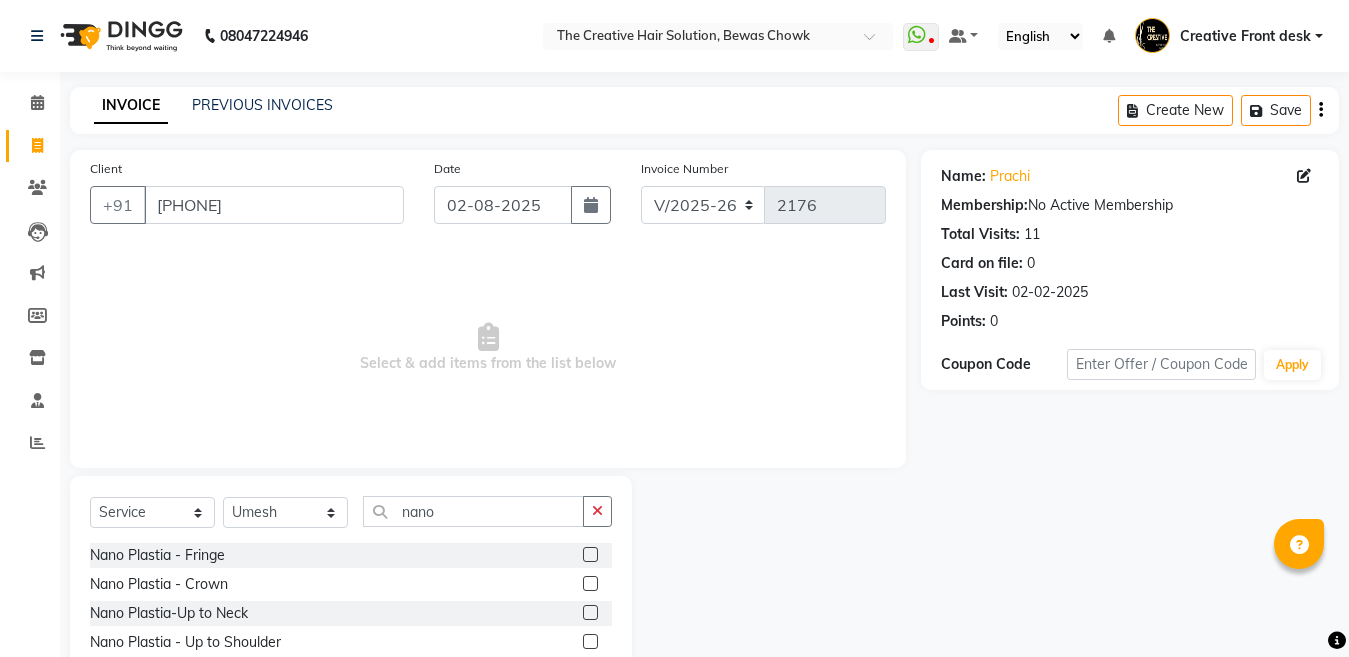 click 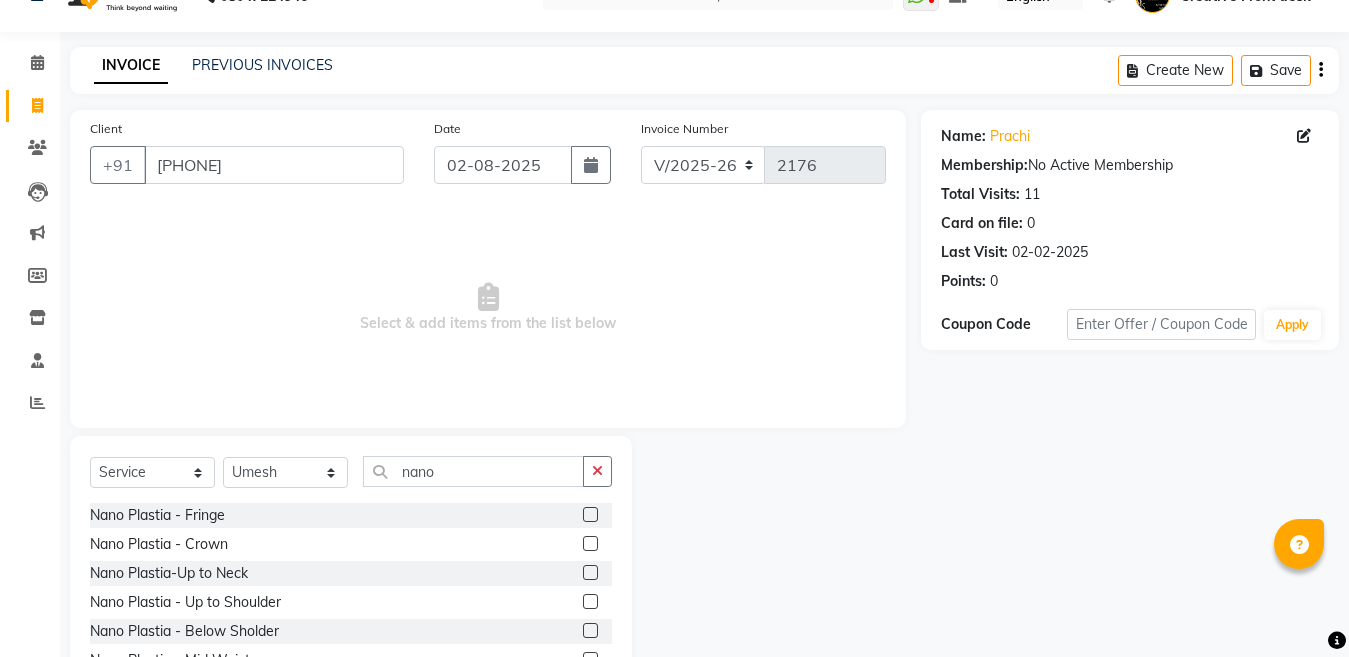 scroll, scrollTop: 144, scrollLeft: 0, axis: vertical 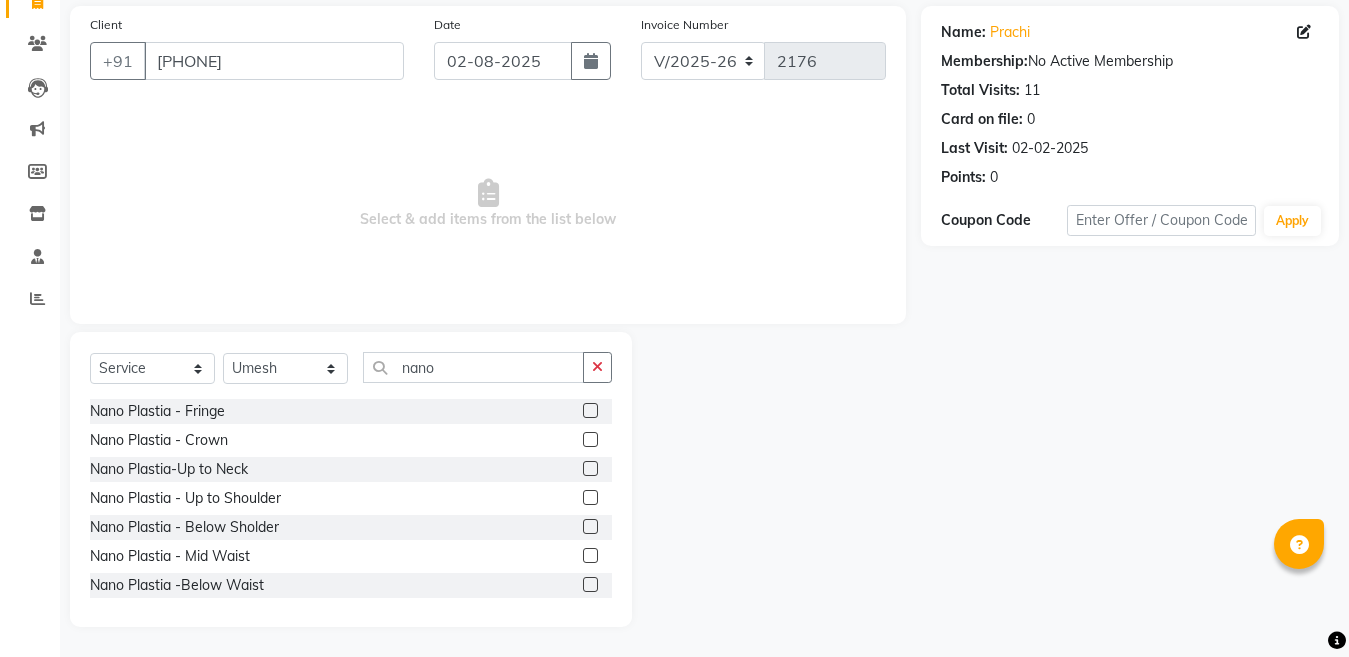 click 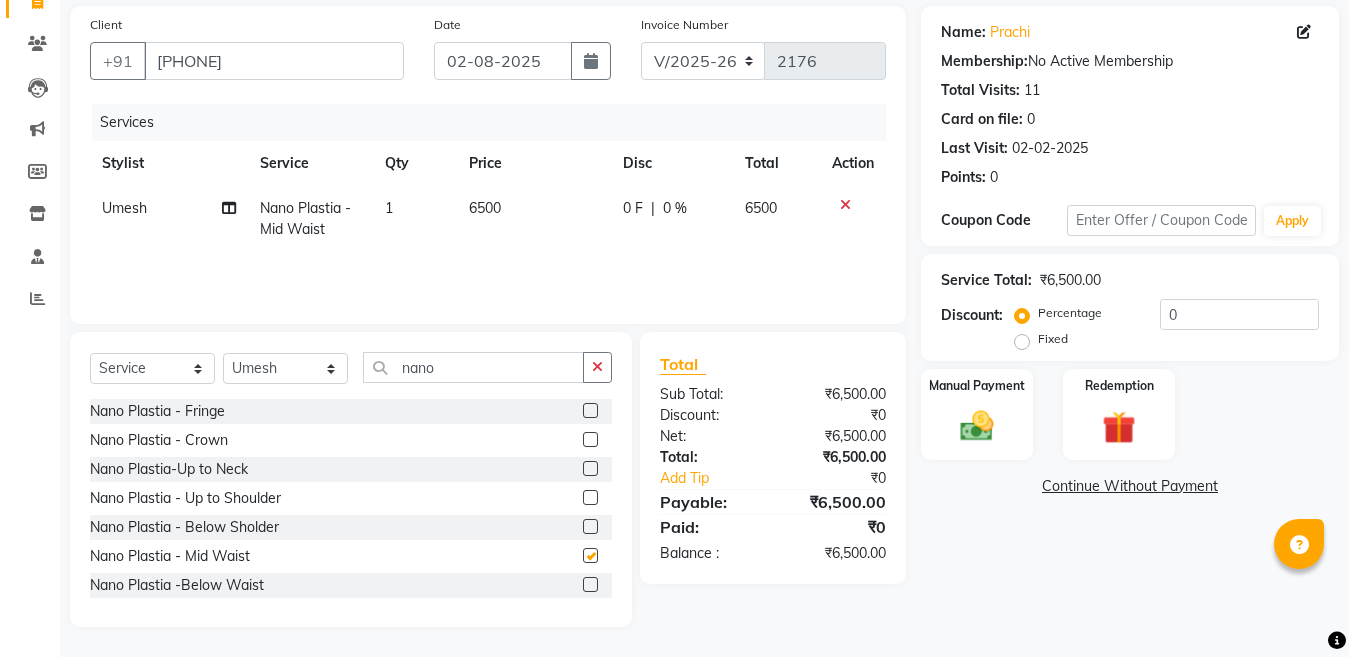 checkbox on "false" 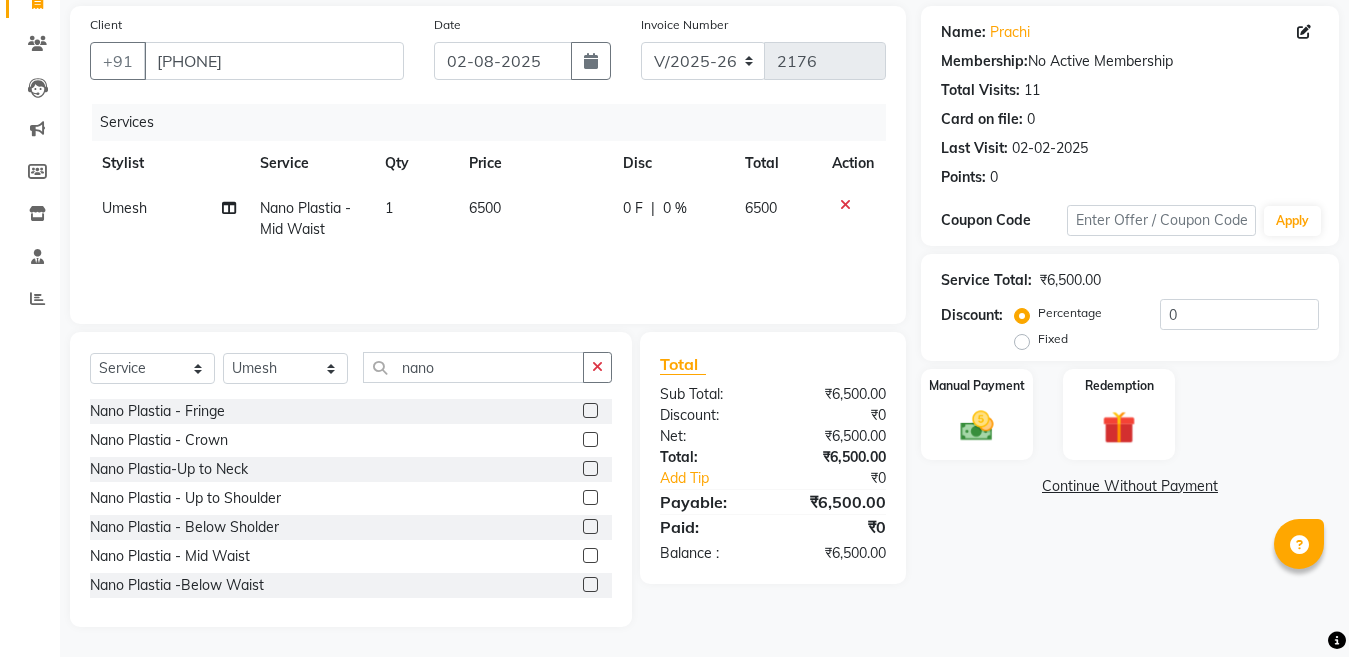 click on "6500" 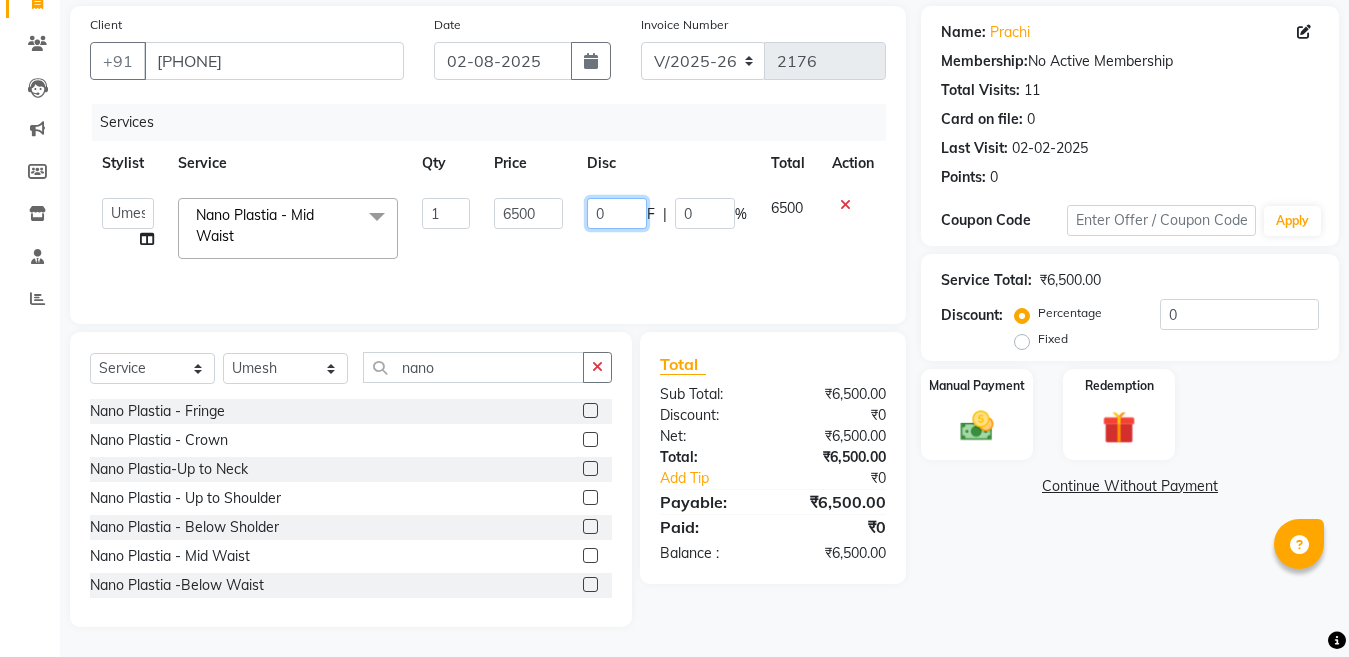 click on "0" 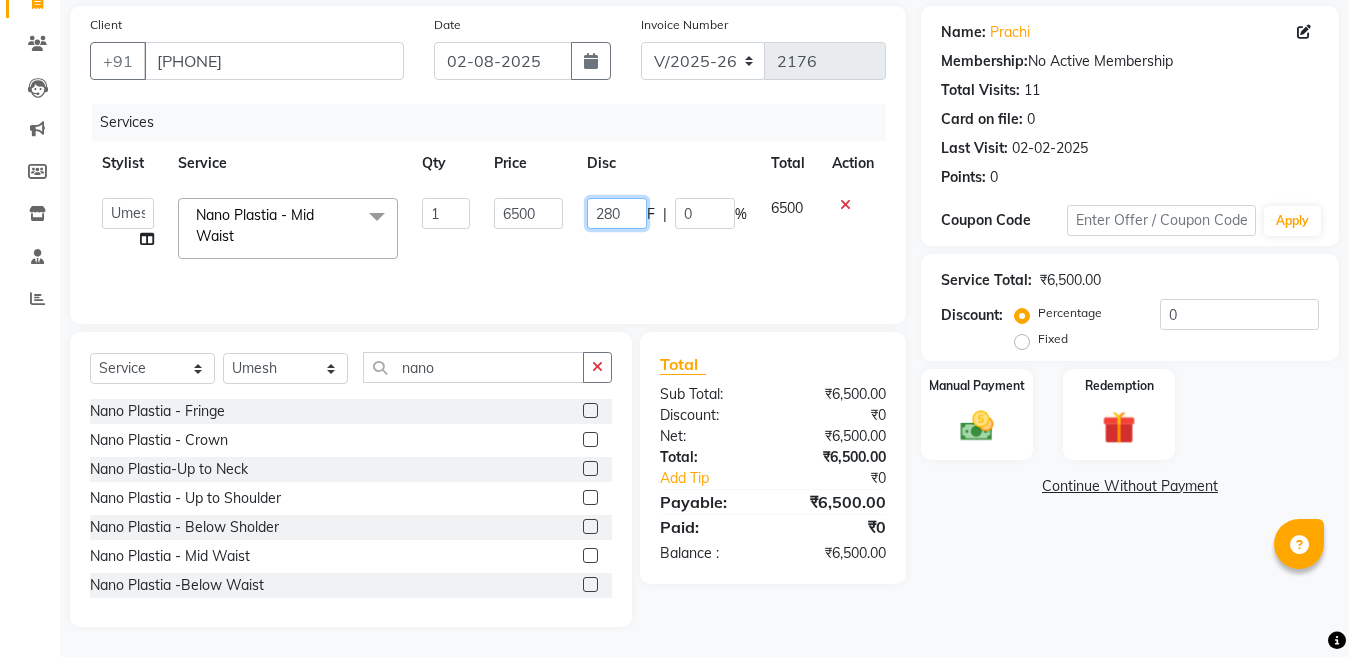 type on "2800" 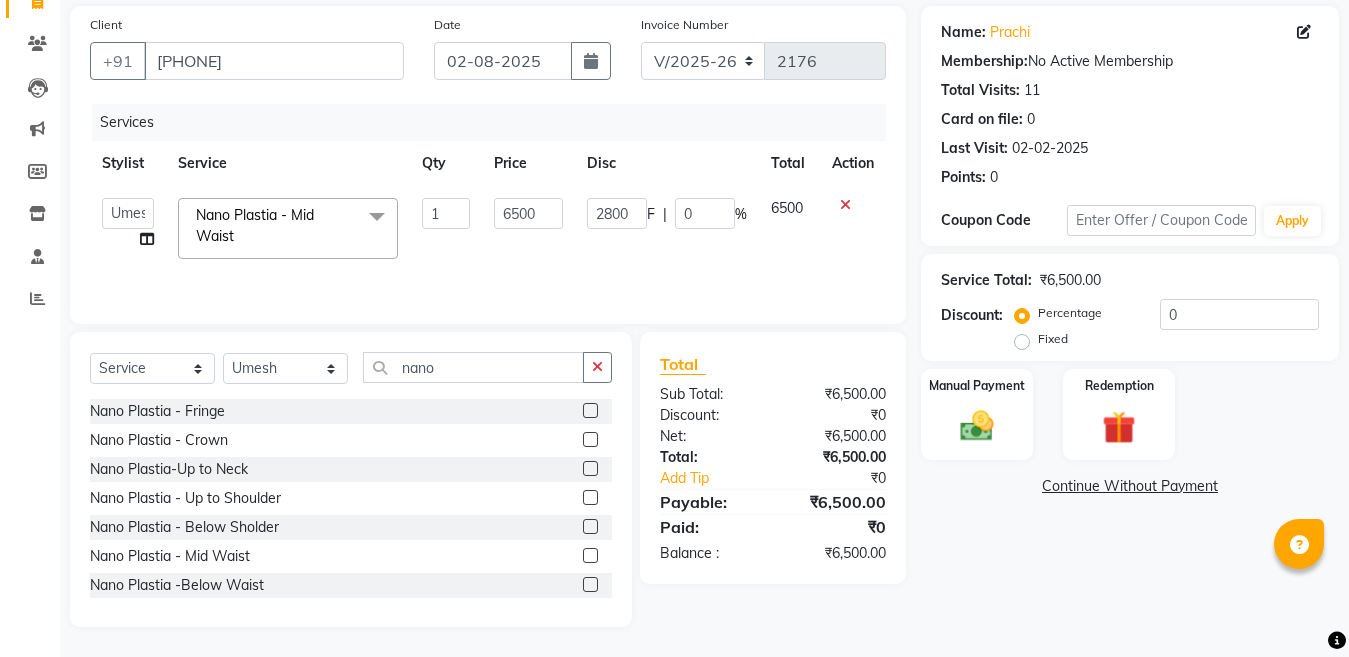 click on "Ankit Creative Front desk Deepak Firoz Geeta Golu Nisha Prince Priyanka Satyam Savita Shivam Shubham Sonu Sir Swapnil Taruna Panjwani Umesh Vidya Nano Plastia - Mid Waist x Hair - Haircut With Wash (Female) Hair - Hair Triming with wash Hair - Hair Cut For Kids above 10 yrs (Female) Hair - Triming Hair - Hair Wash Regular Hair - Blow Dry Hair - Hair Wash With Blow Dry Ironing - Up to Shoulder Ironing - Below Shoulder Ironing - Mid Waist Ironing - Below Wait Tongs - Up to shoulder Tongs - Below Shoulder Tongs - Mid Waist Tongs - Below Waist Head Massage with oil ( 30 Min ) Head massage with oil & steam ( 30 Min ) Head Massage with aroma oil & steam ( 30 Min ) Hair Spa - Up to shoulder Hair Spa - Below Shoulder Hair Spa - Mid Waist Hair Spa - Below Waist Hair - Ola plex ( Up to neck ) Hair - Ola Plex ( Up to shoulder ) Hair - Ola Plex ( Below shoulder ) Hair - Ola Plex ( Mid waist ) Hair - Ola Plex ( Below Waist ) Deep Beard" 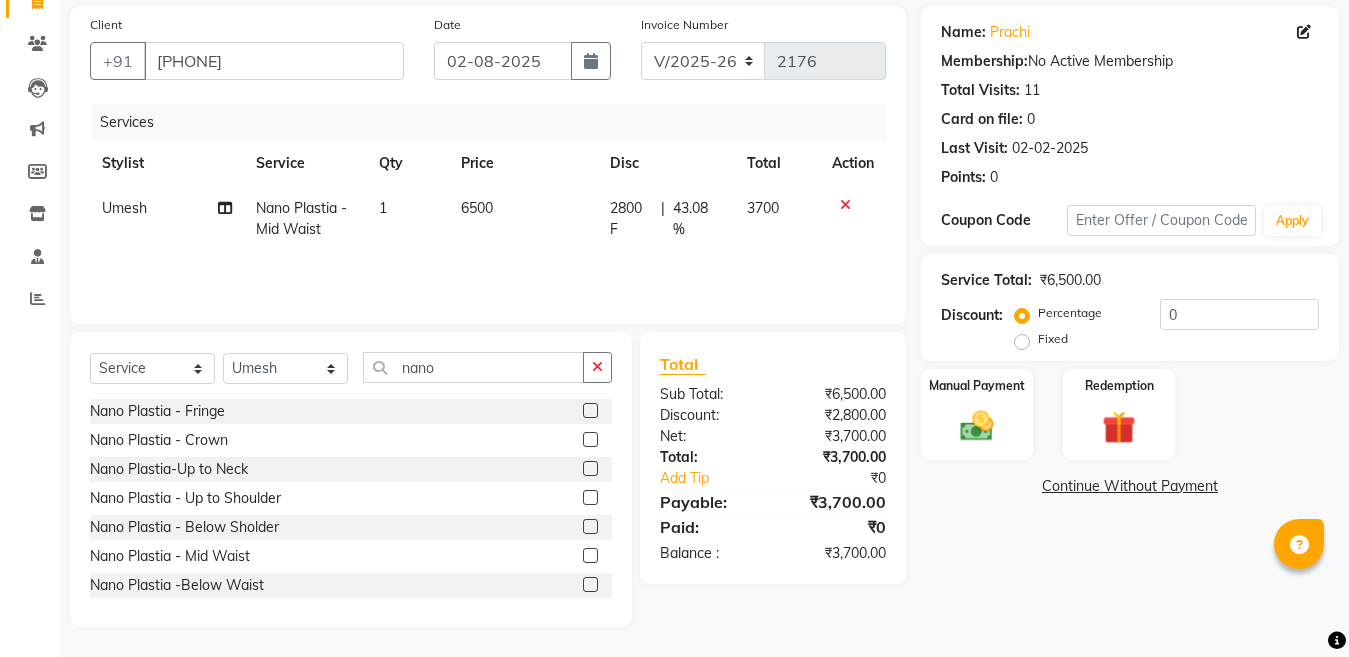 click on "6500" 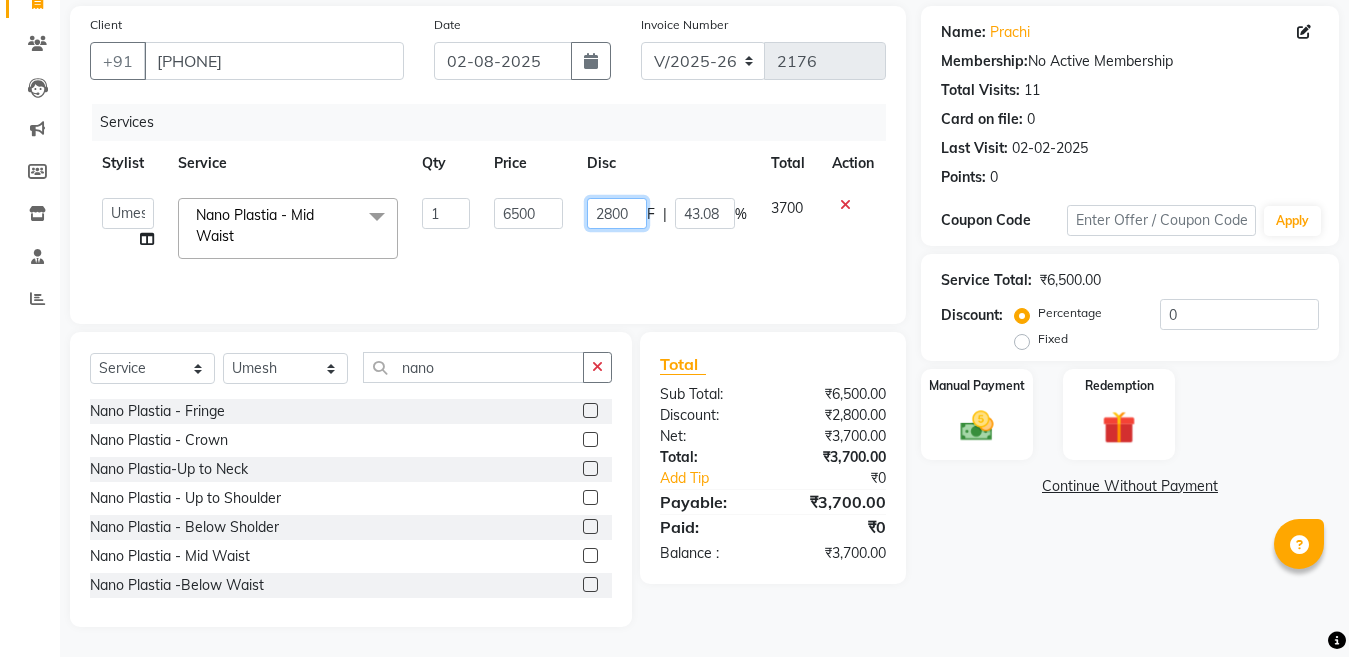 click on "2800" 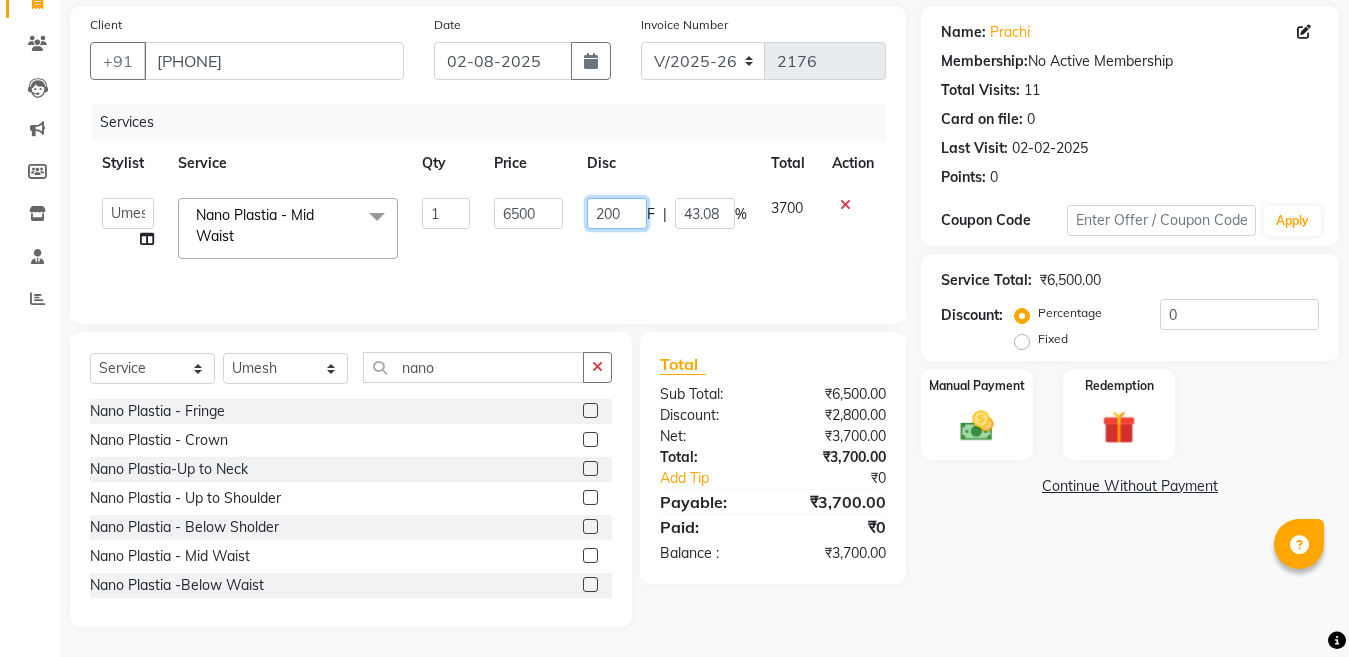 type on "2700" 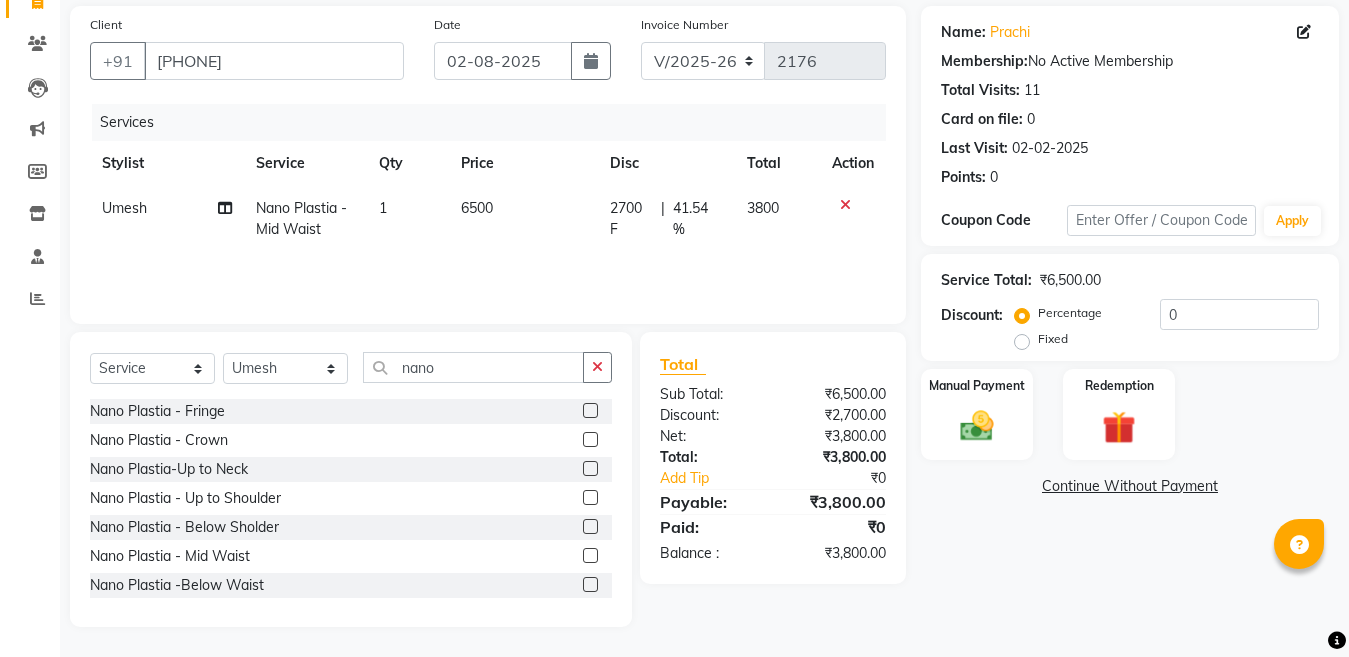 click on "2700 F | 41.54 %" 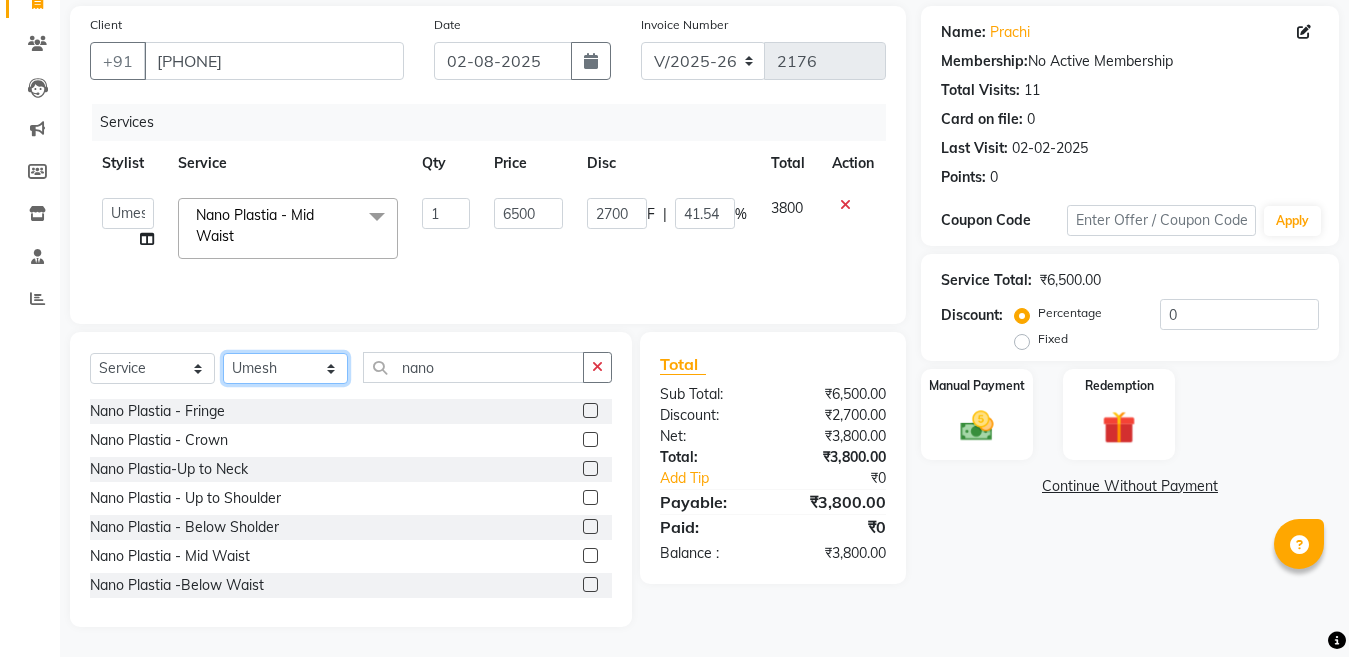 click on "Select Stylist Ankit Creative Front desk Deepak Firoz Geeta Golu Nisha Prince Priyanka Satyam Savita Shivam Shubham Sonu Sir Swapnil Taruna Panjwani Umesh Vidya" 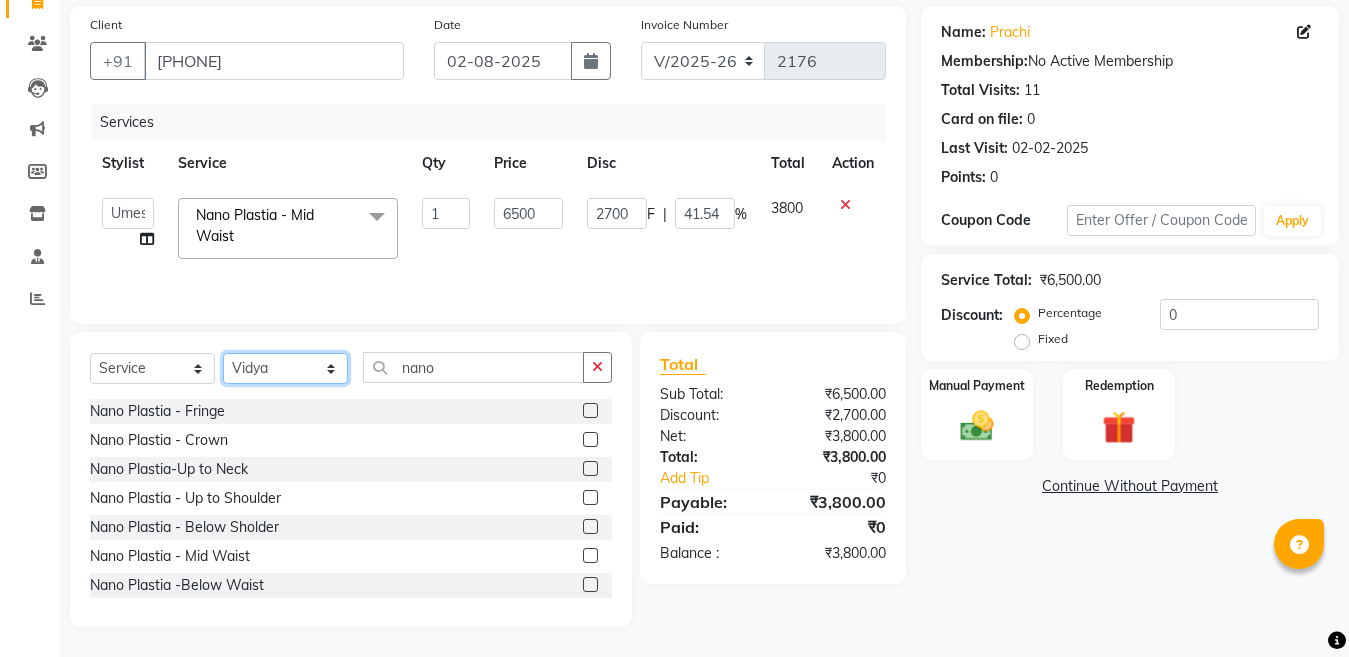 click on "Select Stylist Ankit Creative Front desk Deepak Firoz Geeta Golu Nisha Prince Priyanka Satyam Savita Shivam Shubham Sonu Sir Swapnil Taruna Panjwani Umesh Vidya" 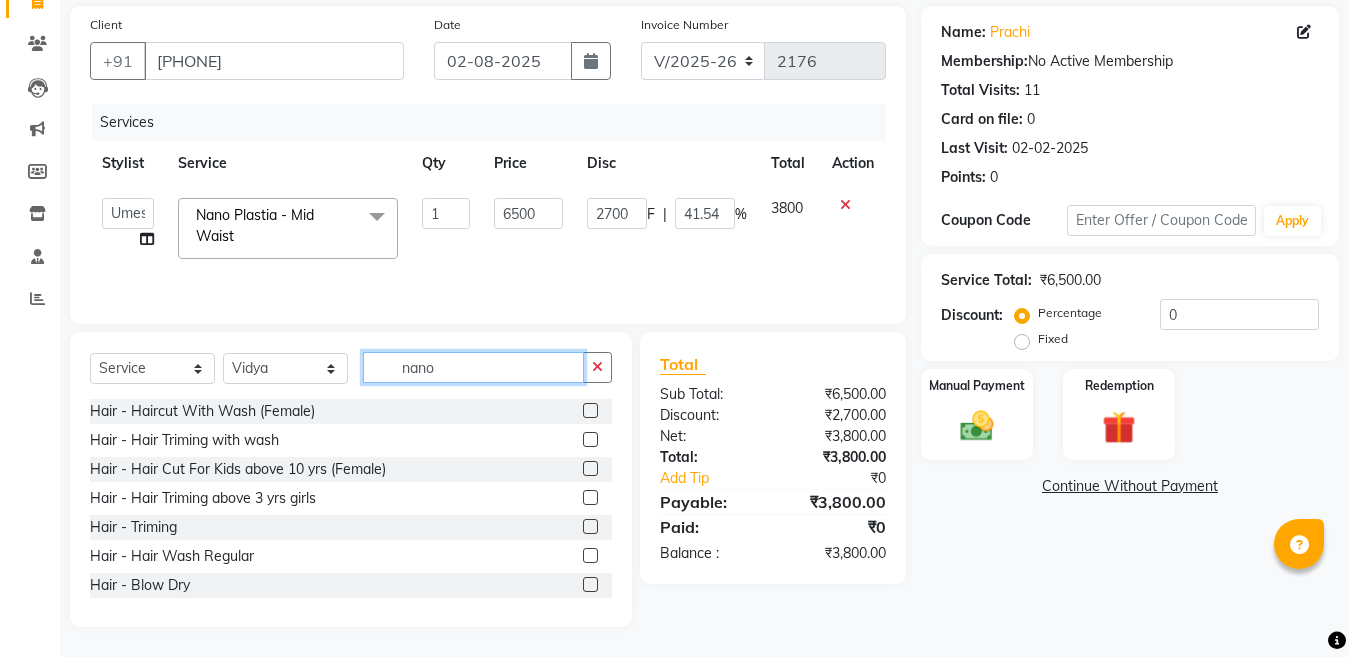 click on "nano" 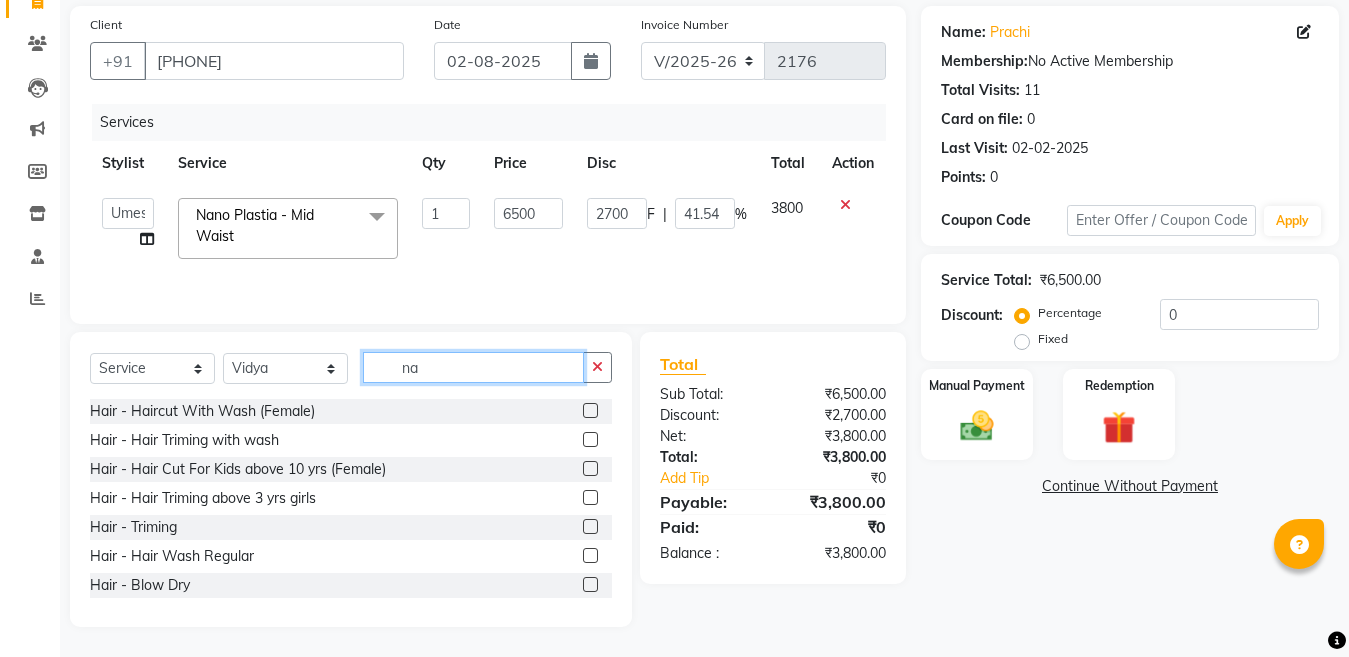 type on "n" 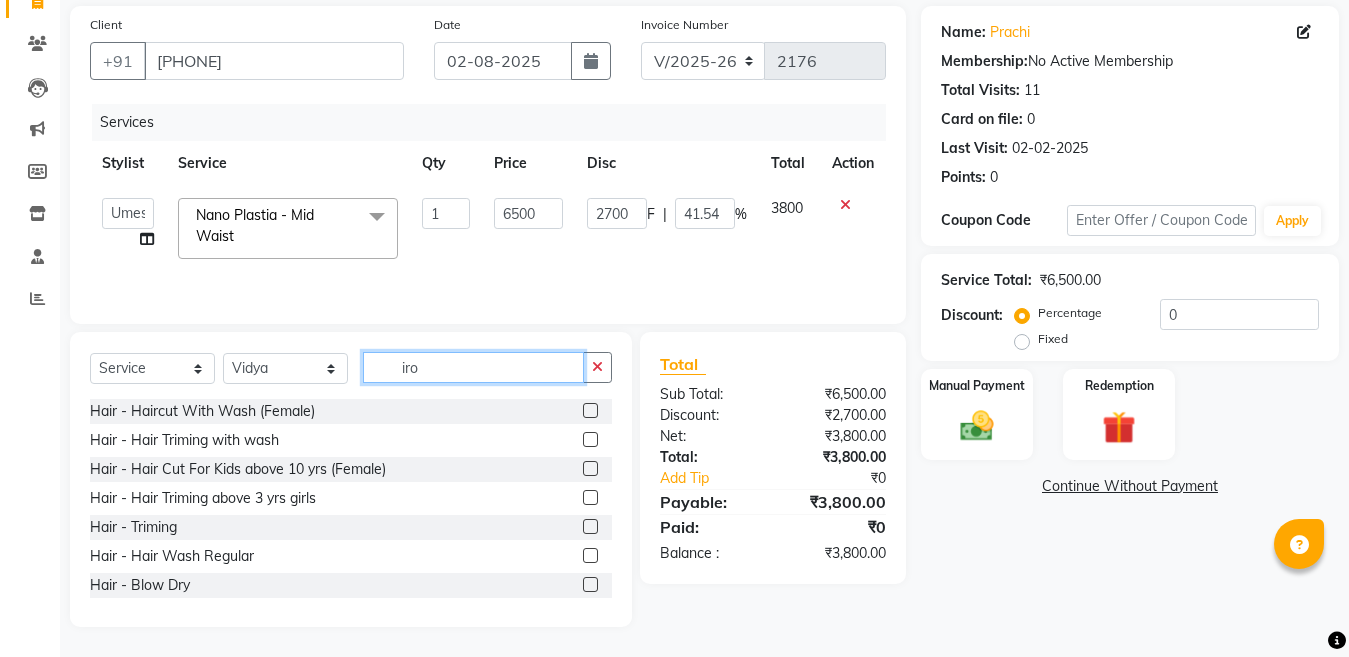 scroll, scrollTop: 101, scrollLeft: 0, axis: vertical 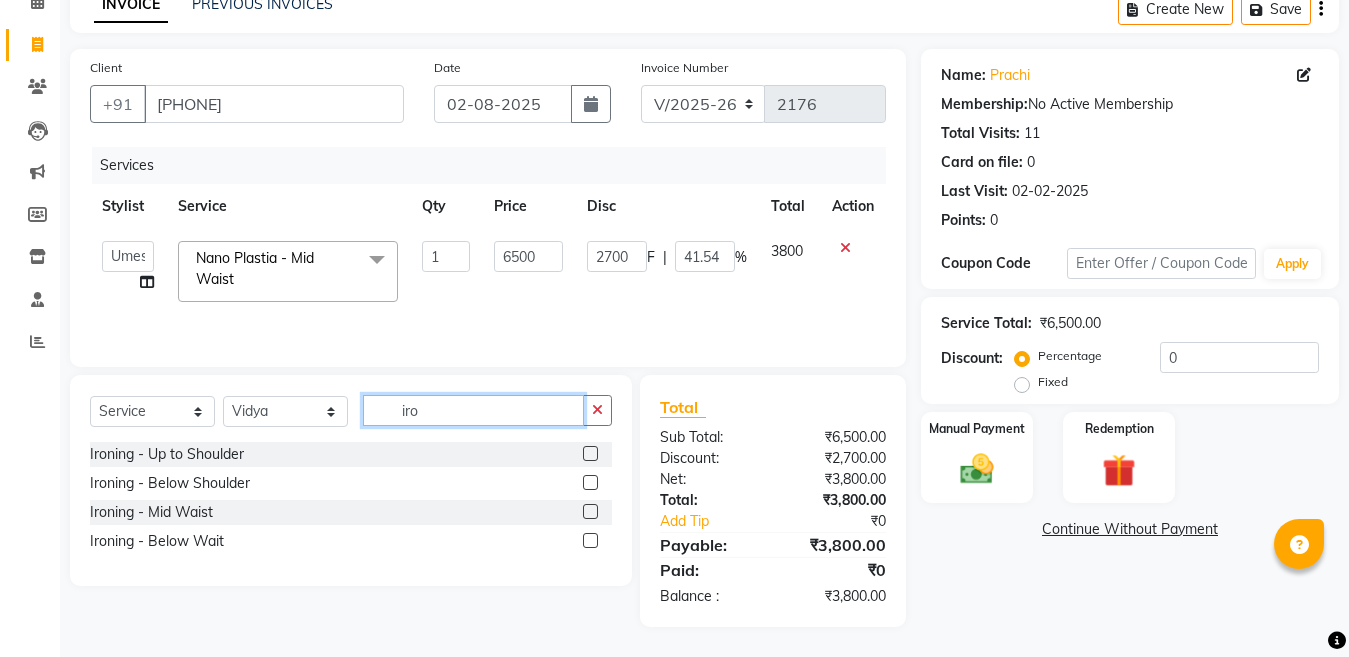 type on "iro" 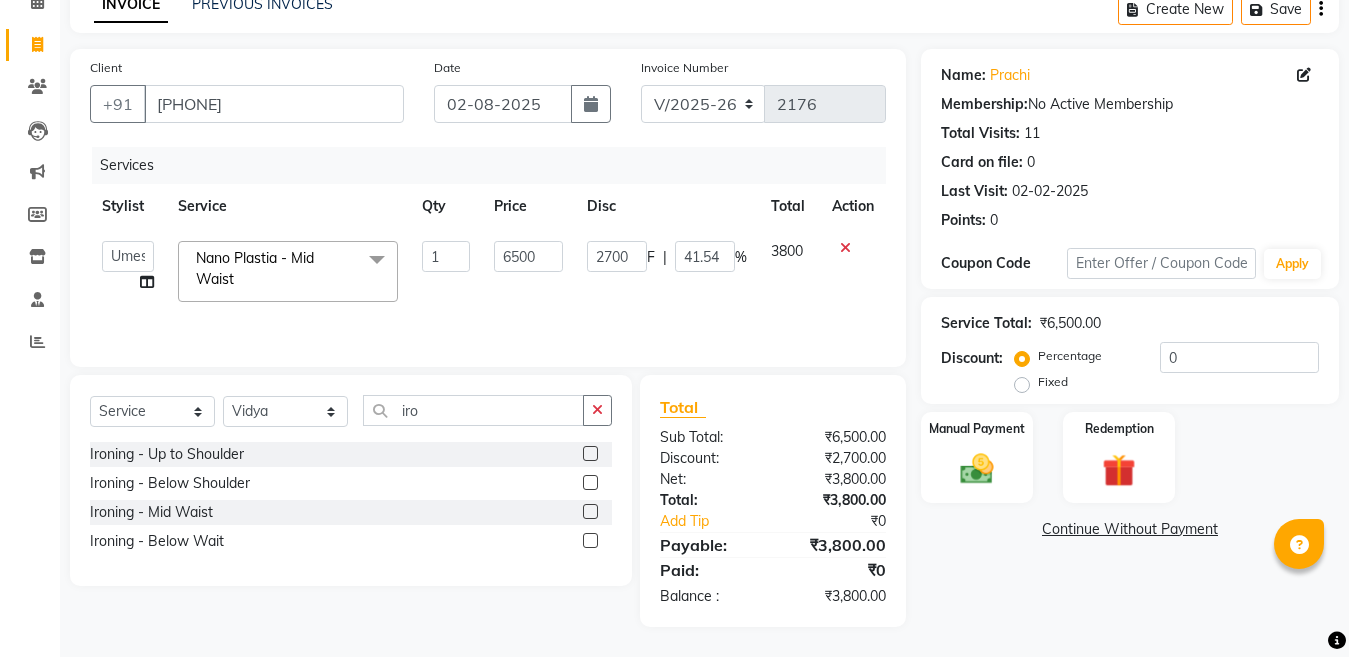 click 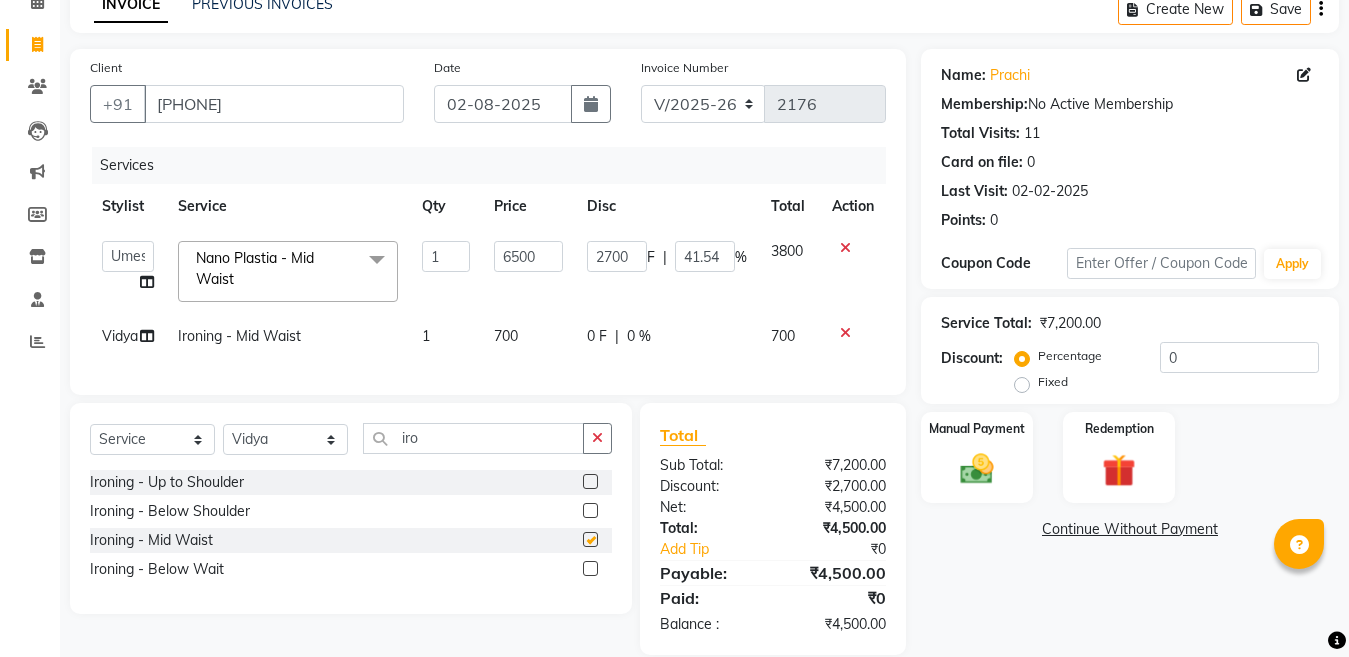 checkbox on "false" 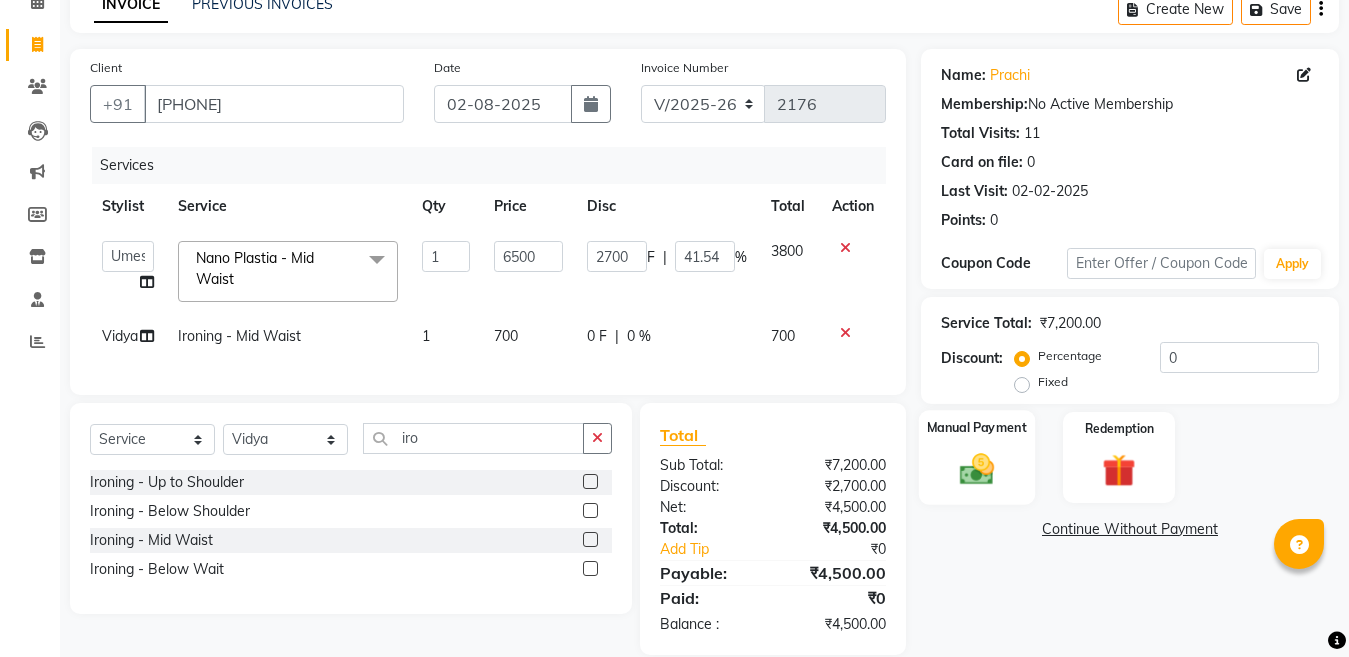click 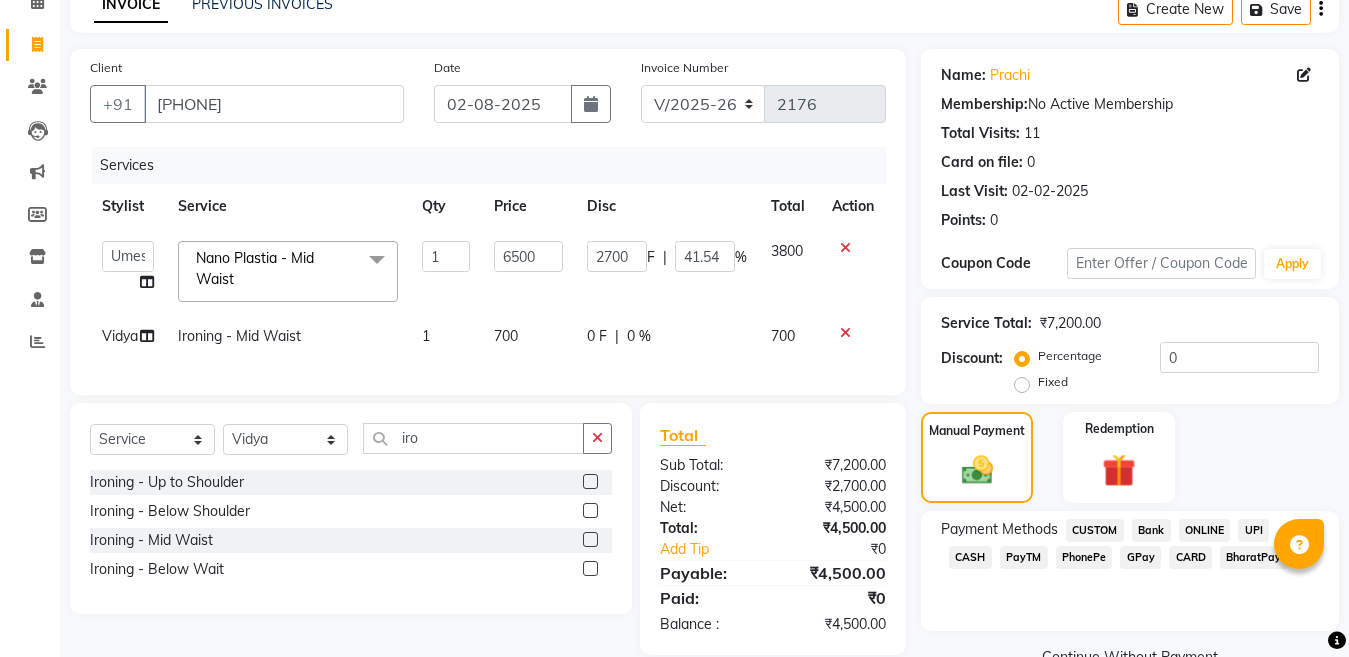 click on "GPay" 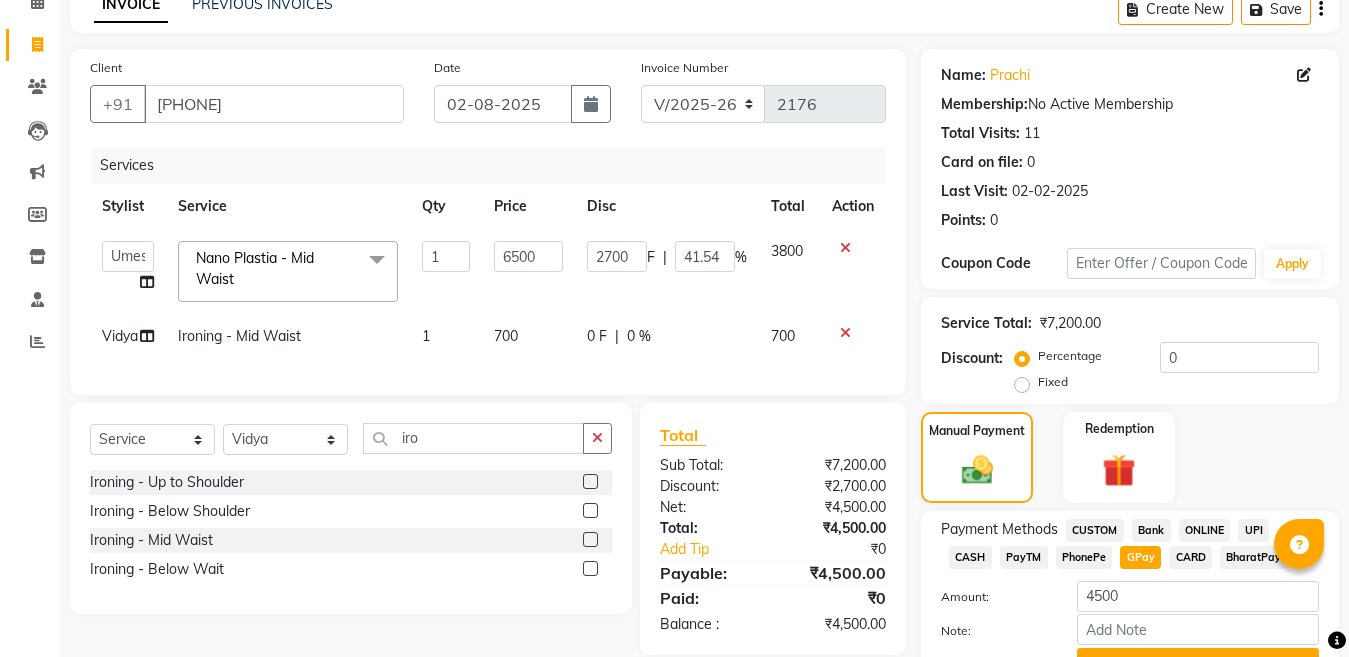 scroll, scrollTop: 202, scrollLeft: 0, axis: vertical 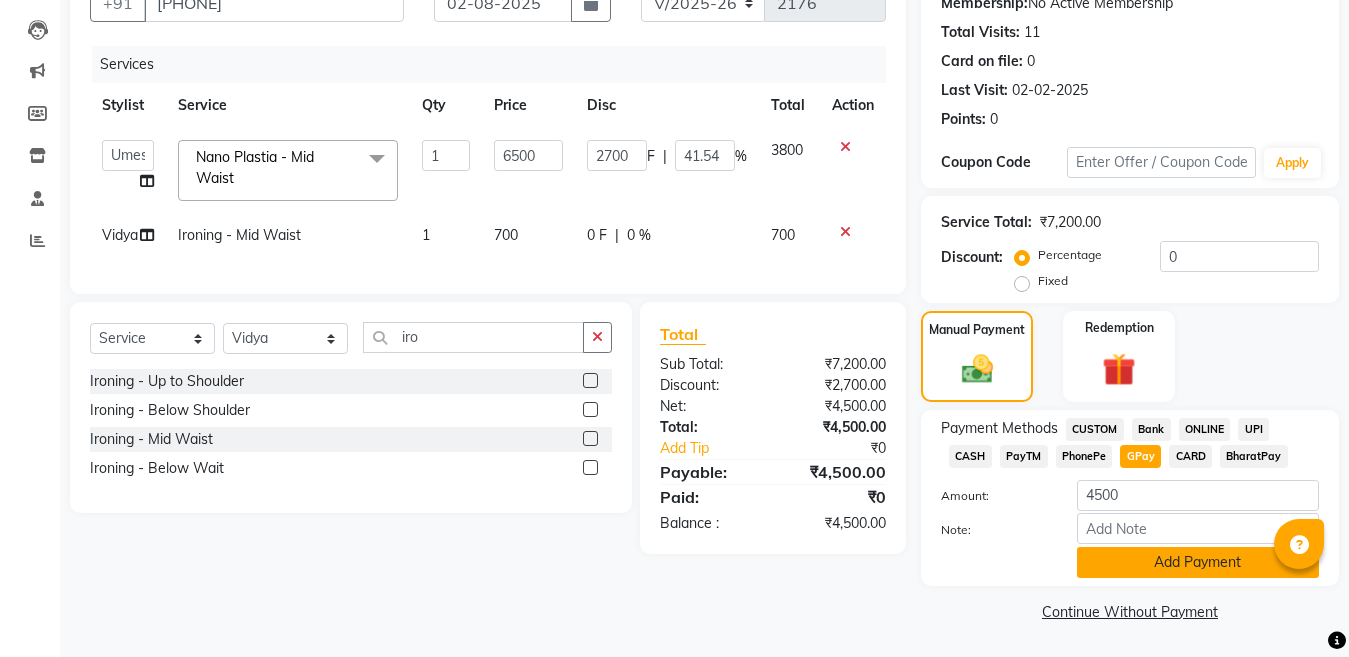 click on "Add Payment" 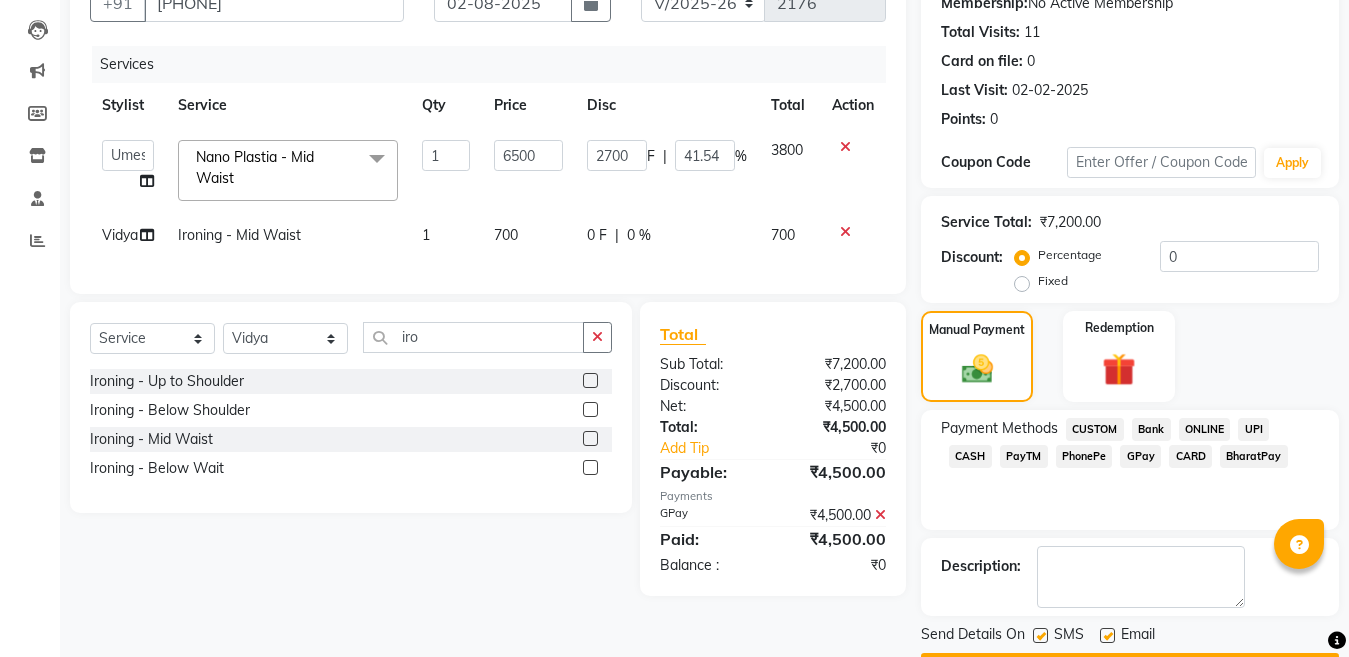 click 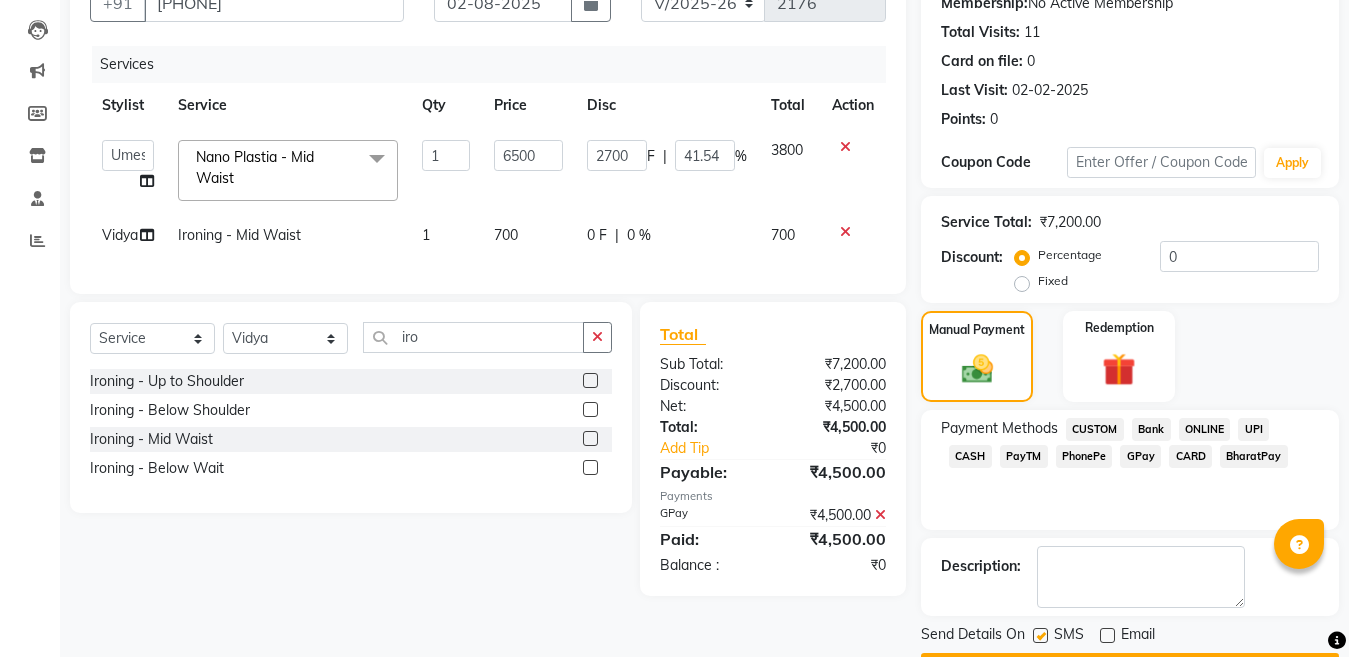 scroll, scrollTop: 259, scrollLeft: 0, axis: vertical 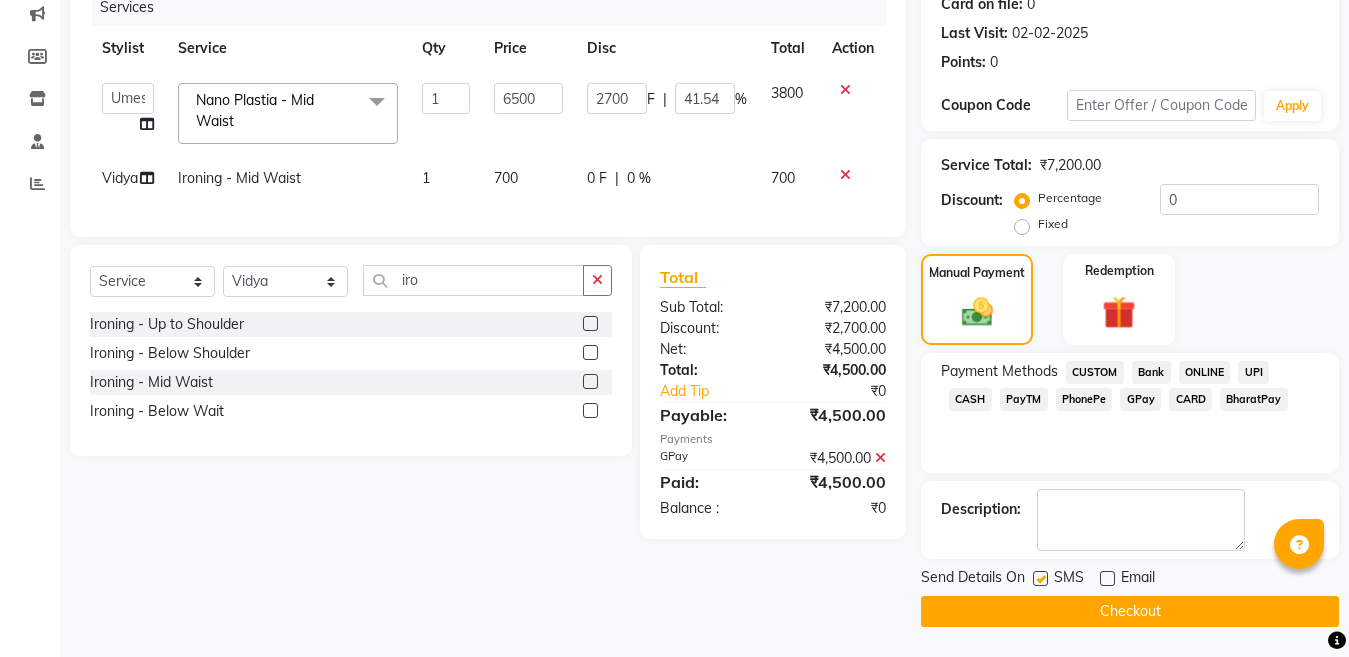 click on "Checkout" 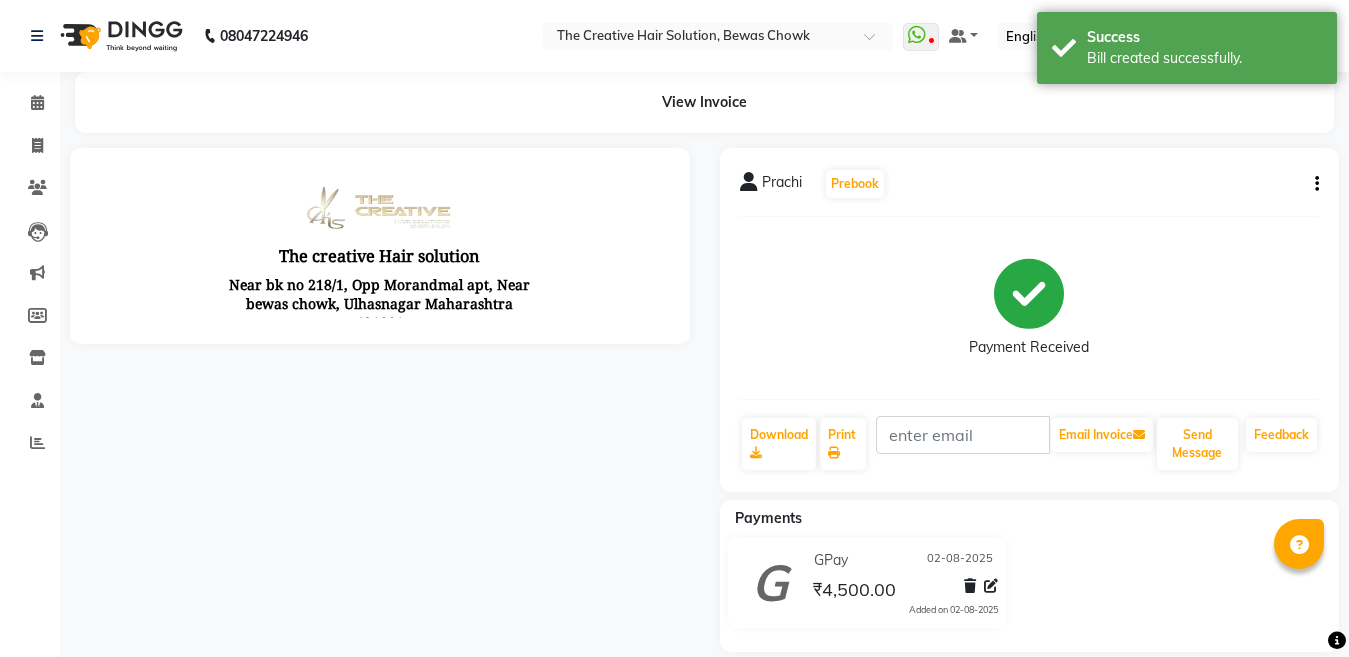 scroll, scrollTop: 0, scrollLeft: 0, axis: both 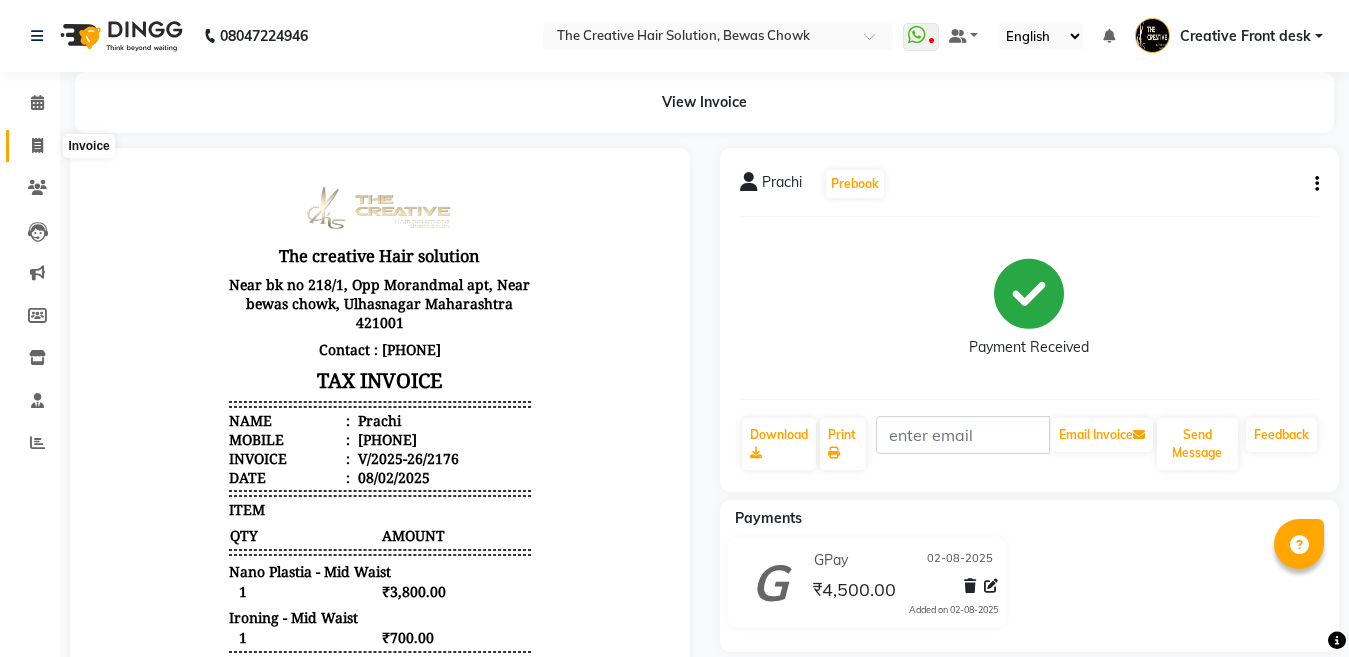 click 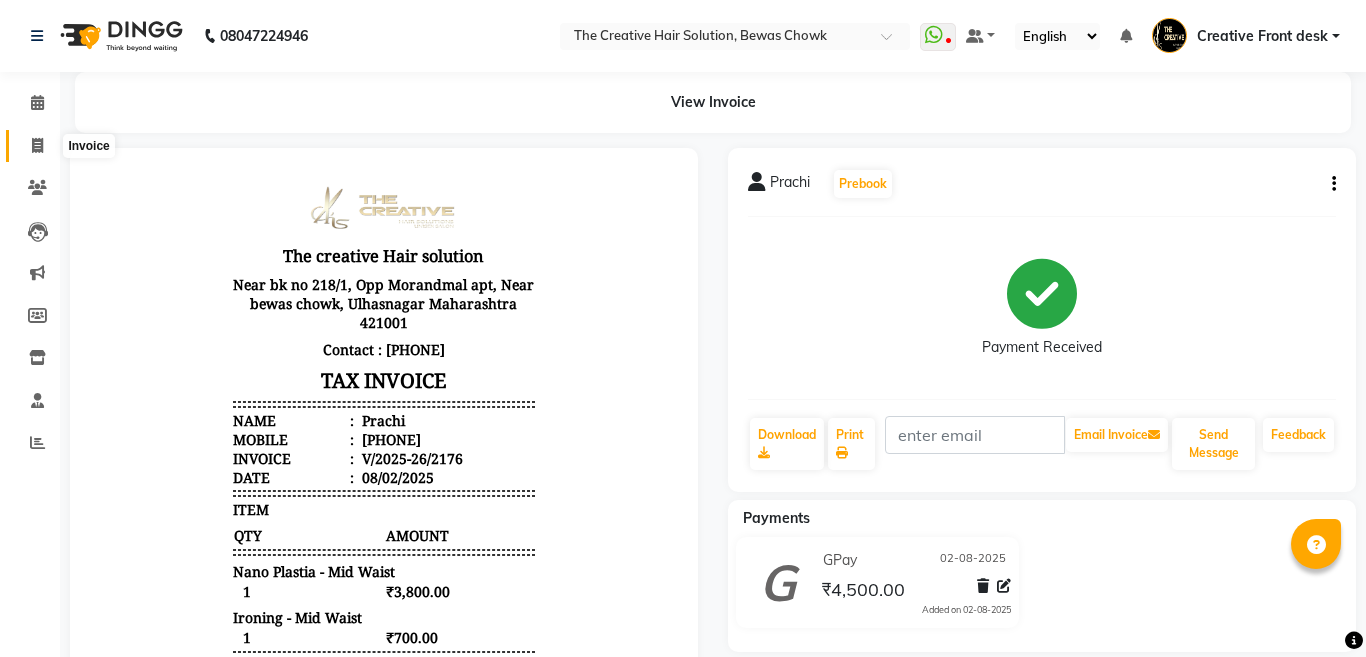 select on "146" 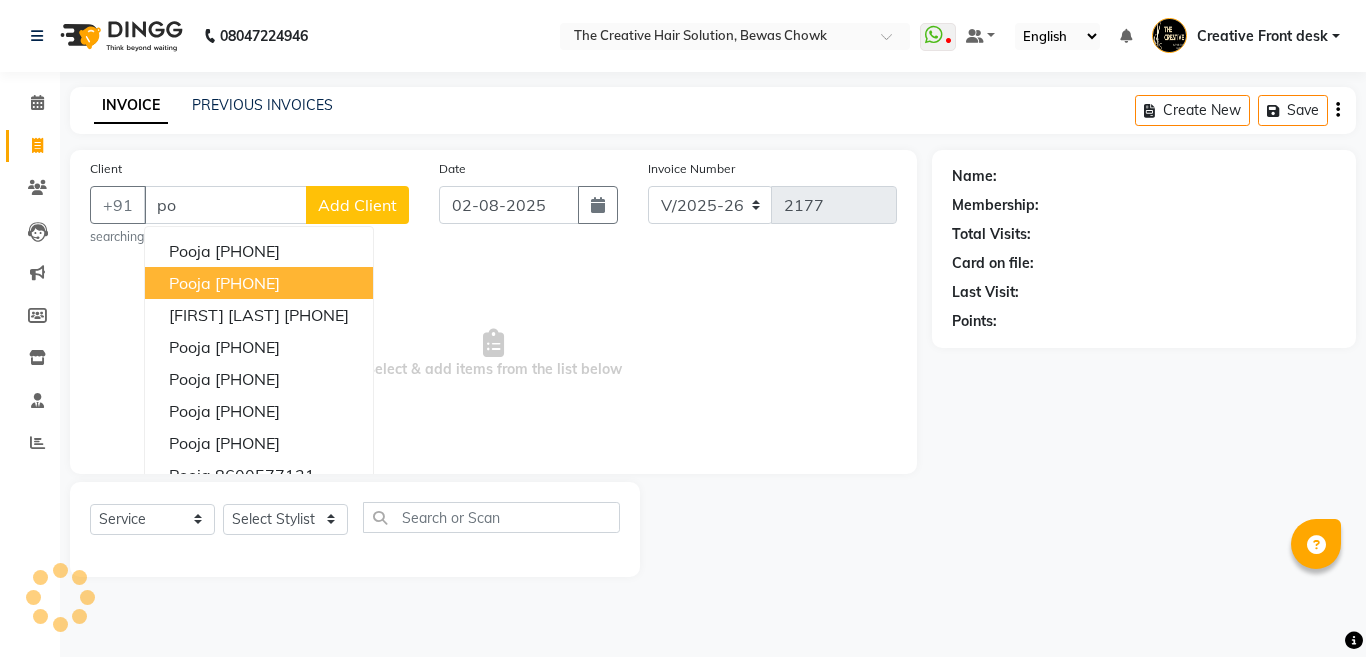 type on "p" 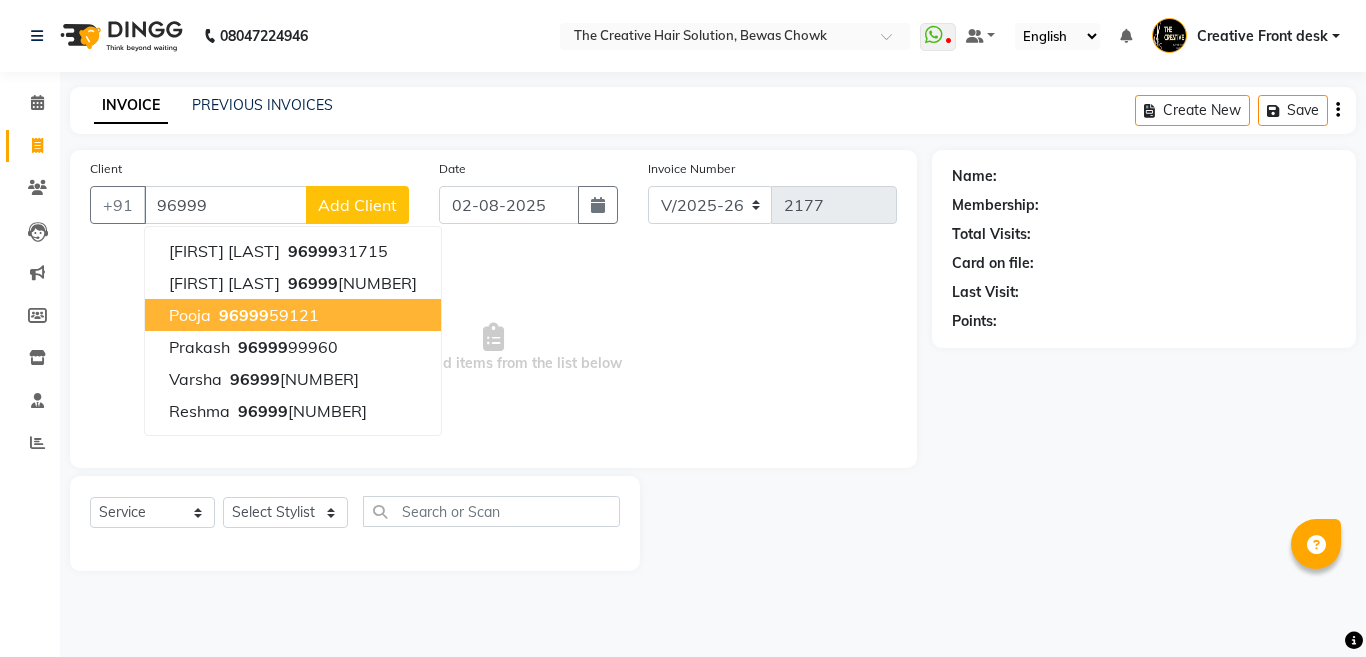 click on "[FIRST] [PHONE]" at bounding box center (293, 315) 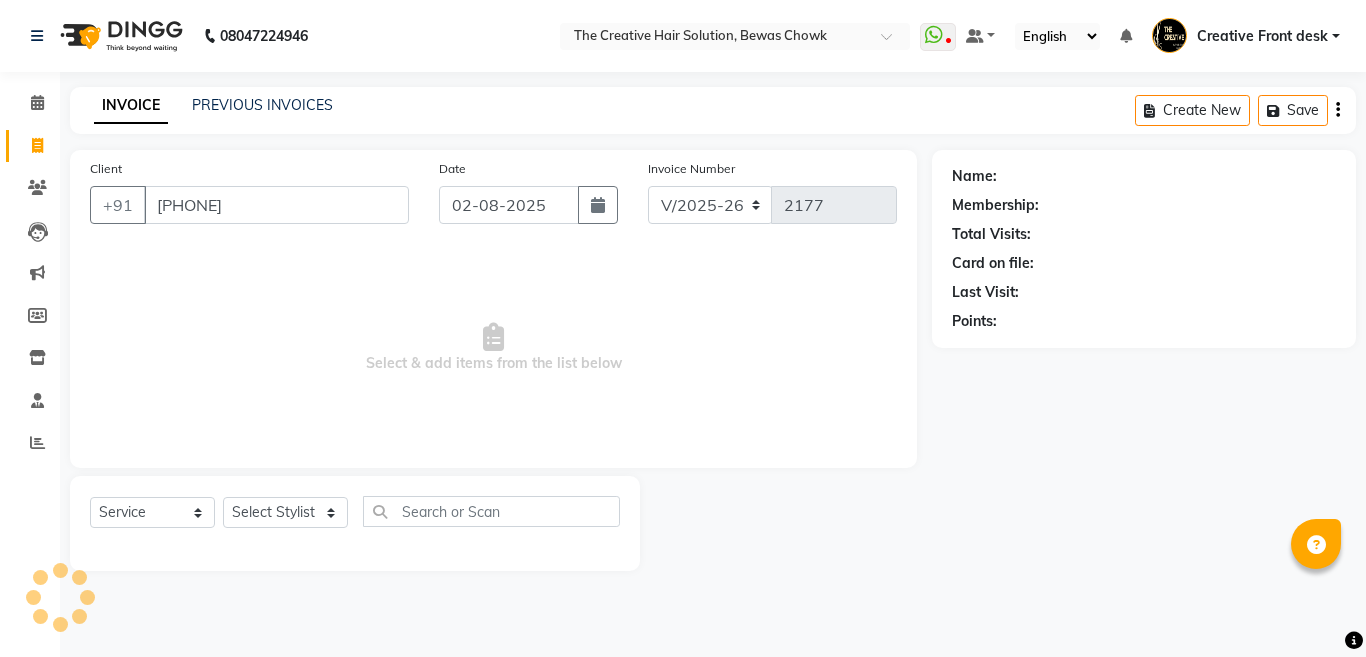 type on "[PHONE]" 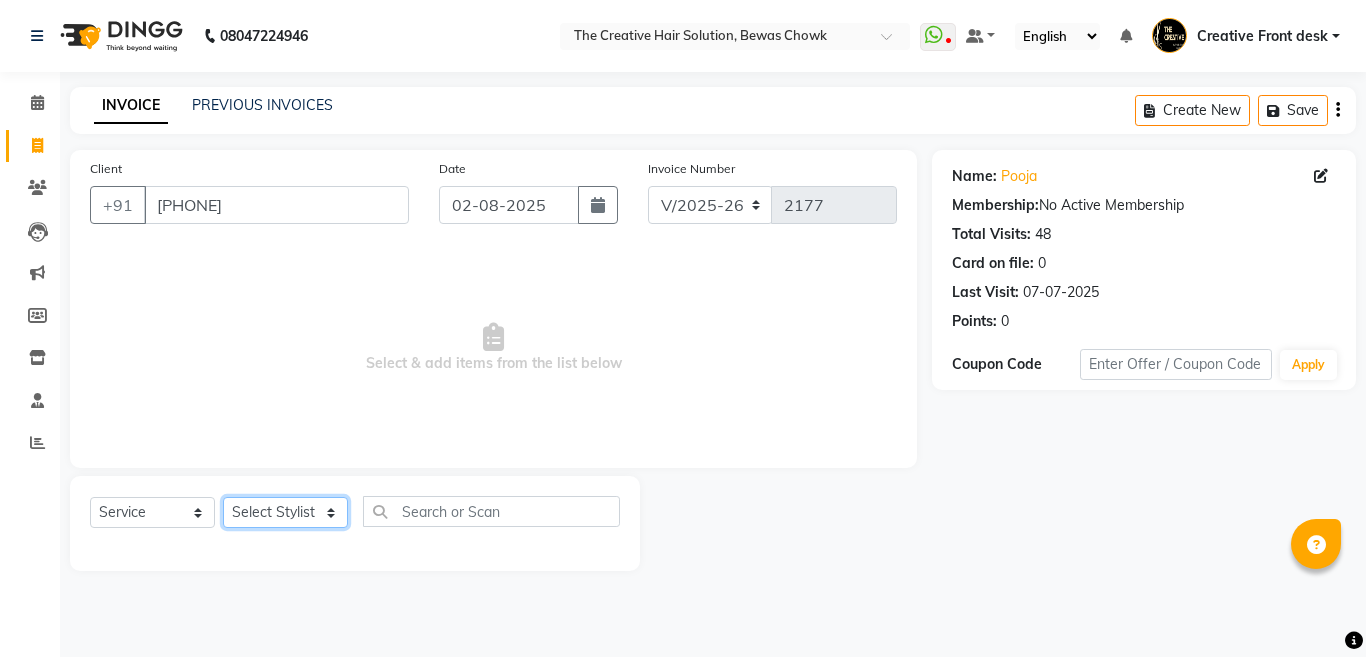 click on "Select Stylist Ankit Creative Front desk Deepak Firoz Geeta Golu Nisha Prince Priyanka Satyam Savita Shivam Shubham Sonu Sir Swapnil Taruna Panjwani Umesh Vidya" 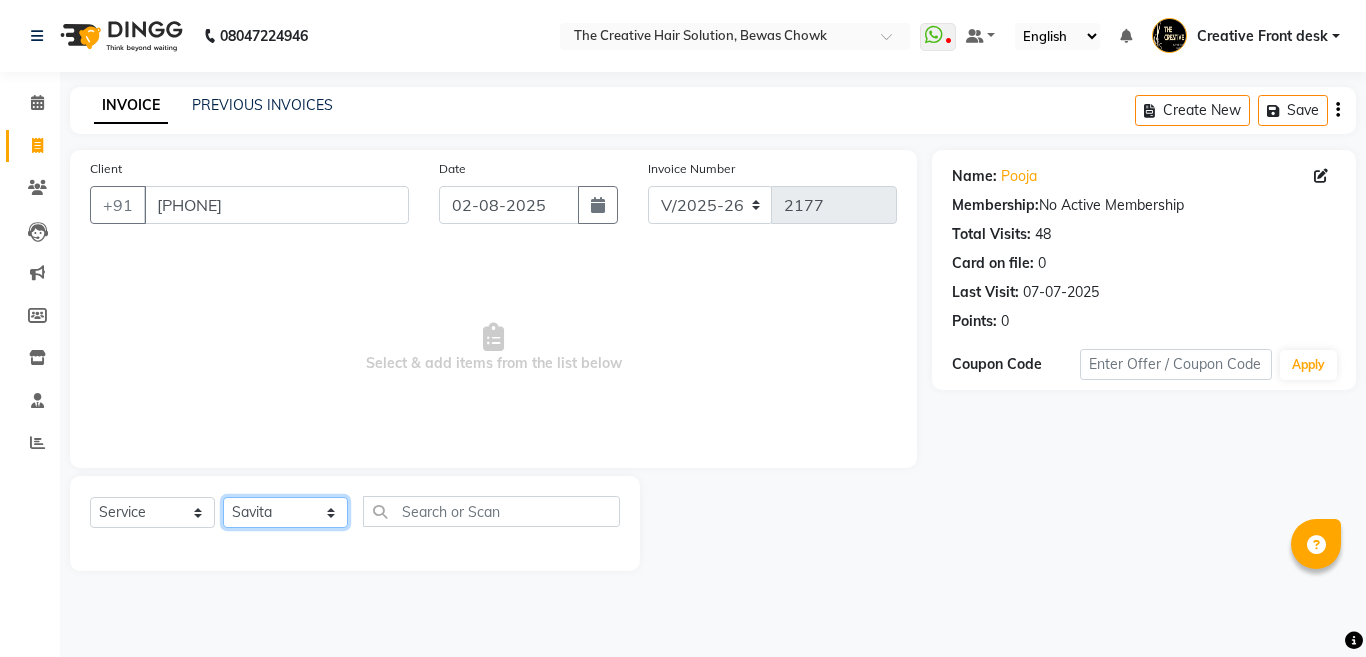 click on "Select Stylist Ankit Creative Front desk Deepak Firoz Geeta Golu Nisha Prince Priyanka Satyam Savita Shivam Shubham Sonu Sir Swapnil Taruna Panjwani Umesh Vidya" 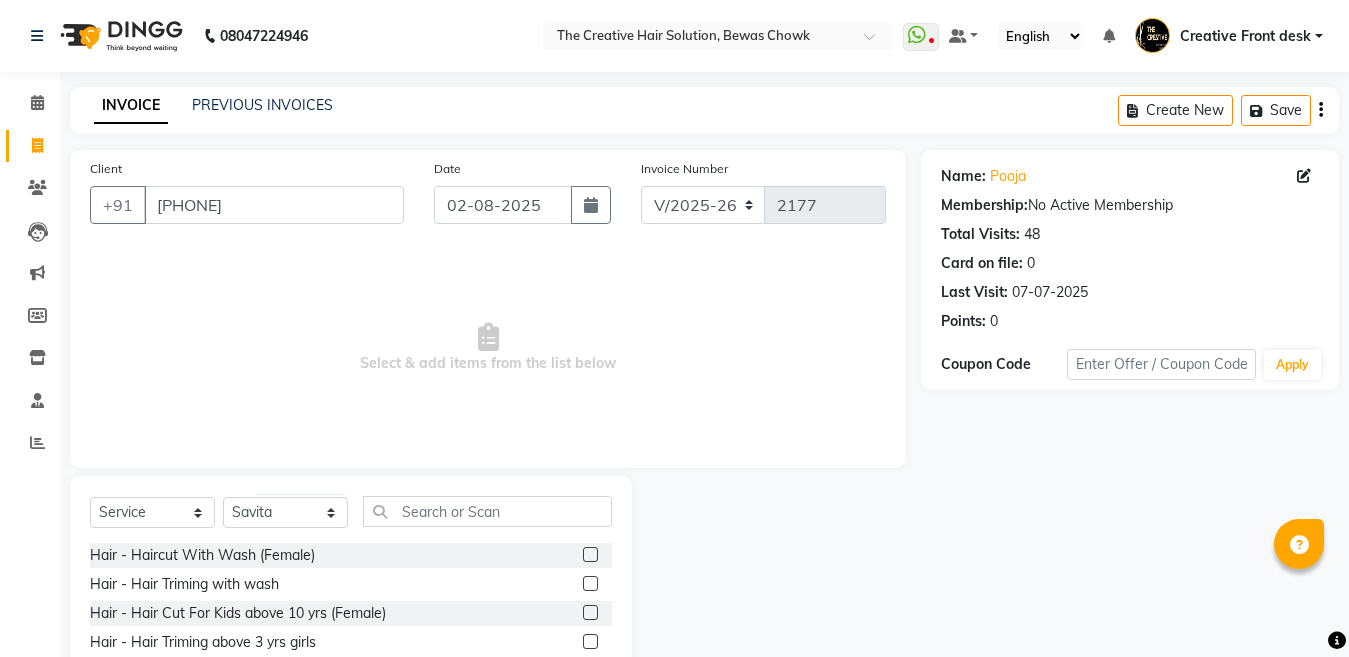click on "Select & add items from the list below" at bounding box center (488, 348) 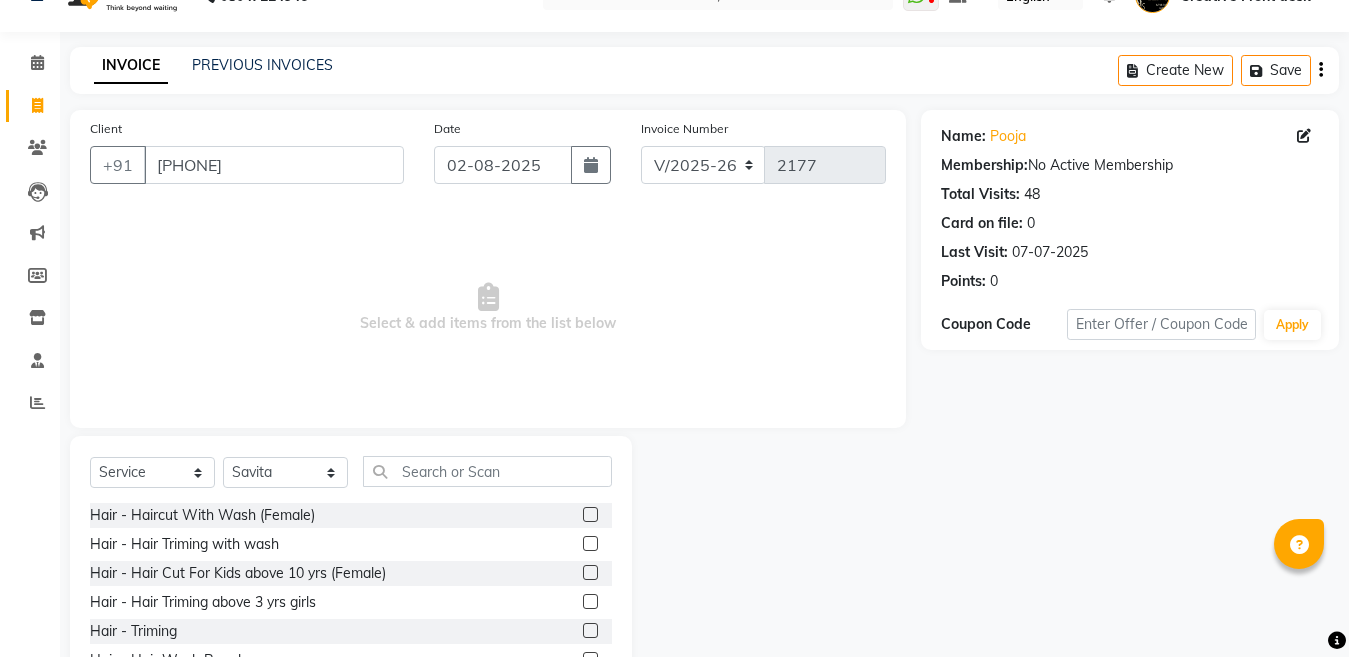 scroll, scrollTop: 144, scrollLeft: 0, axis: vertical 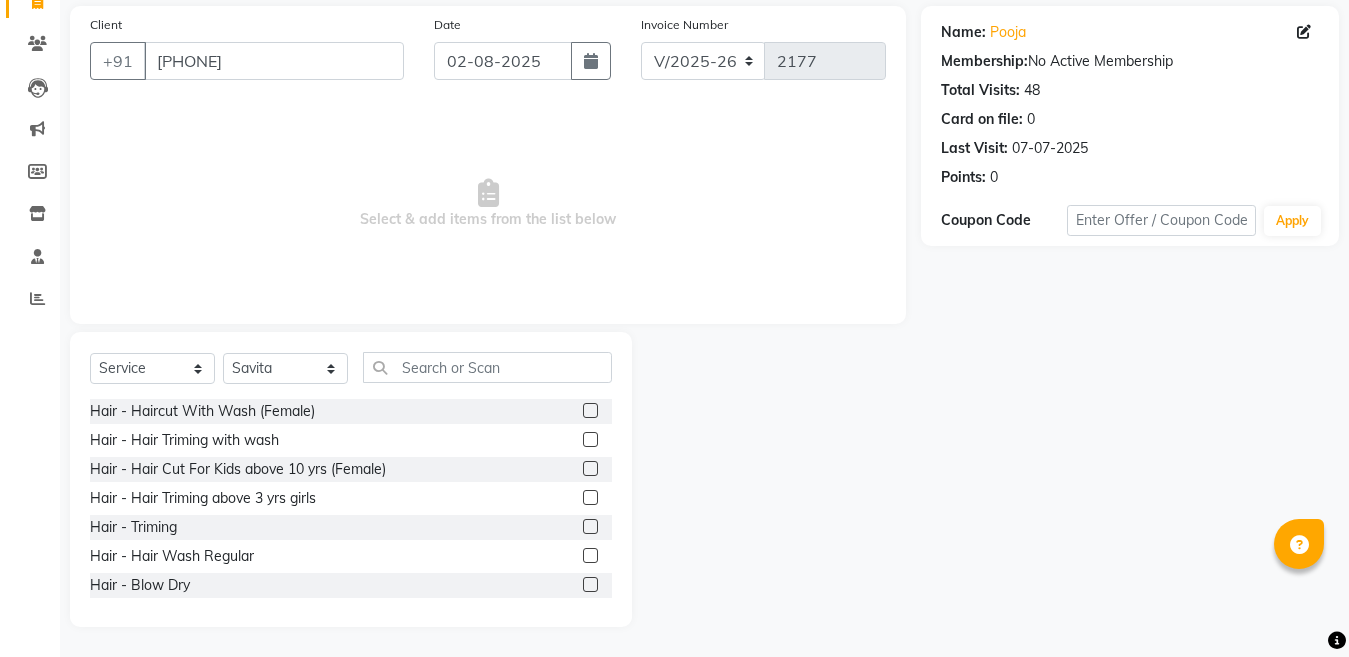 click 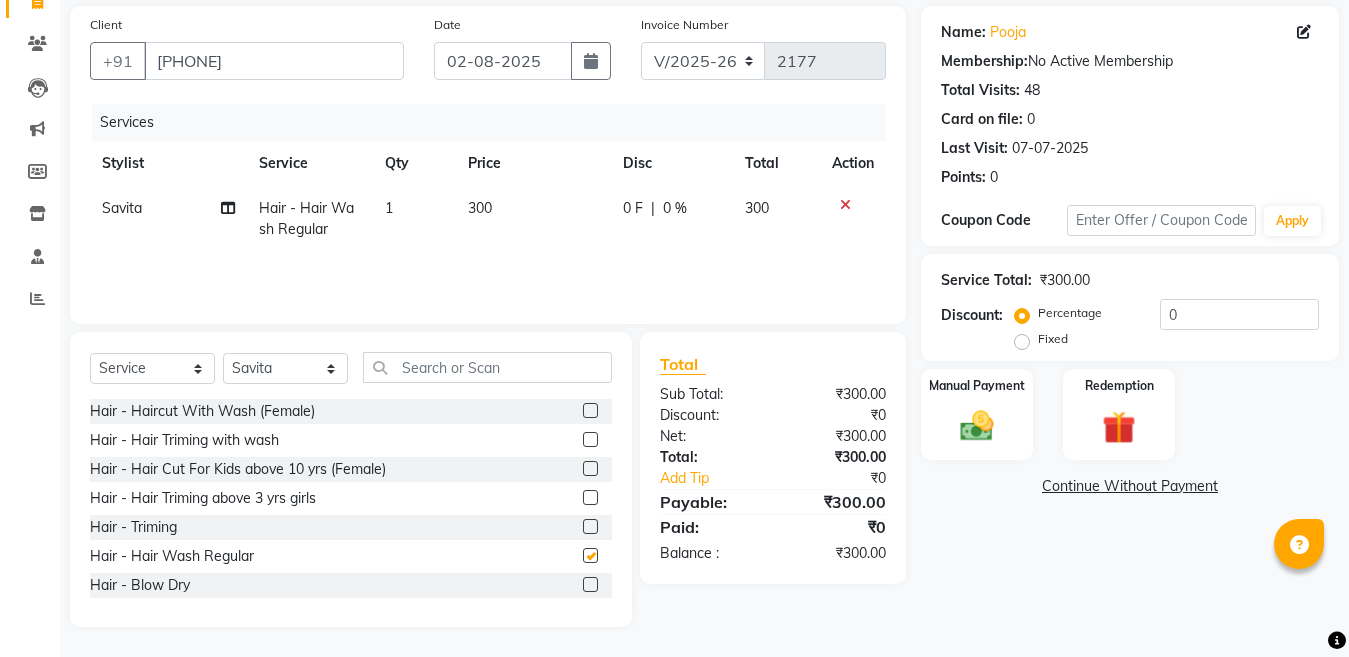 checkbox on "false" 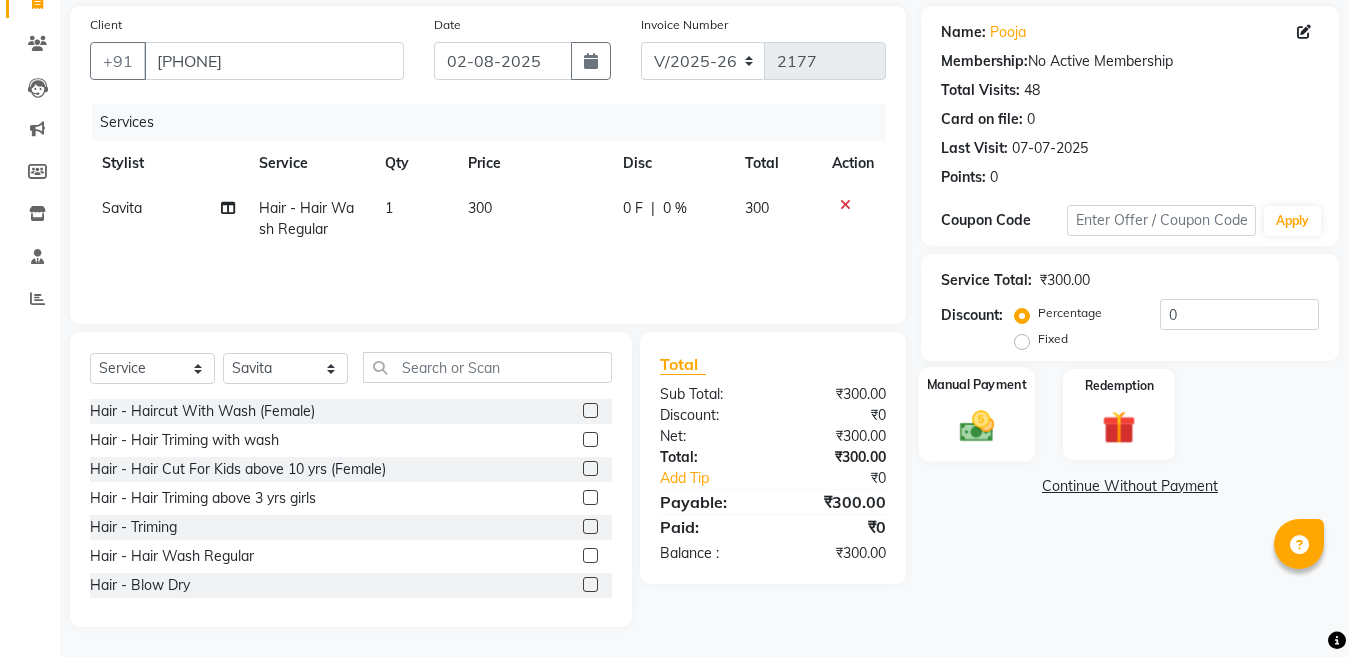click on "Manual Payment" 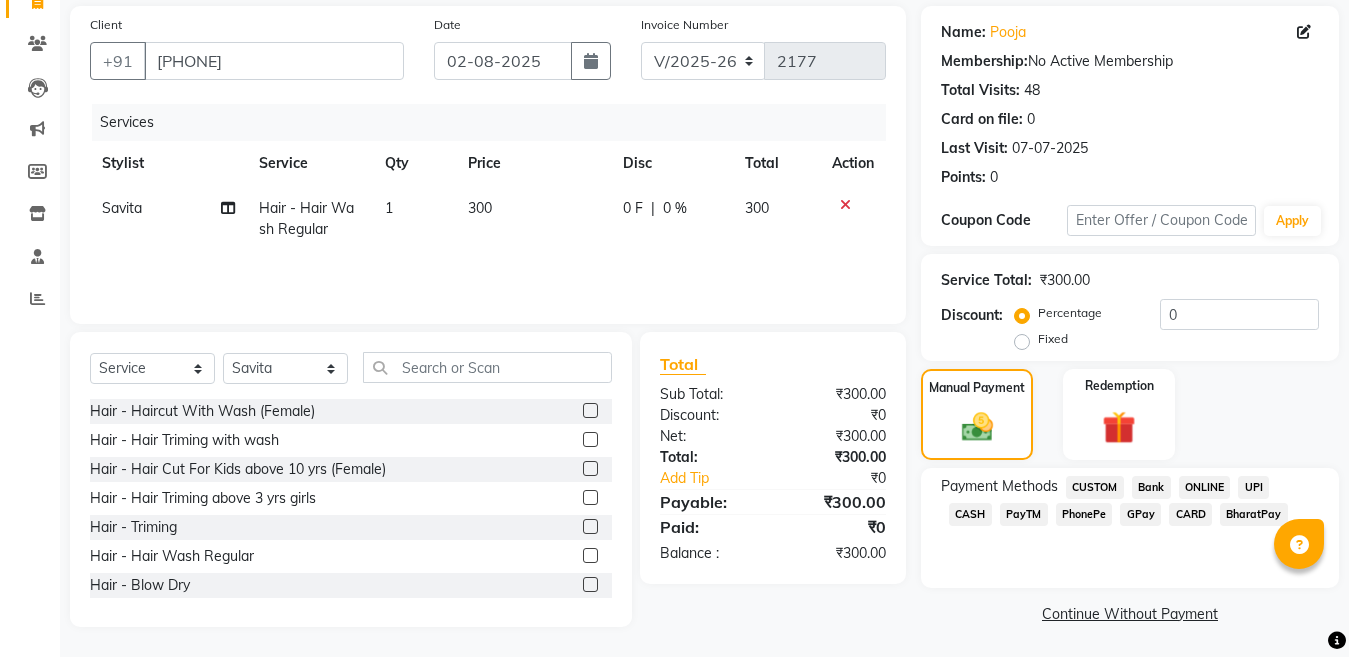 click on "GPay" 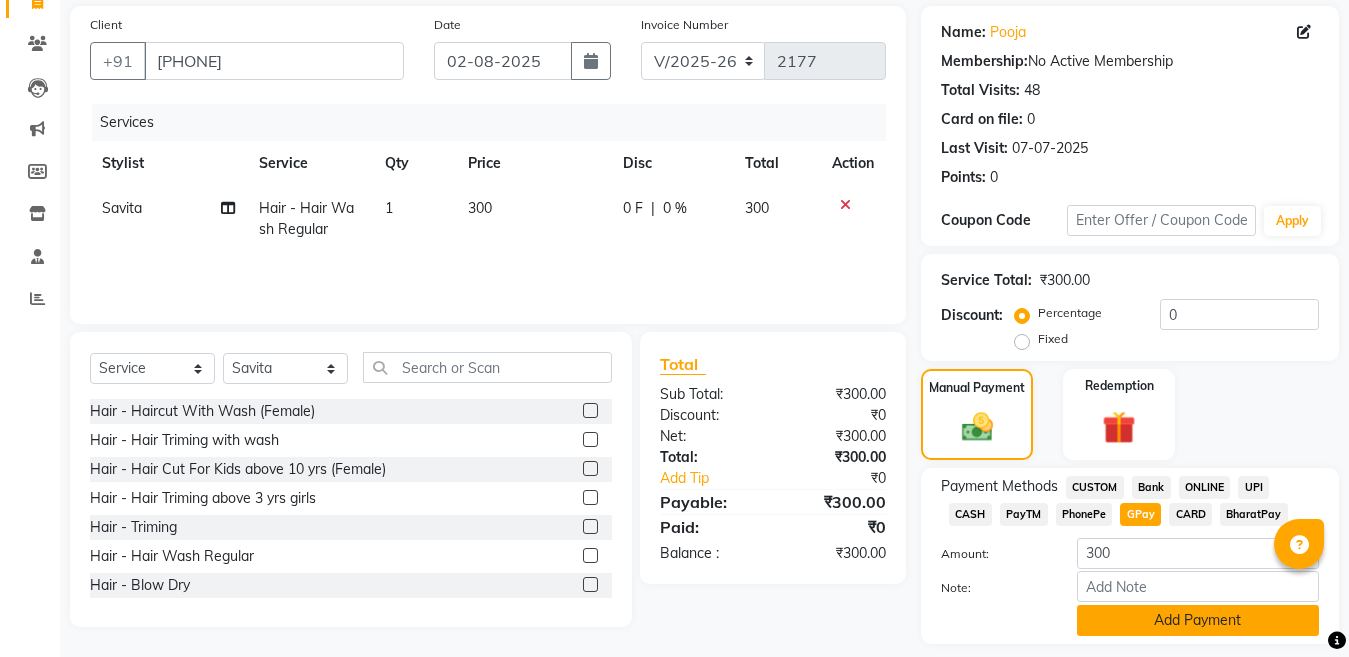 click on "Add Payment" 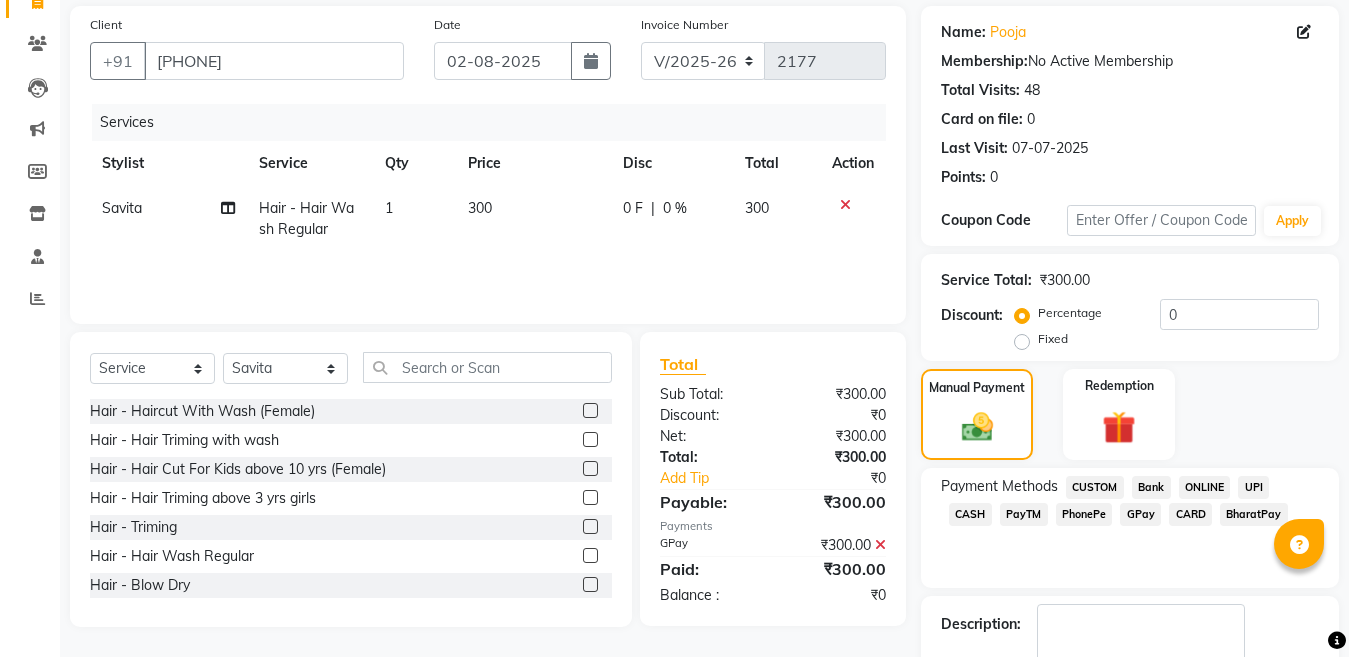 scroll, scrollTop: 259, scrollLeft: 0, axis: vertical 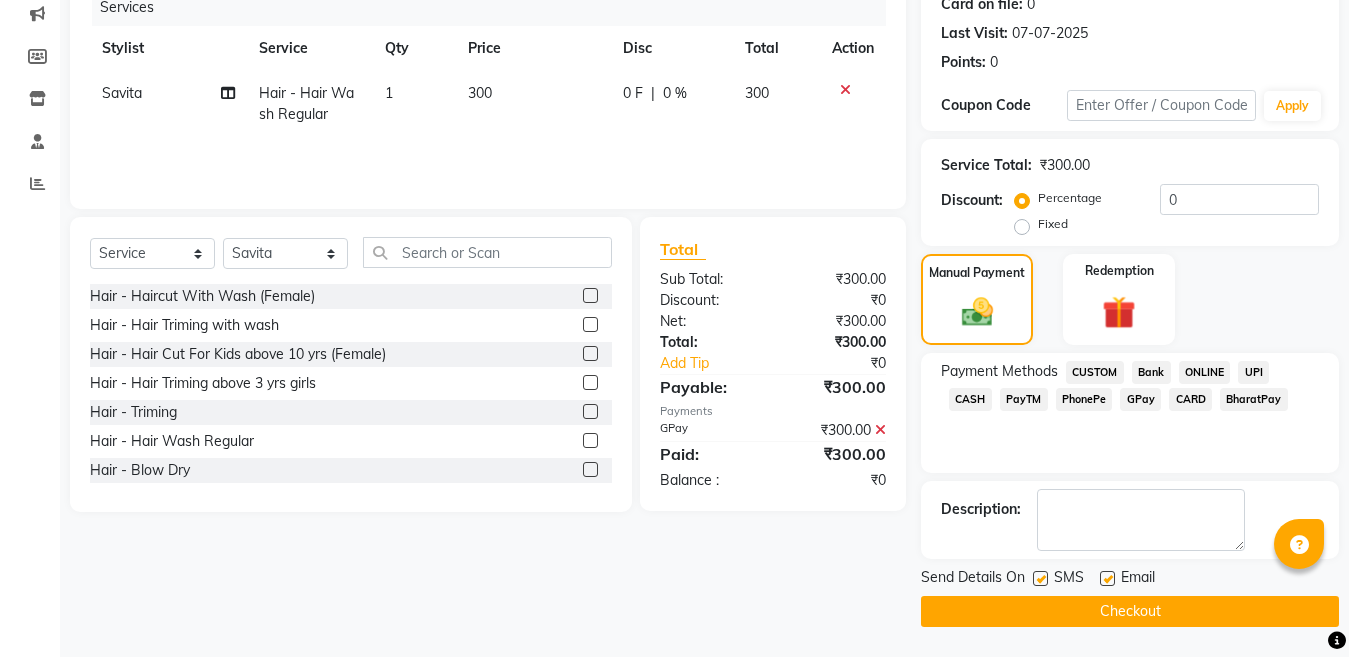 click 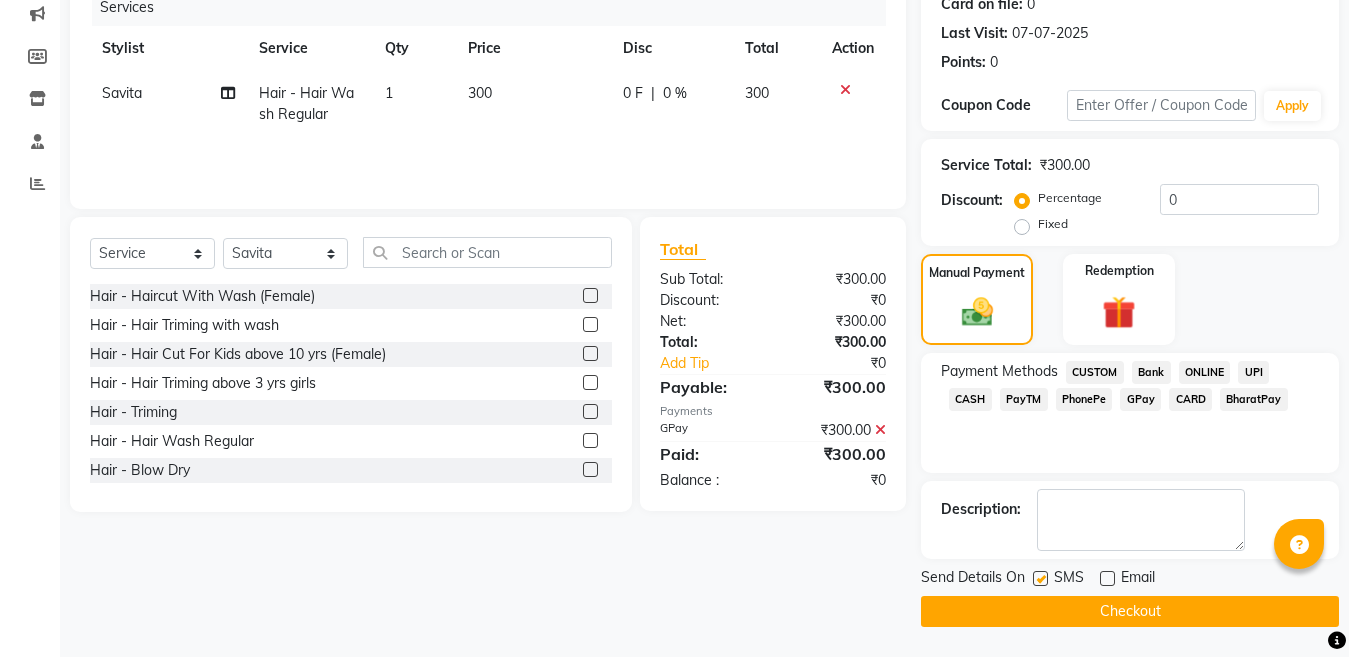 click on "Checkout" 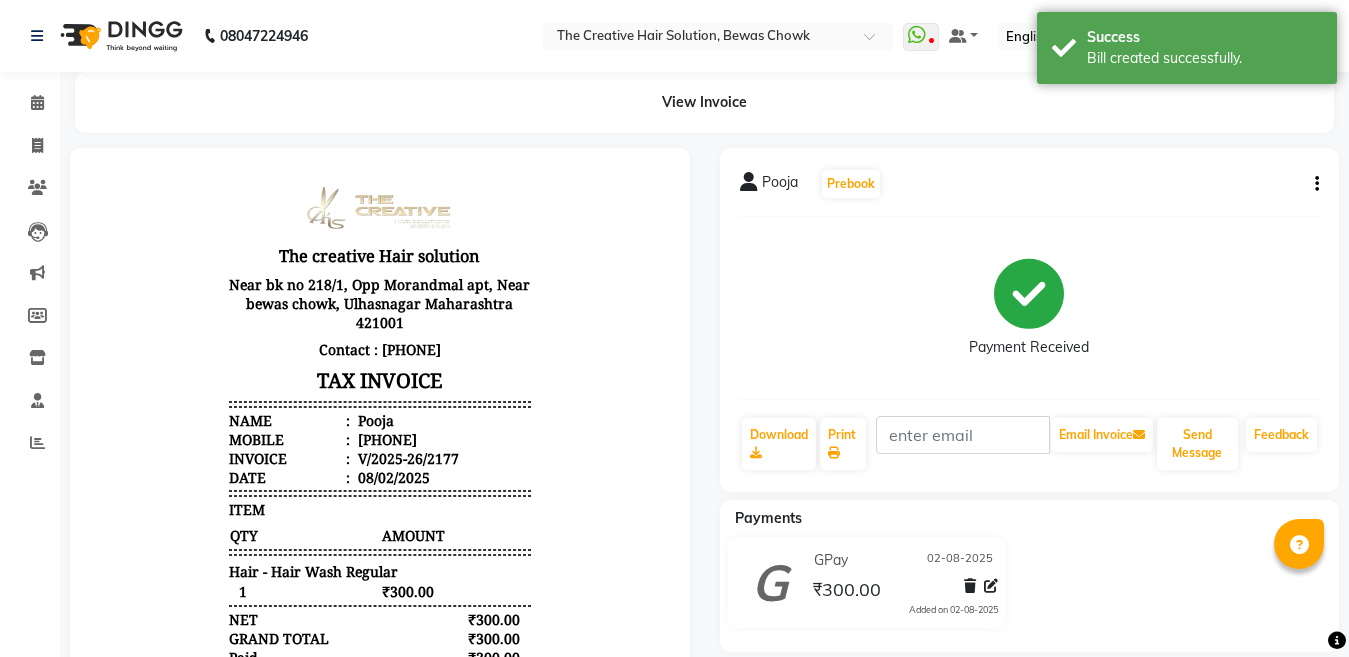 scroll, scrollTop: 0, scrollLeft: 0, axis: both 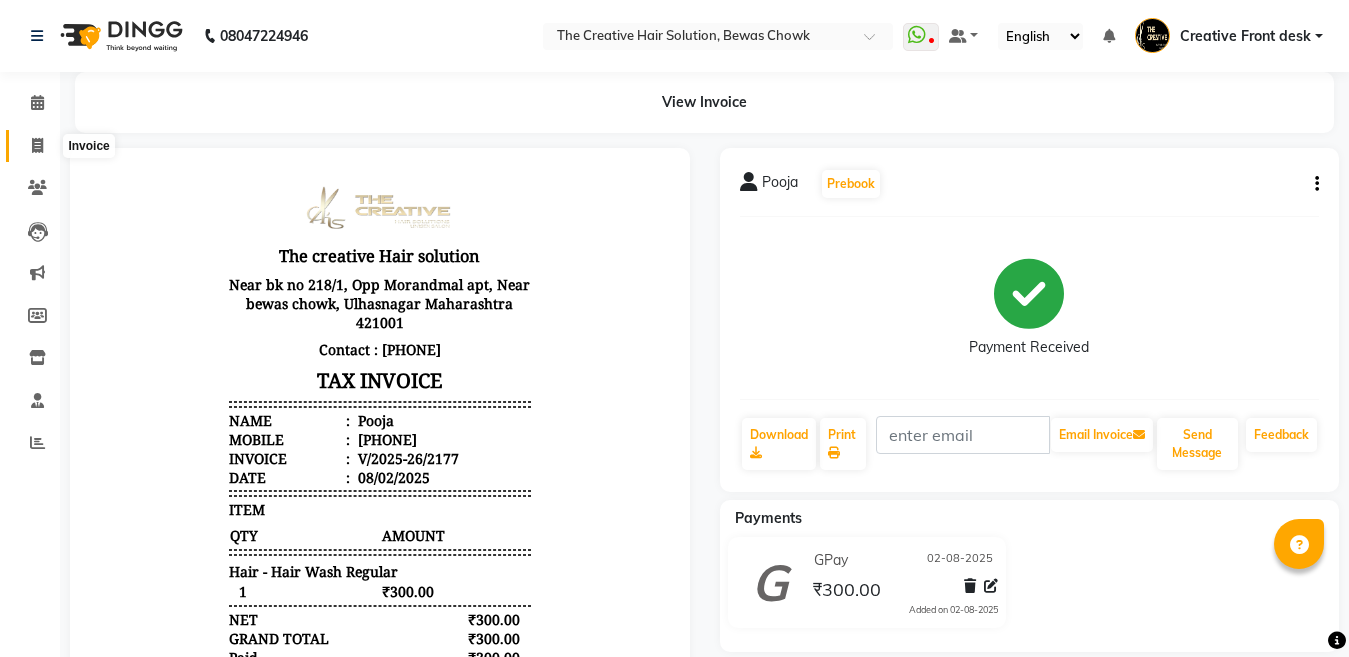 click 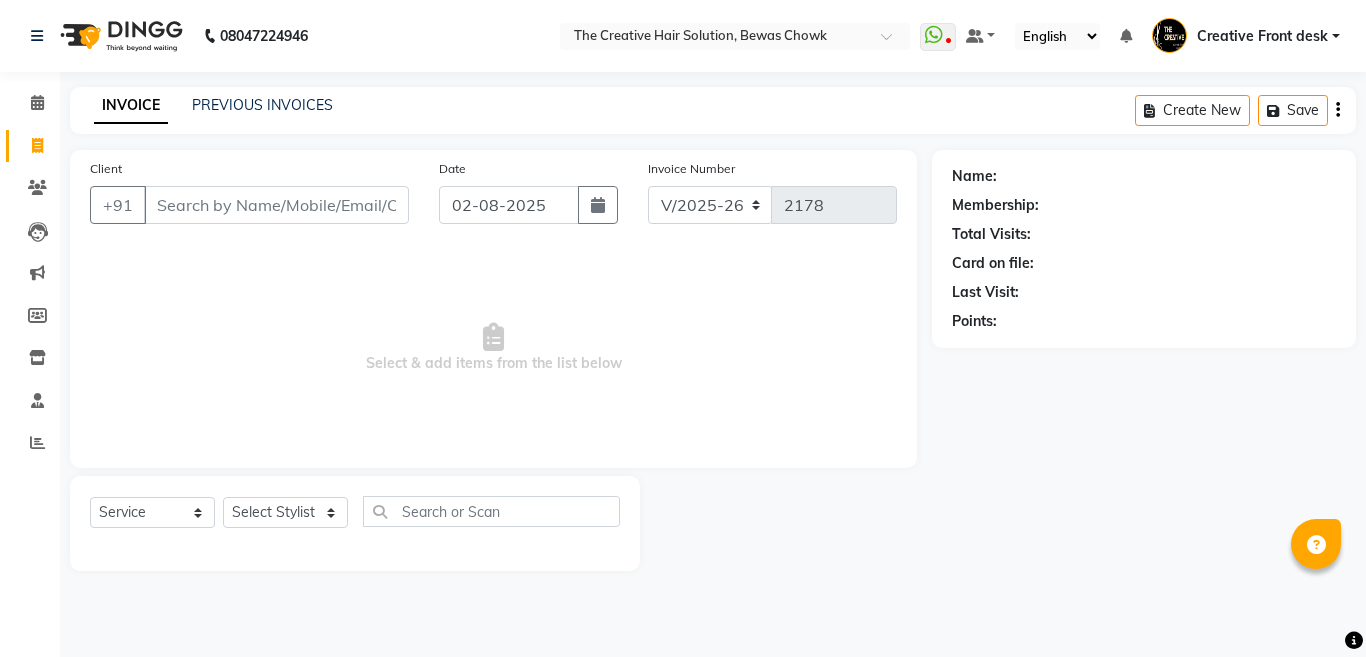 click on "Client" at bounding box center (276, 205) 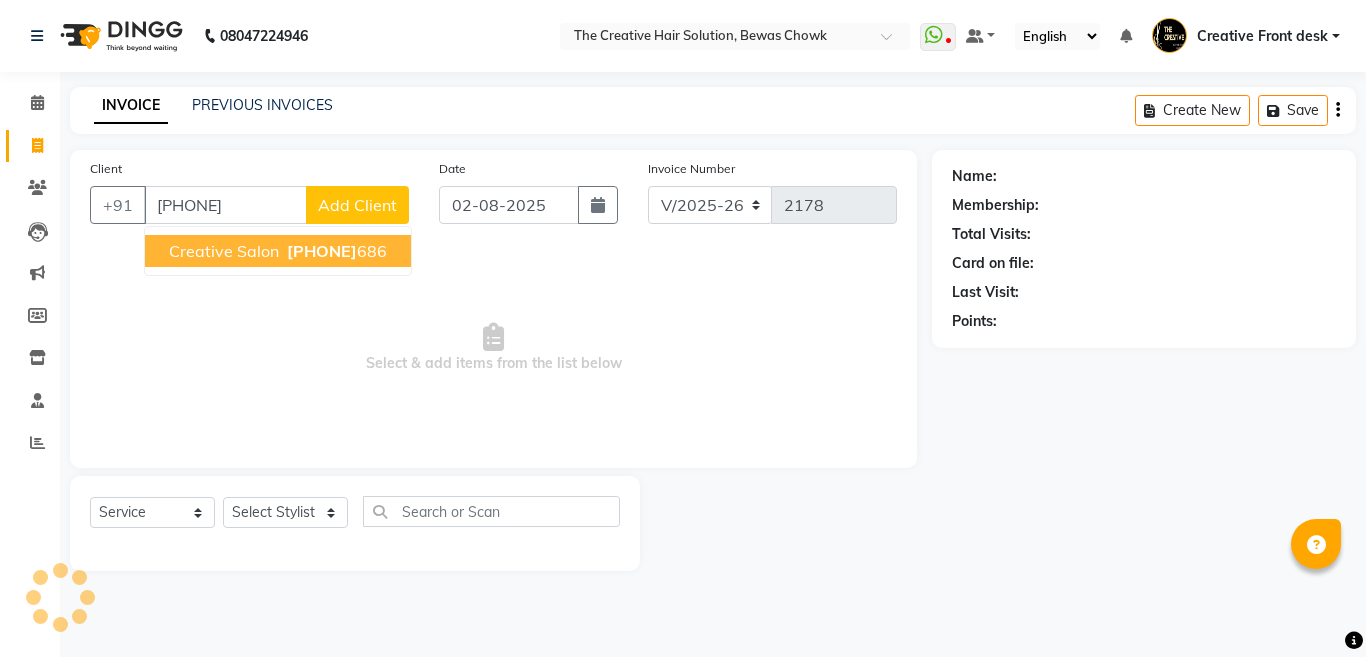 type on "[PHONE]" 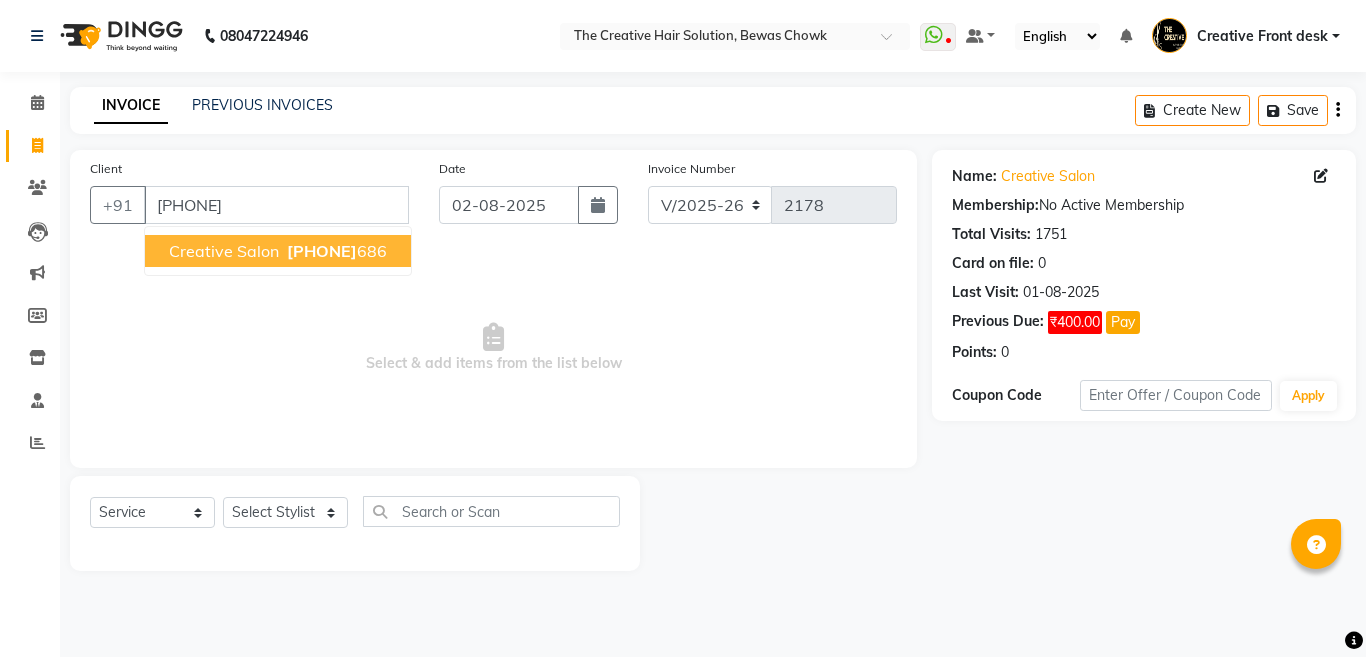 click on "[PHONE]" at bounding box center [322, 251] 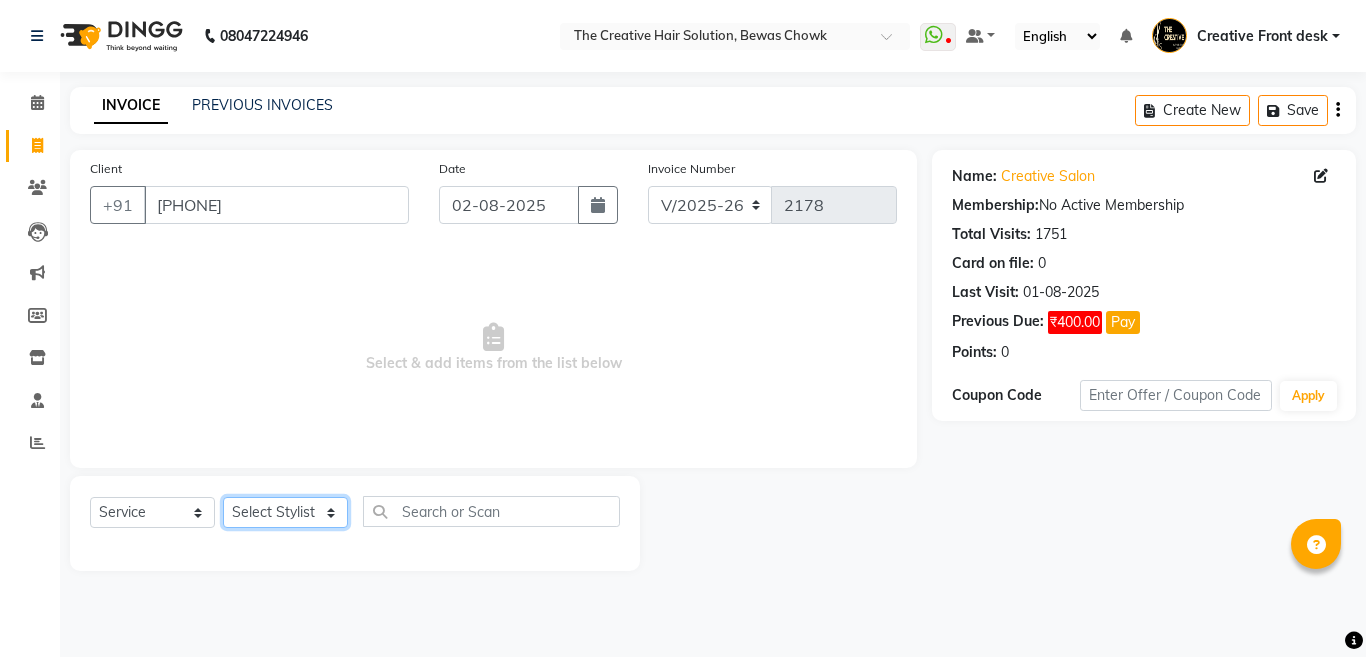 click on "Select Stylist Ankit Creative Front desk Deepak Firoz Geeta Golu Nisha Prince Priyanka Satyam Savita Shivam Shubham Sonu Sir Swapnil Taruna Panjwani Umesh Vidya" 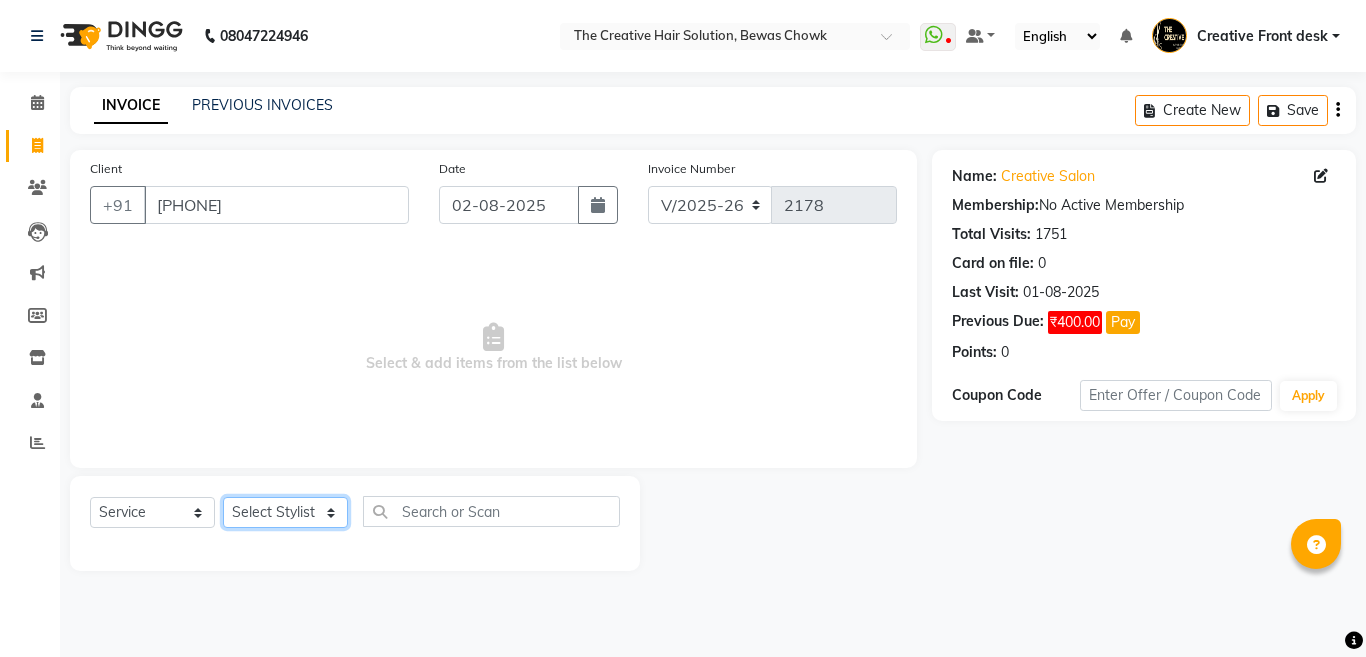 select on "28735" 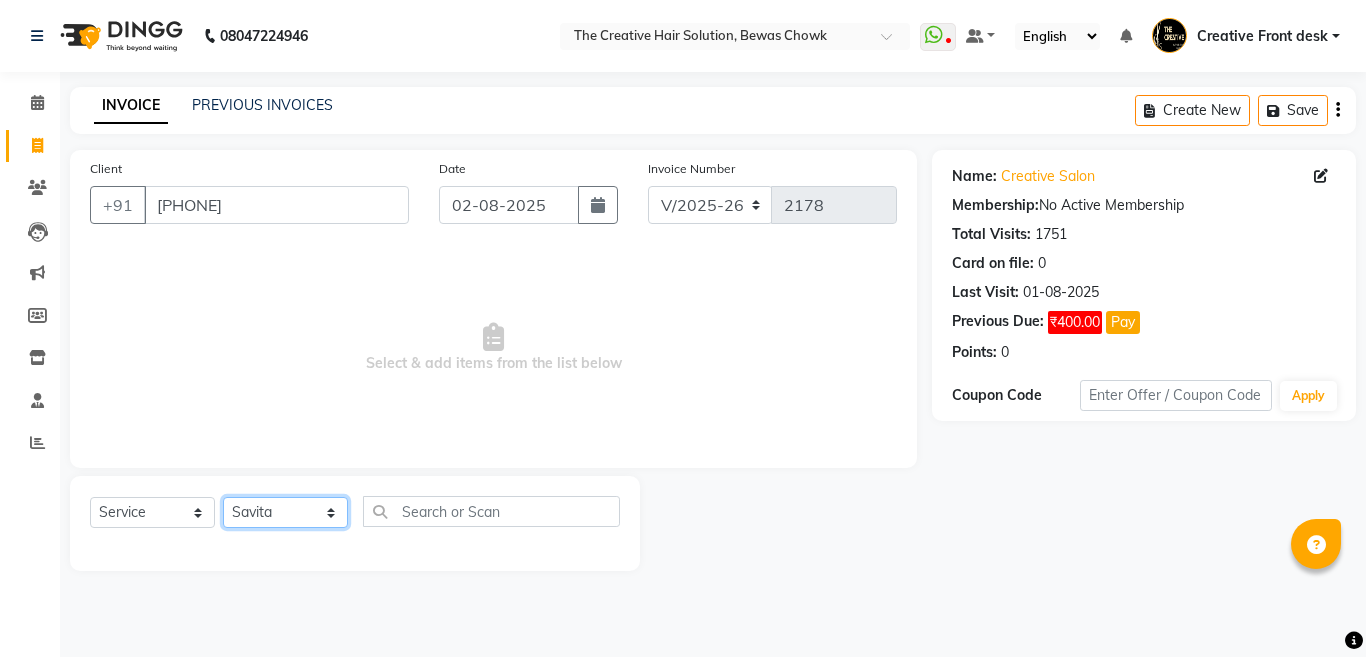 click on "Select Stylist Ankit Creative Front desk Deepak Firoz Geeta Golu Nisha Prince Priyanka Satyam Savita Shivam Shubham Sonu Sir Swapnil Taruna Panjwani Umesh Vidya" 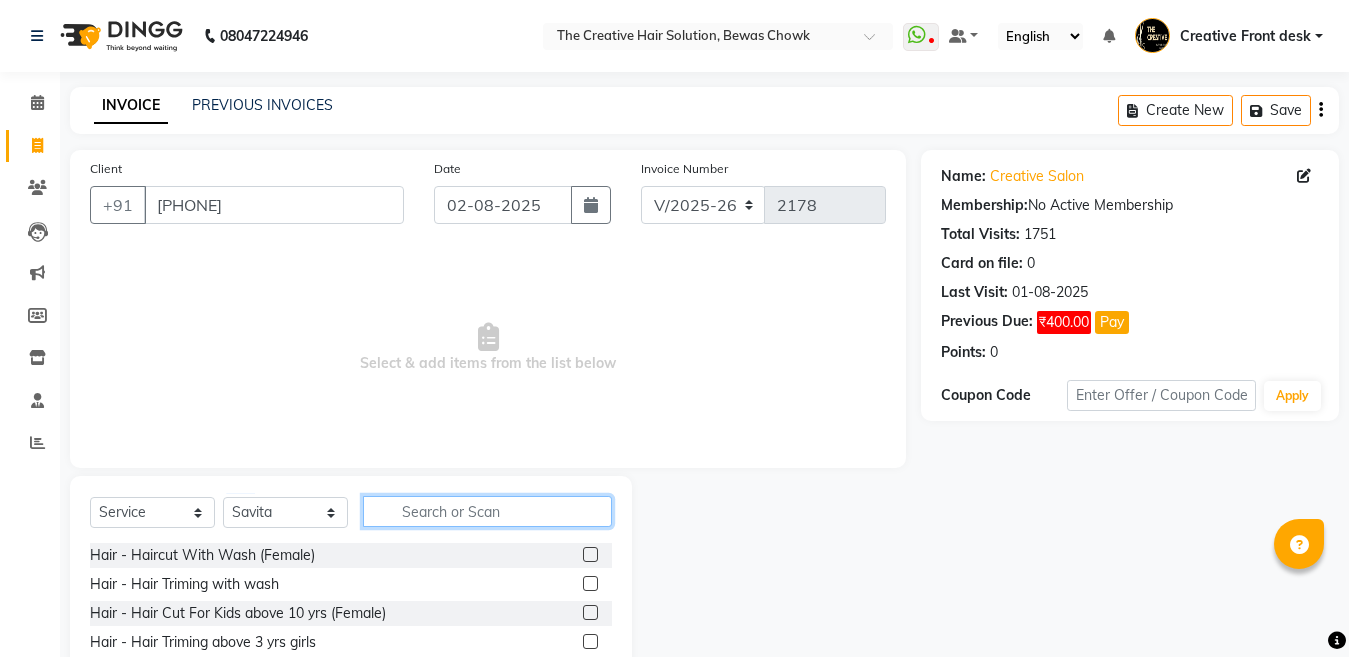 click 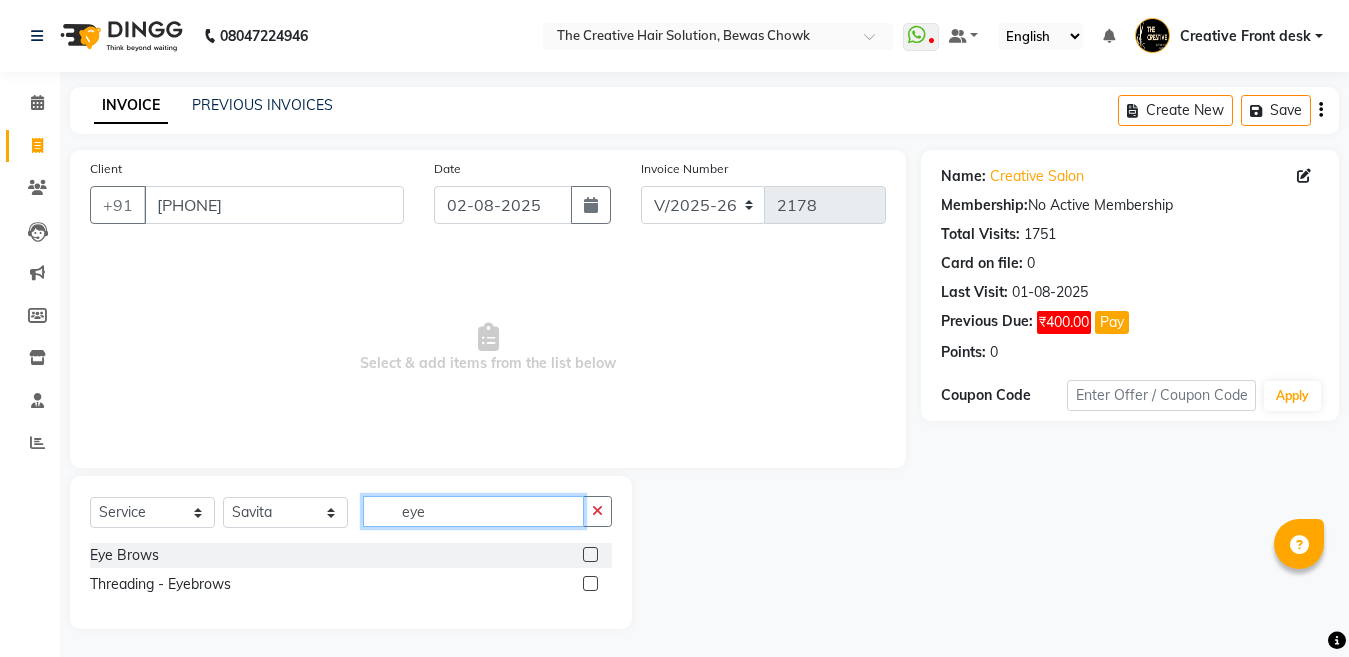 type on "eye" 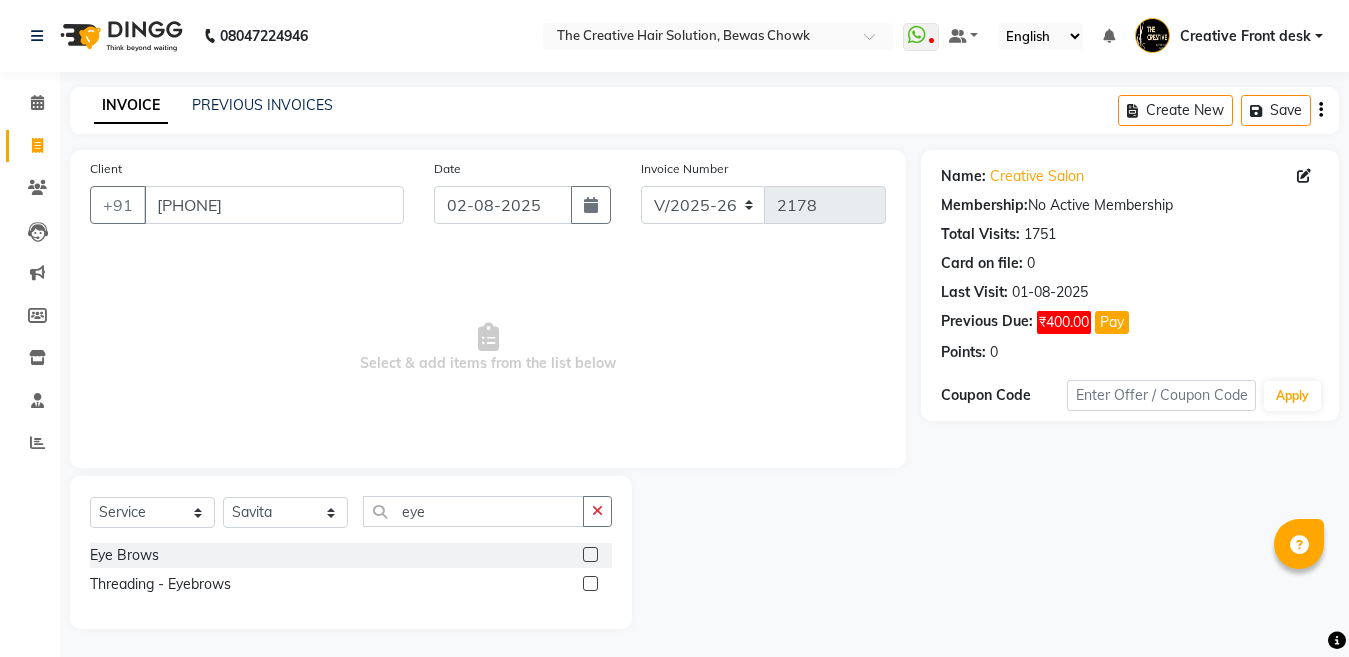 click 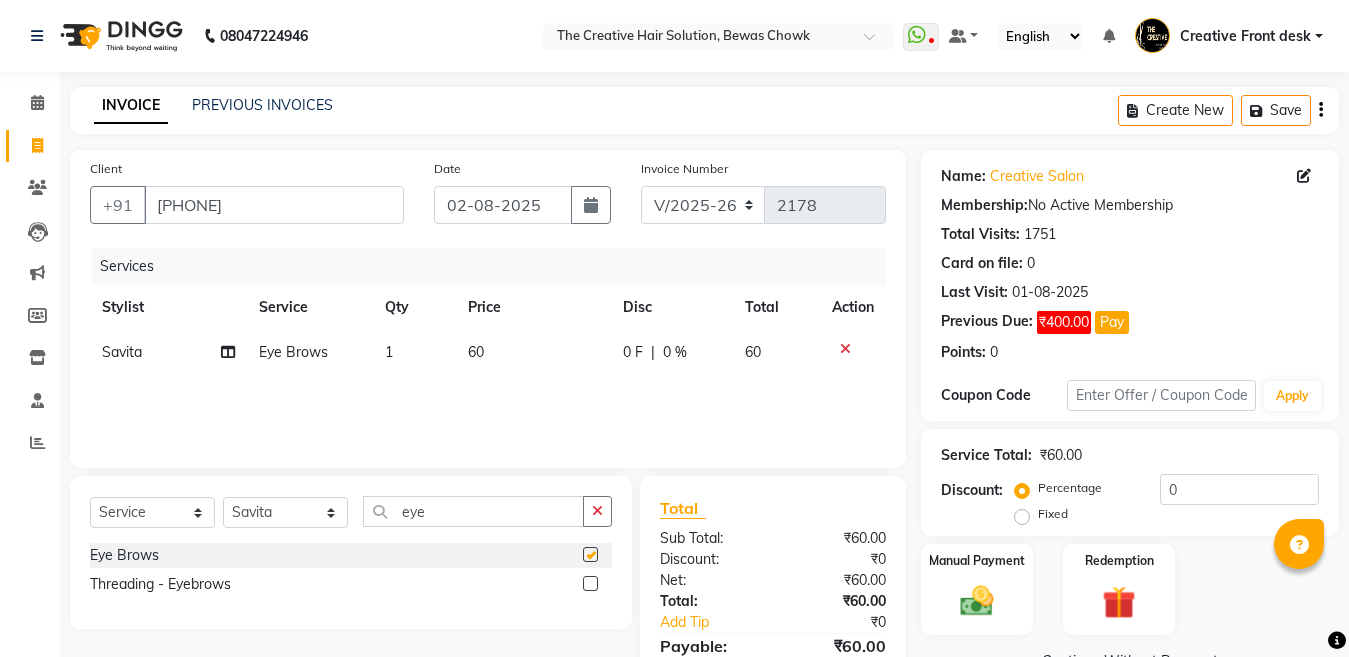 checkbox on "false" 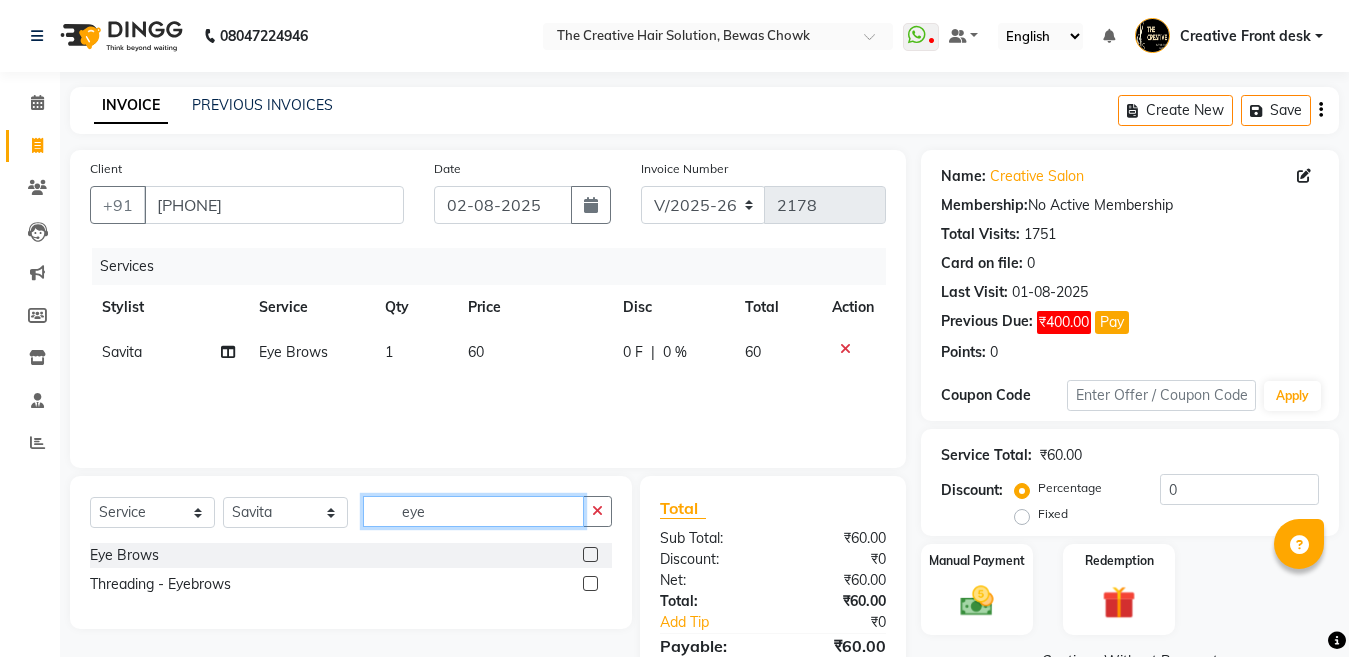 click on "eye" 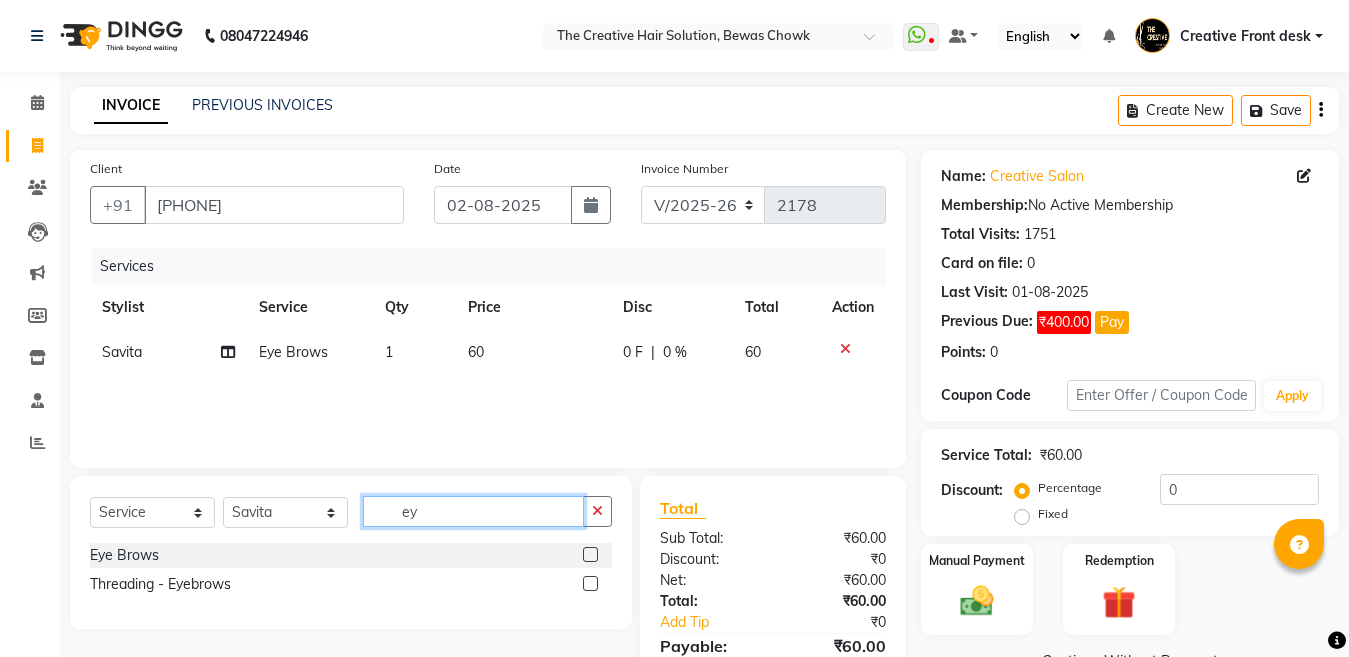 type on "e" 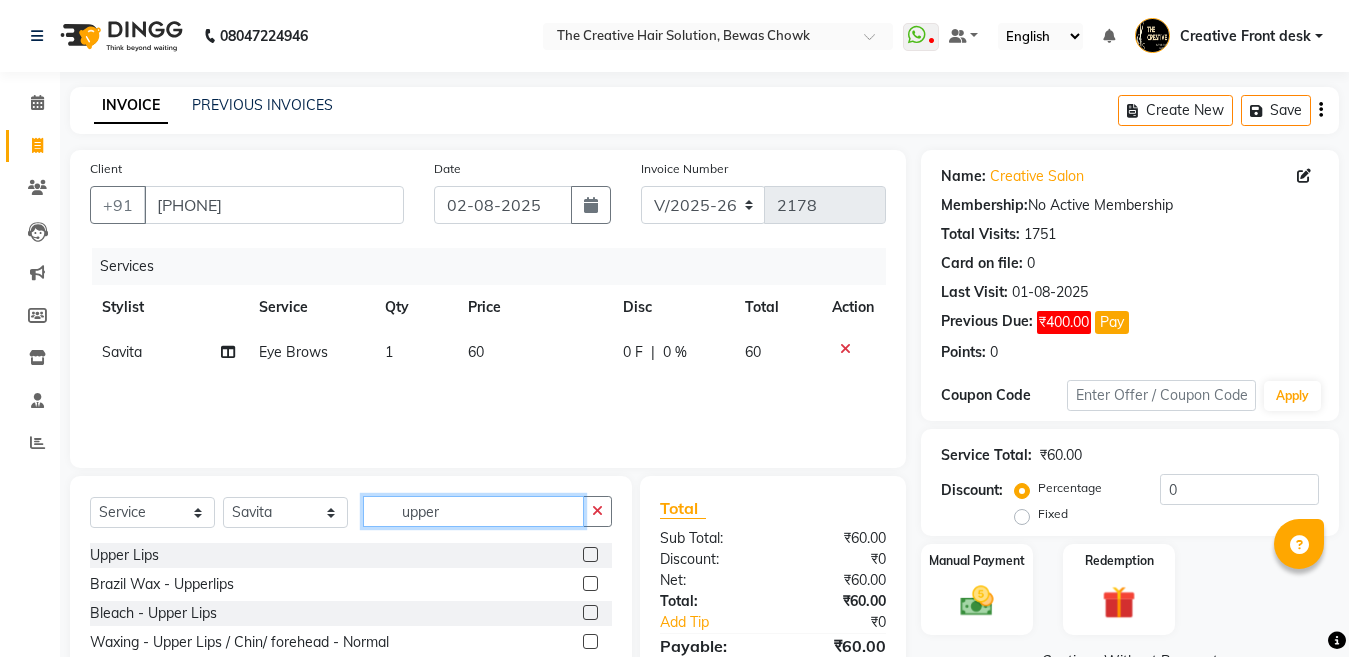 type on "upper" 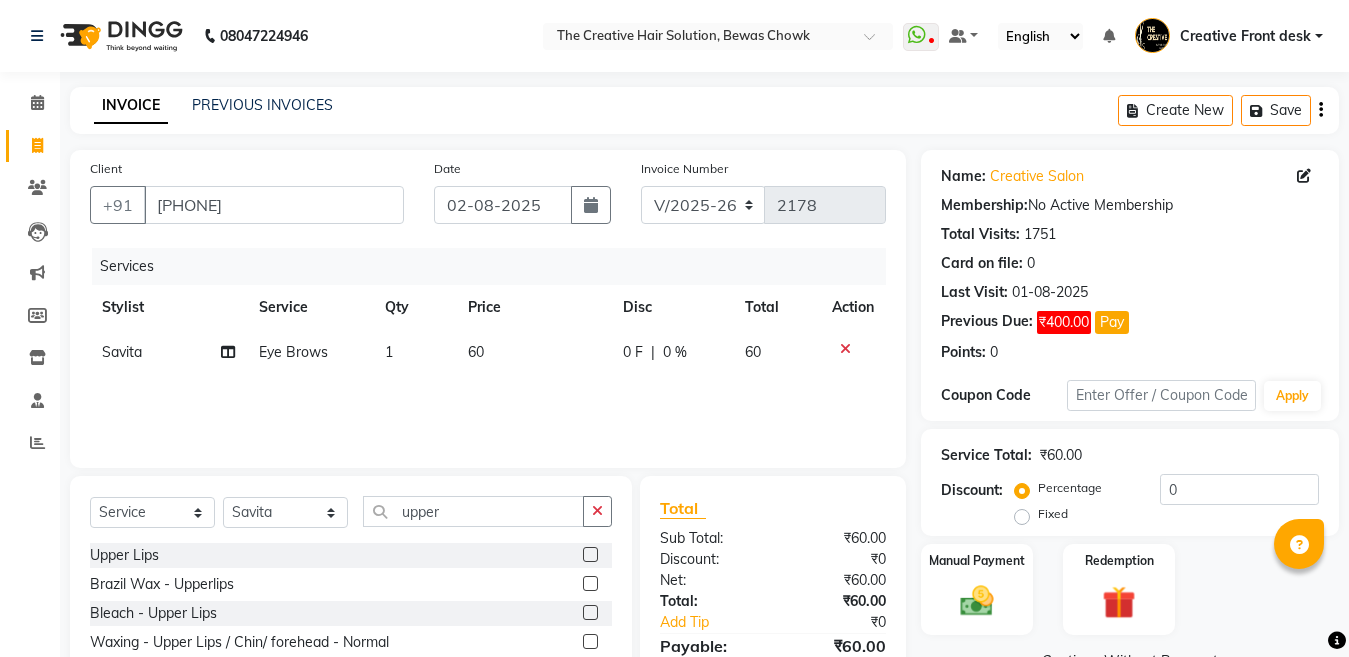 click 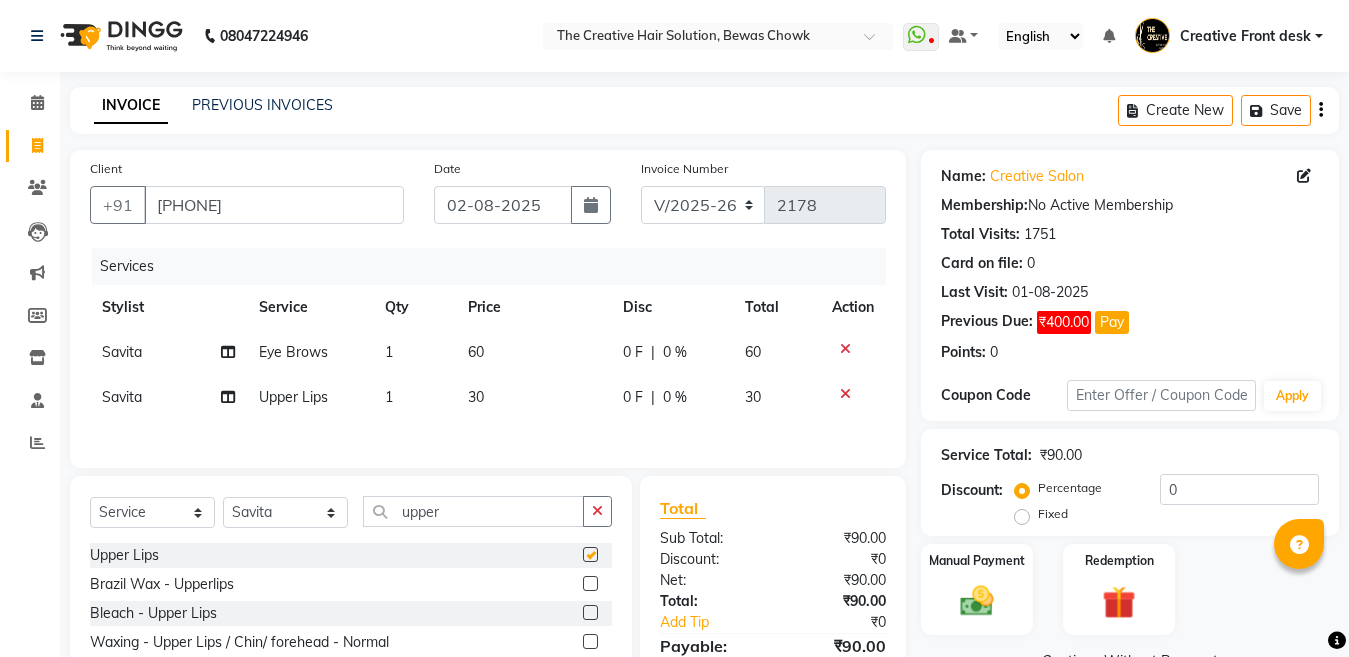 checkbox on "false" 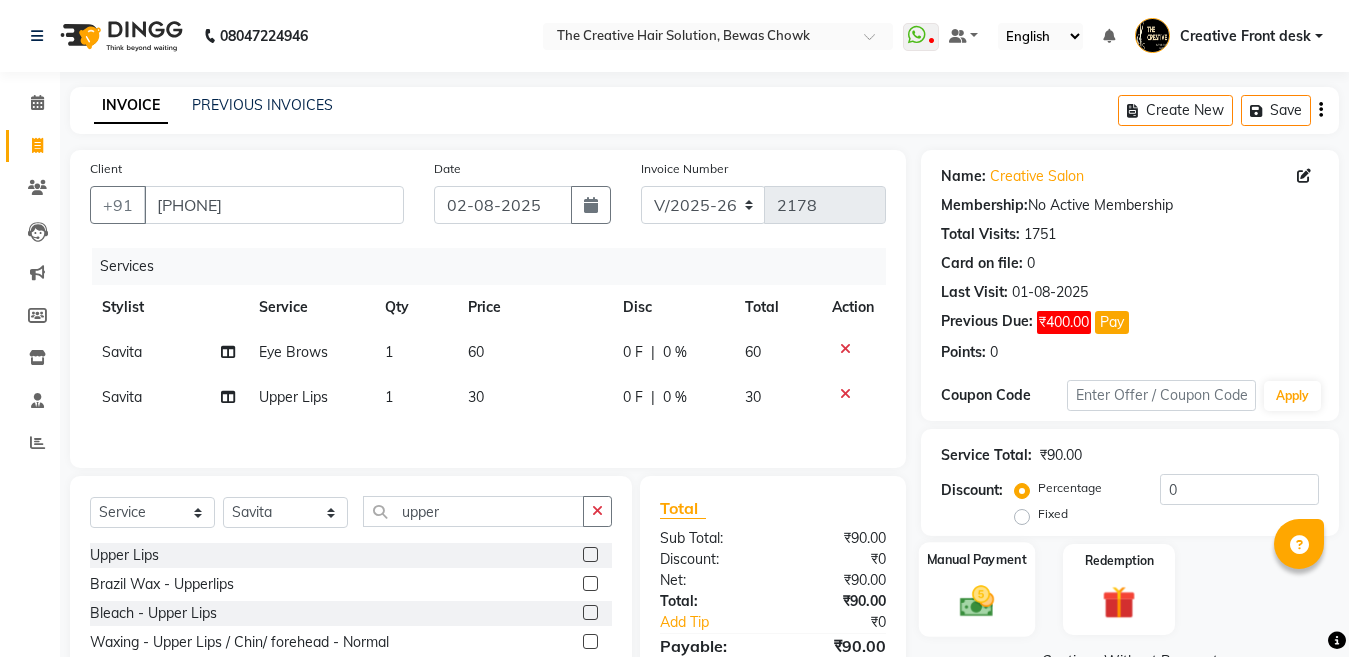 click on "Manual Payment" 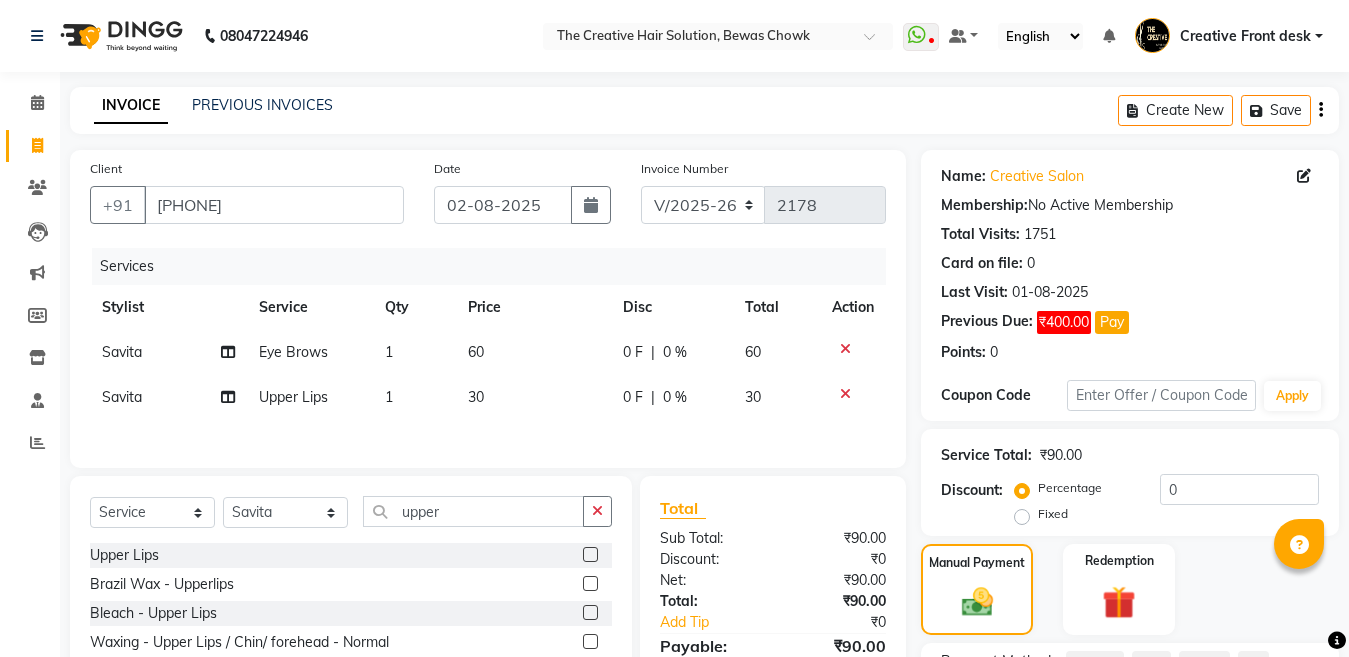 scroll, scrollTop: 177, scrollLeft: 0, axis: vertical 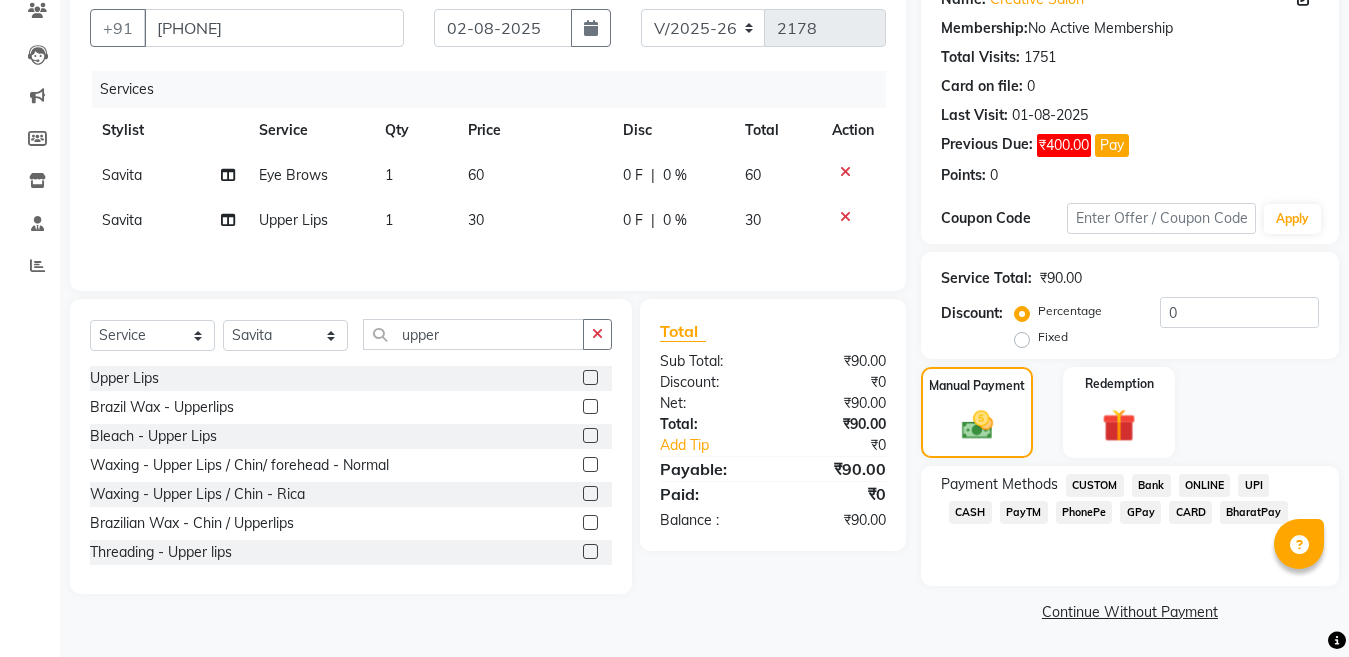 click on "CASH" 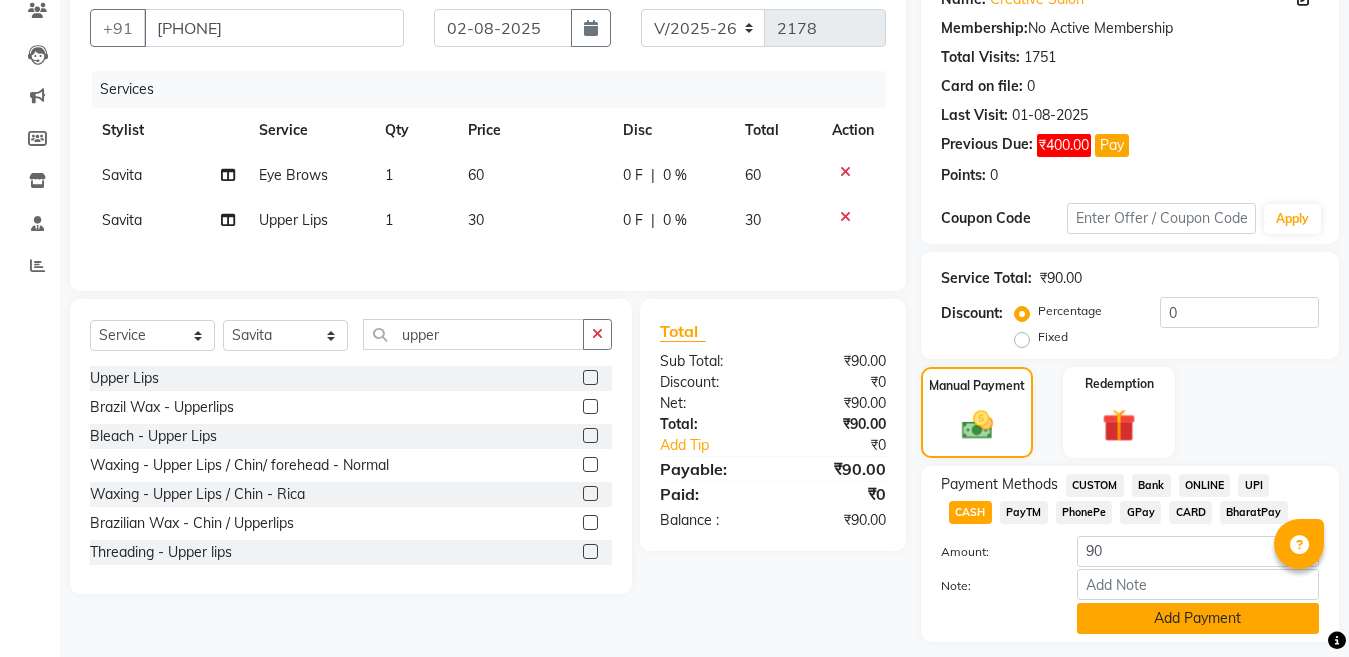 click on "Add Payment" 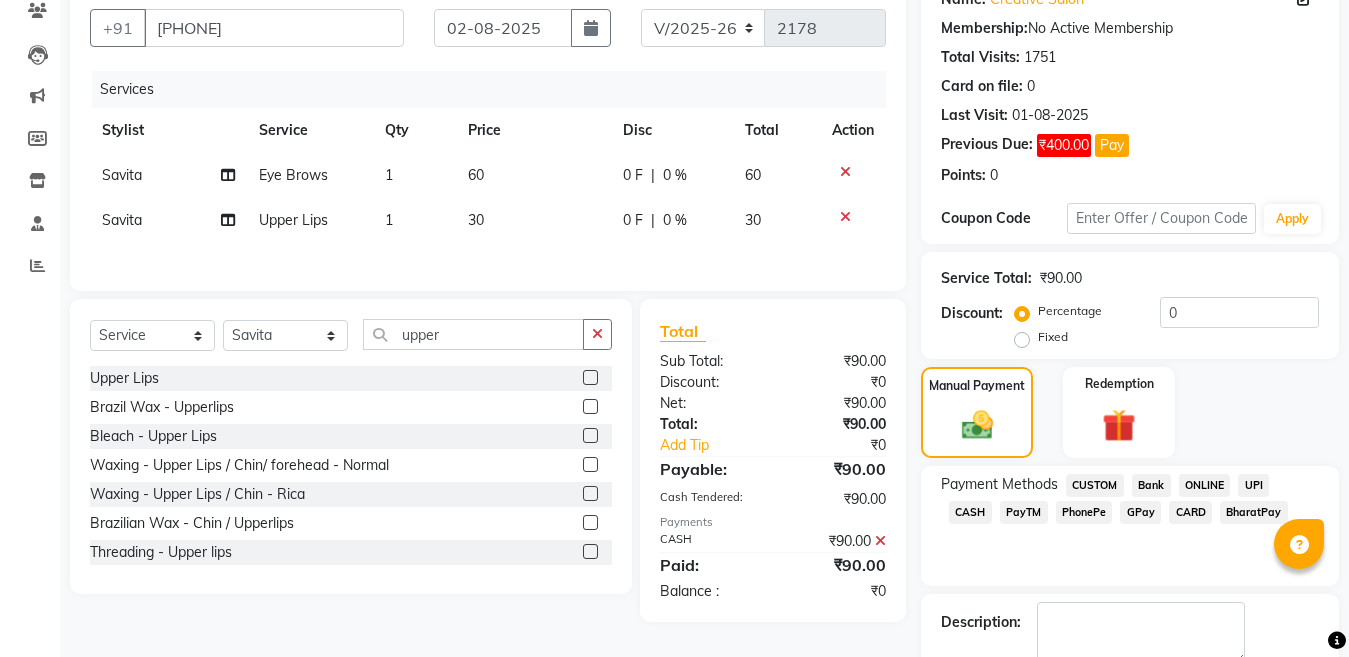 scroll, scrollTop: 290, scrollLeft: 0, axis: vertical 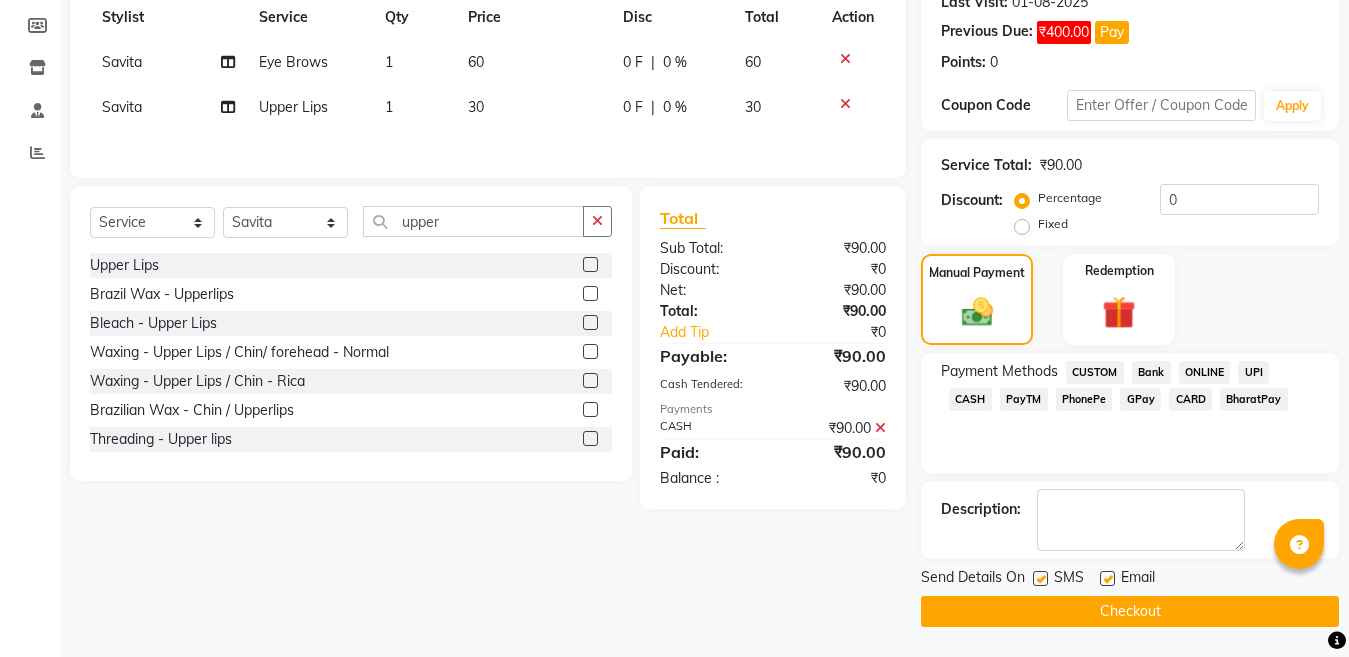click 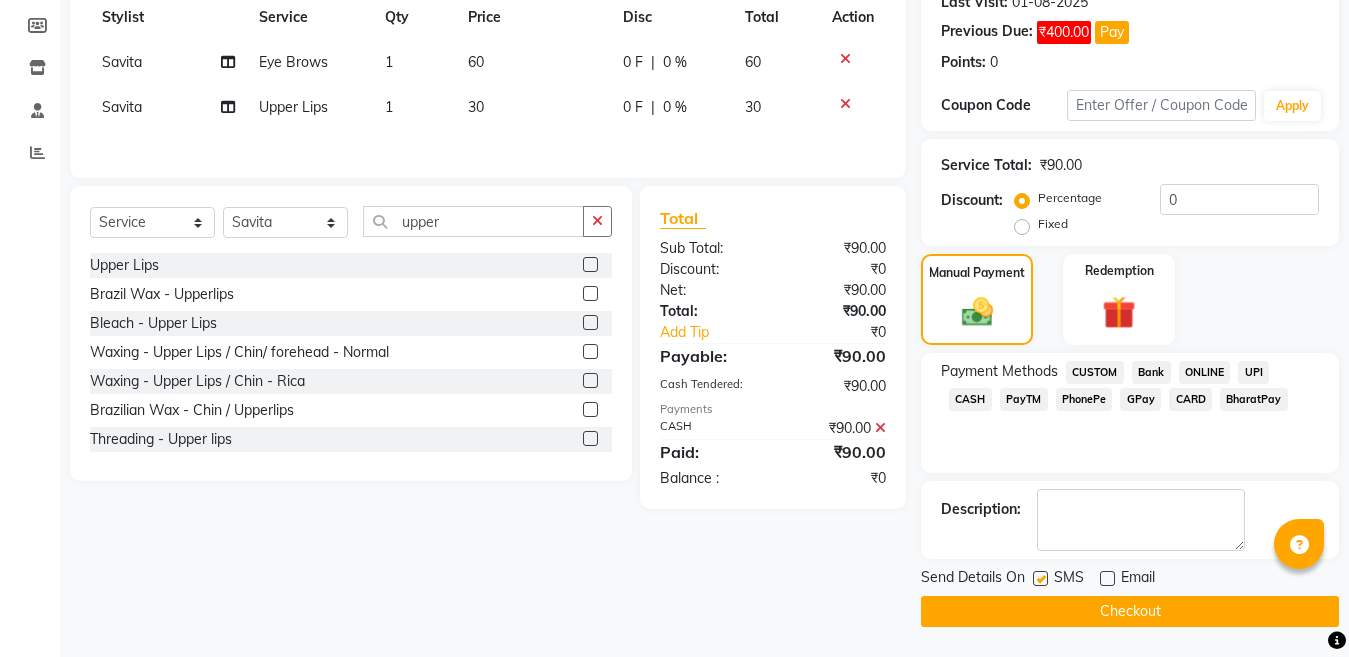 click 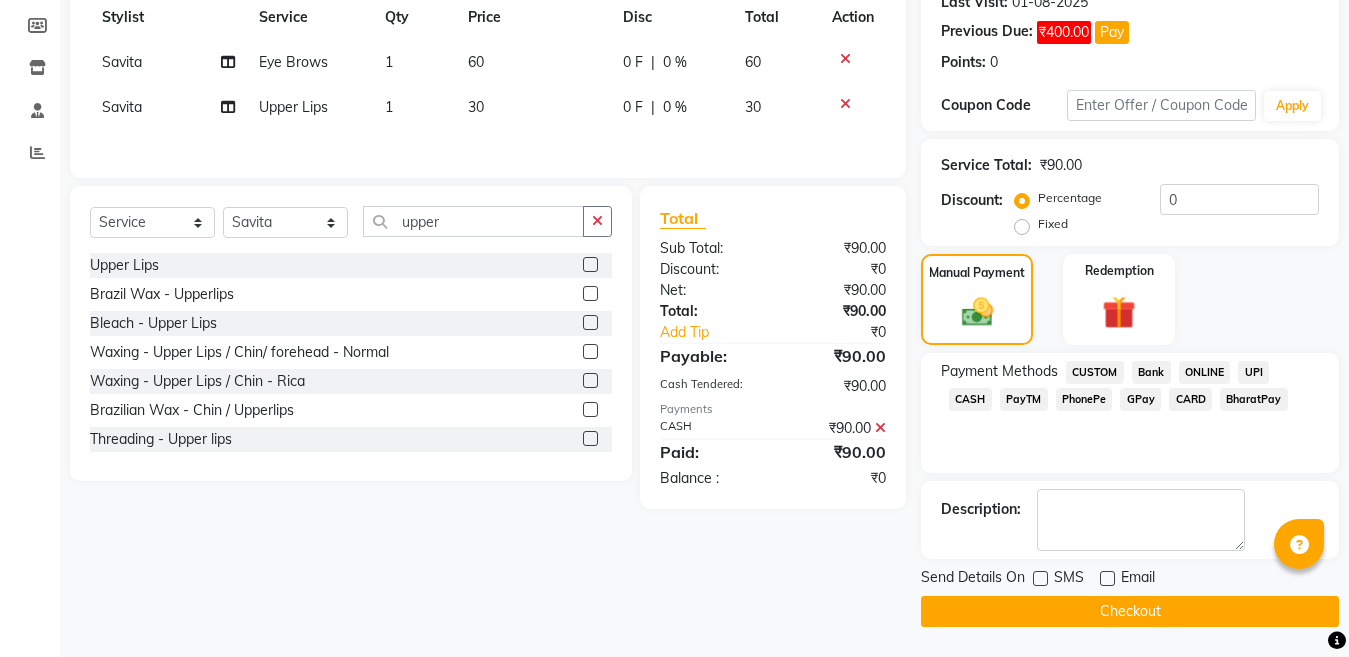 click on "Checkout" 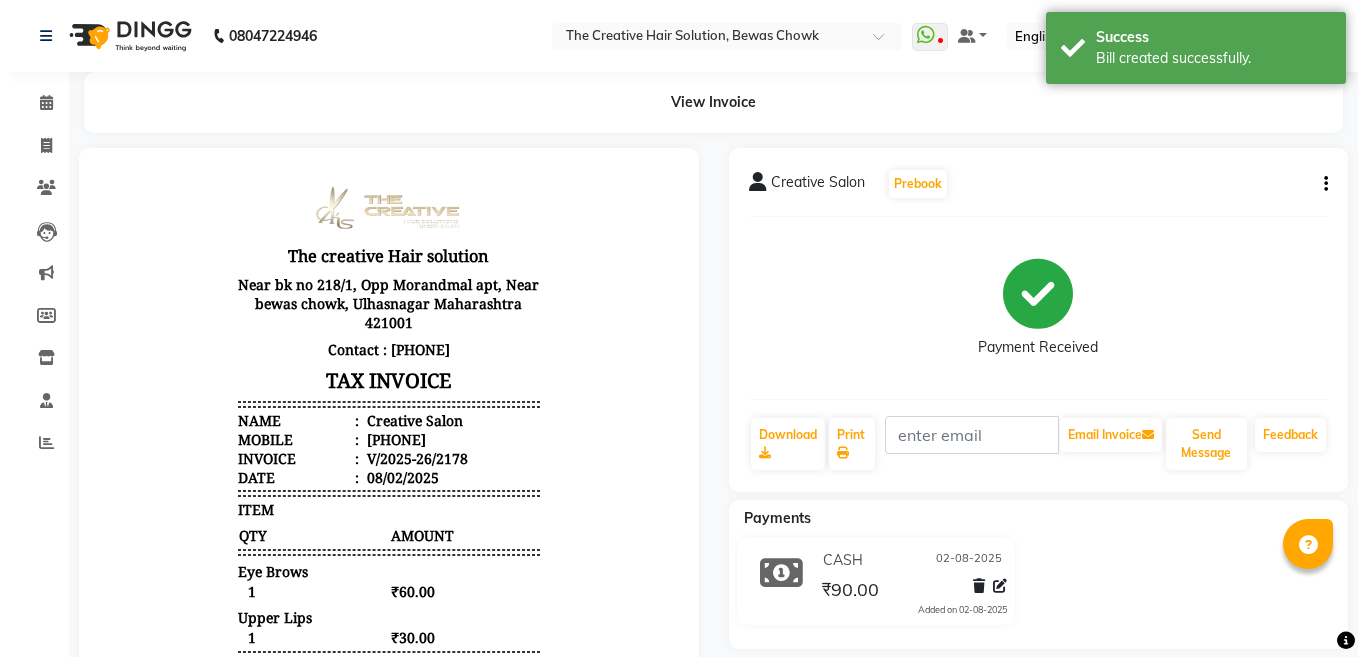 scroll, scrollTop: 0, scrollLeft: 0, axis: both 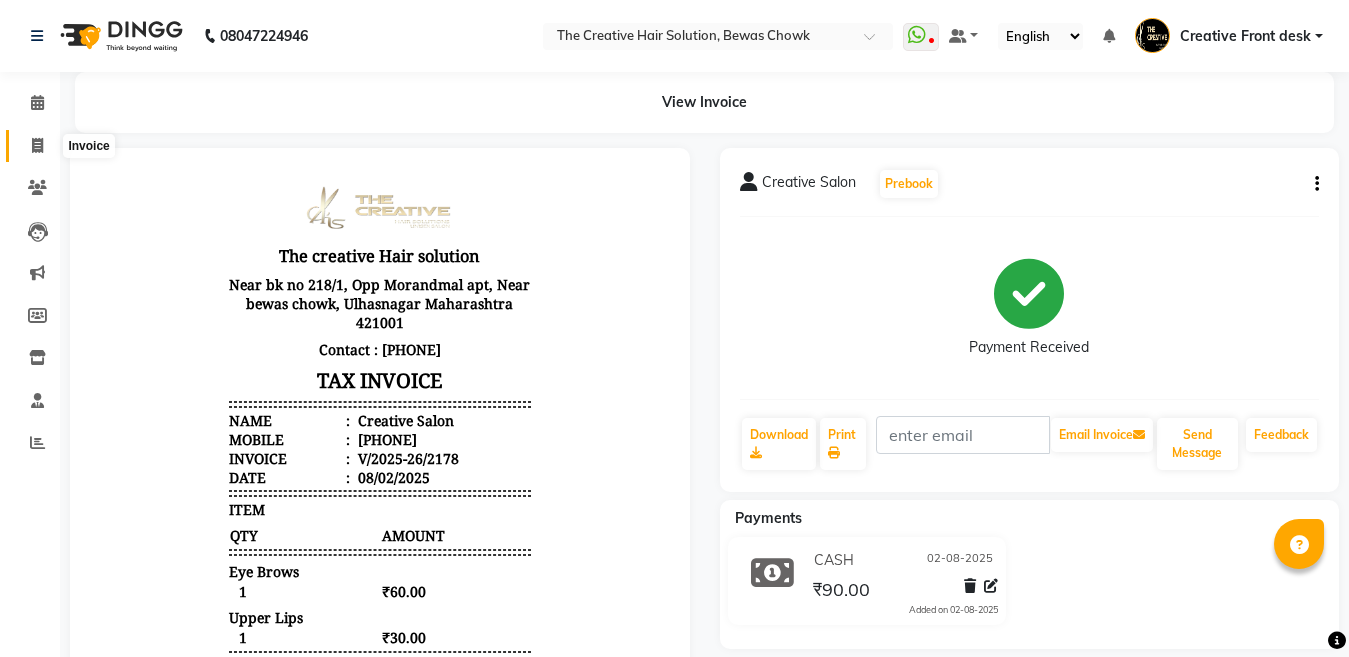 click 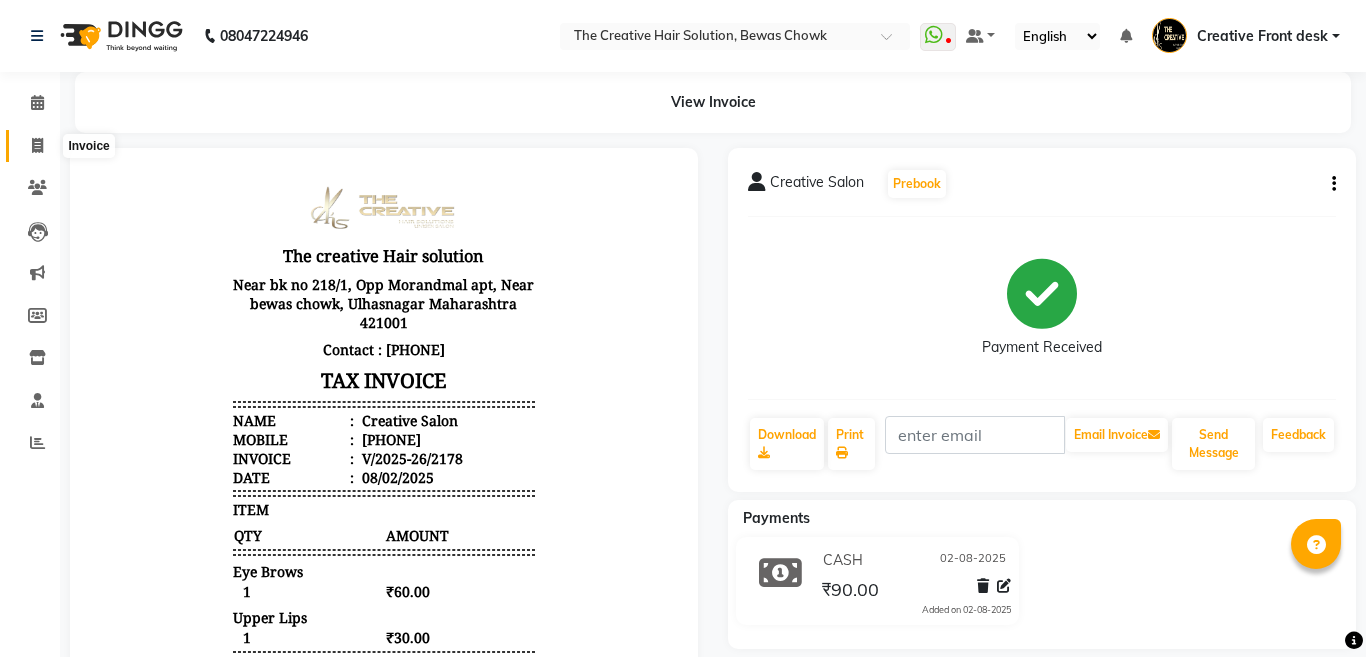 select on "service" 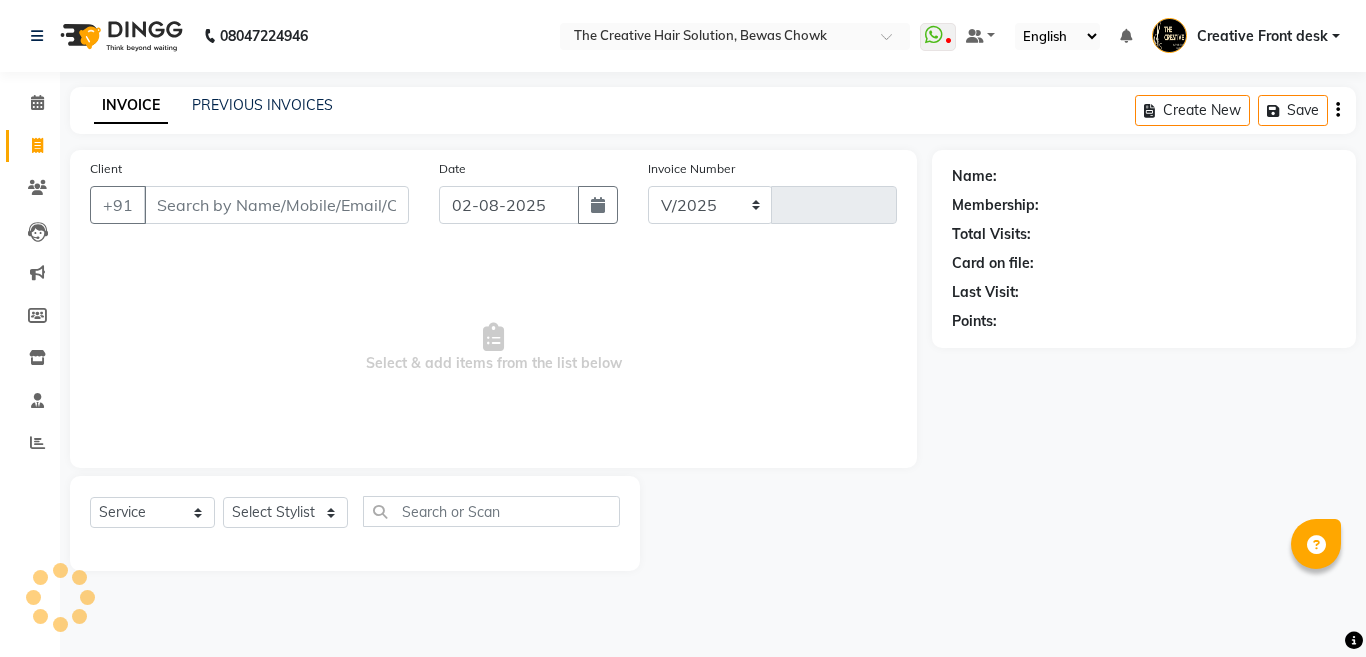 select on "146" 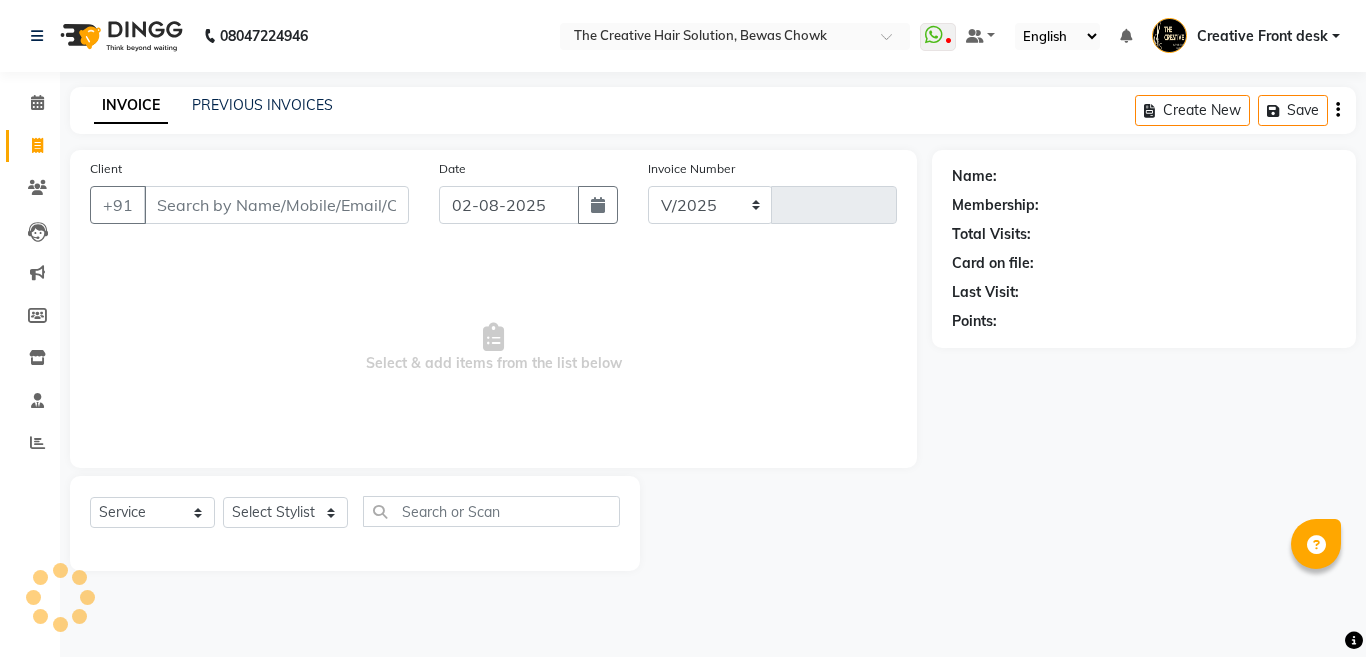 type on "2179" 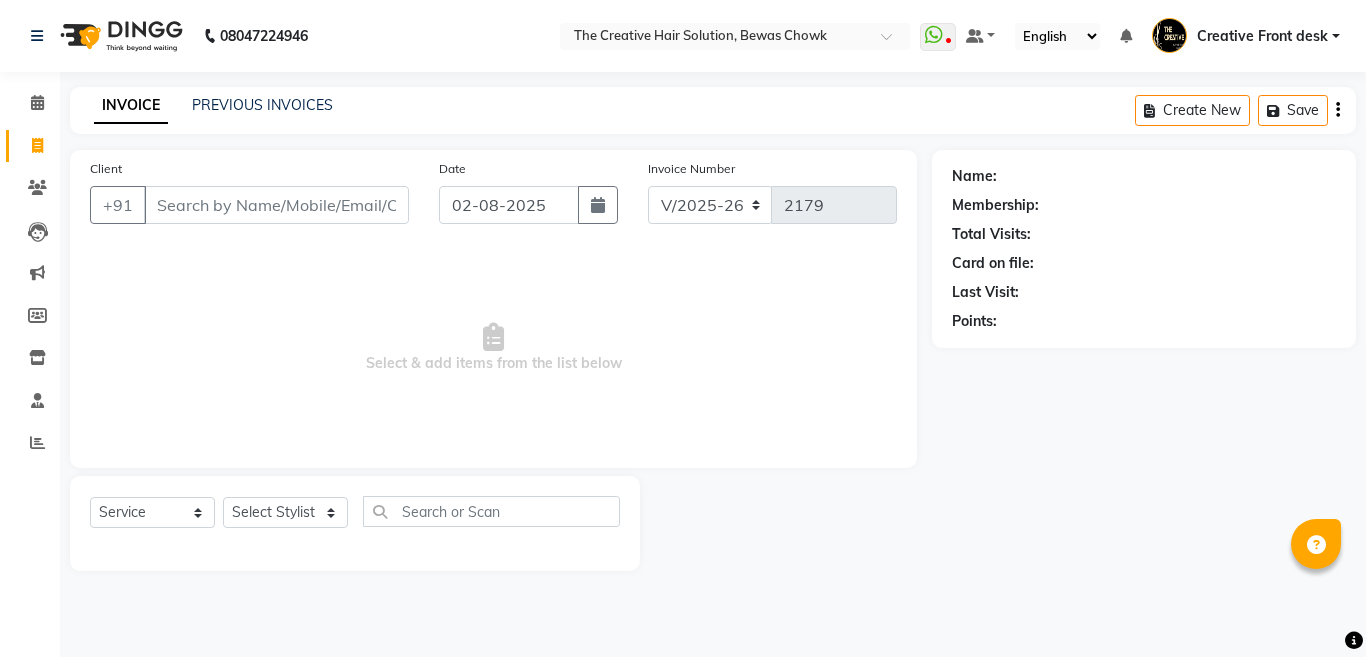 click on "Client" at bounding box center [276, 205] 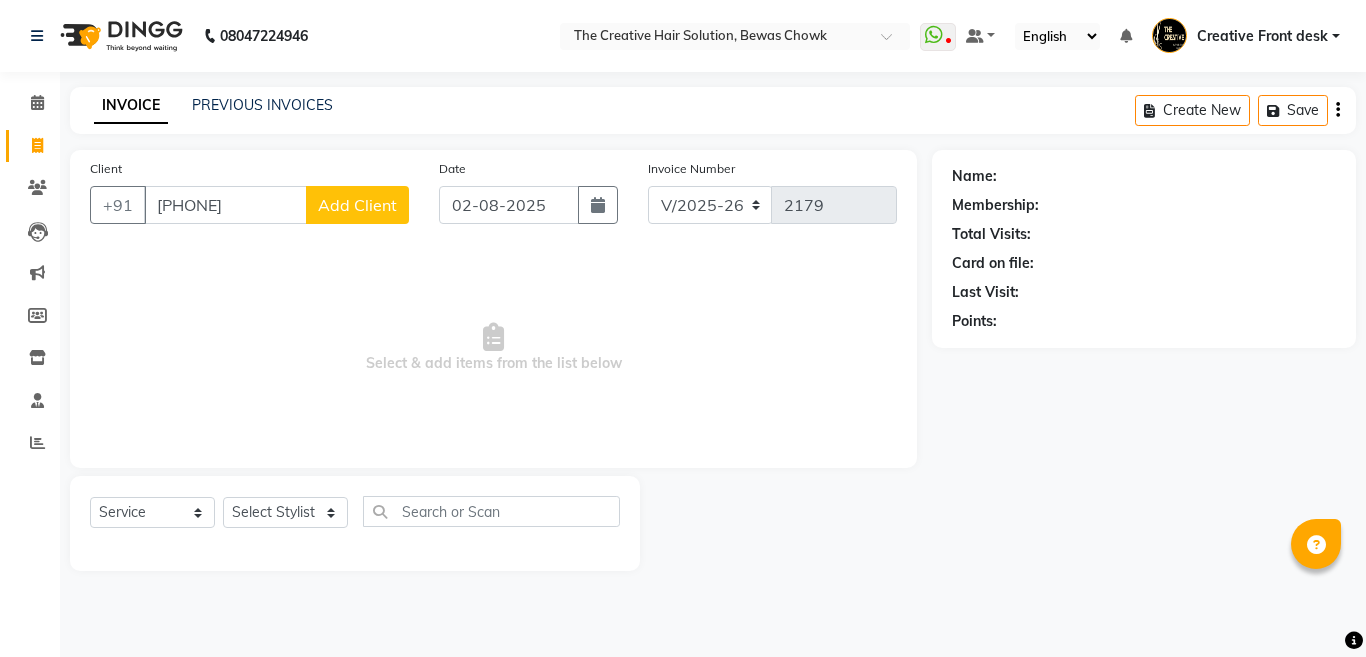 type on "[PHONE]" 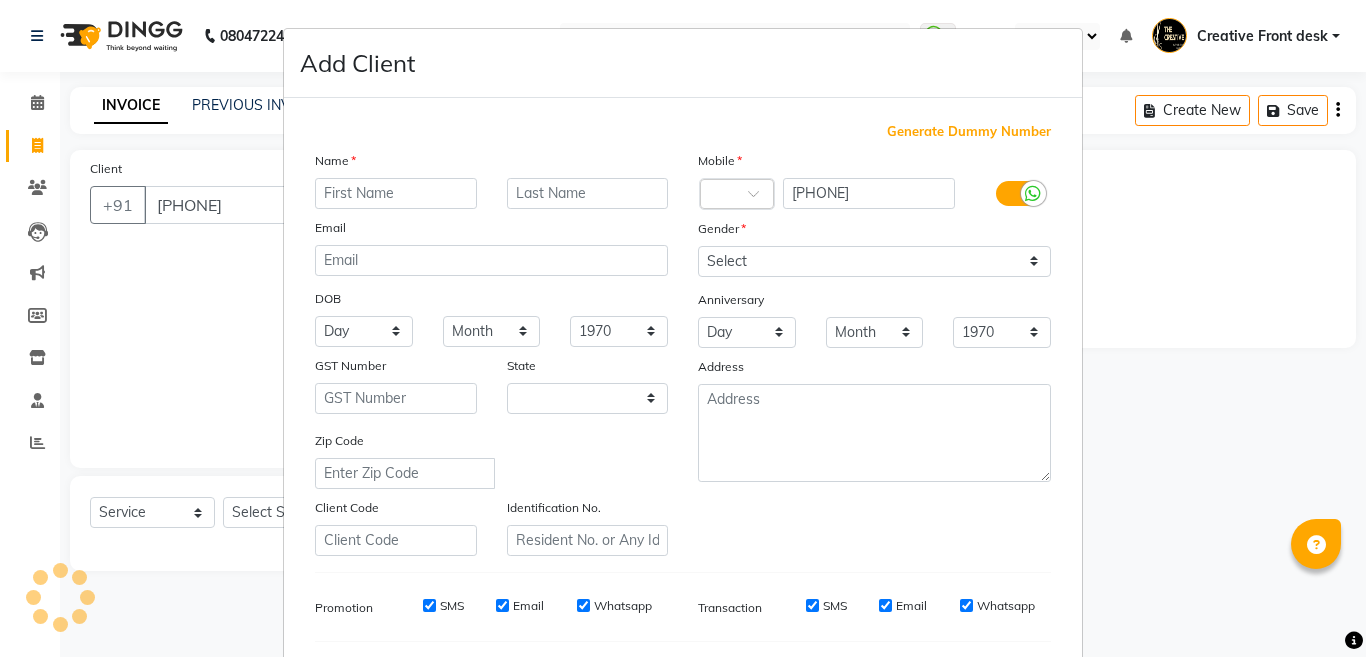 select on "22" 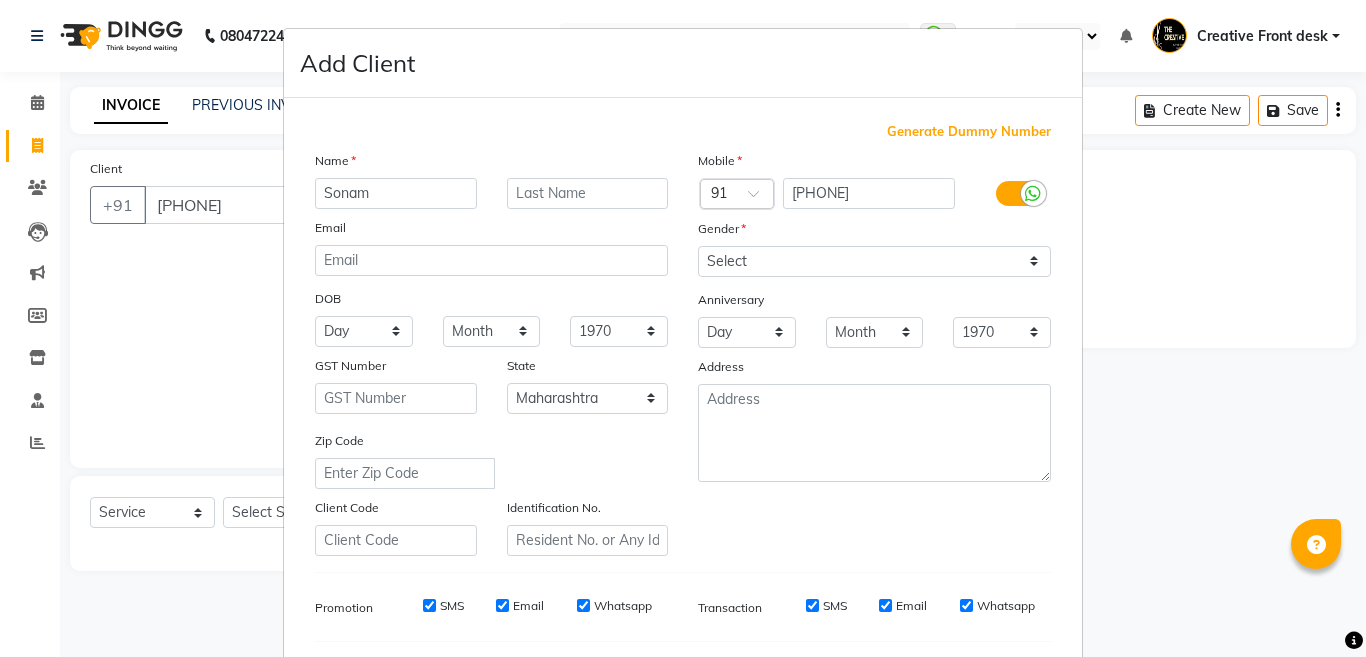 type on "Sonam" 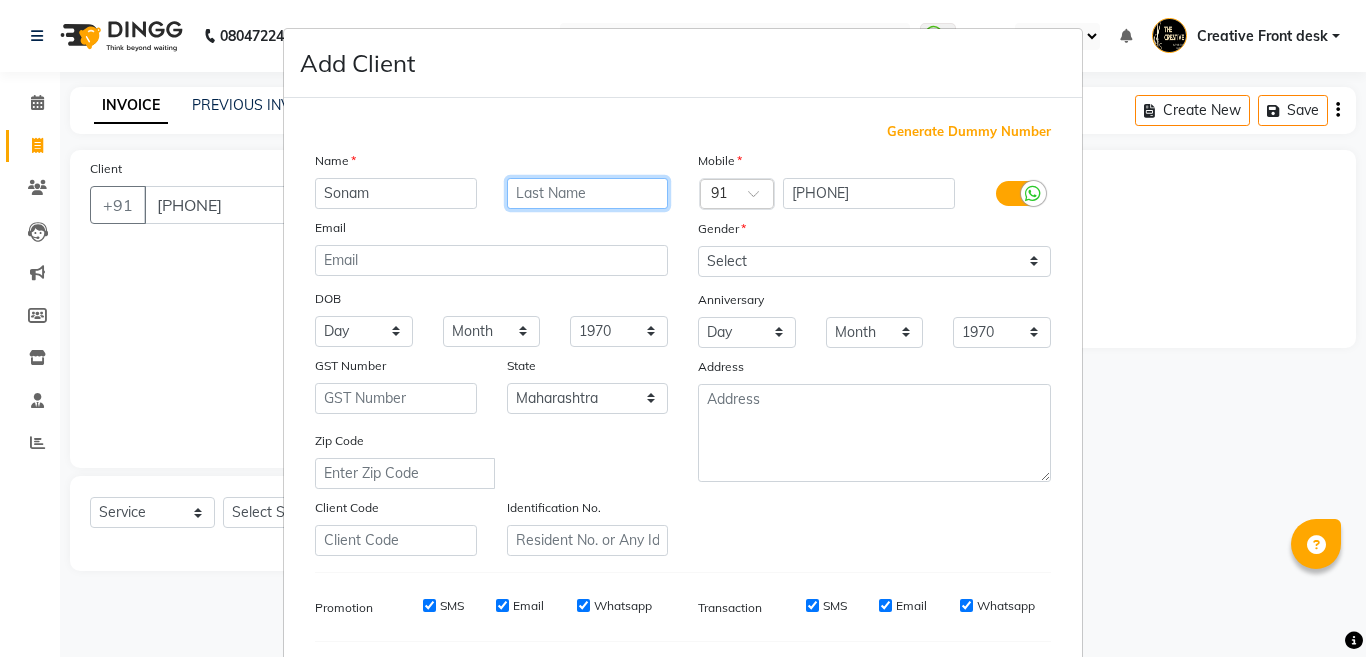 click at bounding box center (588, 193) 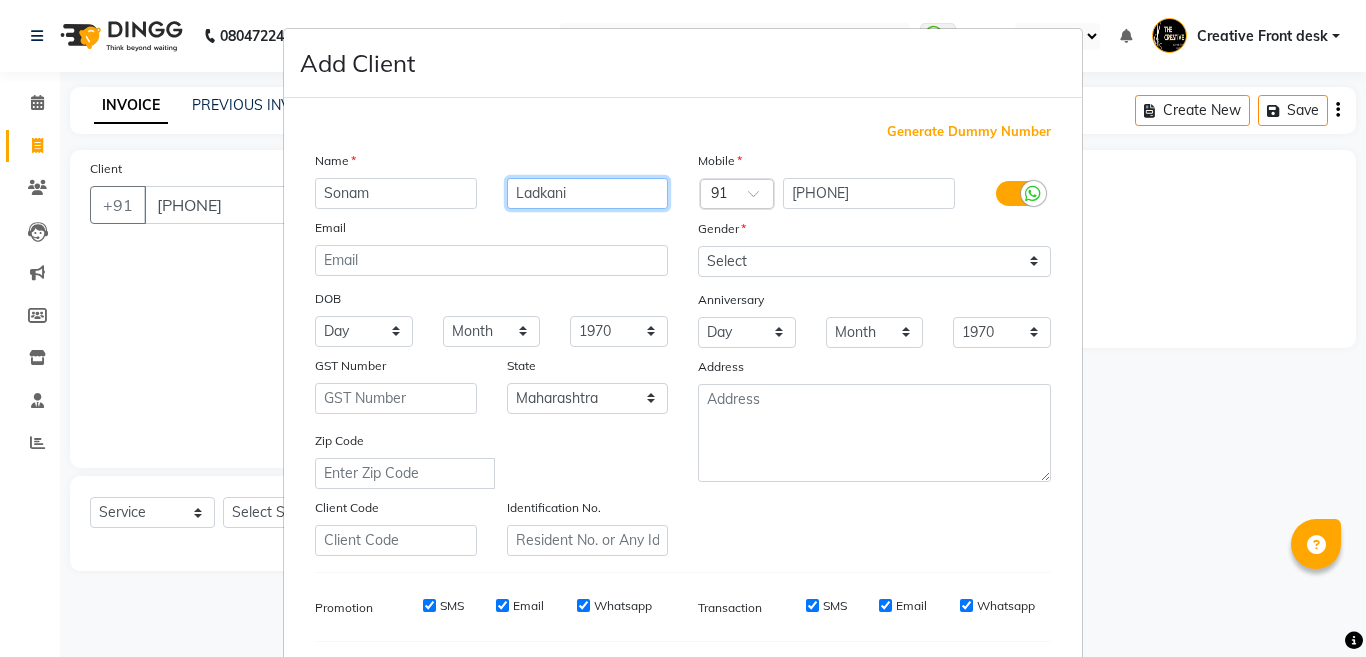 type on "Ladkani" 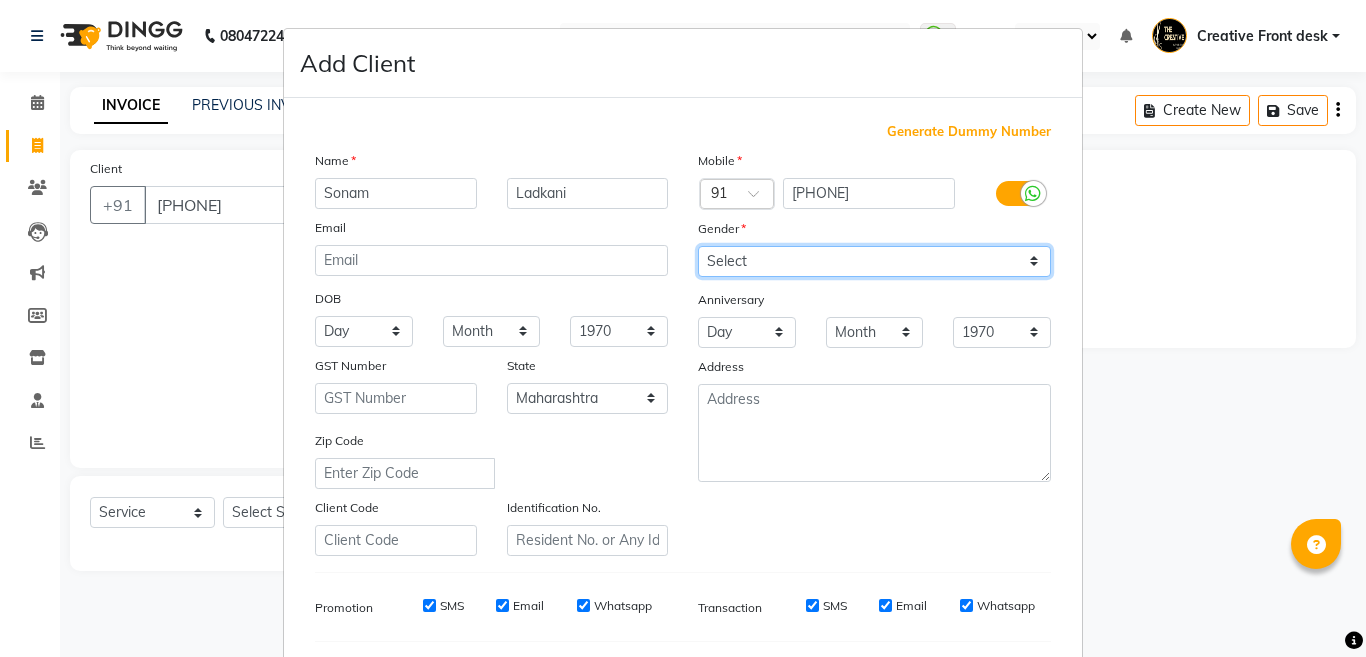 click on "Select Male Female Other Prefer Not To Say" at bounding box center (874, 261) 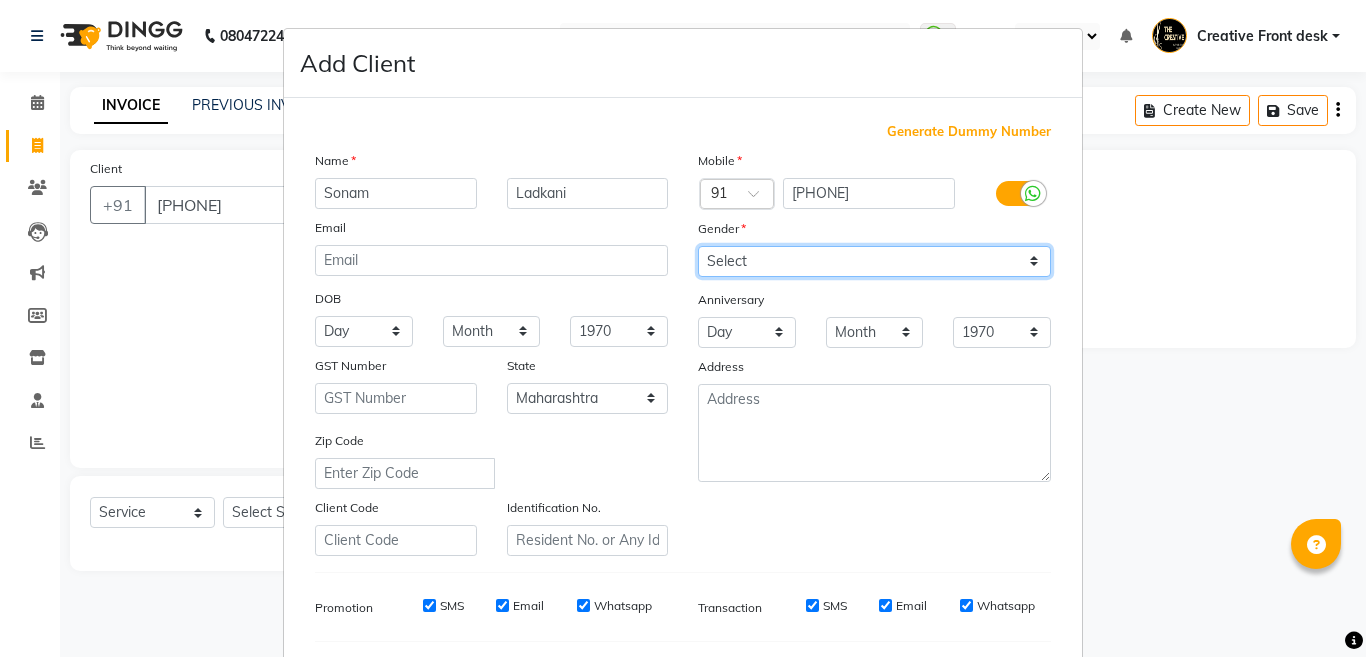 select on "female" 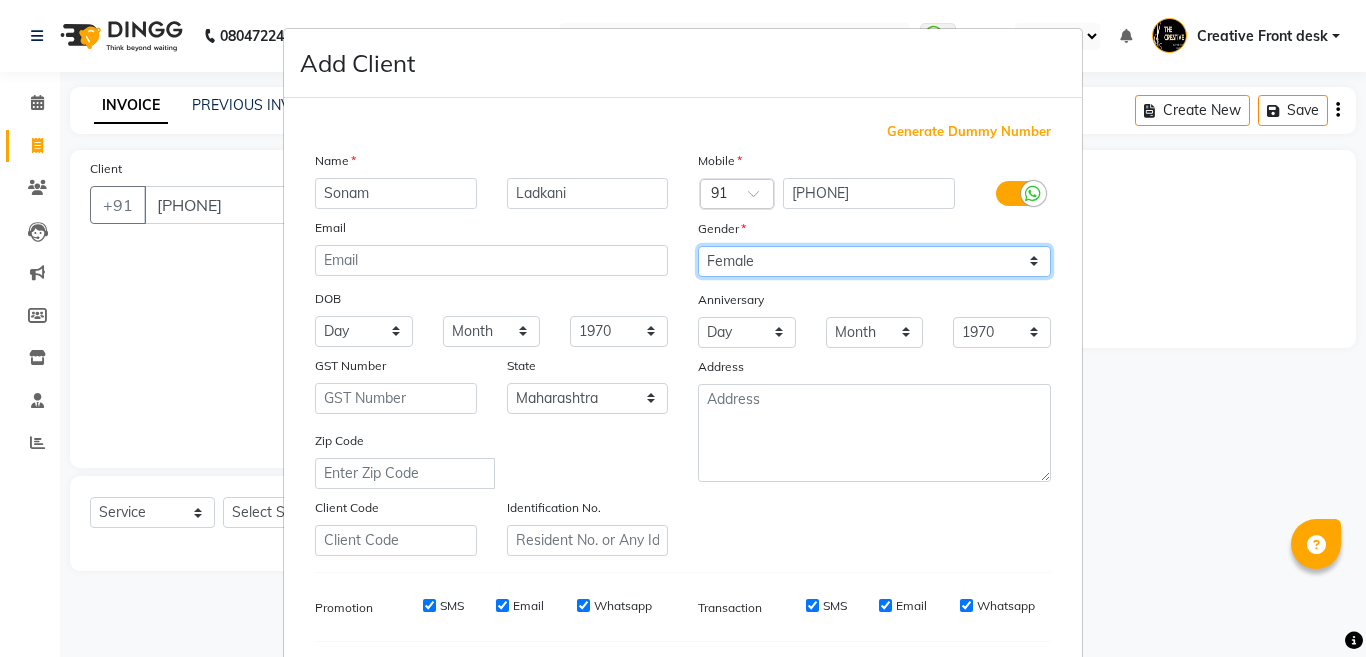click on "Select Male Female Other Prefer Not To Say" at bounding box center [874, 261] 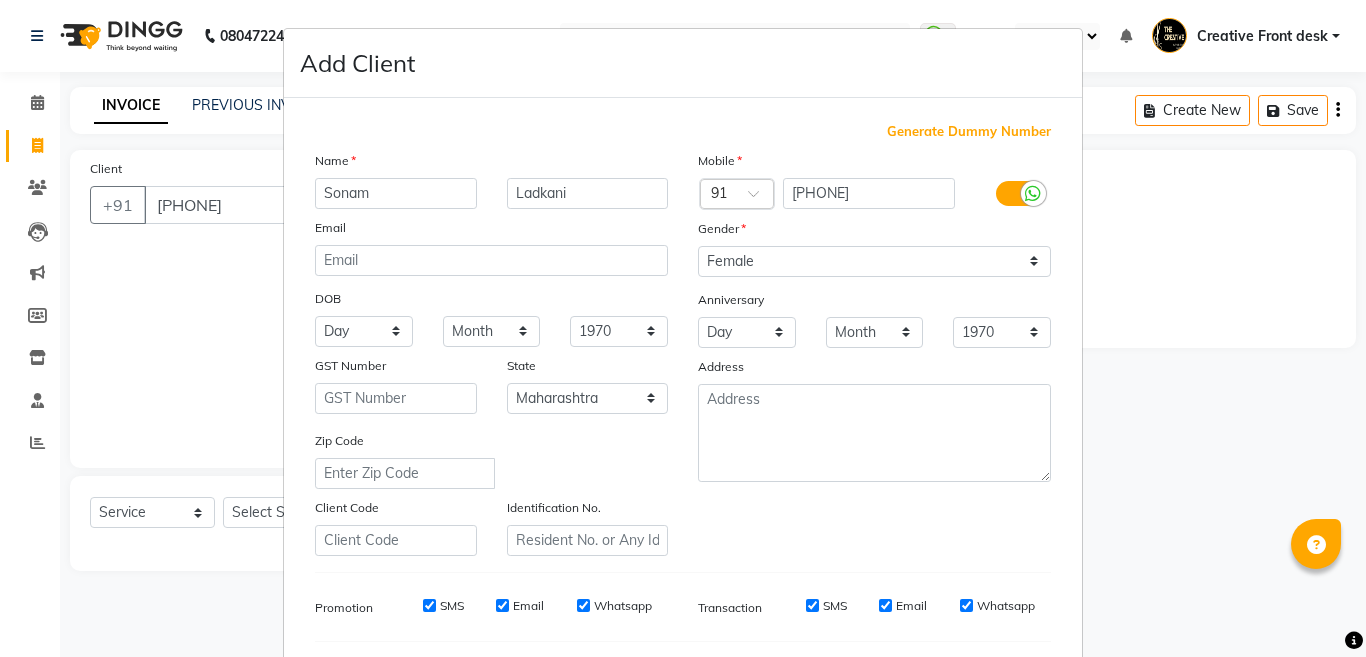 click on "Anniversary" at bounding box center [715, 303] 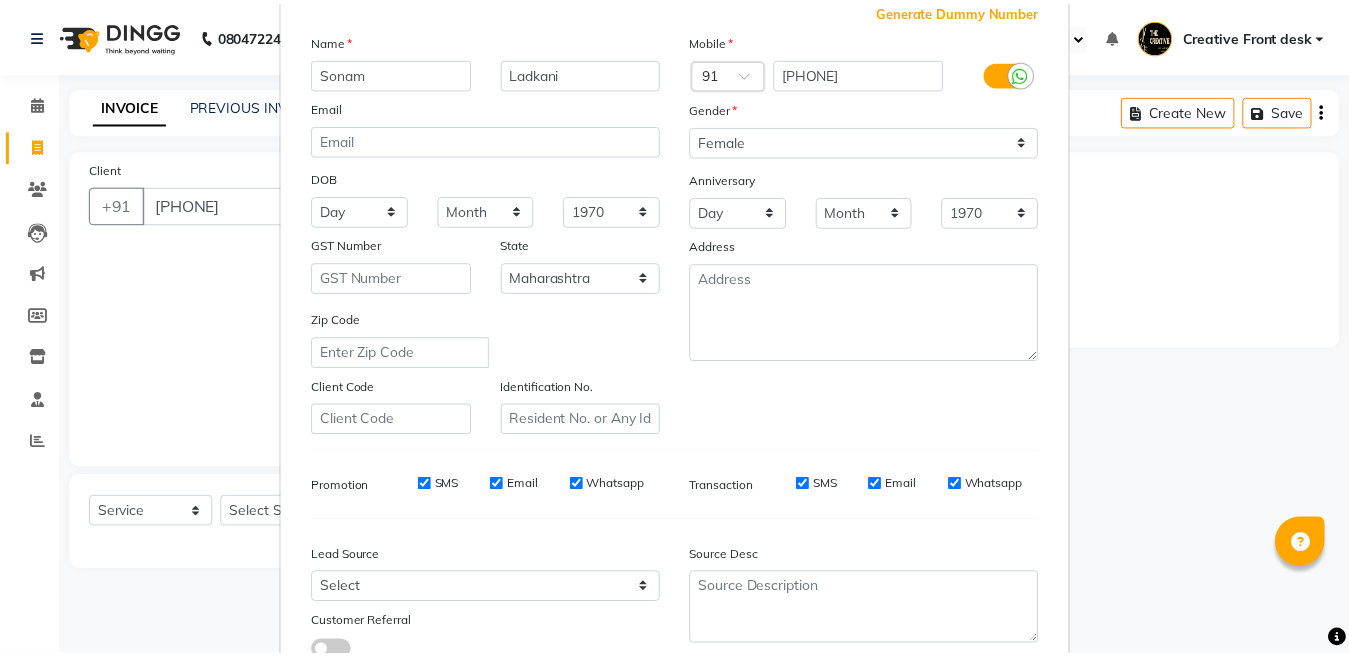 scroll, scrollTop: 266, scrollLeft: 0, axis: vertical 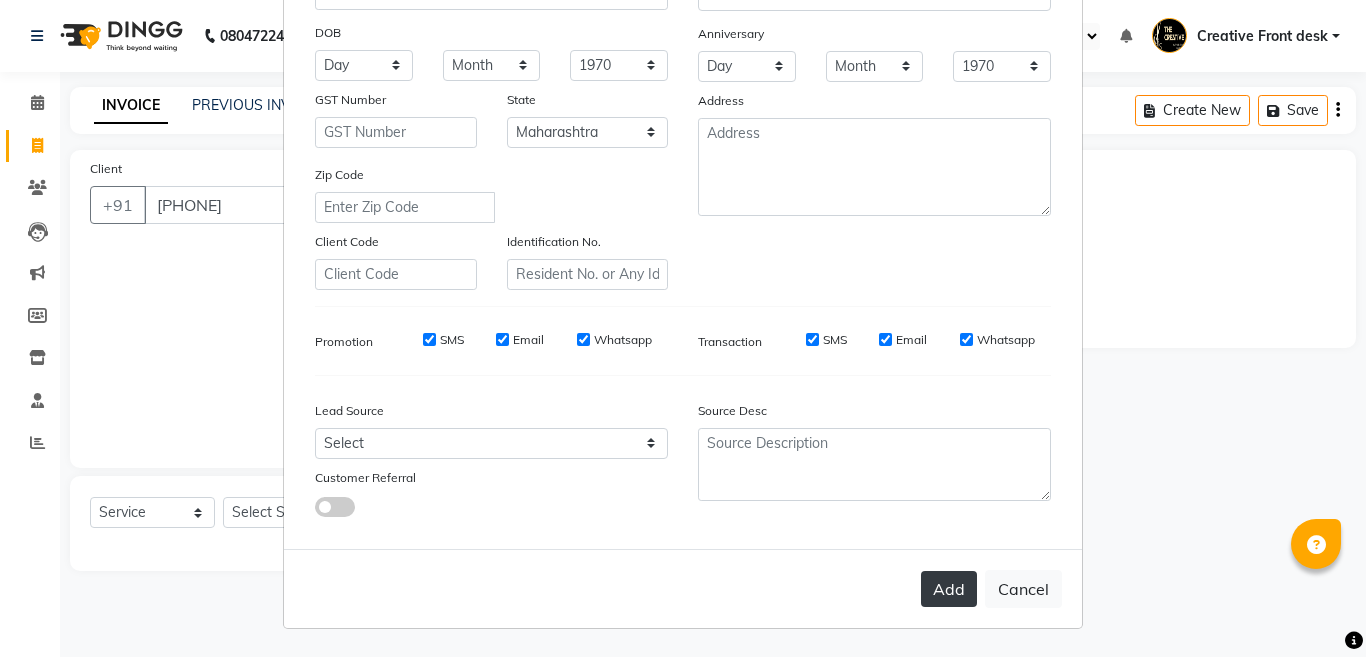 click on "Add" at bounding box center [949, 589] 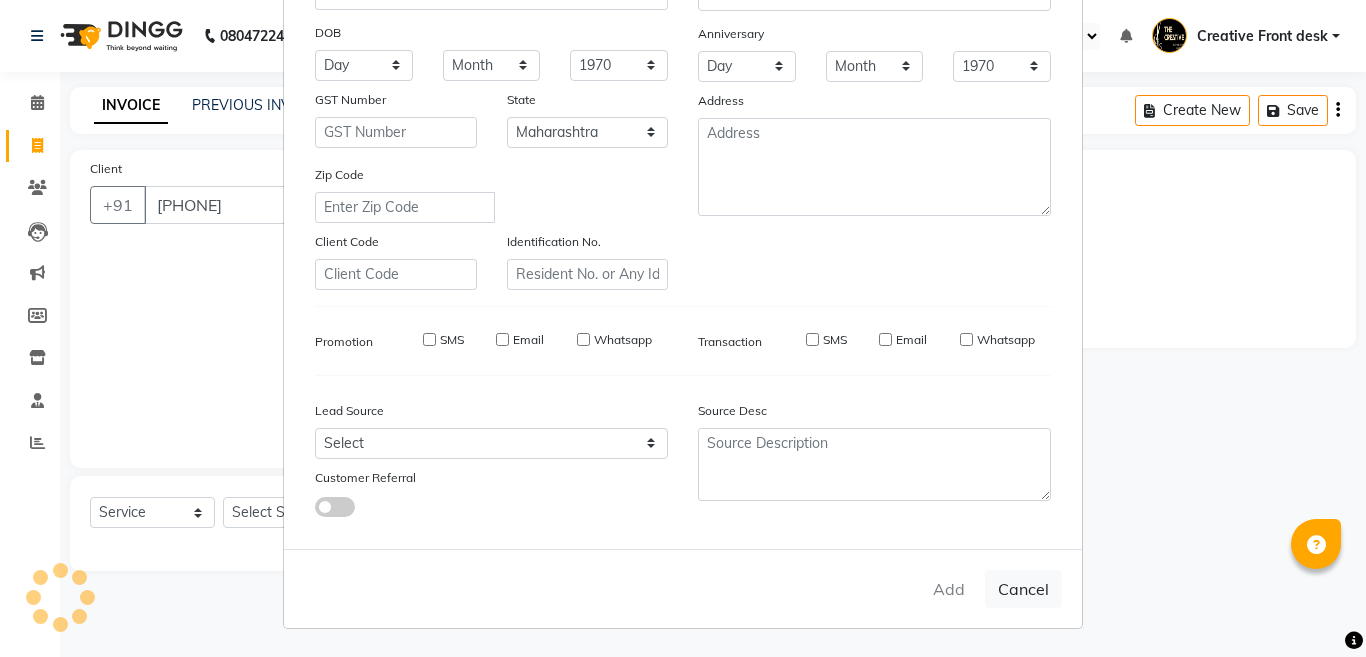 type 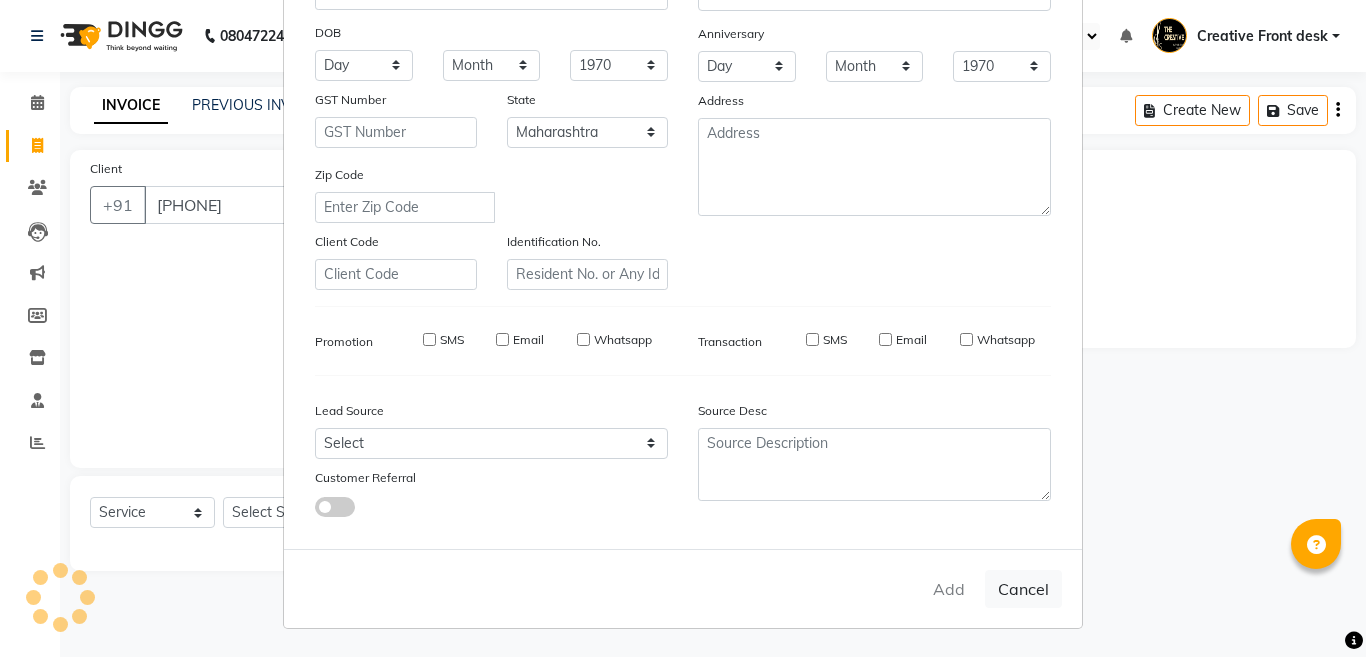 type 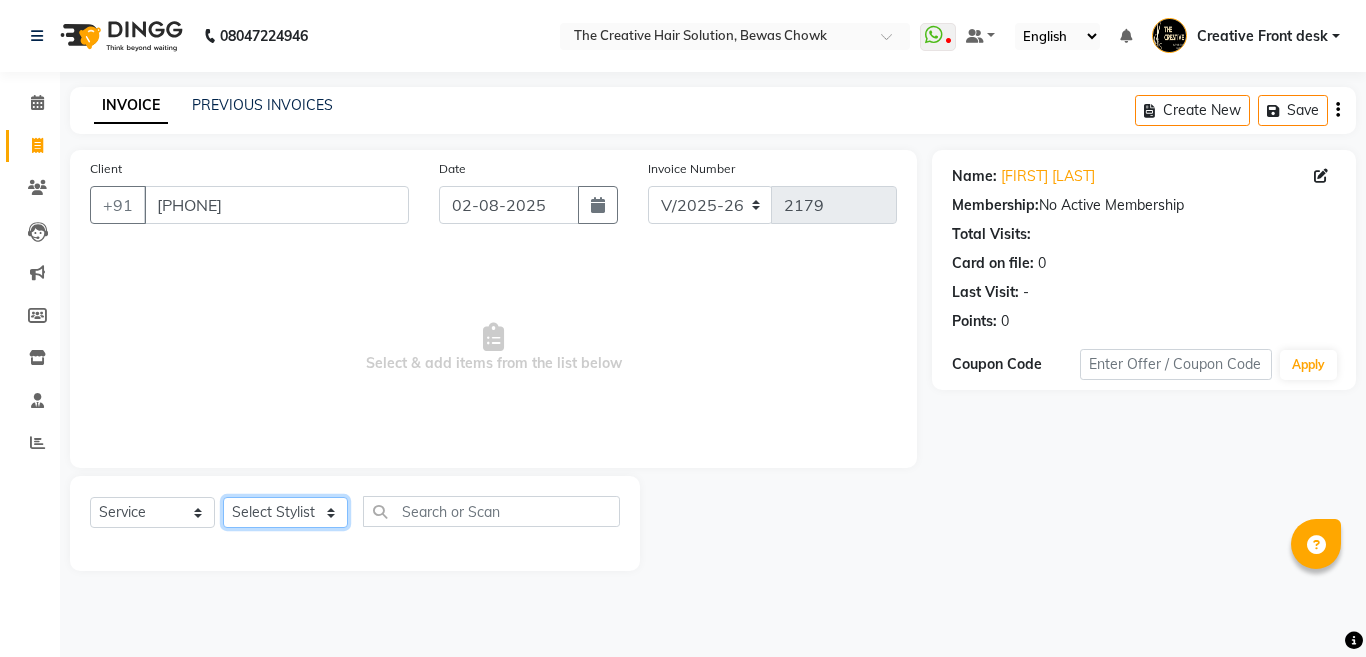click on "Select Stylist Ankit Creative Front desk Deepak Firoz Geeta Golu Nisha Prince Priyanka Satyam Savita Shivam Shubham Sonu Sir Swapnil Taruna Panjwani Umesh Vidya" 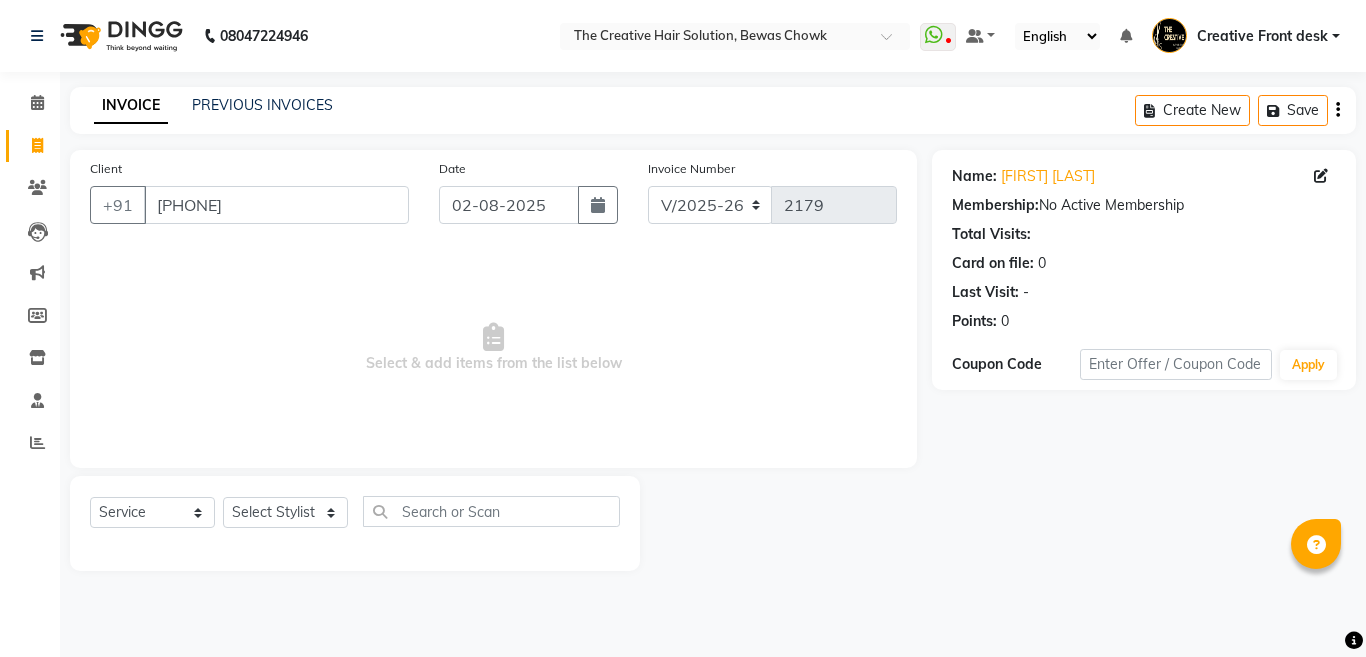click on "Select & add items from the list below" at bounding box center [493, 348] 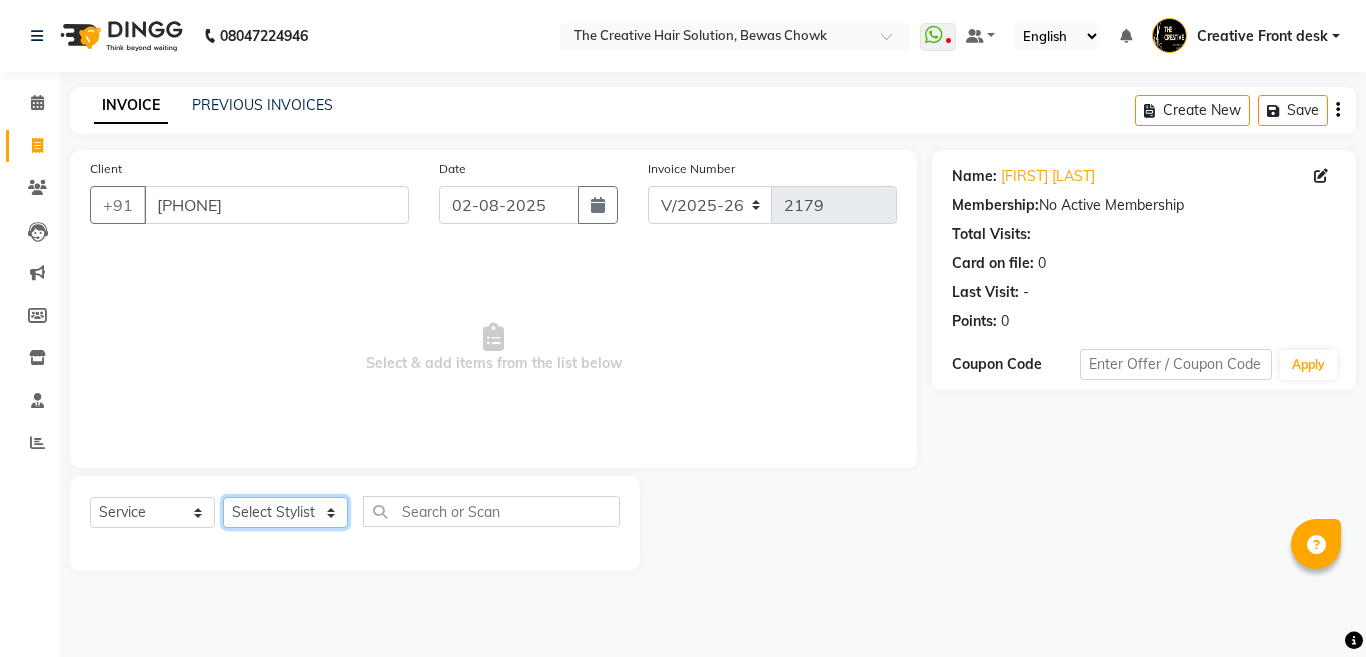 click on "Select Stylist Ankit Creative Front desk Deepak Firoz Geeta Golu Nisha Prince Priyanka Satyam Savita Shivam Shubham Sonu Sir Swapnil Taruna Panjwani Umesh Vidya" 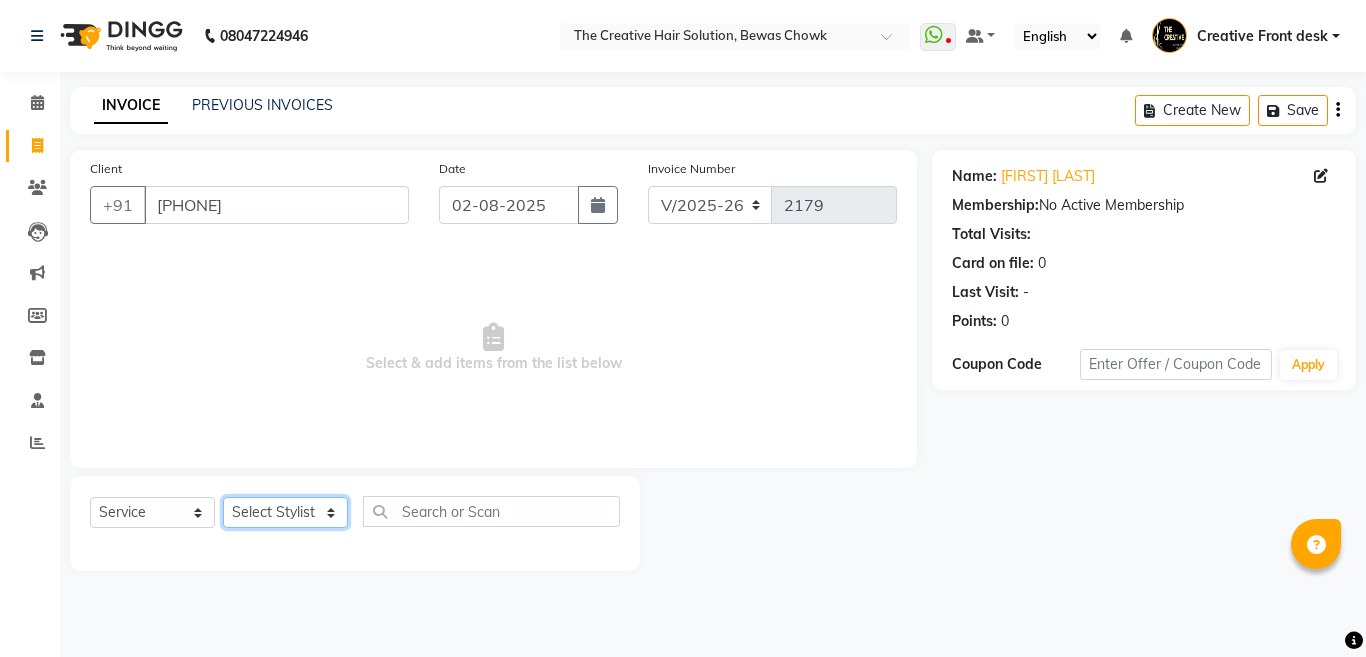 select on "55240" 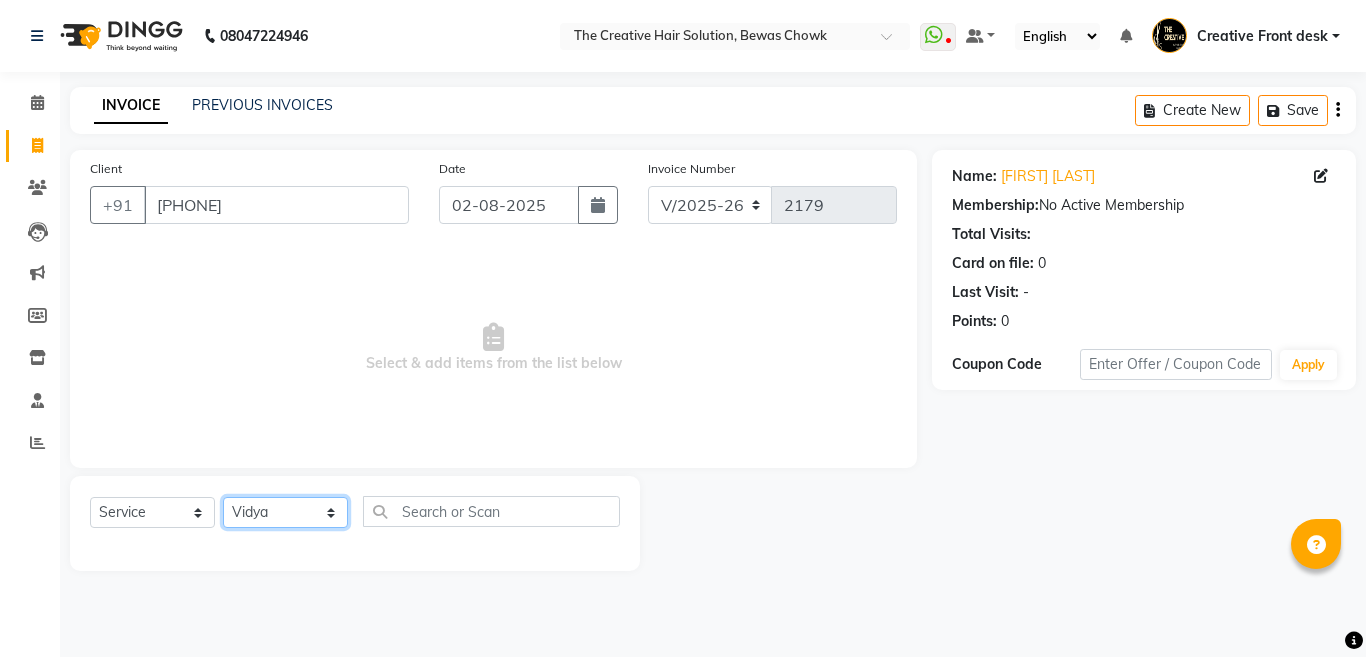 click on "Select Stylist Ankit Creative Front desk Deepak Firoz Geeta Golu Nisha Prince Priyanka Satyam Savita Shivam Shubham Sonu Sir Swapnil Taruna Panjwani Umesh Vidya" 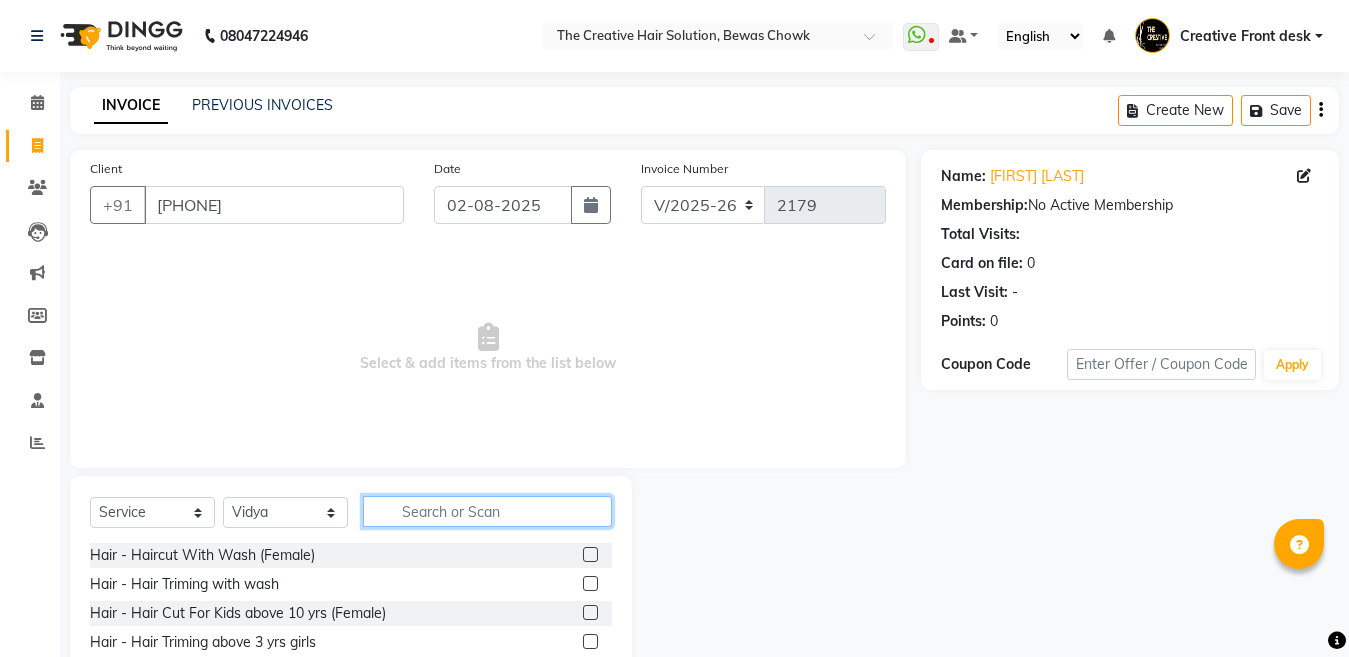 click 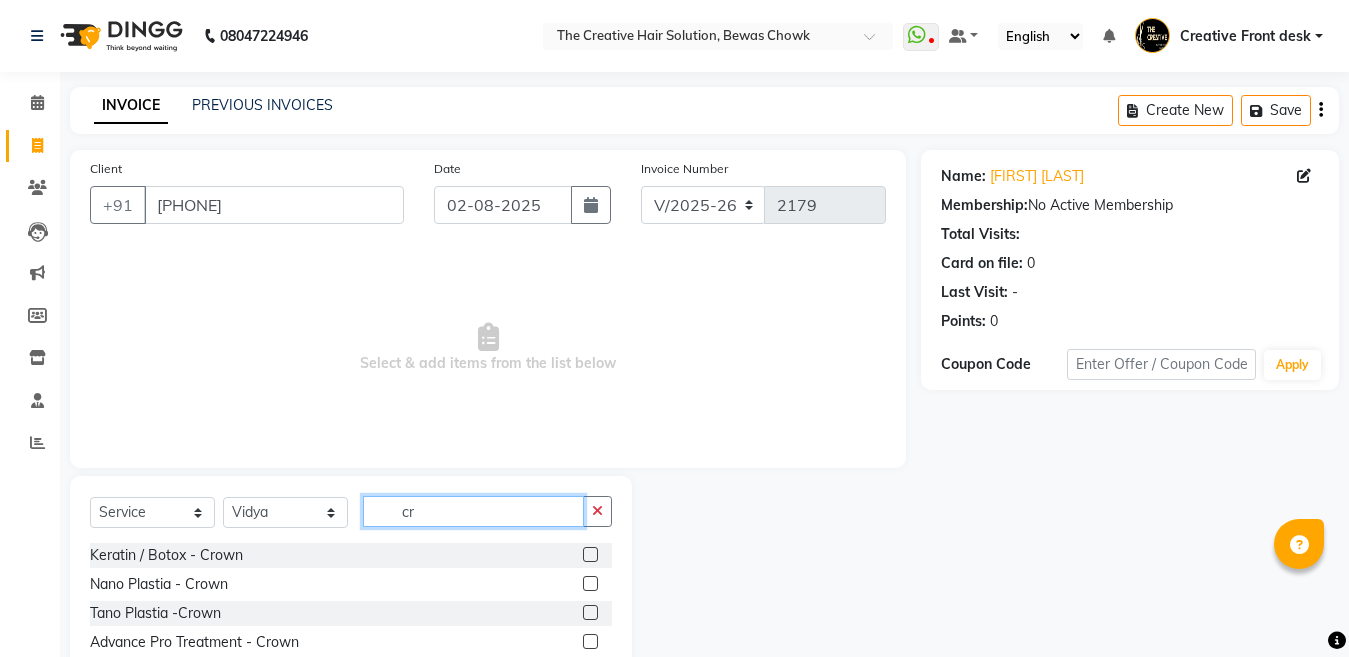 type on "c" 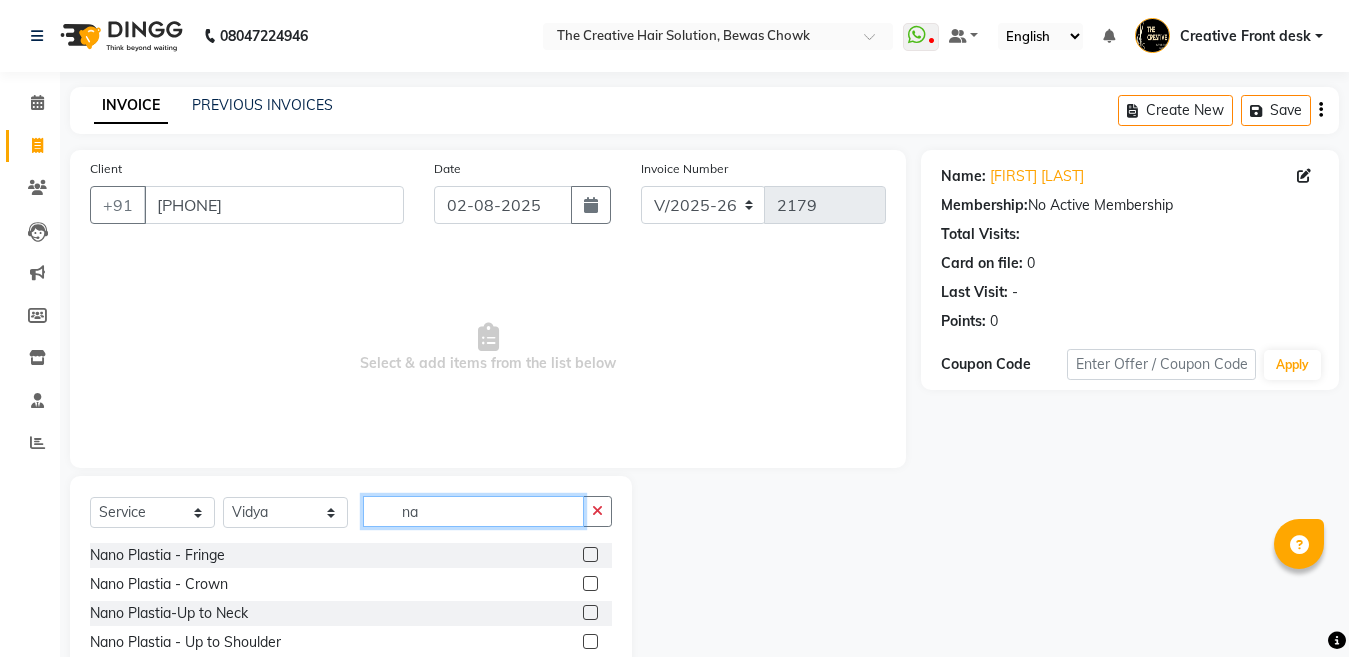 type on "n" 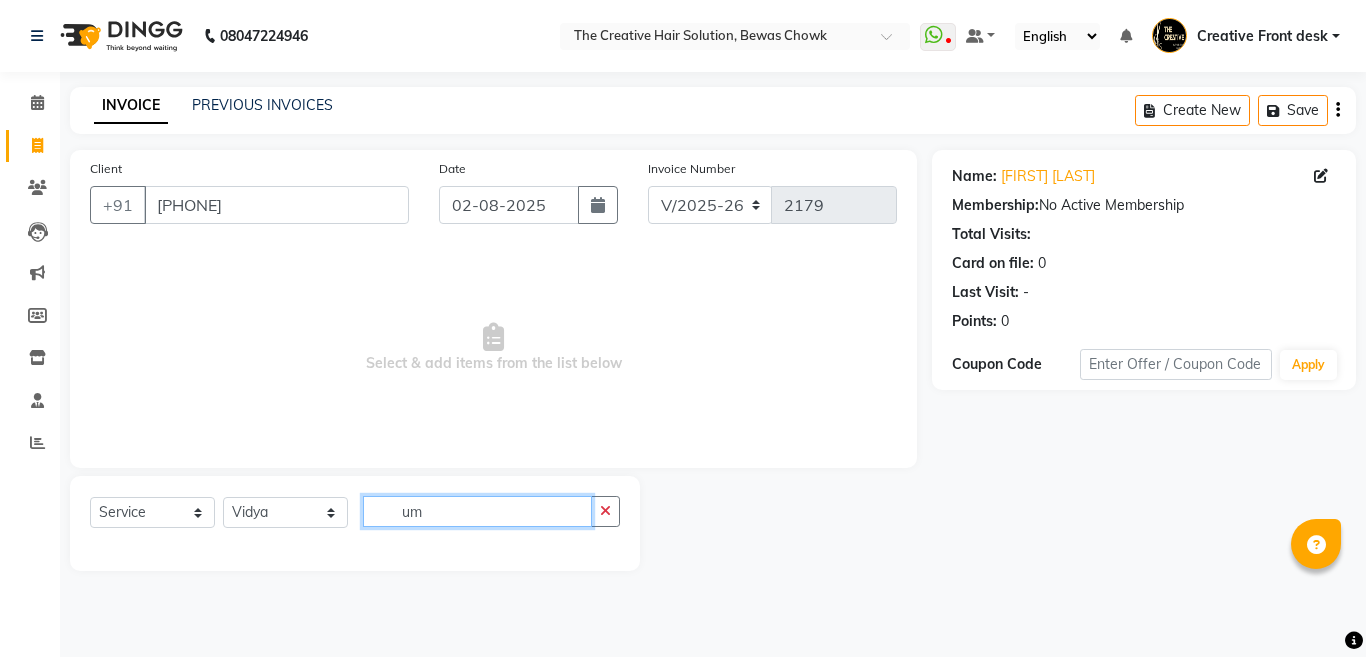 type on "u" 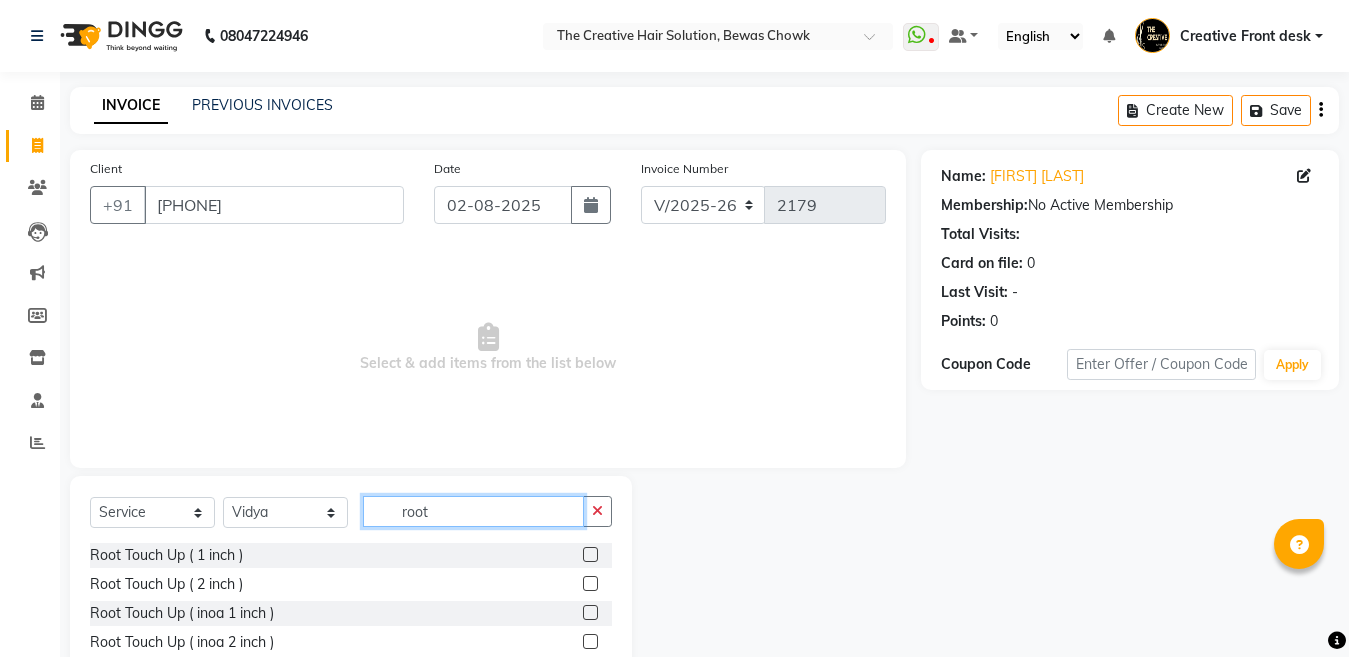 type on "root" 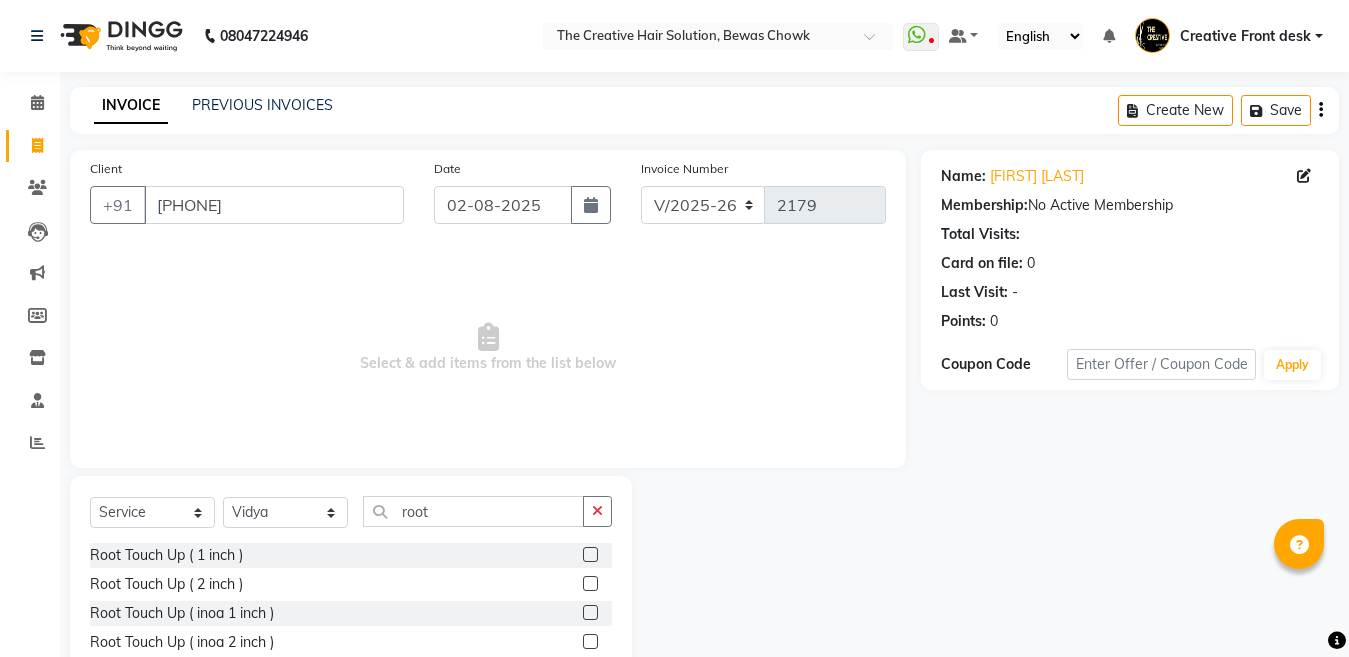 click 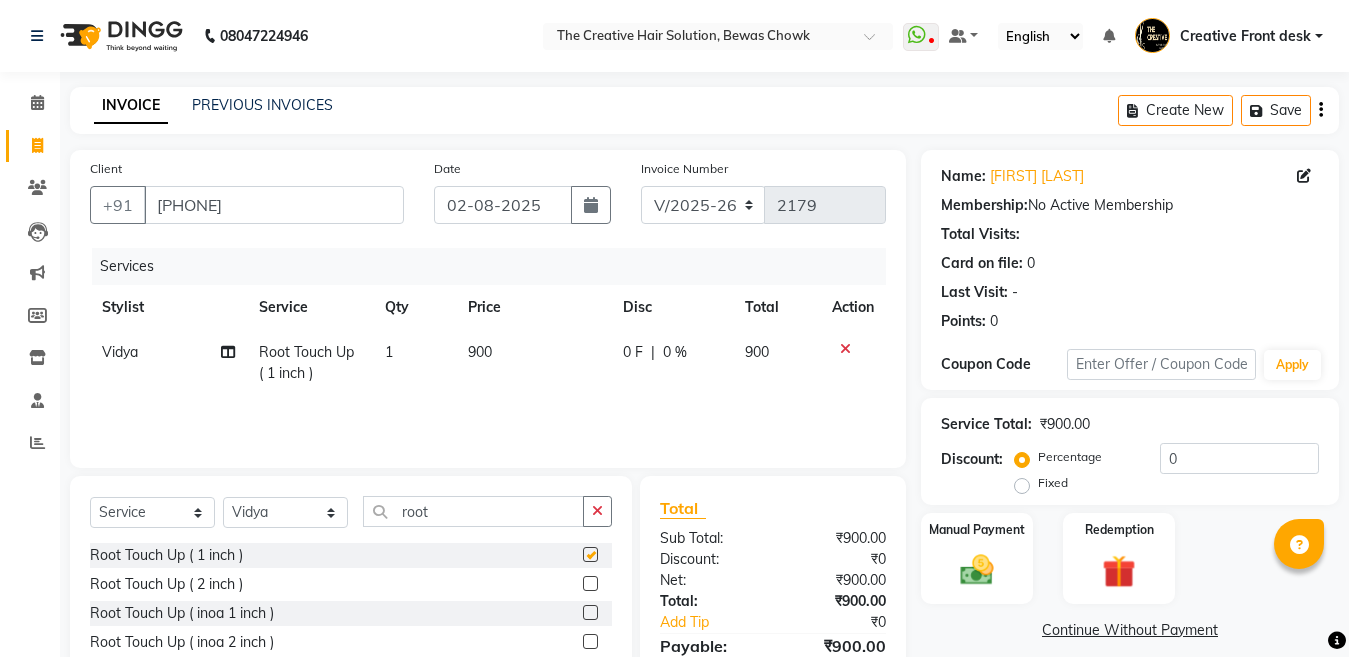 checkbox on "false" 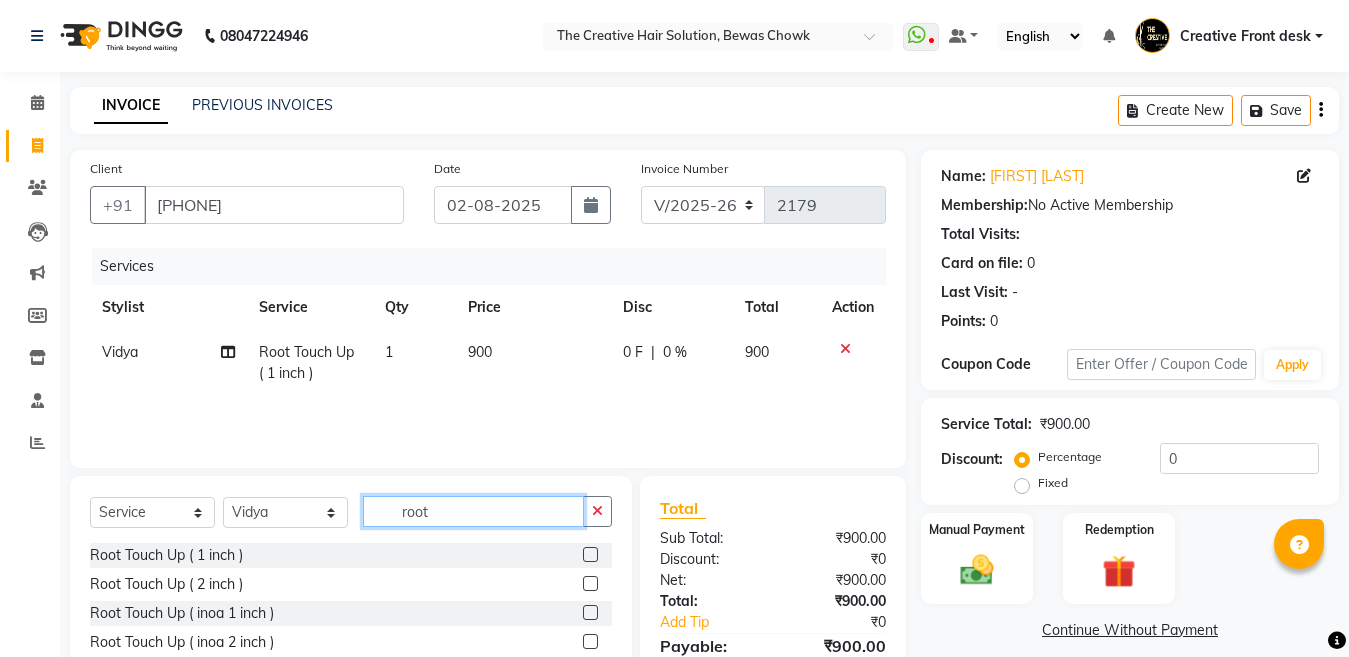 click on "root" 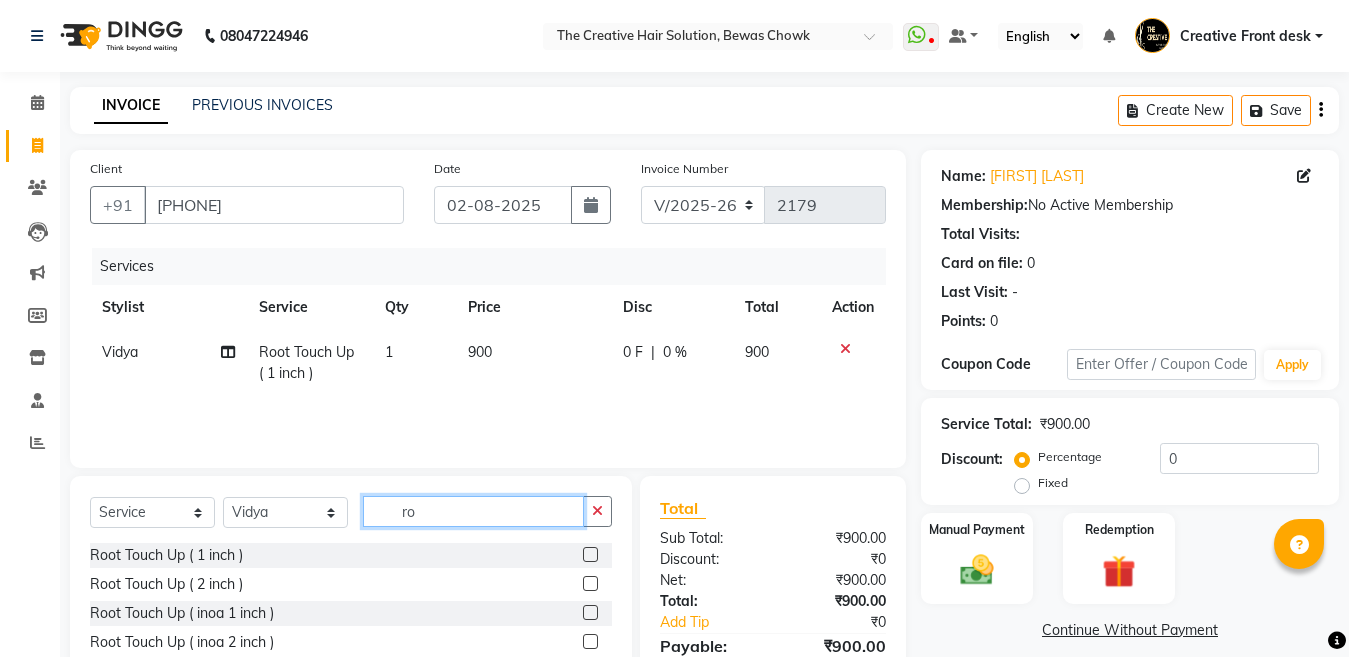 type on "r" 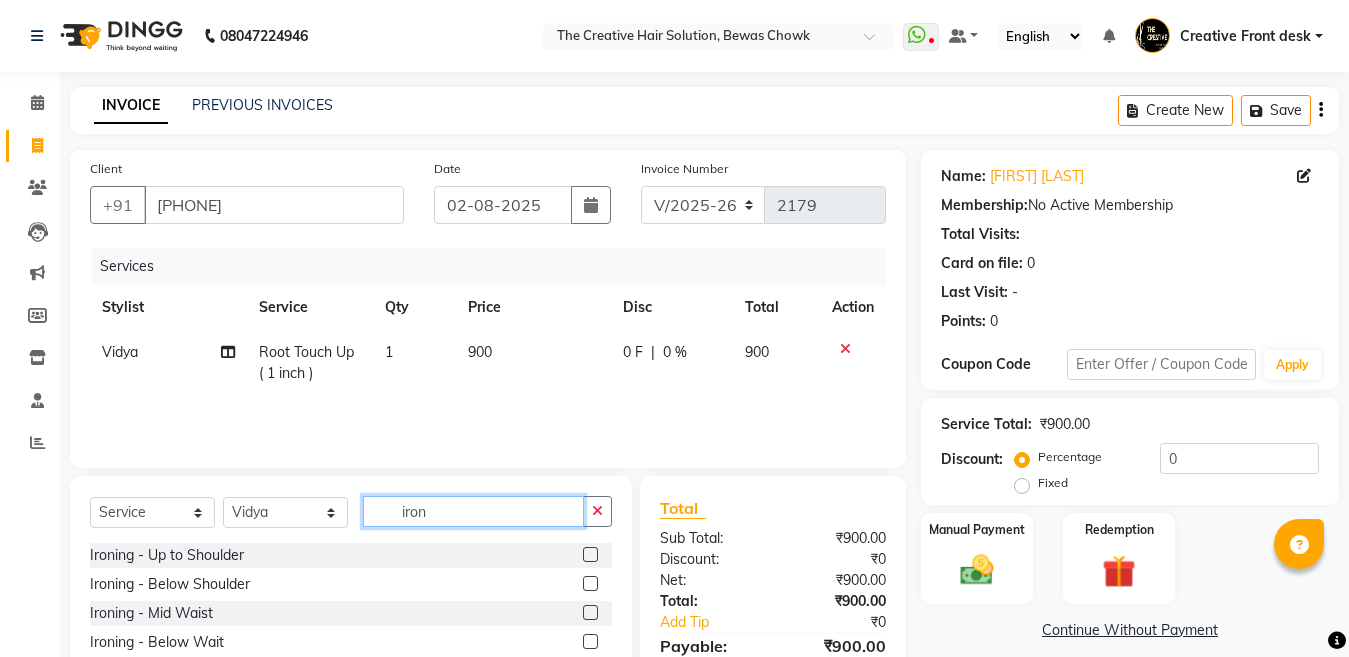 type on "iron" 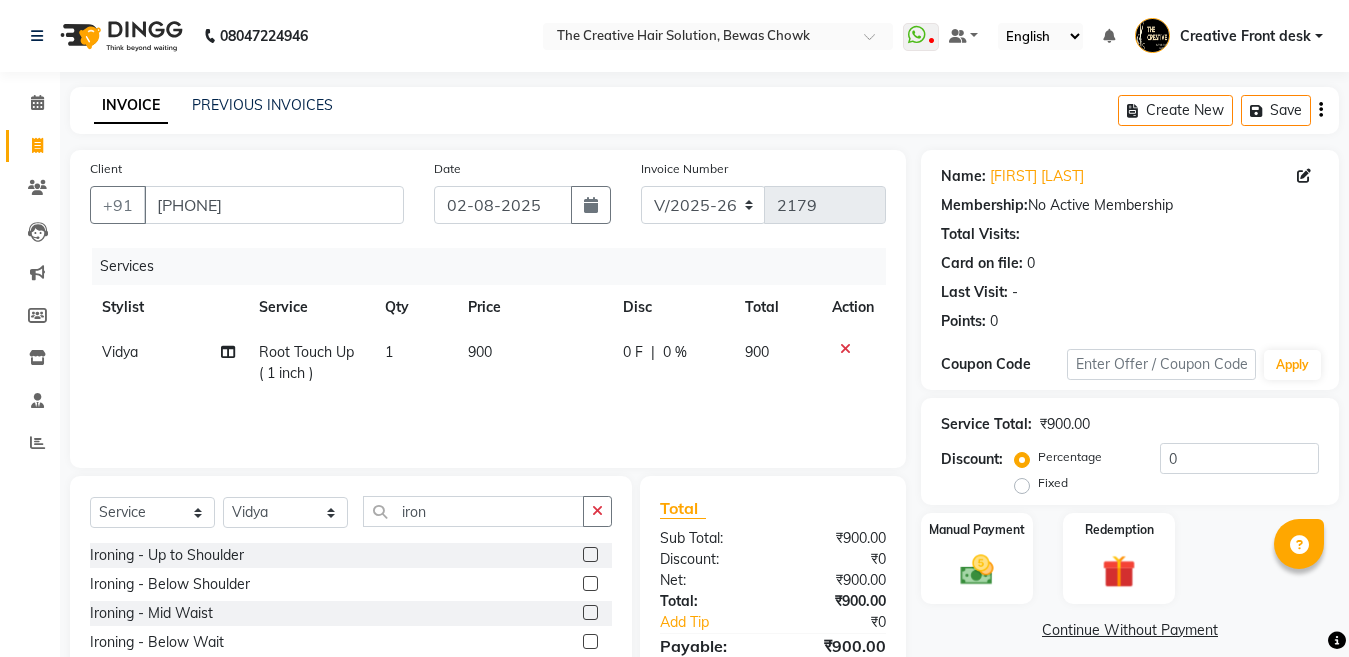 click 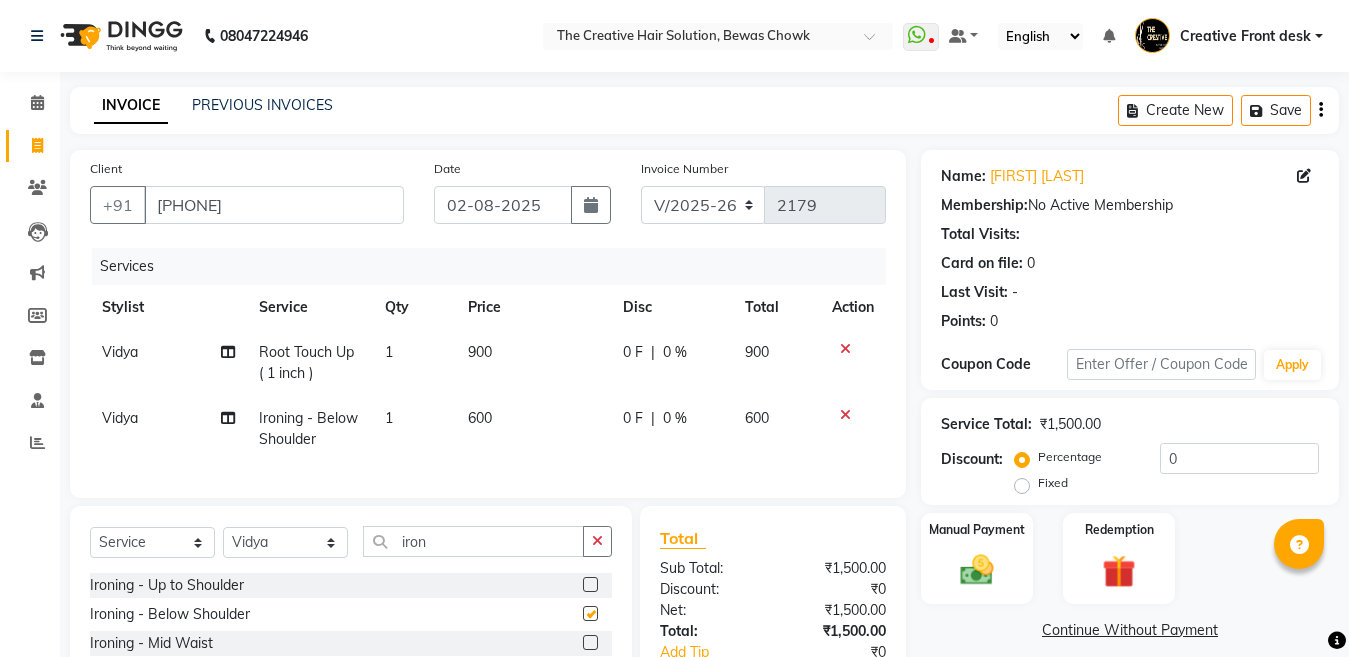 checkbox on "false" 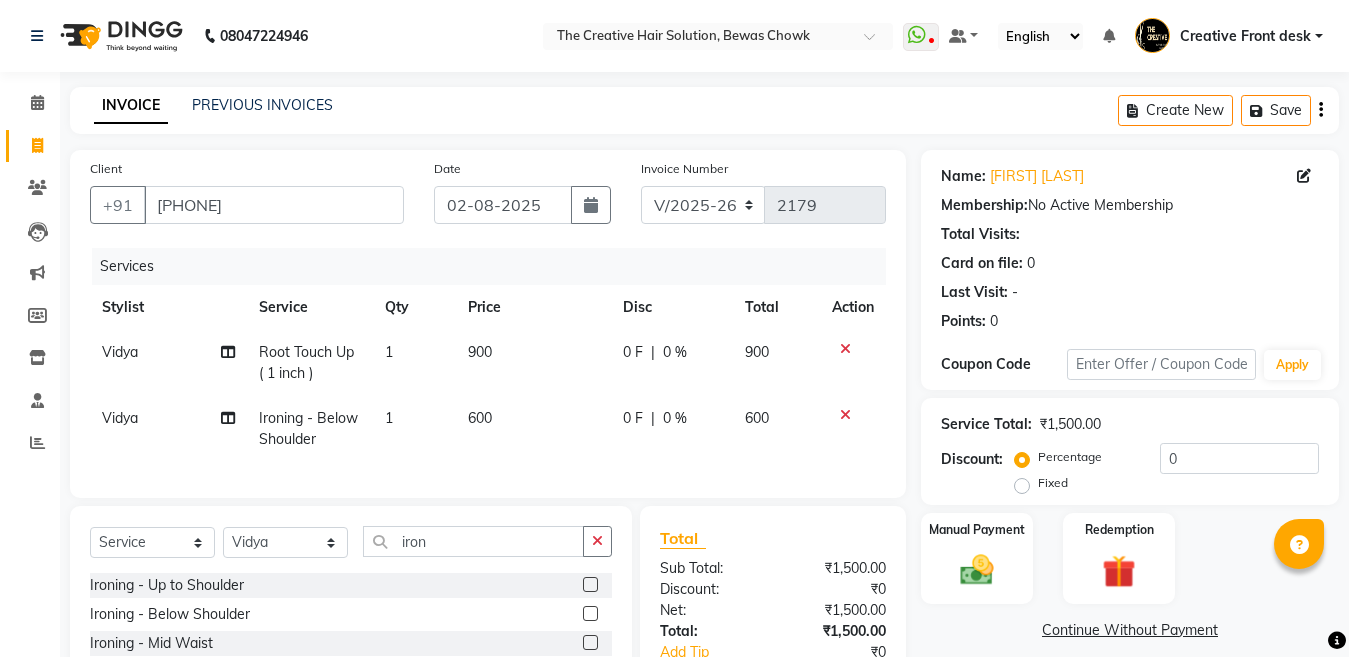 click on "600" 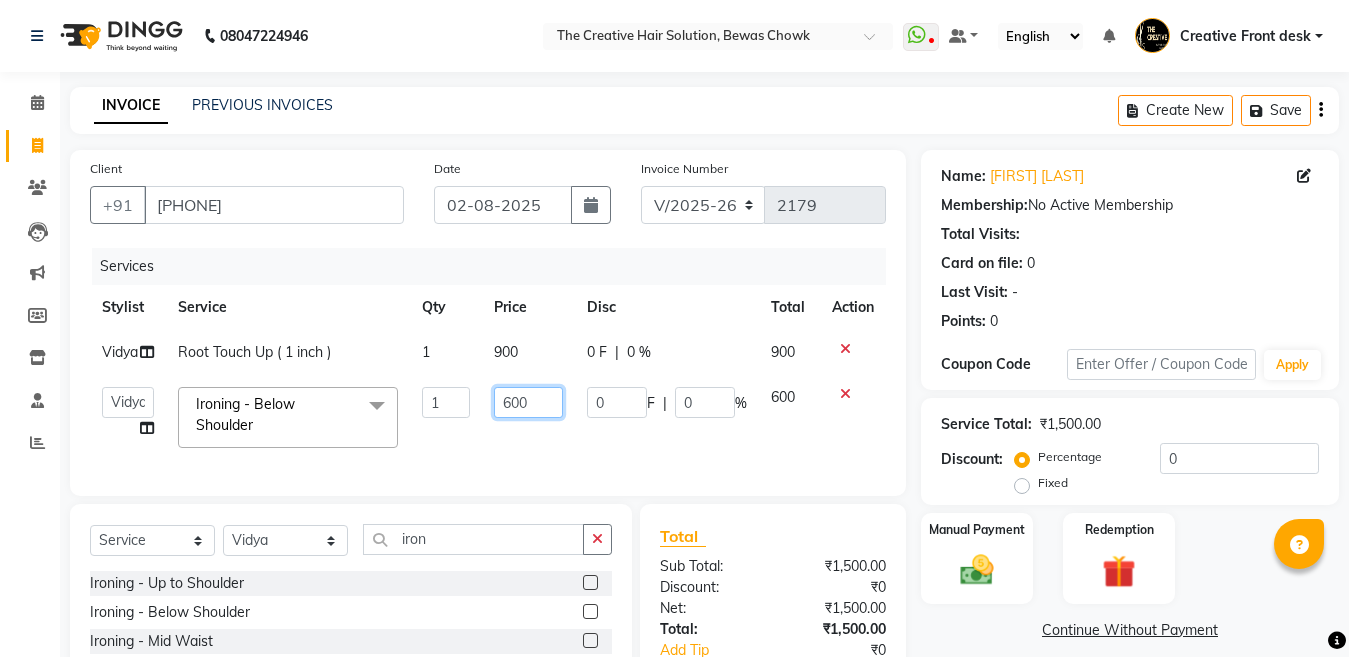 click on "600" 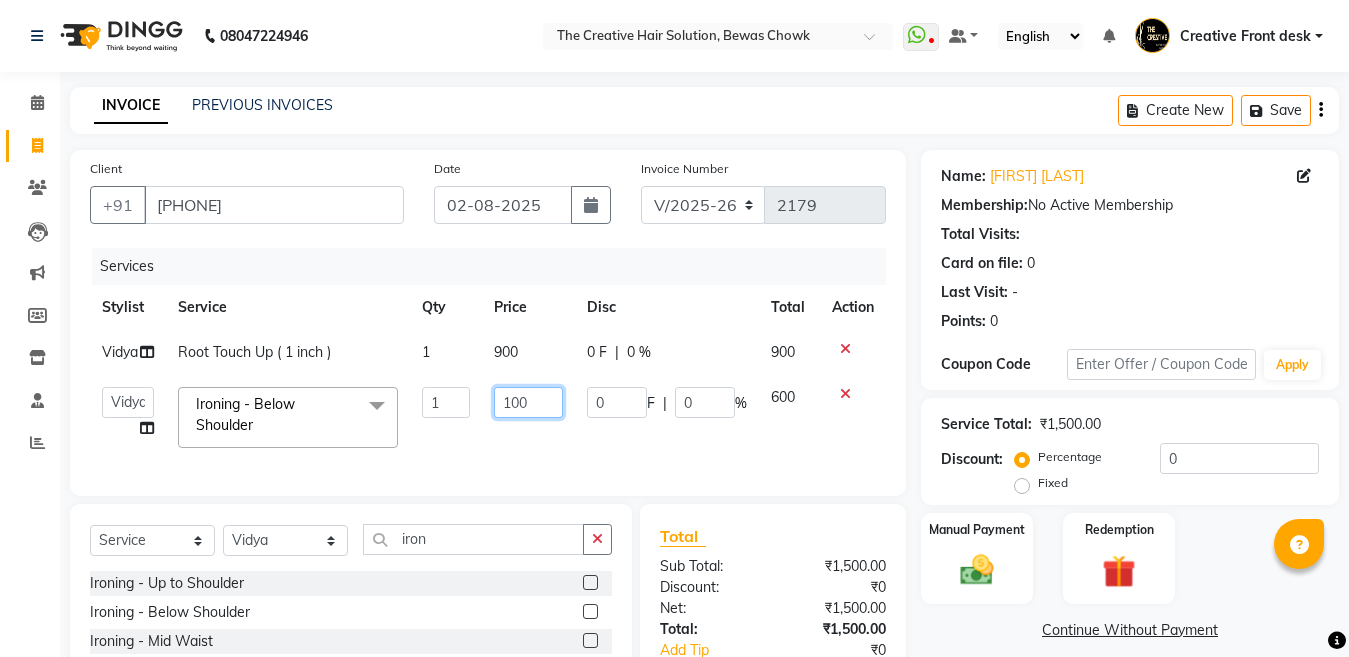 type on "1100" 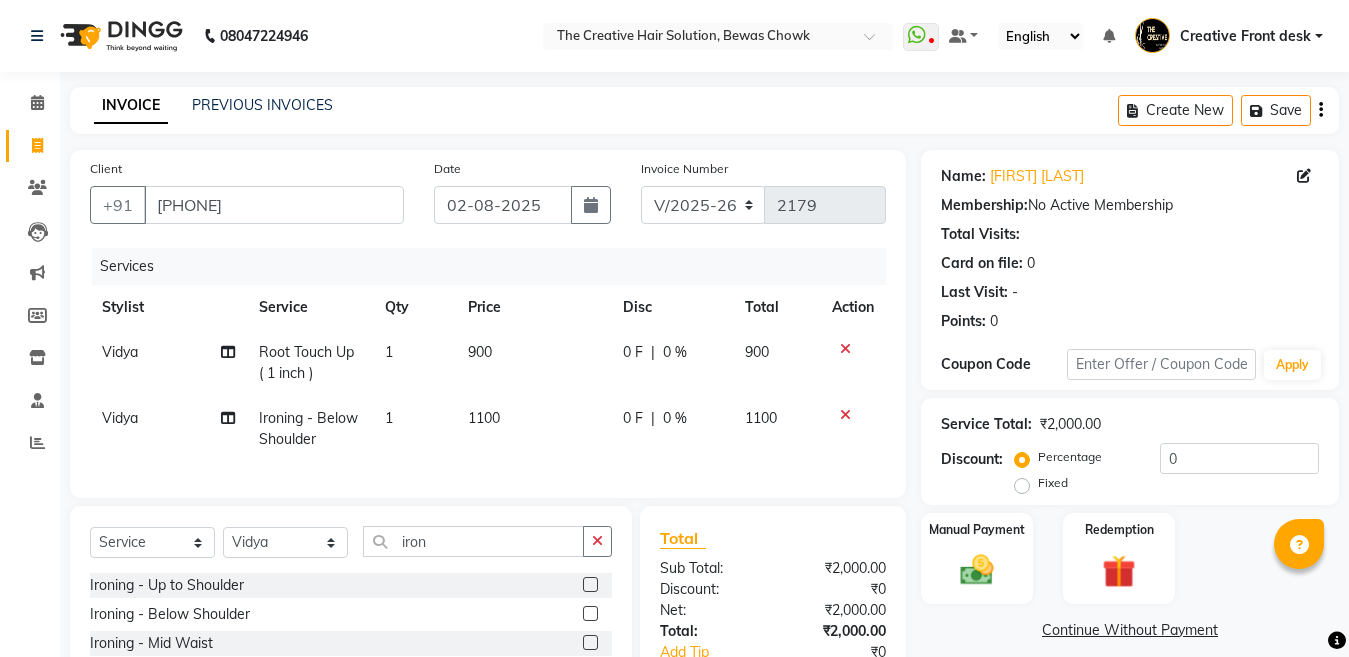 click on "1100" 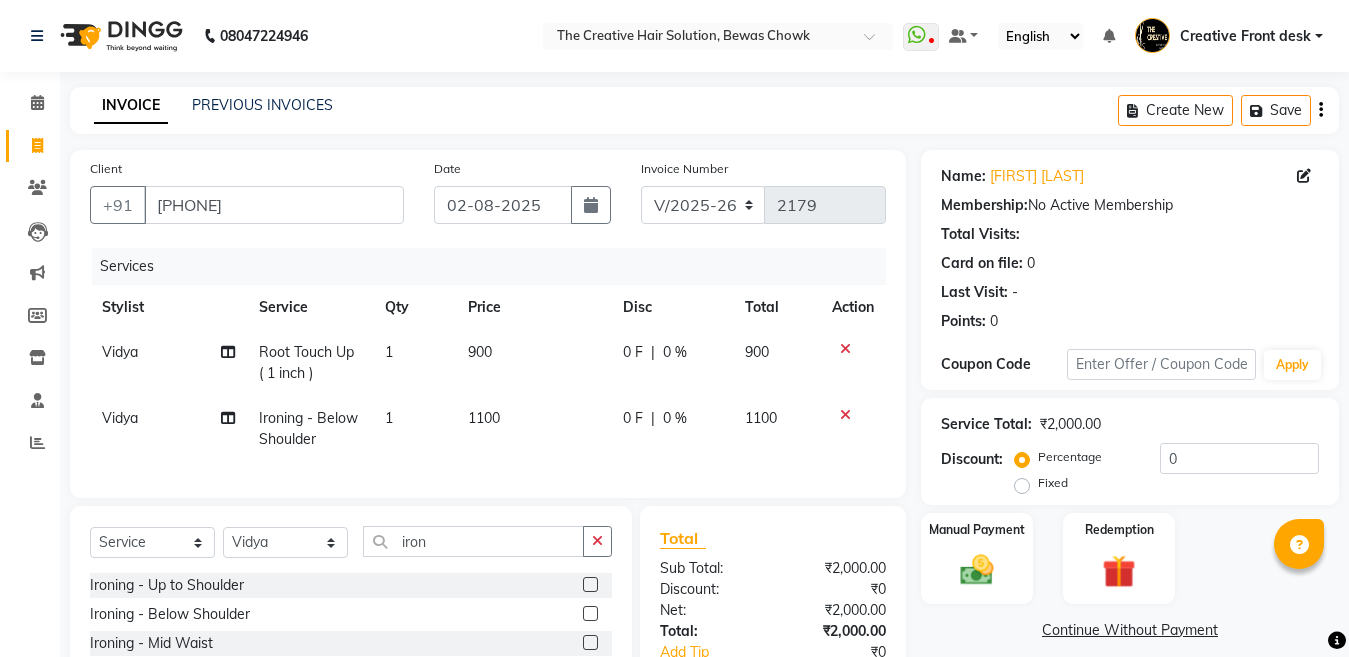 select on "55240" 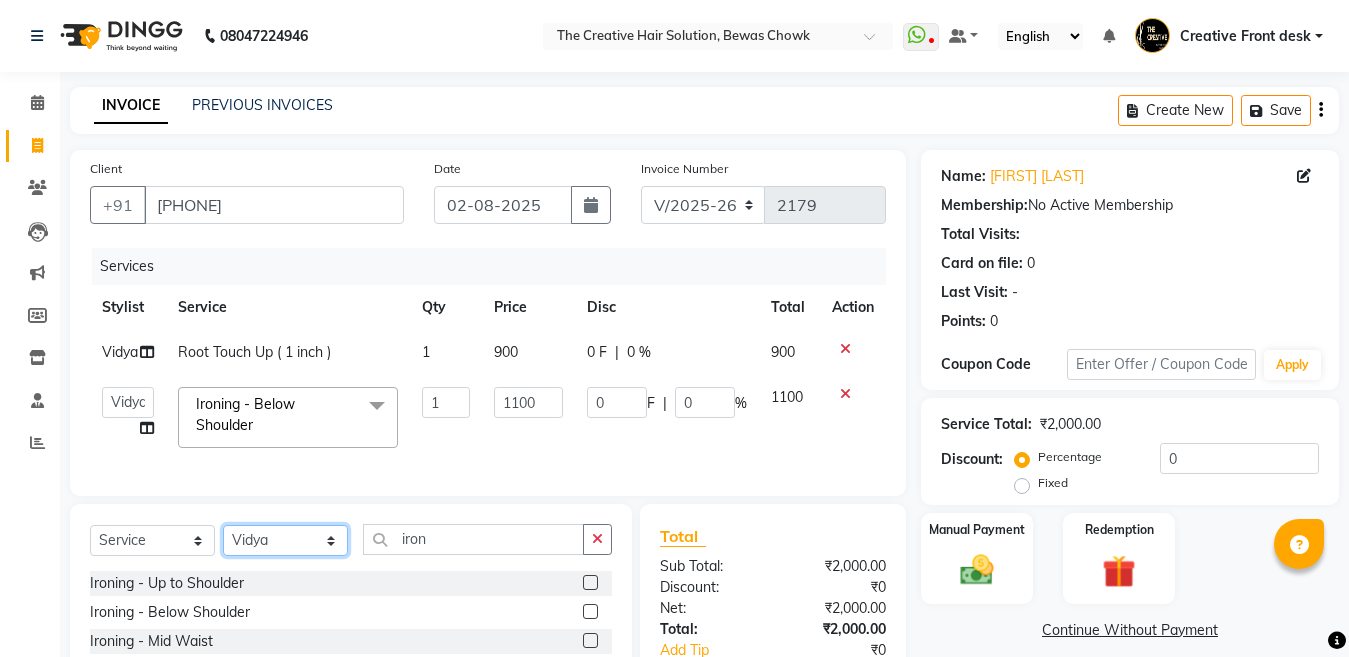 click on "Select Stylist Ankit Creative Front desk Deepak Firoz Geeta Golu Nisha Prince Priyanka Satyam Savita Shivam Shubham Sonu Sir Swapnil Taruna Panjwani Umesh Vidya" 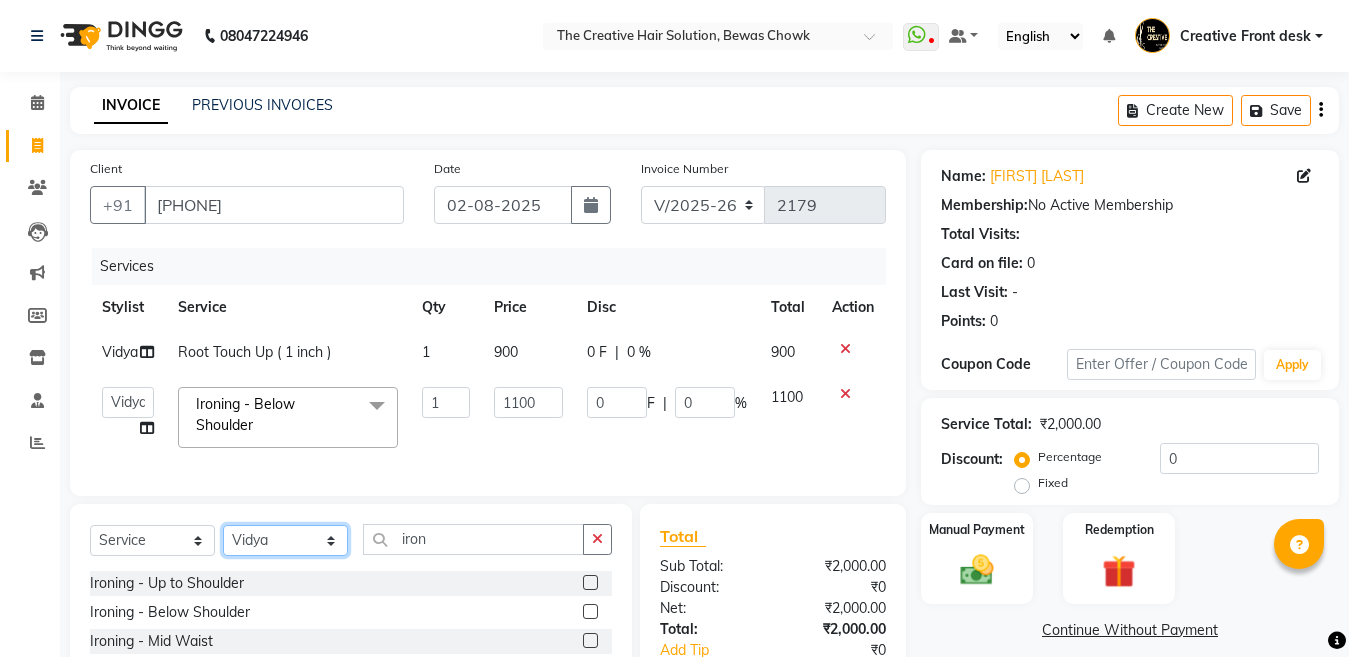 select on "4199" 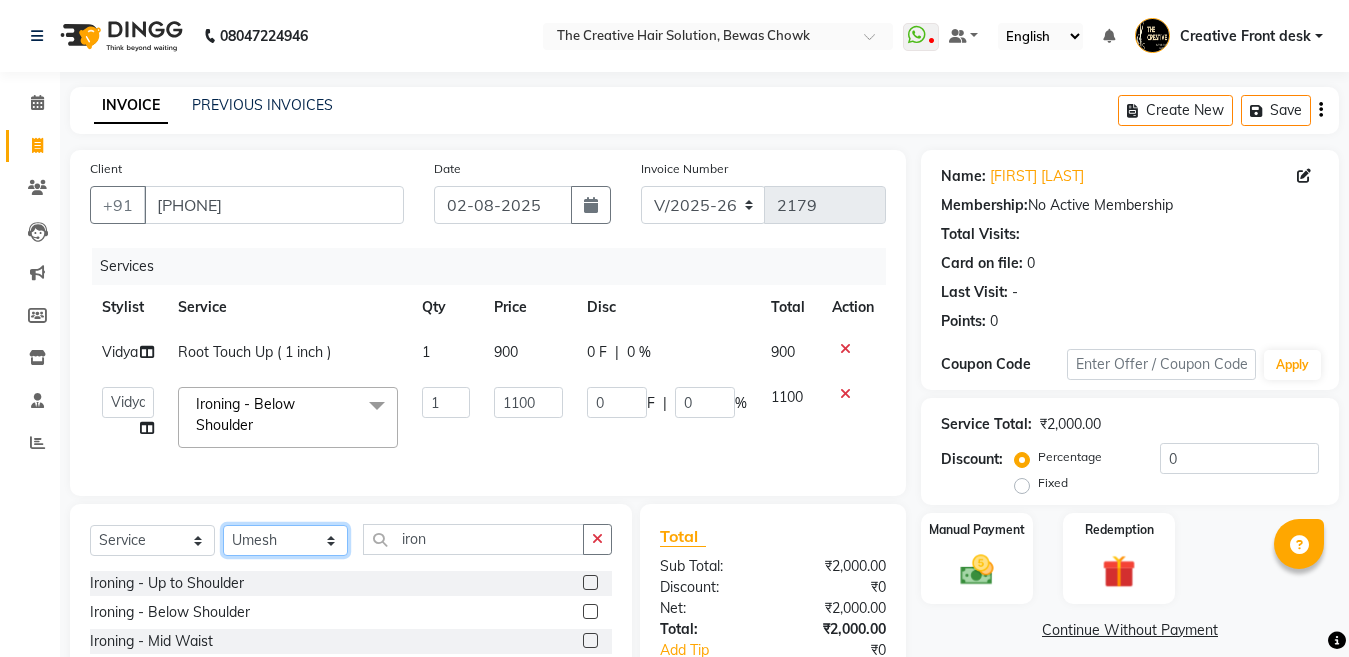 click on "Select Stylist Ankit Creative Front desk Deepak Firoz Geeta Golu Nisha Prince Priyanka Satyam Savita Shivam Shubham Sonu Sir Swapnil Taruna Panjwani Umesh Vidya" 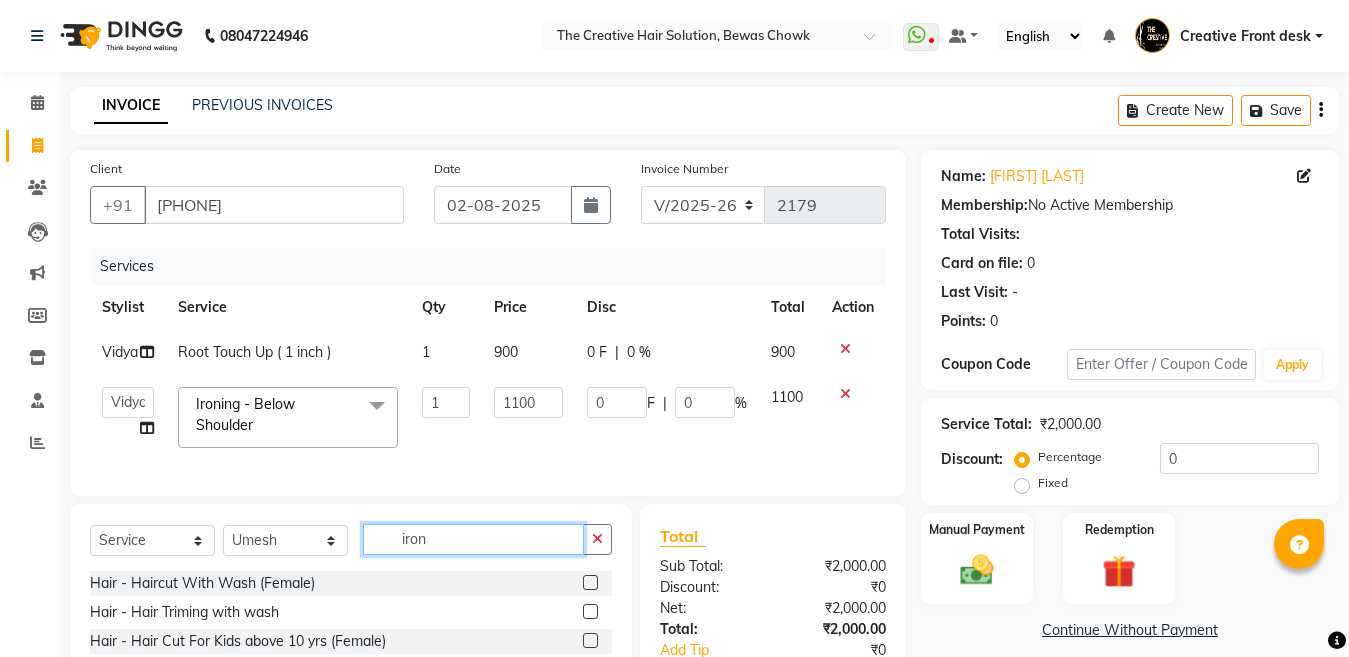 click on "iron" 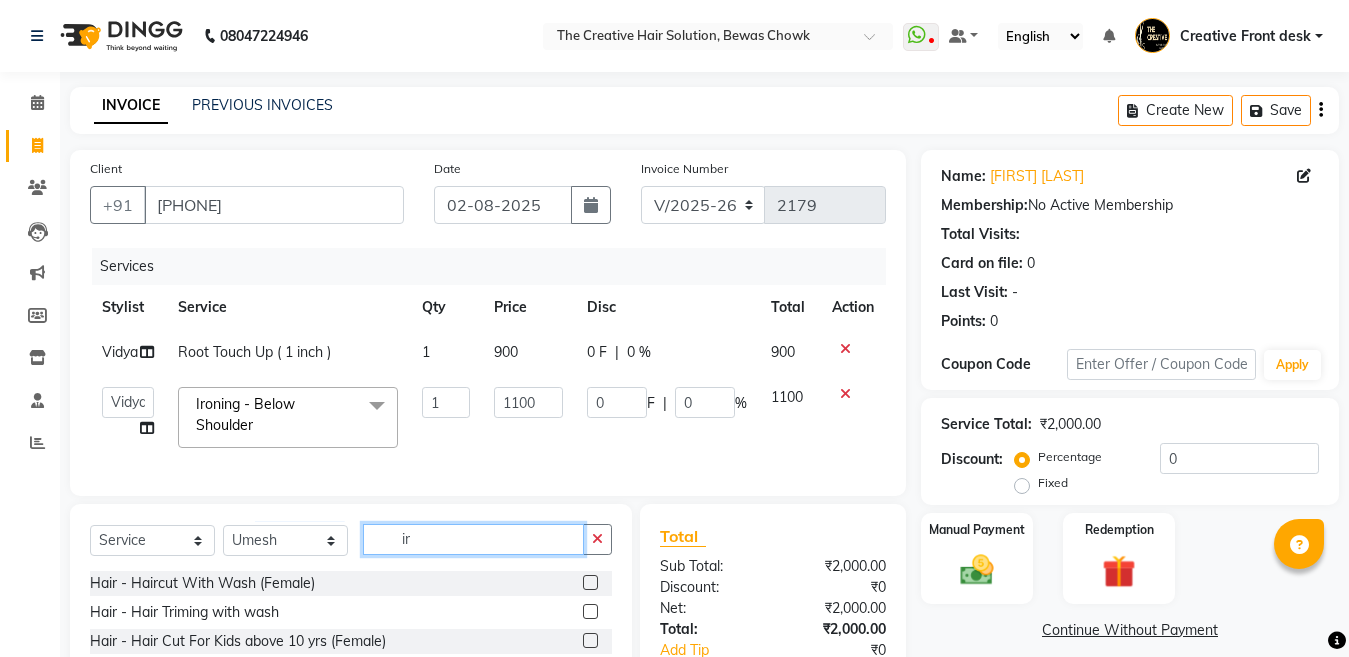type on "i" 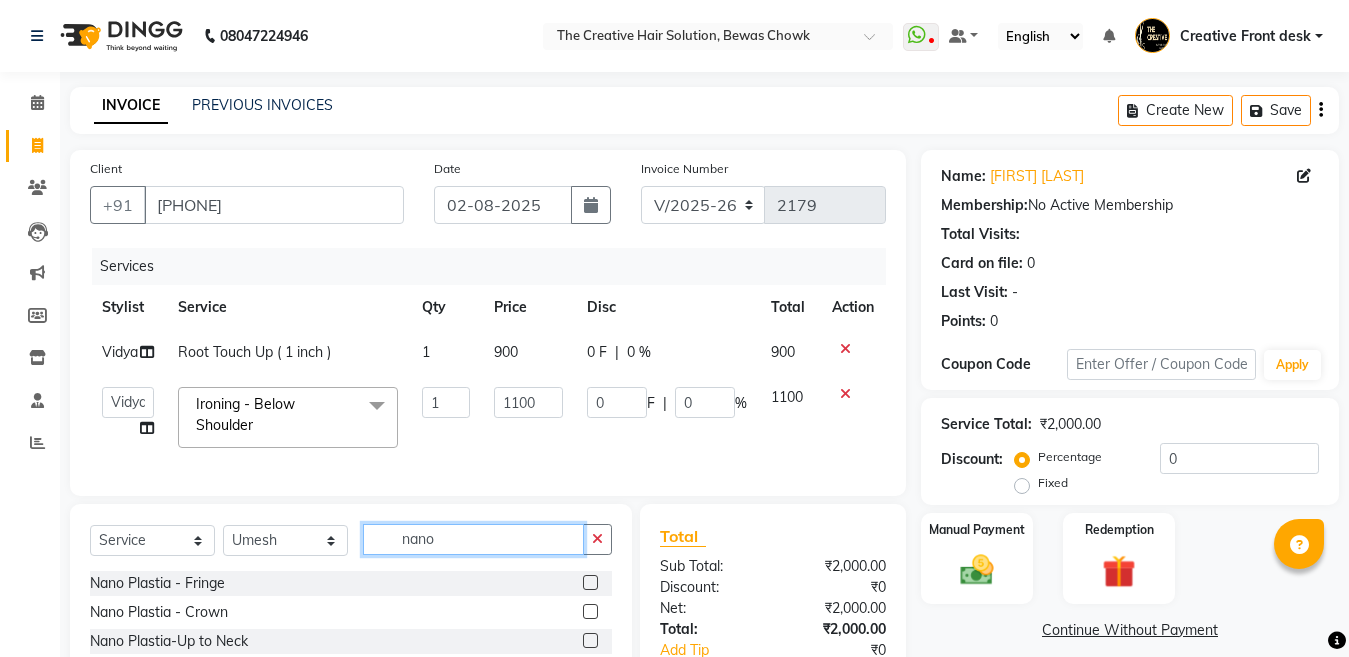 type on "nano" 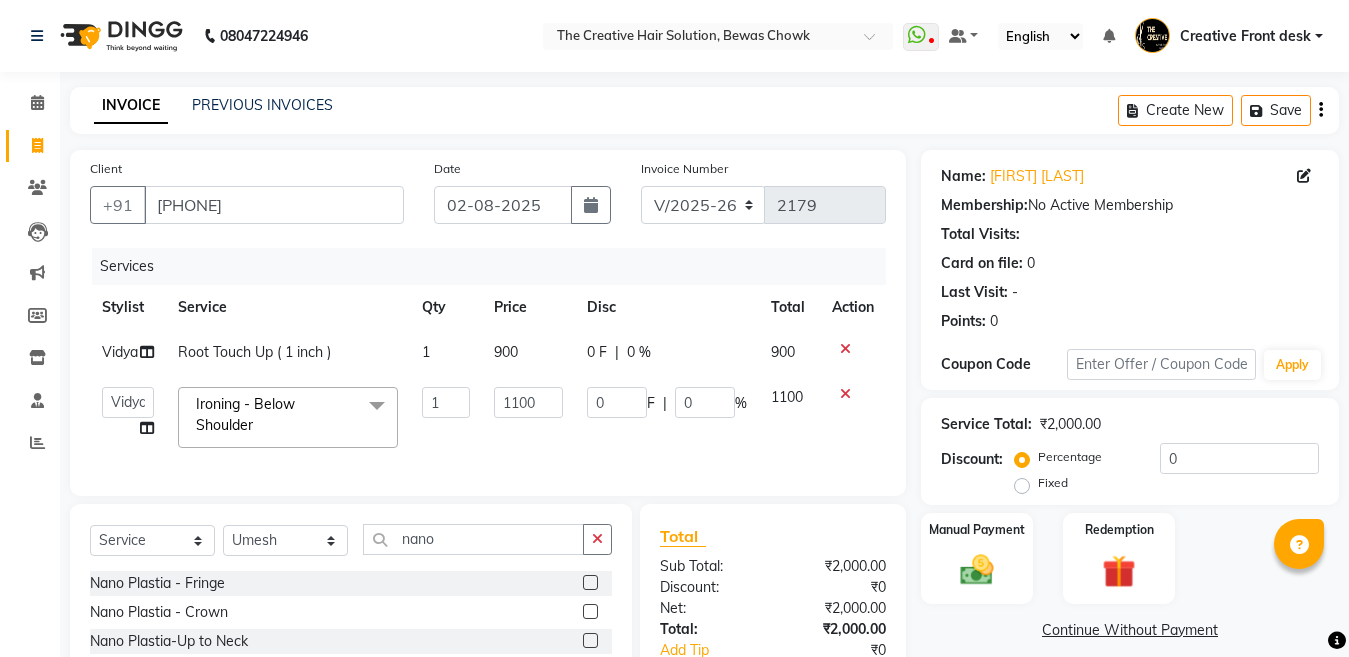 click on "Nano Plastia - Crown" 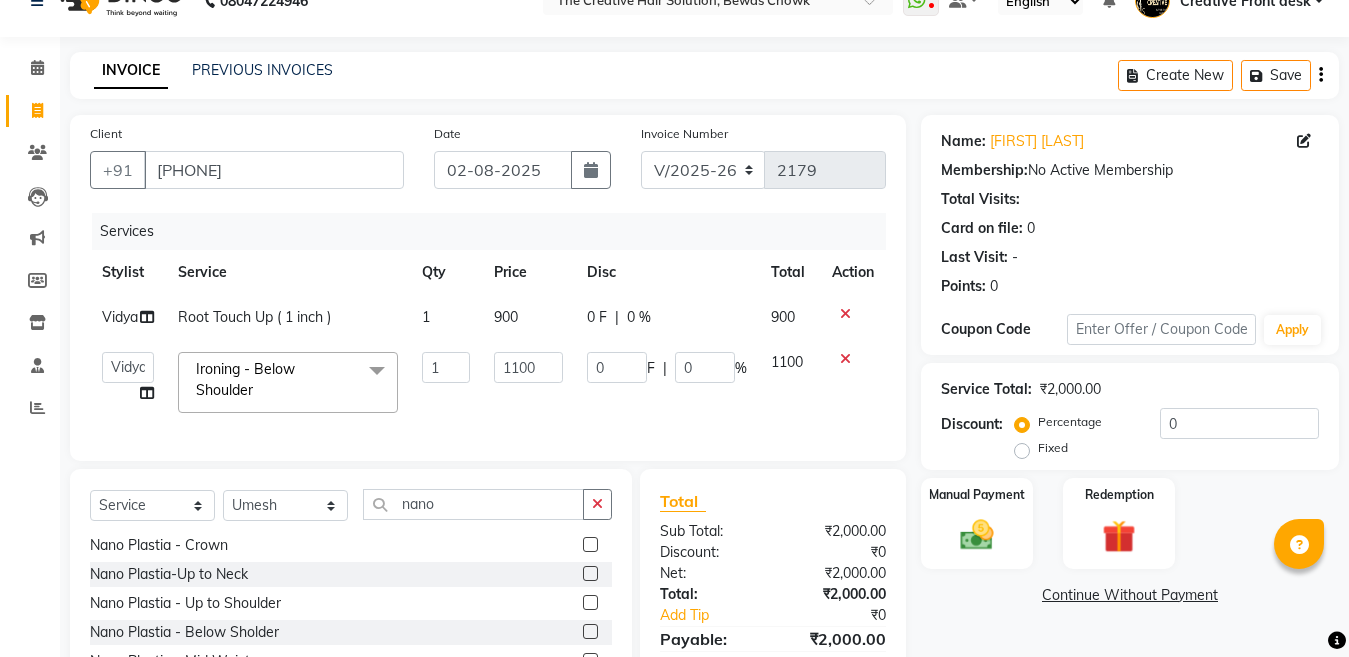 scroll, scrollTop: 40, scrollLeft: 0, axis: vertical 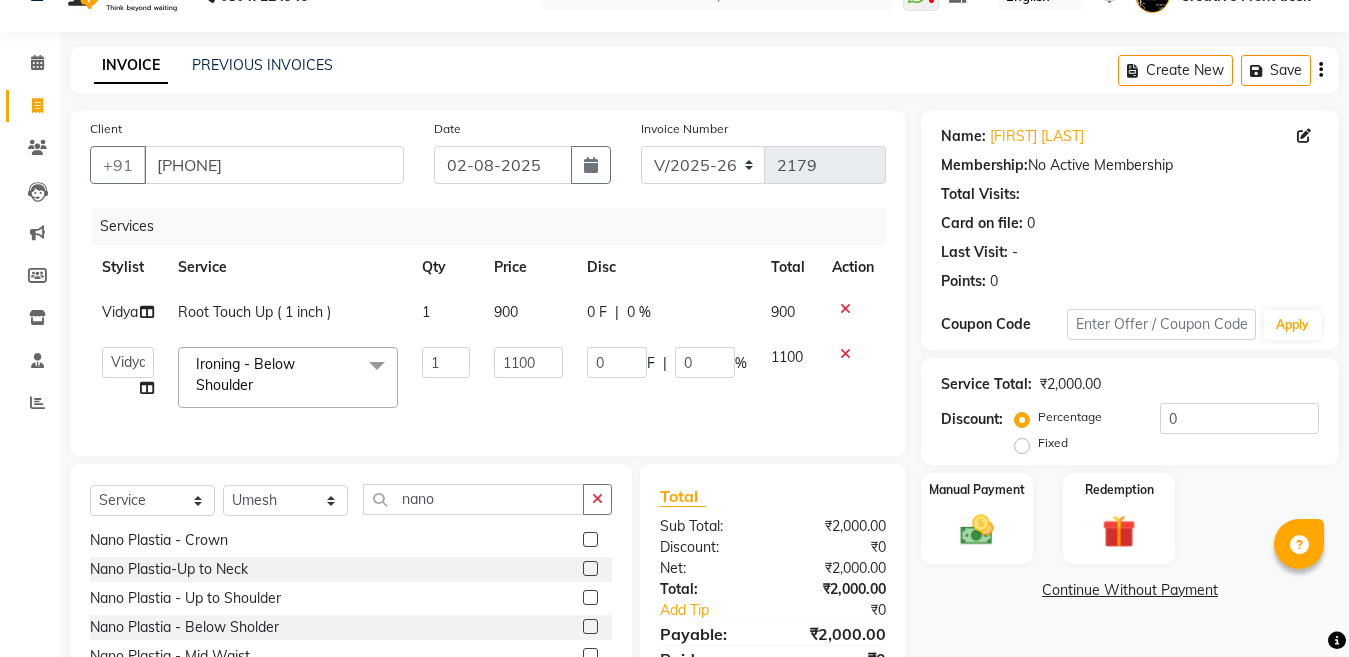click 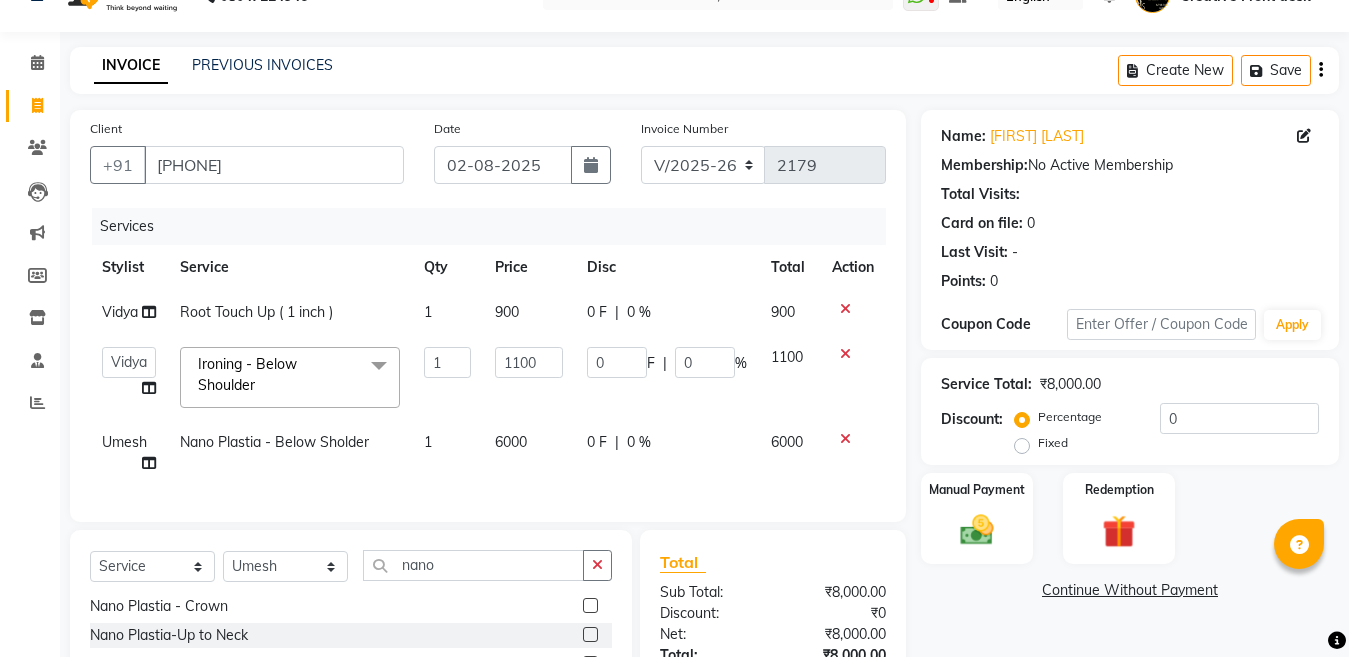 checkbox on "false" 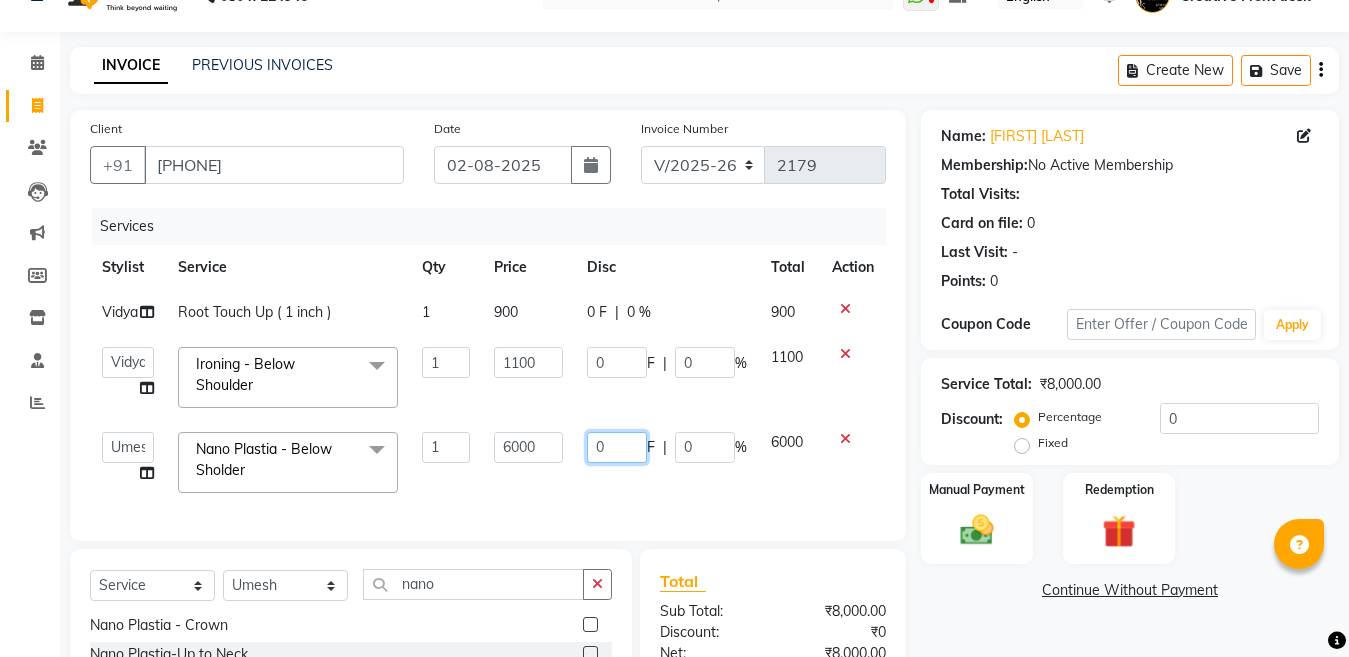 click on "0" 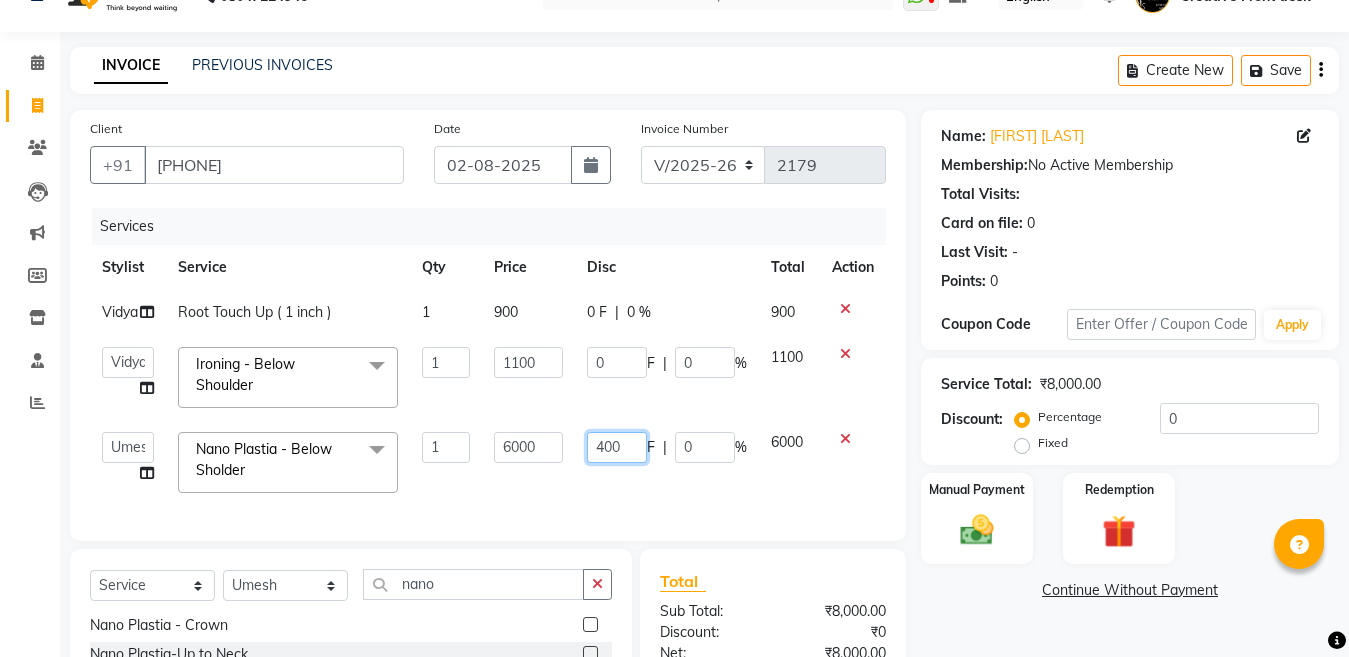 type on "4000" 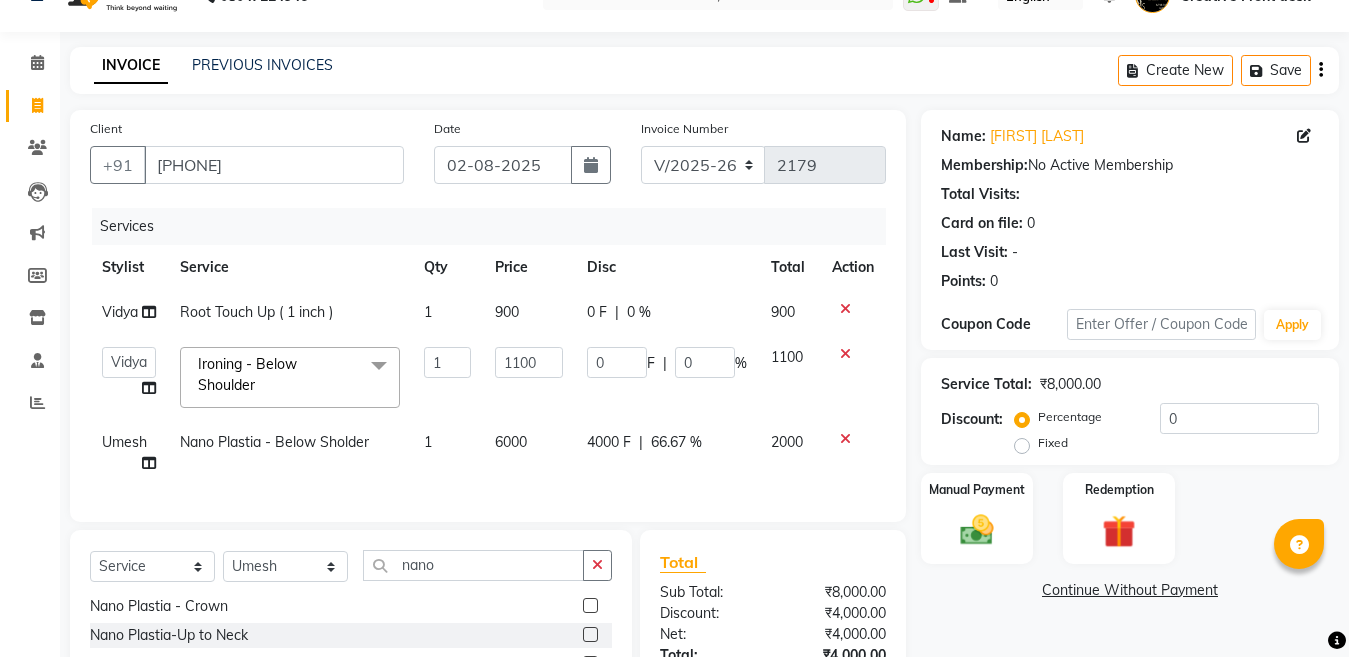 click on "4000 F | 66.67 %" 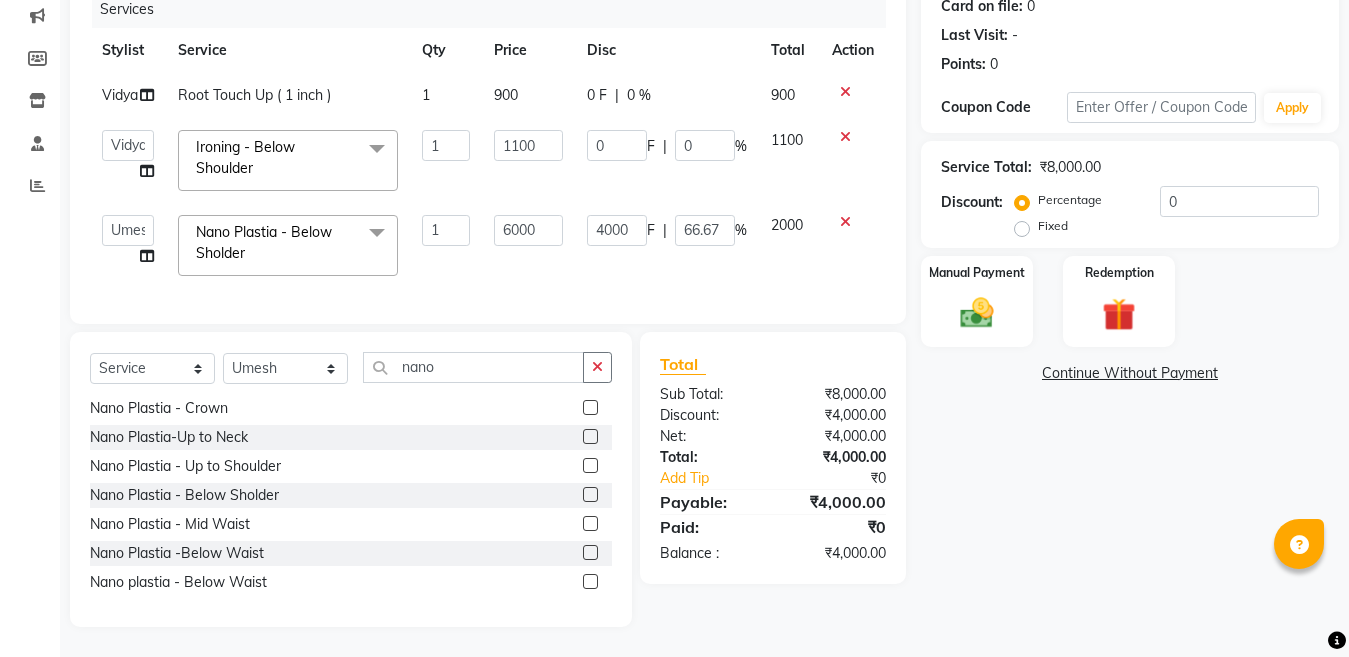 scroll, scrollTop: 274, scrollLeft: 0, axis: vertical 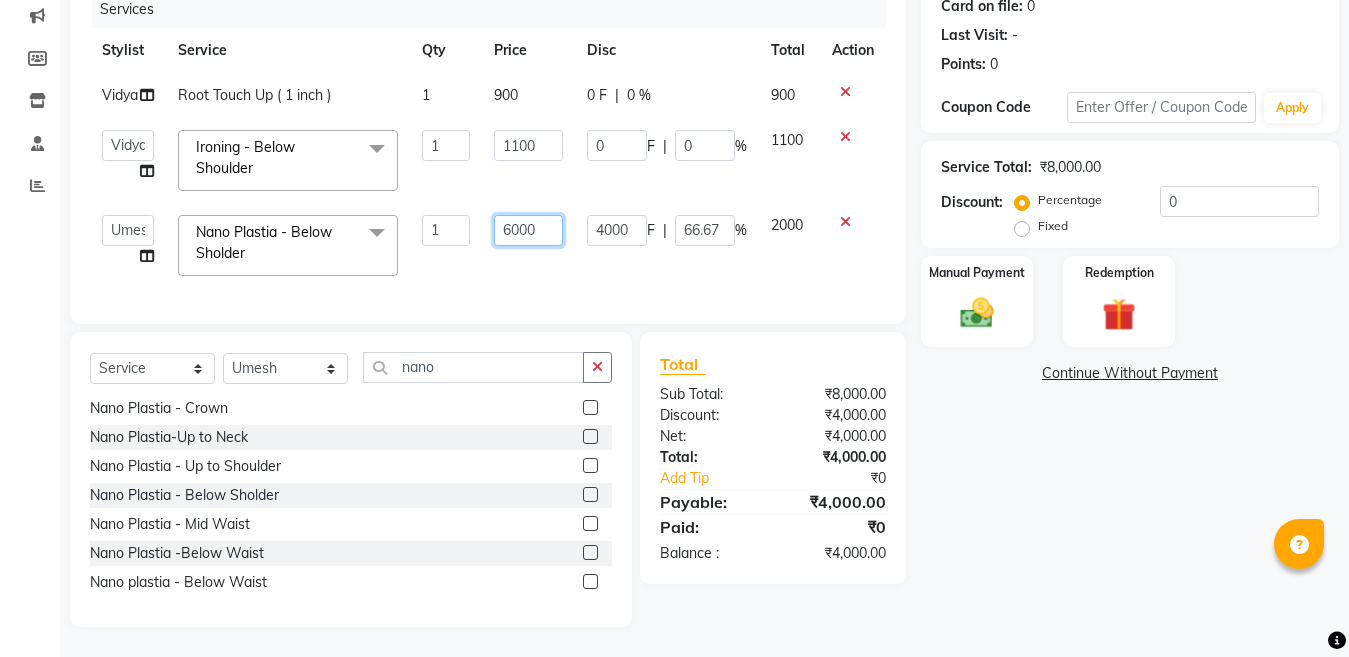 click on "6000" 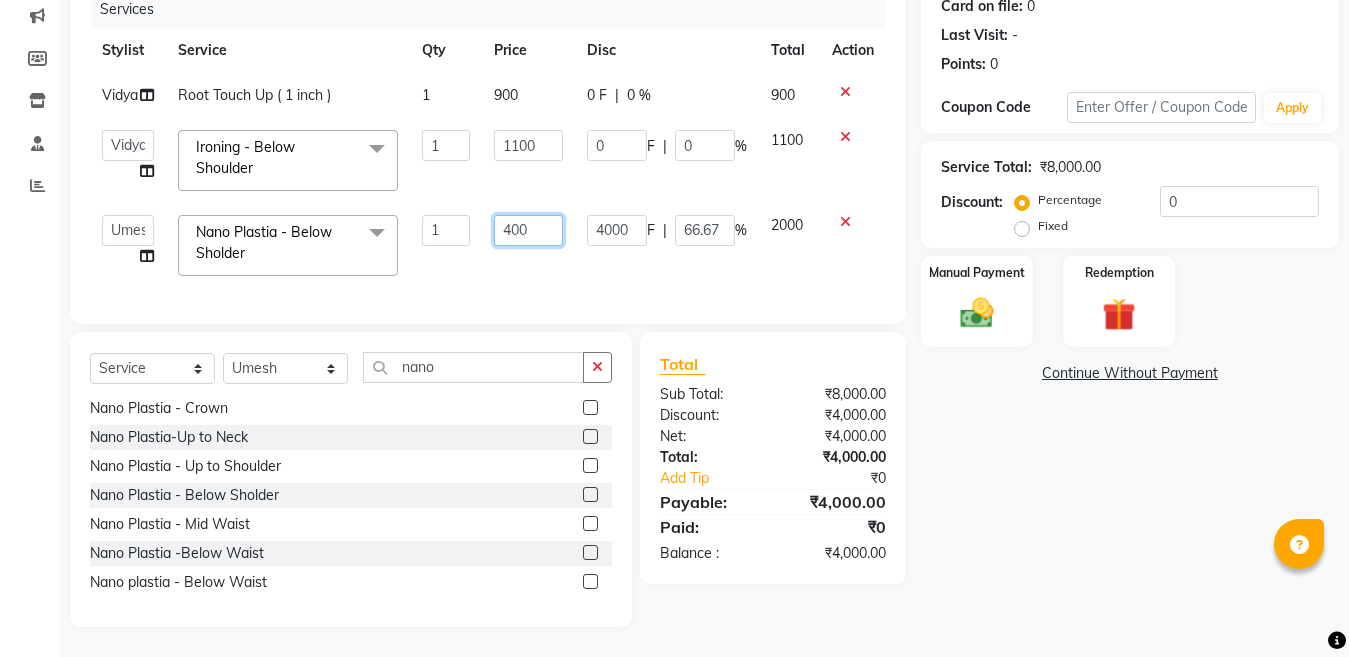 type on "4500" 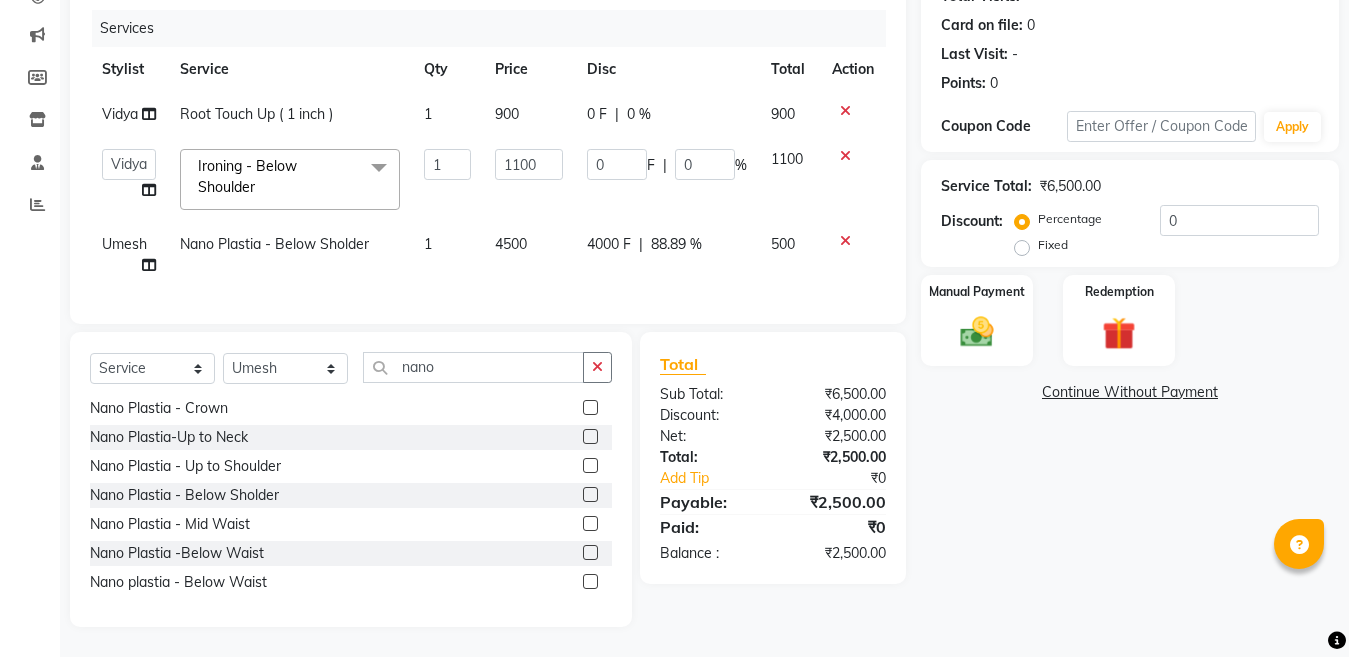 click on "4000 F | 88.89 %" 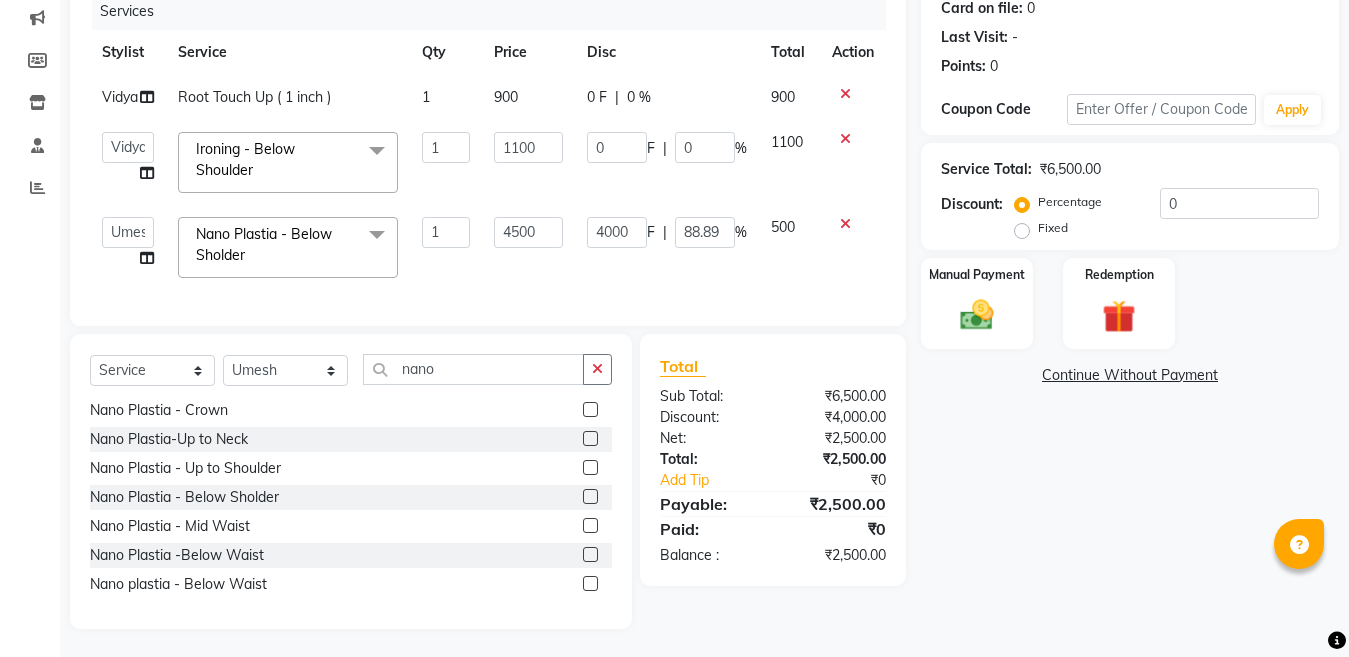 scroll, scrollTop: 274, scrollLeft: 0, axis: vertical 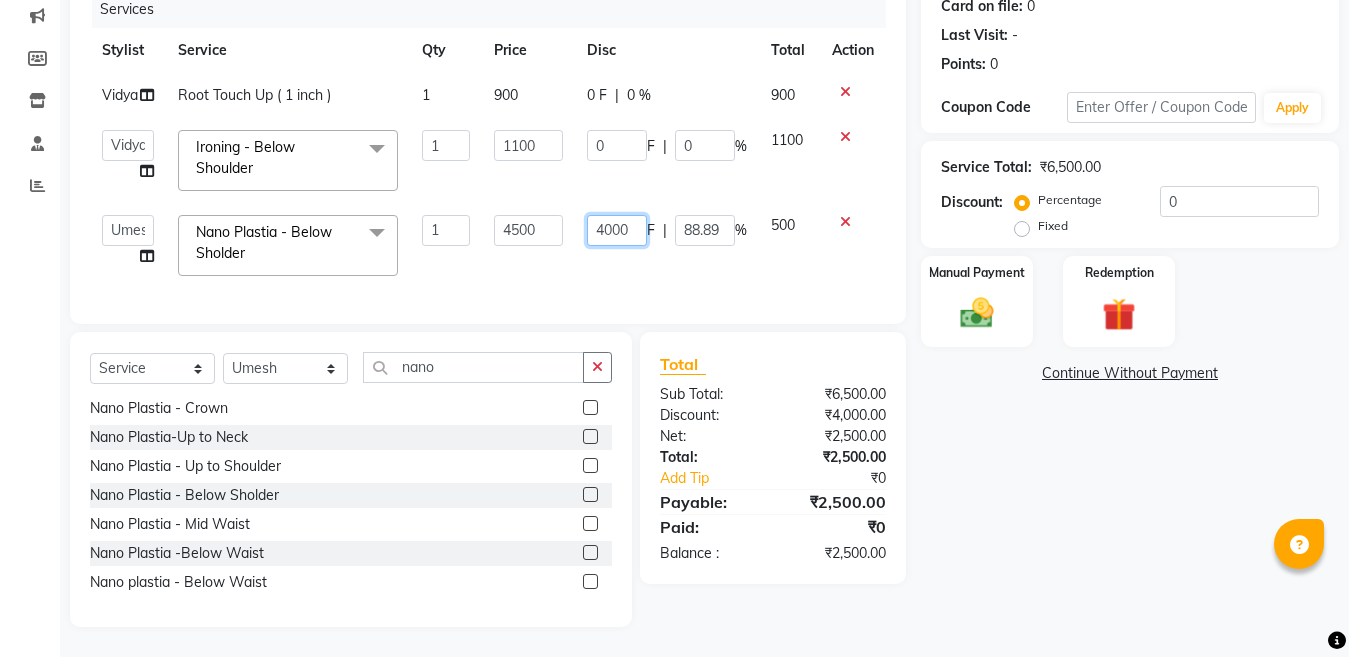 click on "4000" 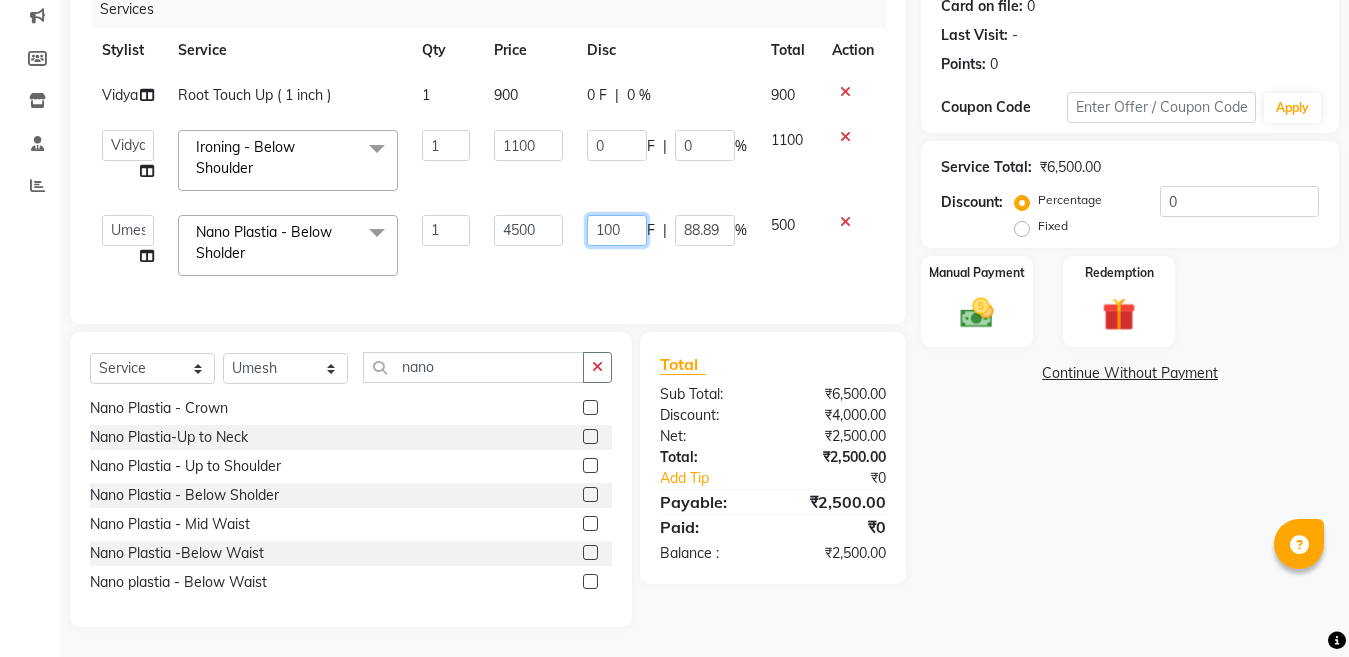 type on "1500" 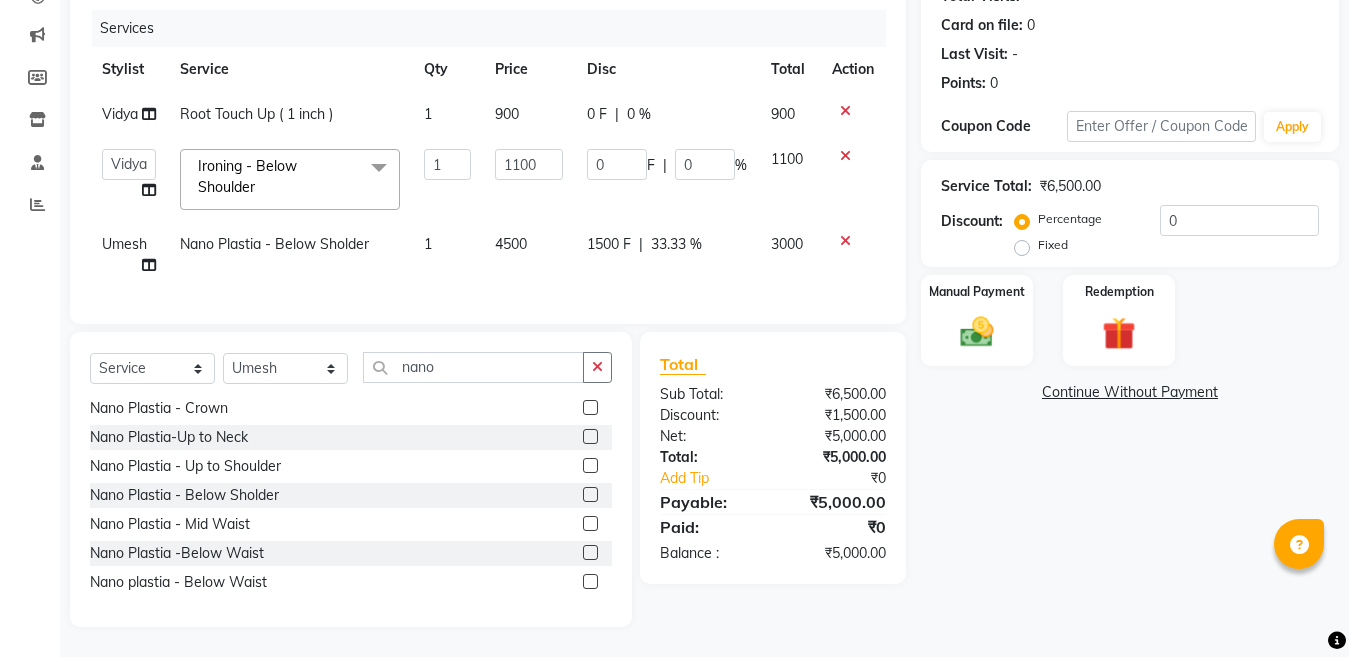 click on "1500 F | 33.33 %" 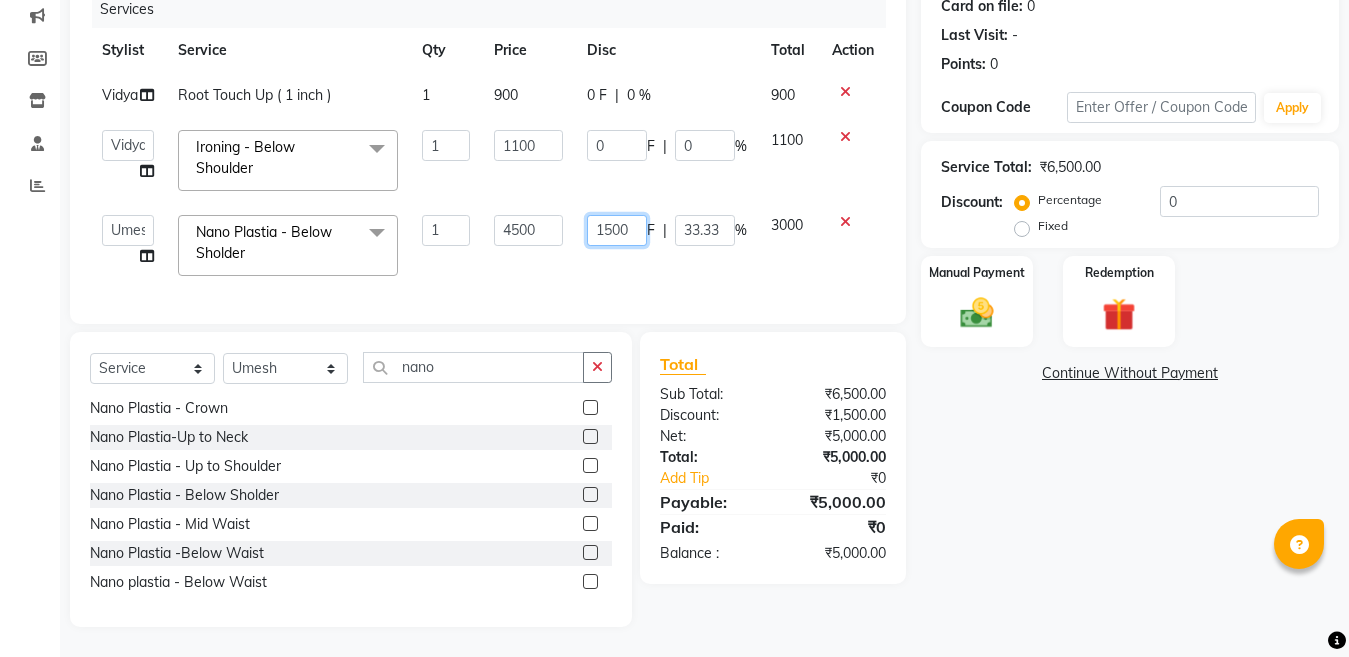click on "1500" 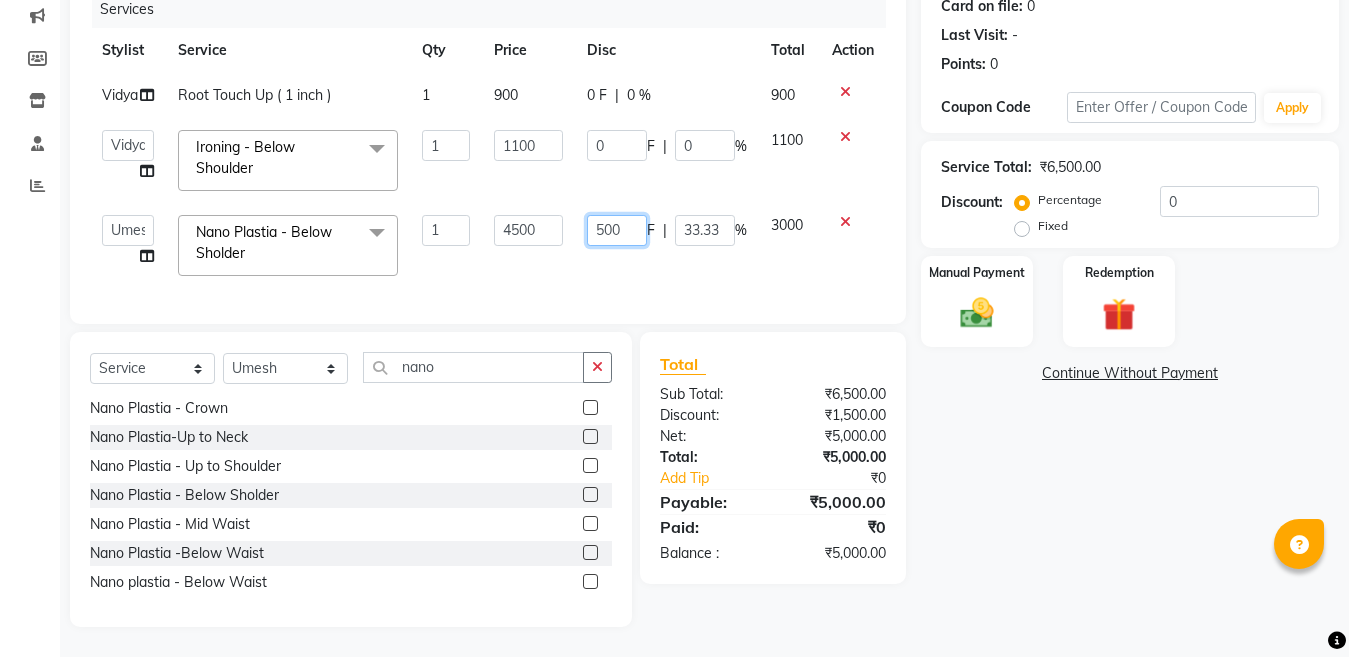 type on "2500" 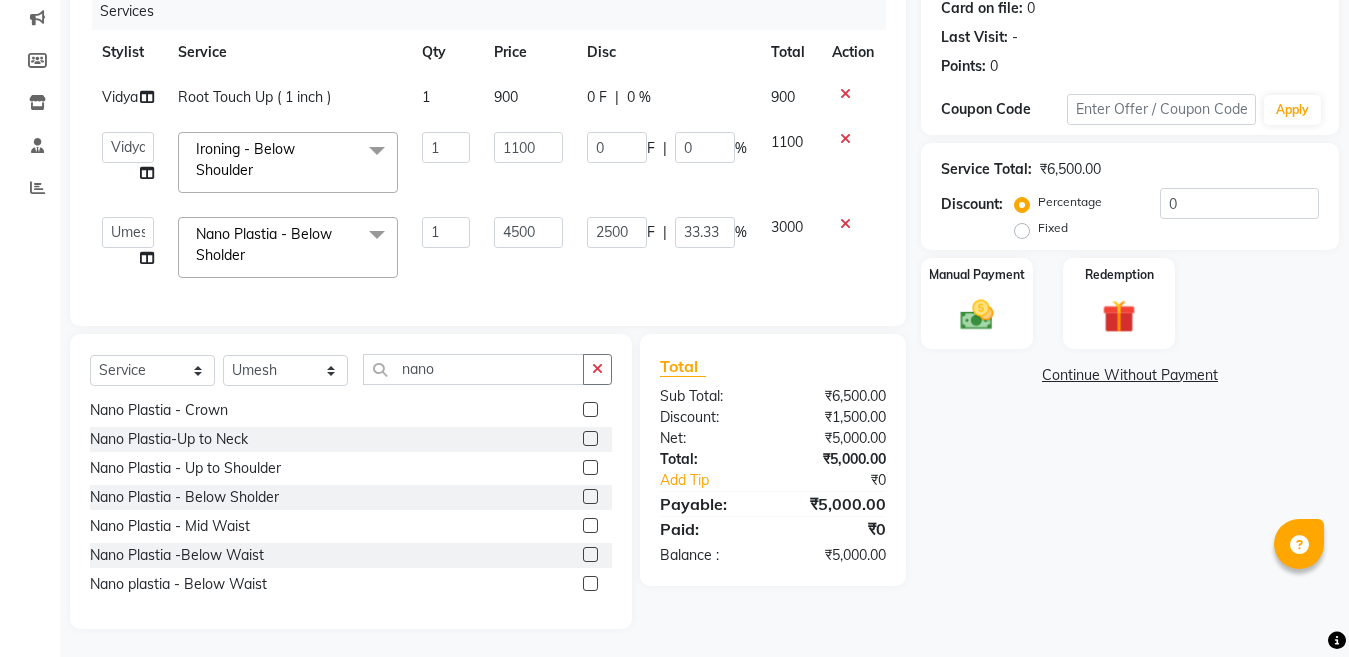 click on "2500 F | 33.33 %" 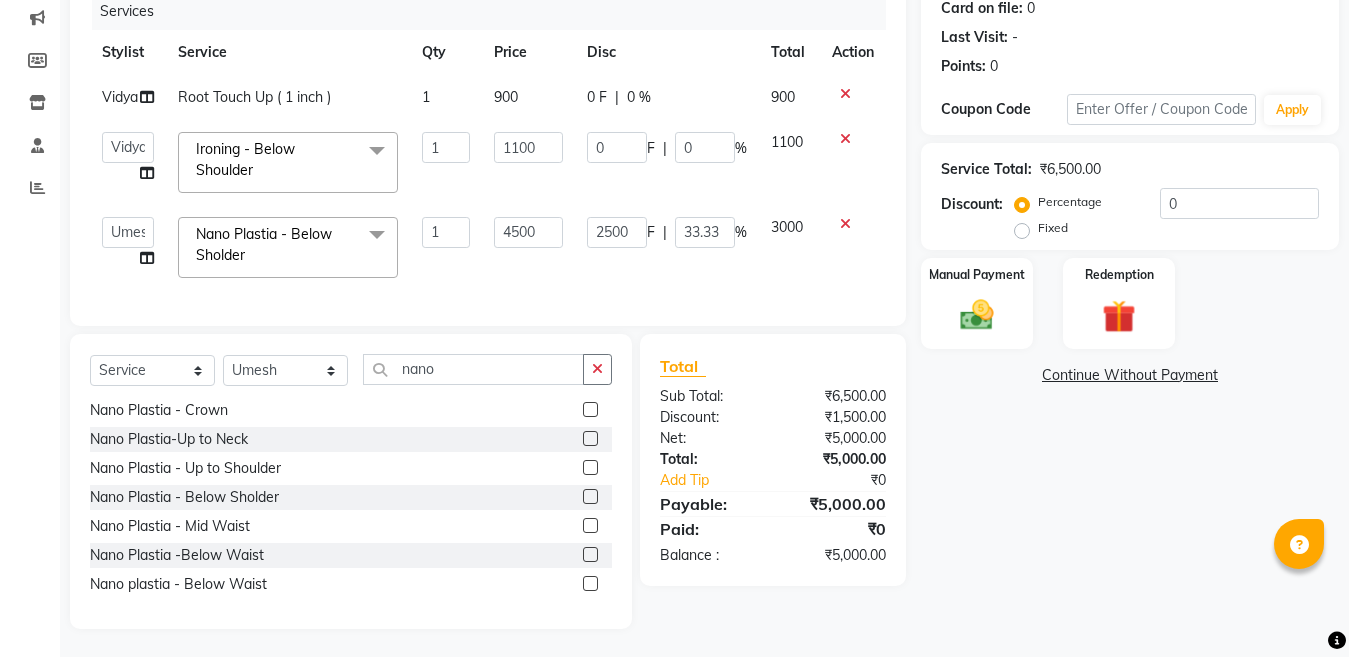 select on "4199" 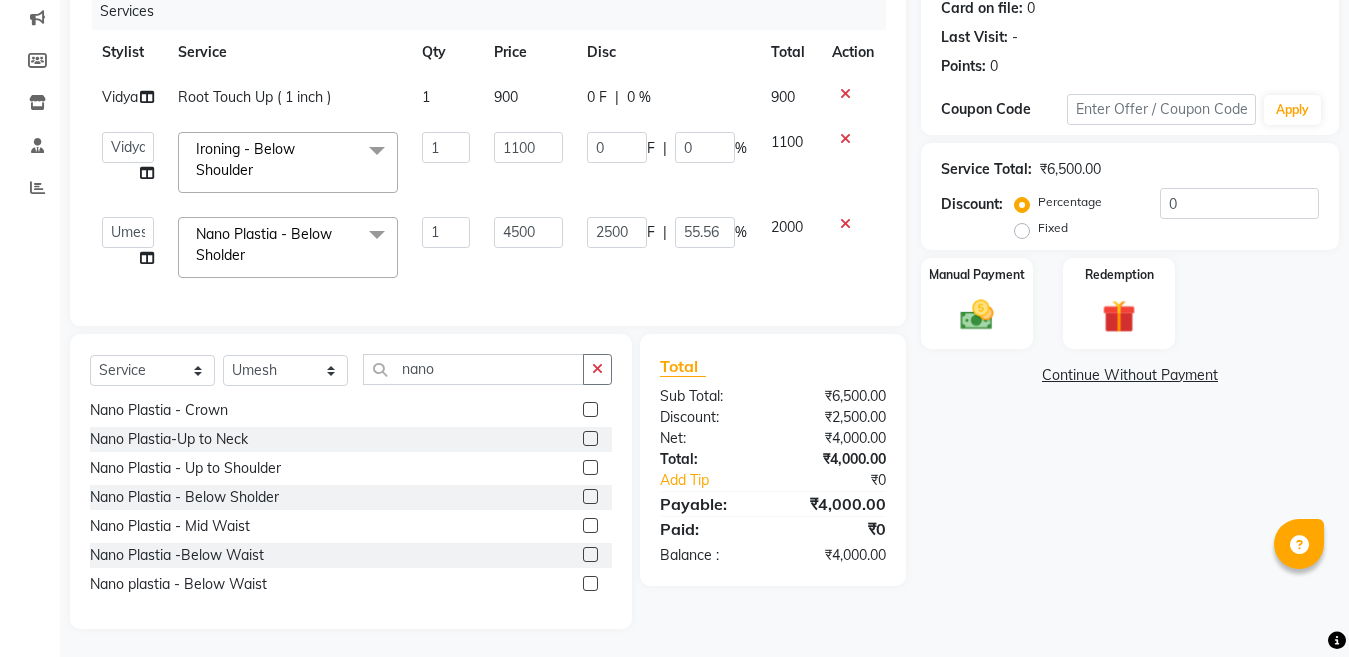 scroll, scrollTop: 274, scrollLeft: 0, axis: vertical 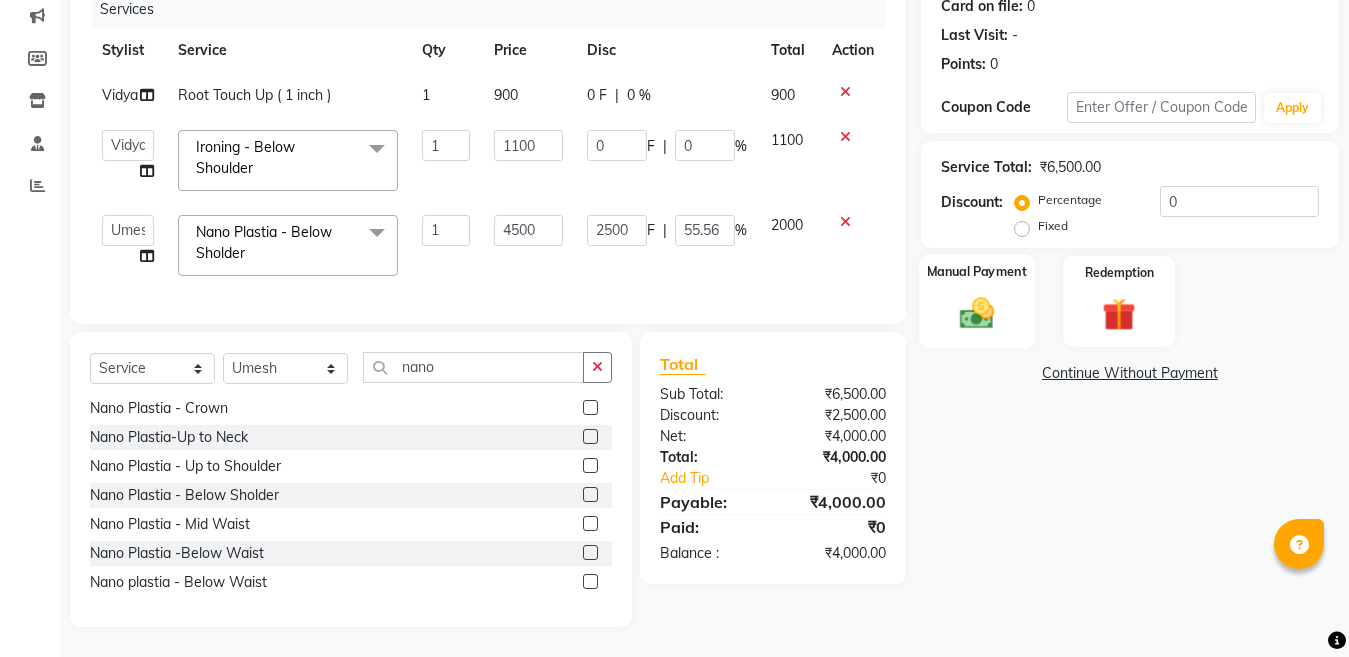 click 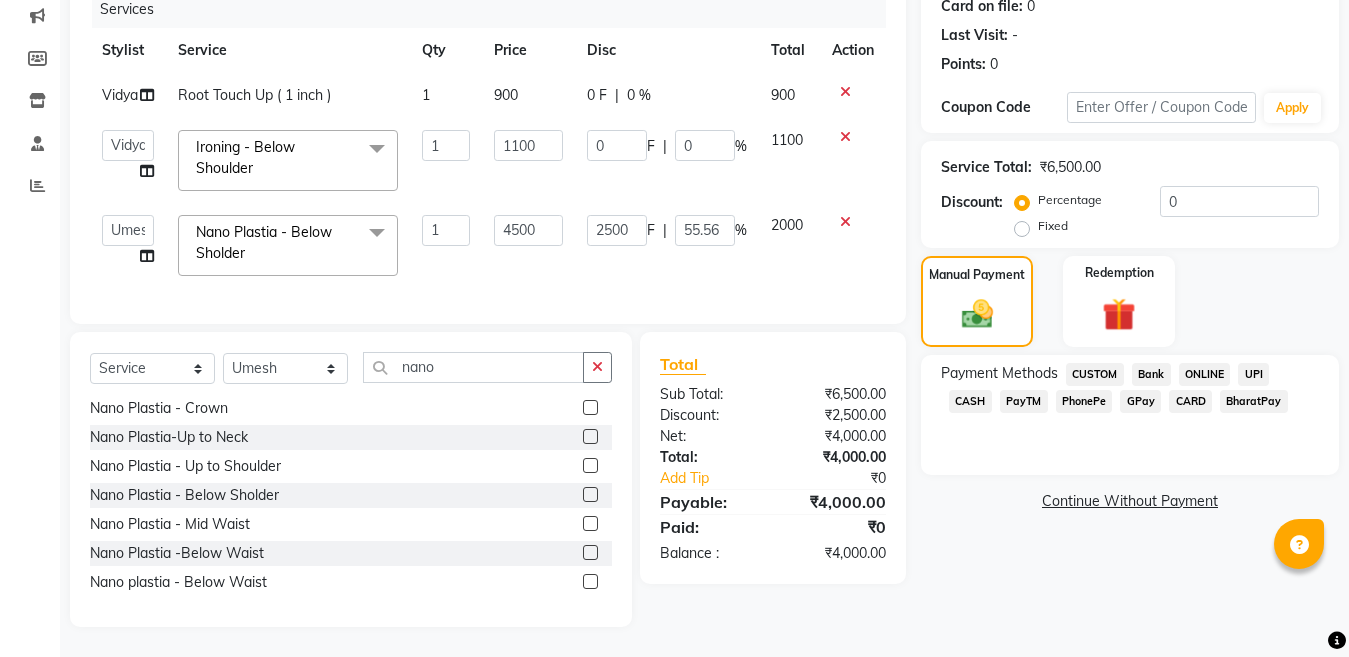 click on "CASH" 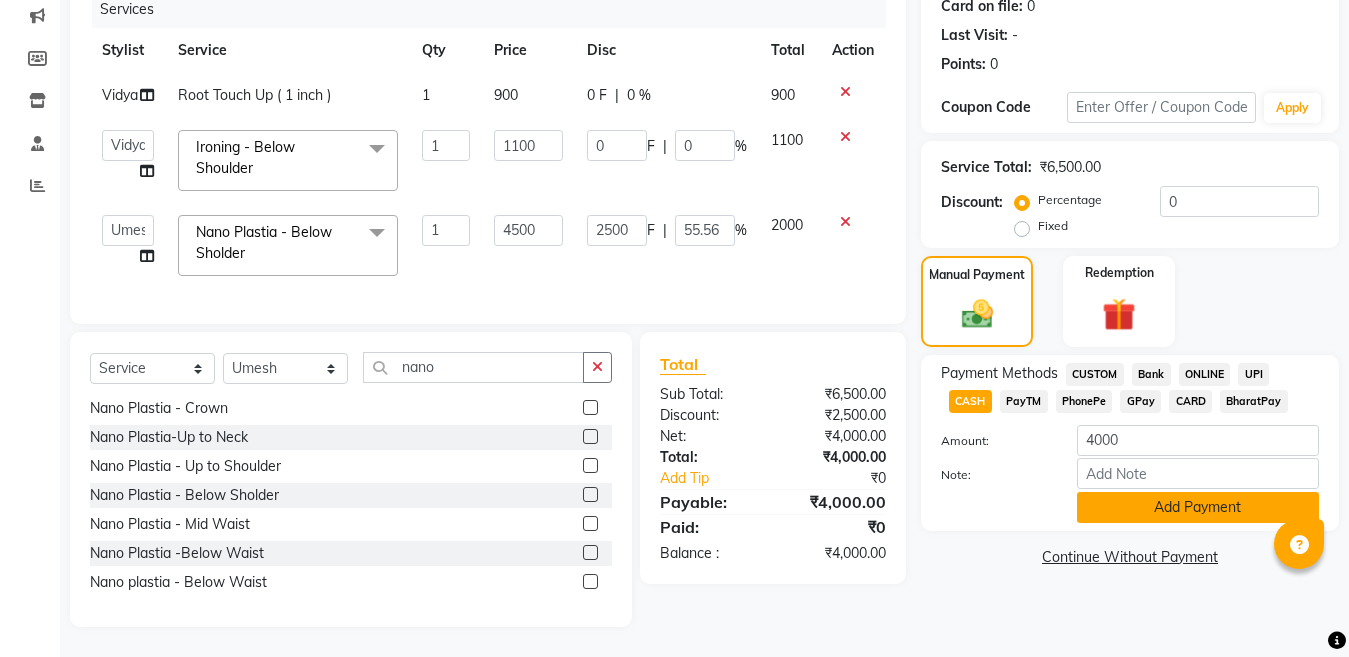 click on "Add Payment" 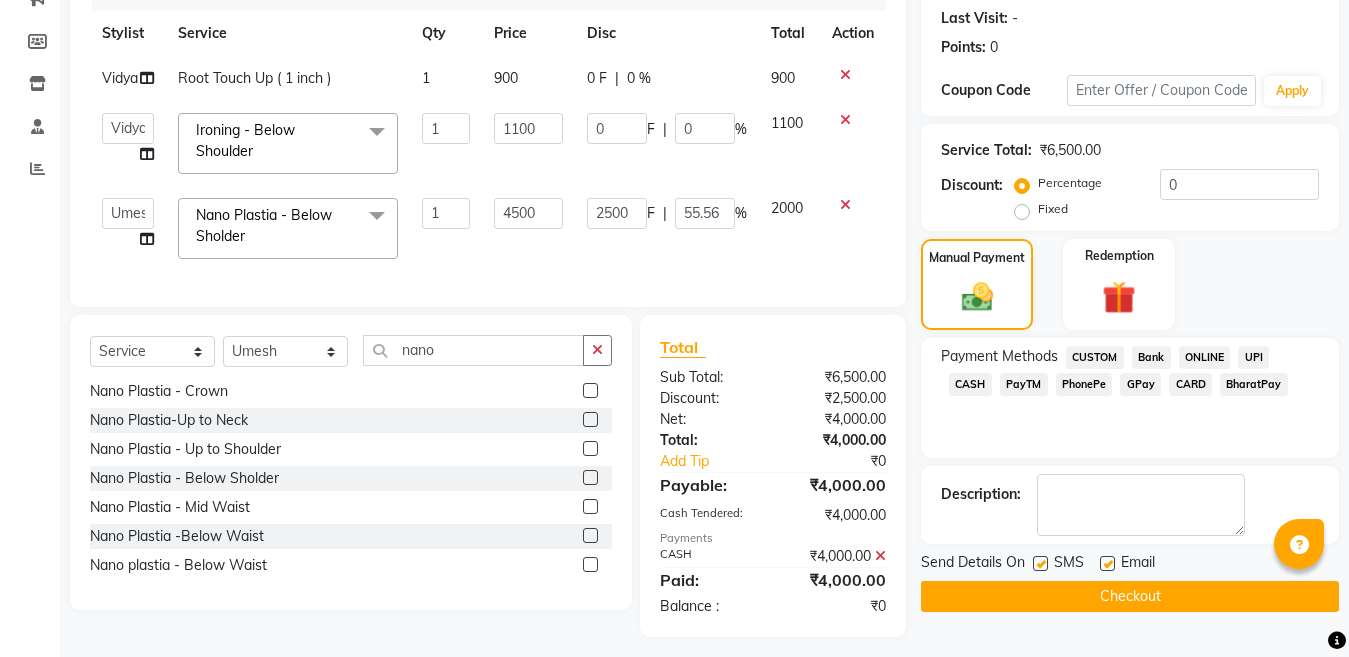 click 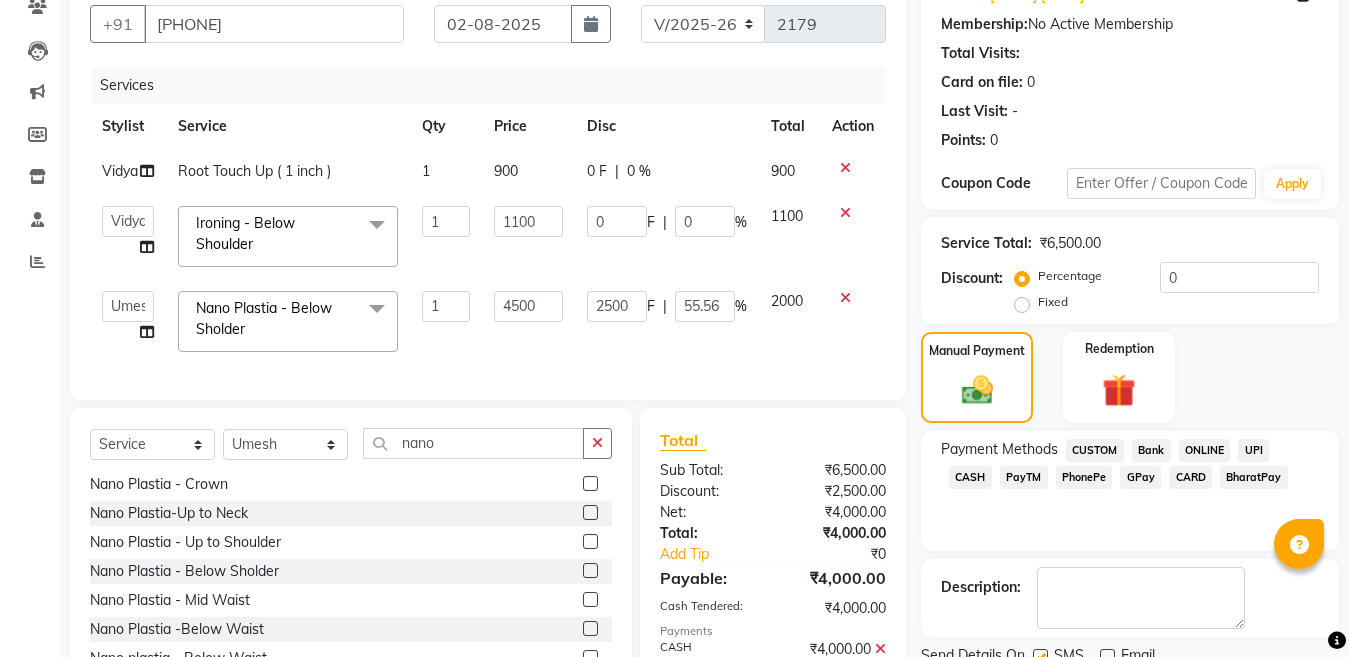 scroll, scrollTop: 141, scrollLeft: 0, axis: vertical 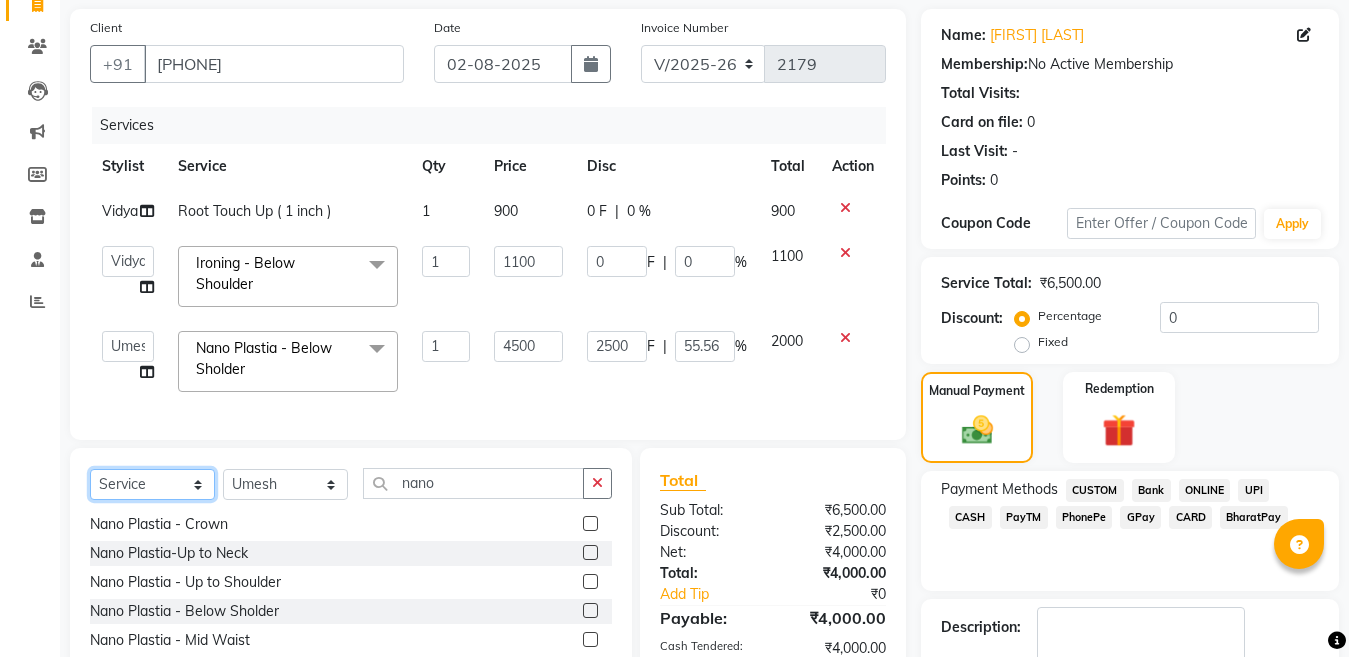 click on "Select  Service  Product  Membership  Package Voucher Prepaid Gift Card" 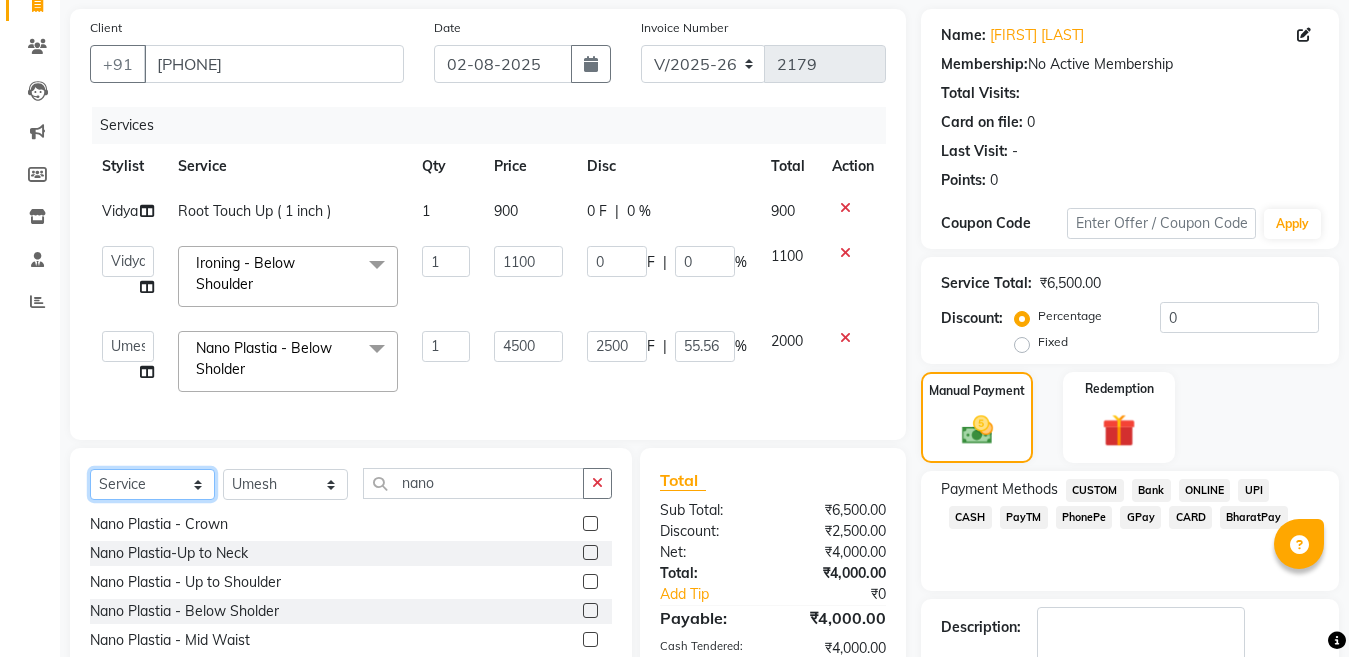 select on "product" 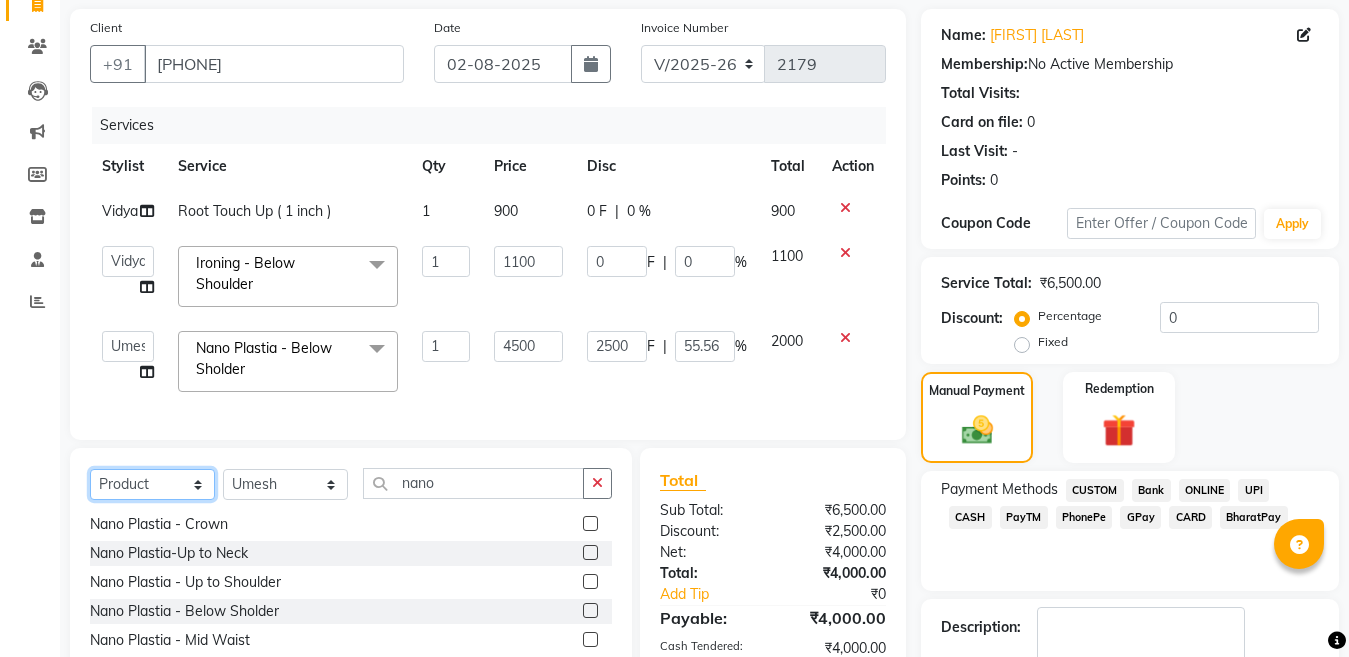 click on "Select  Service  Product  Membership  Package Voucher Prepaid Gift Card" 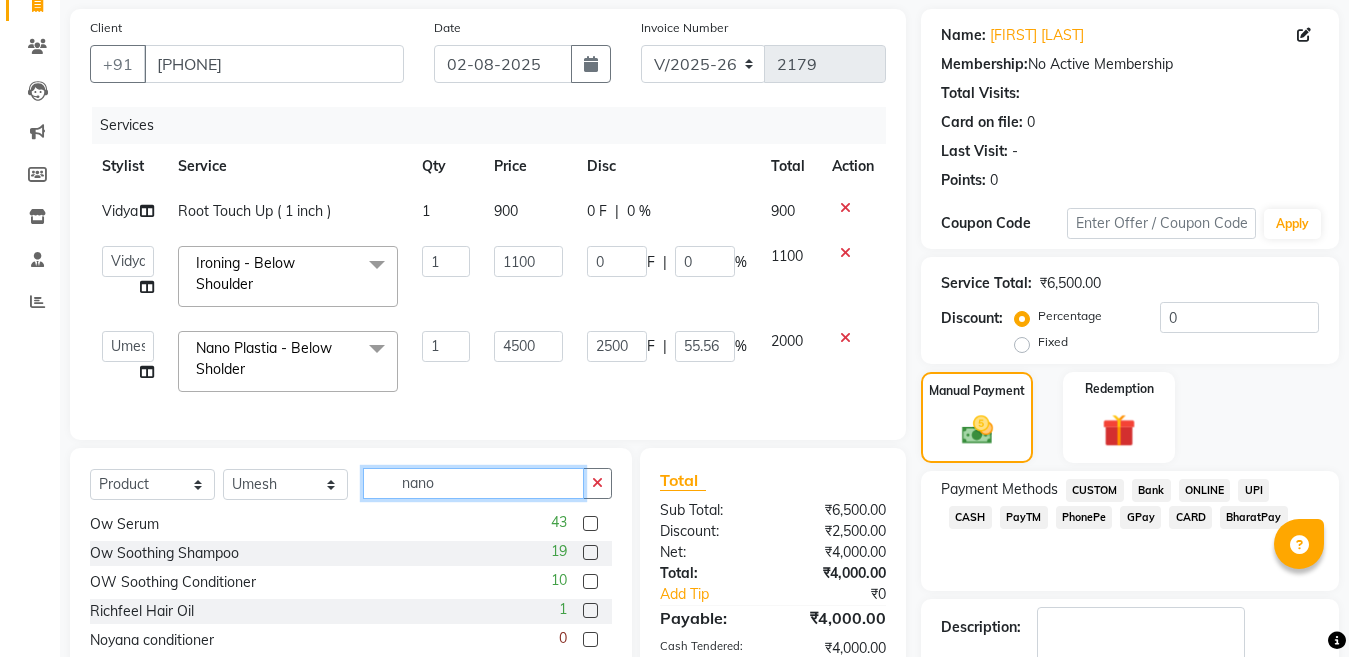 click on "nano" 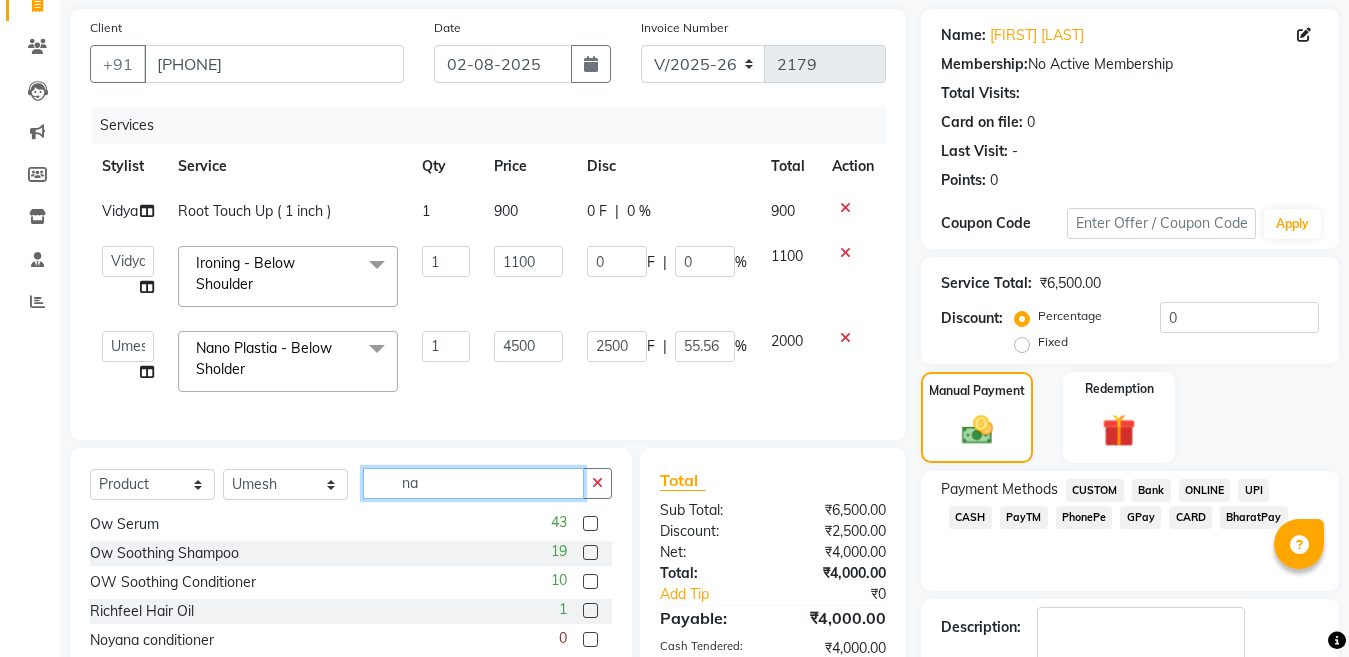 type on "n" 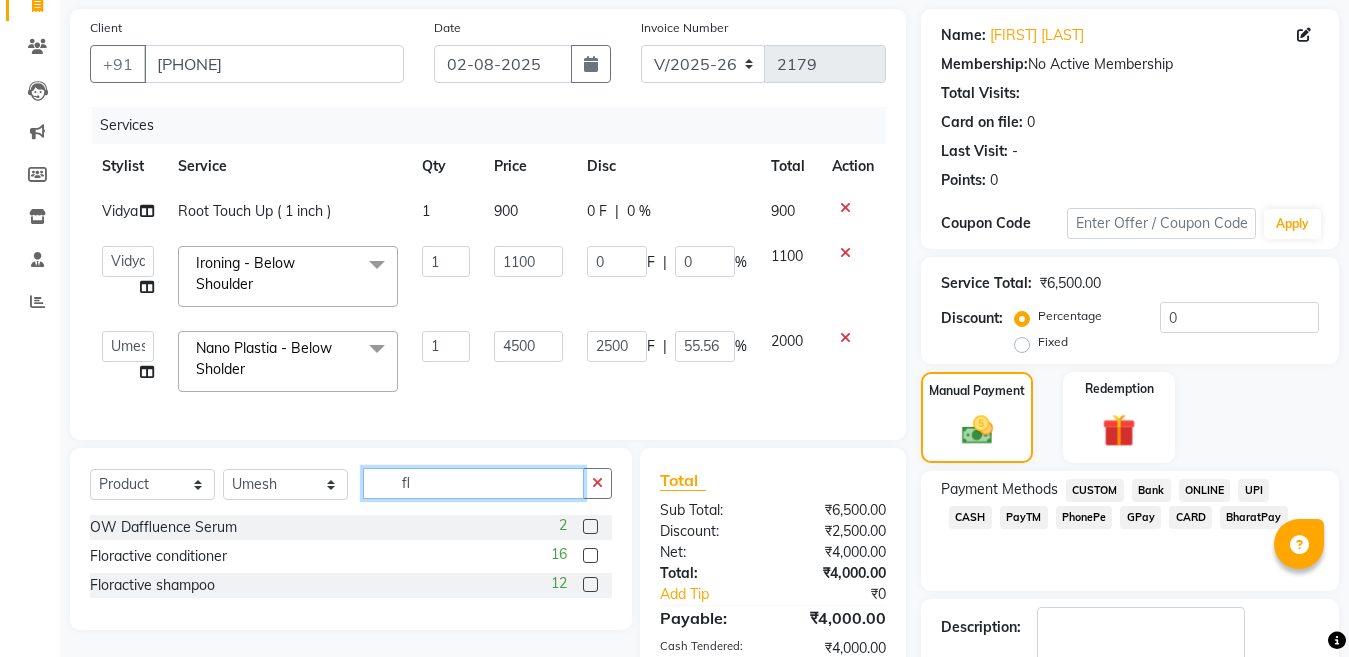 scroll, scrollTop: 0, scrollLeft: 0, axis: both 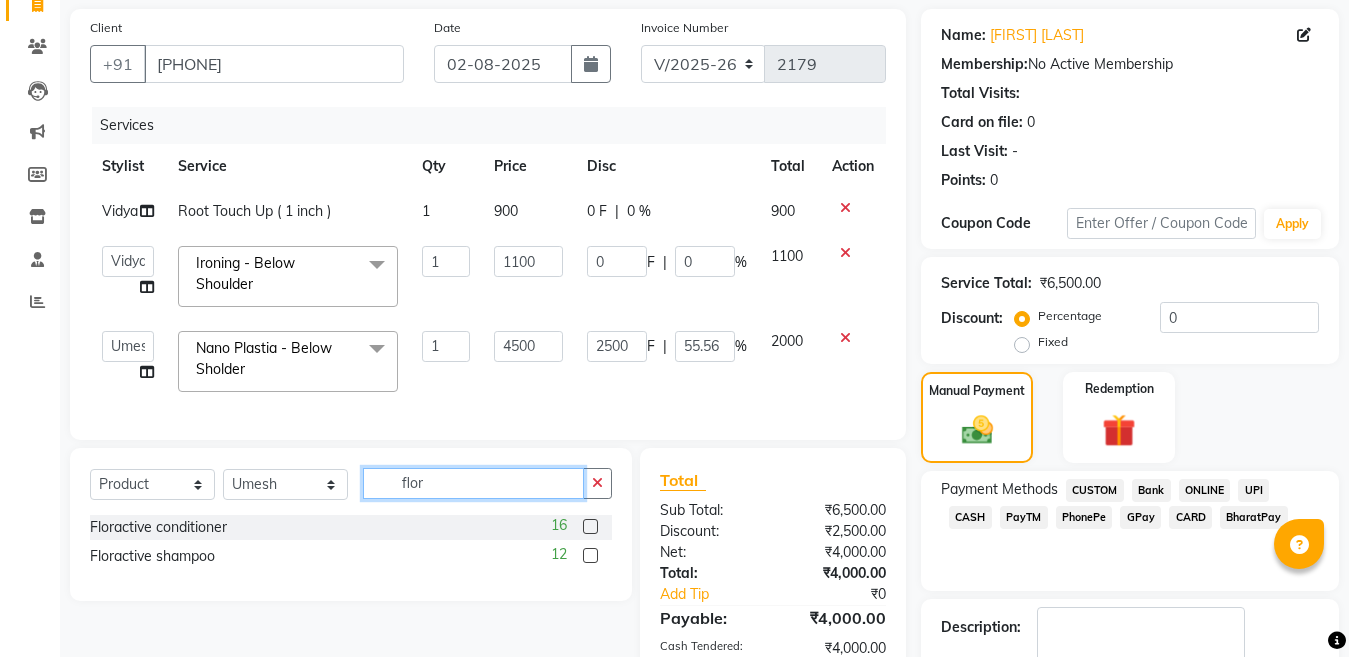 type on "flor" 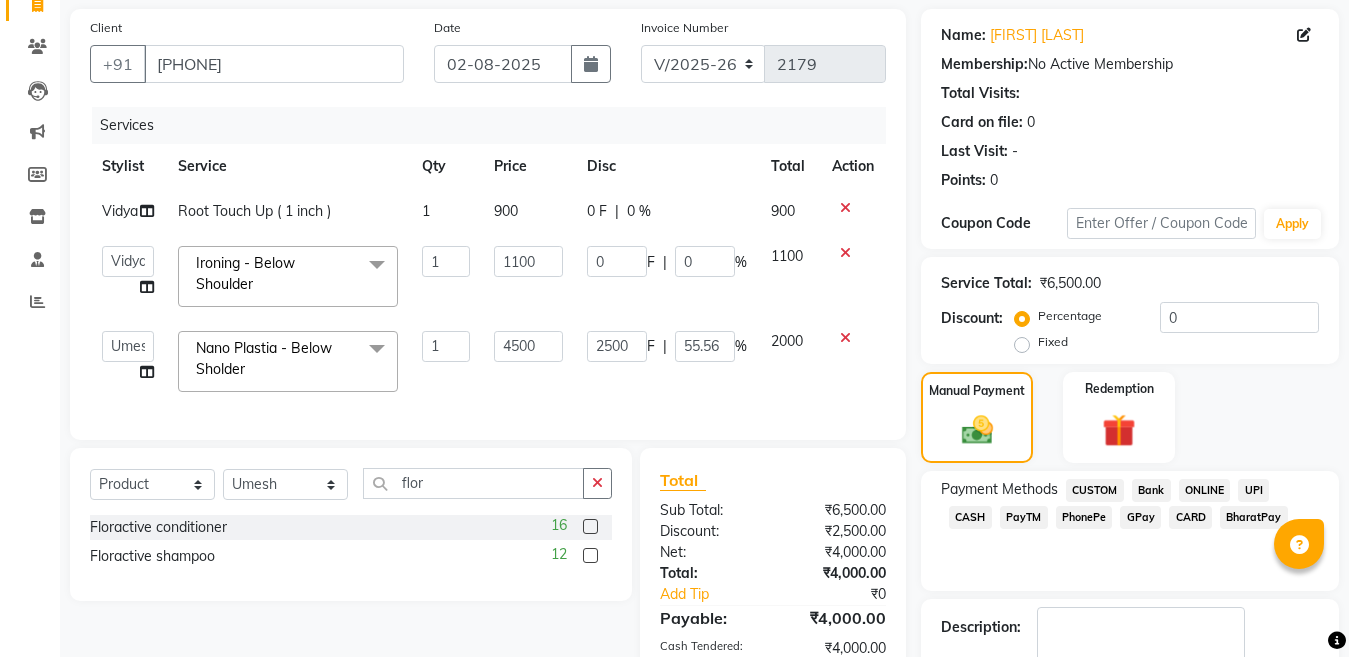 click 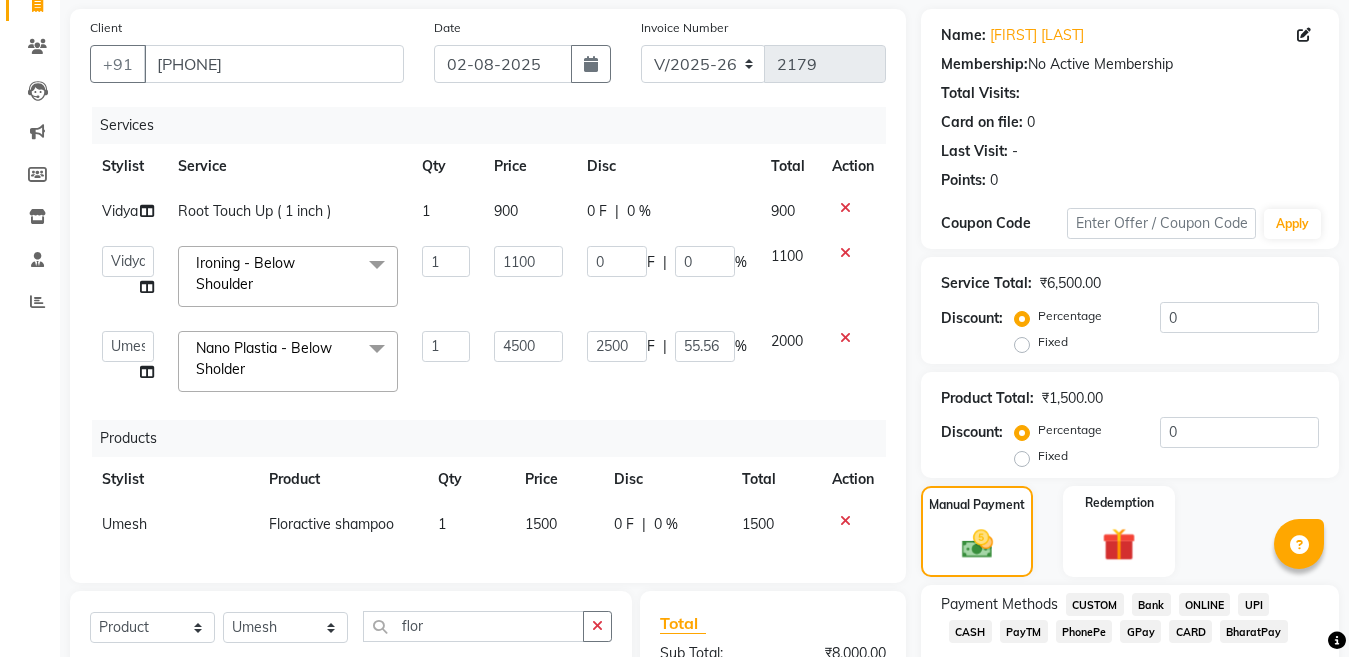 checkbox on "false" 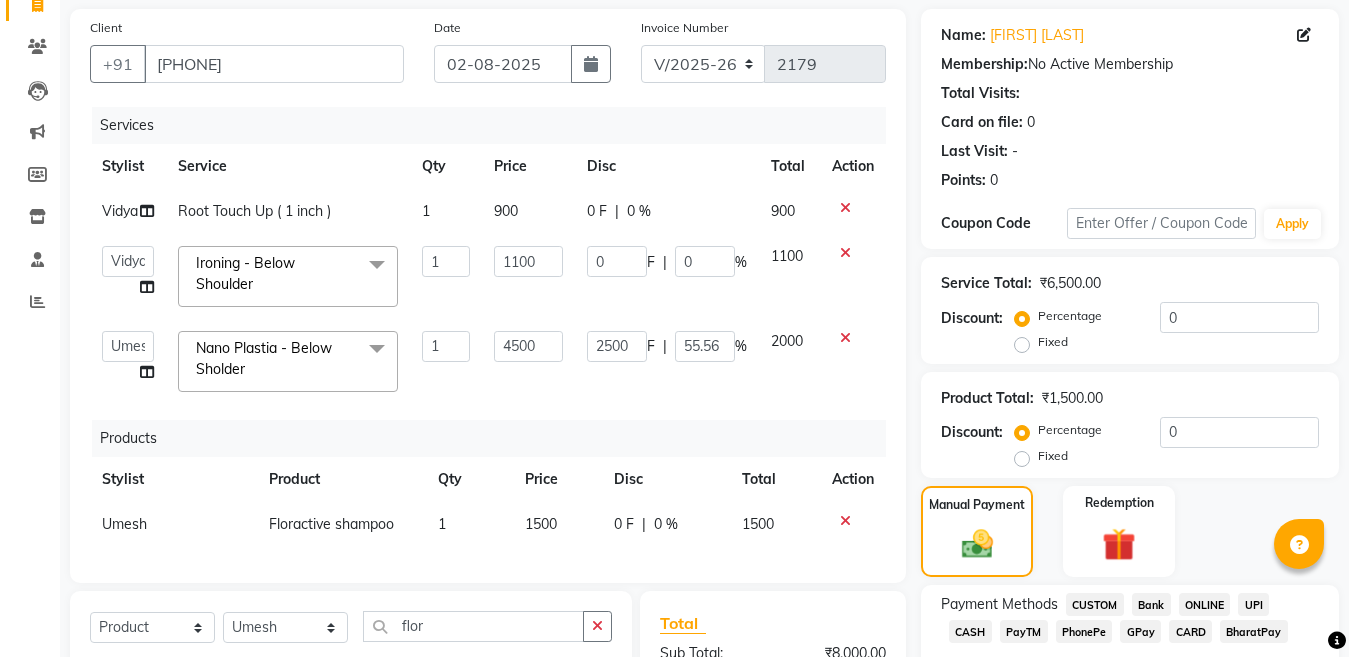 click on "Services Stylist Service Qty Price Disc Total Action Vidya Root Touch Up ( 1 inch ) 1 900 0 F | 0 % 900 Ankit Creative Front desk Deepak Firoz Geeta Golu Nisha Prince Priyanka Satyam Savita Shivam Shubham Sonu Sir Swapnil Taruna Panjwani Umesh Vidya Ironing - Below Shoulder x Hair - Haircut With Wash (Female) Hair - Hair Triming with wash Hair - Hair Cut For Kids above 10 yrs (Female) Hair - Hair Triming above 3 yrs girls Hair - Triming Hair - Hair Wash Regular Hair - Blow Dry Hair - Hair Wash With Blow Dry Ironing - Up to Shoulder Ironing - Below Shoulder Ironing - Mid Waist Ironing - Below Wait Tongs - Up to shoulder Tongs - Below Shoulder Tongs - Mid Waist Tongs - Below Waist Head Massage with oil ( 30 Min ) Head massage with oil & steam ( 30 Min ) Head Massage with aroma oil & steam ( 30 Min ) Hair Spa - Up to shoulder Hair Spa - Below Shoulder Hair Spa - Mid Waist Hair Spa - Below Waist Hair - Ola plex ( Up to neck ) Hair - Ola Plex ( Up to shoulder ) Deep Chin" 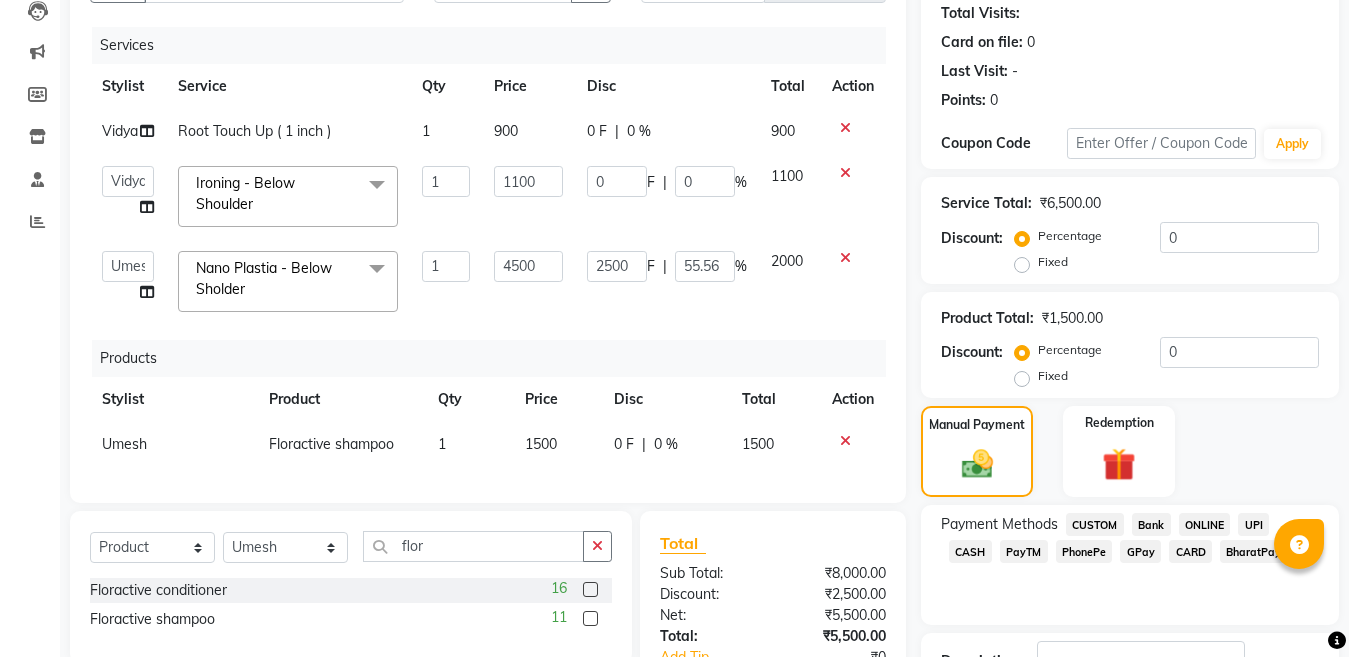 scroll, scrollTop: 261, scrollLeft: 0, axis: vertical 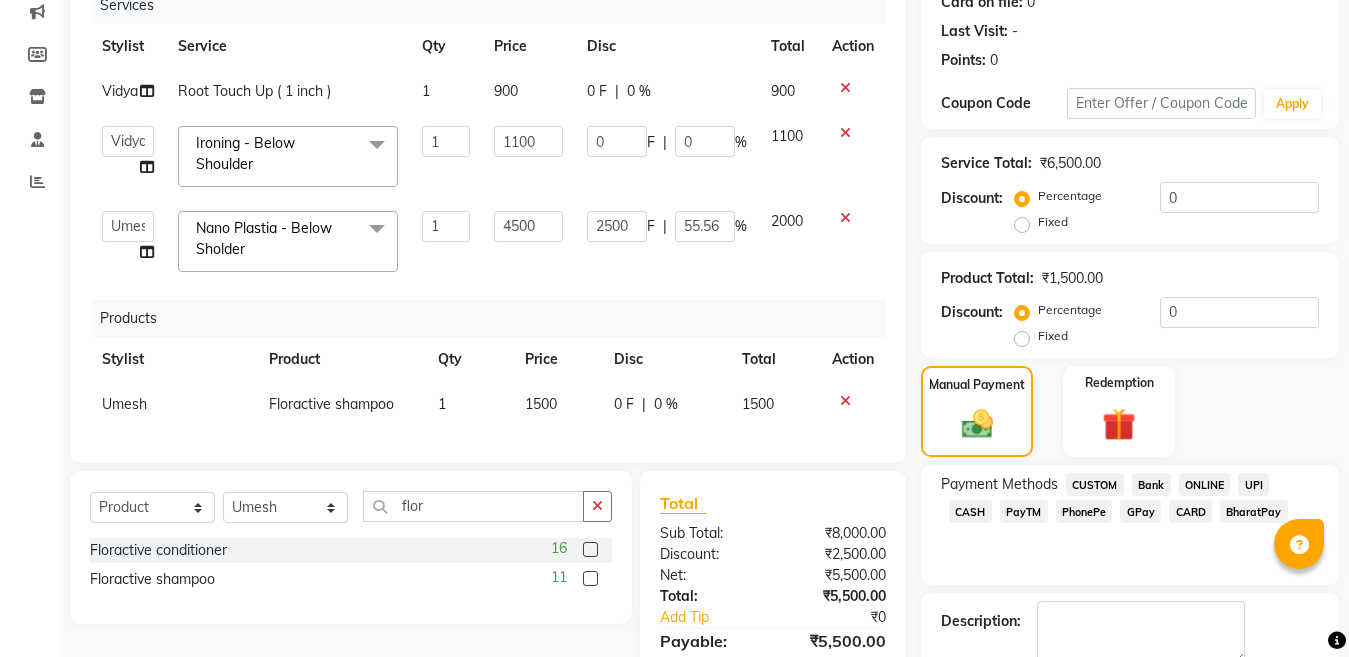 click 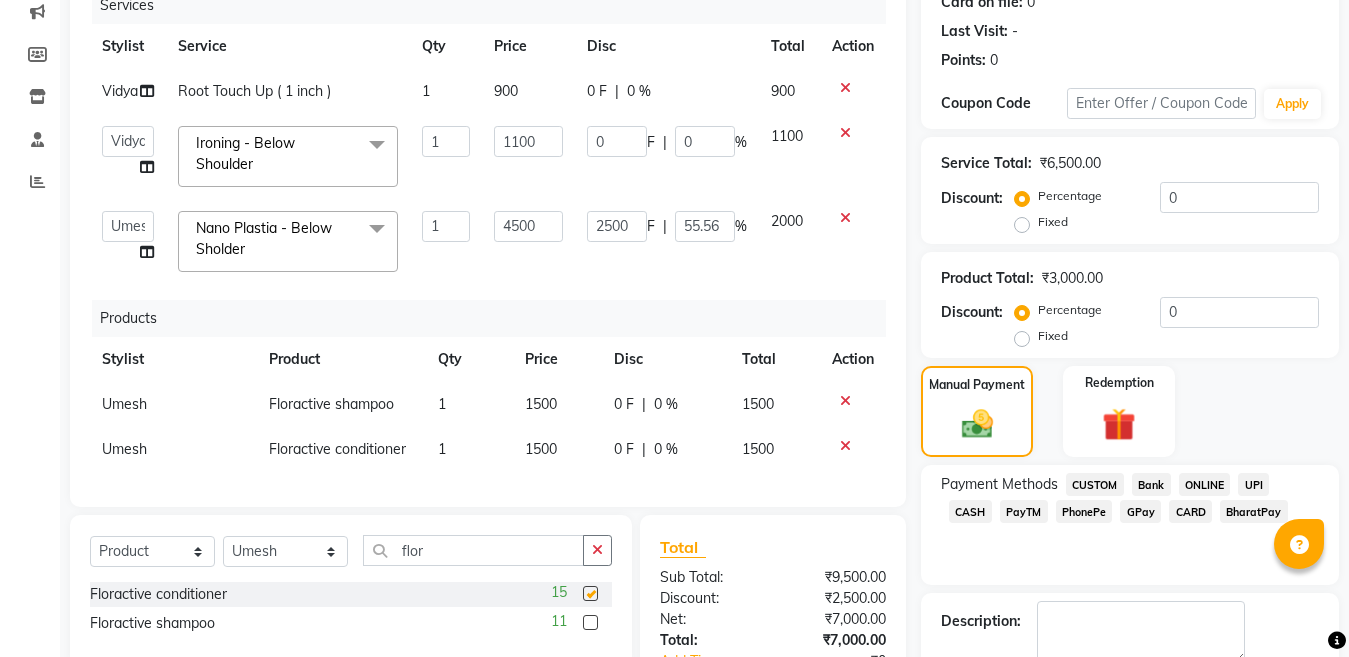 checkbox on "false" 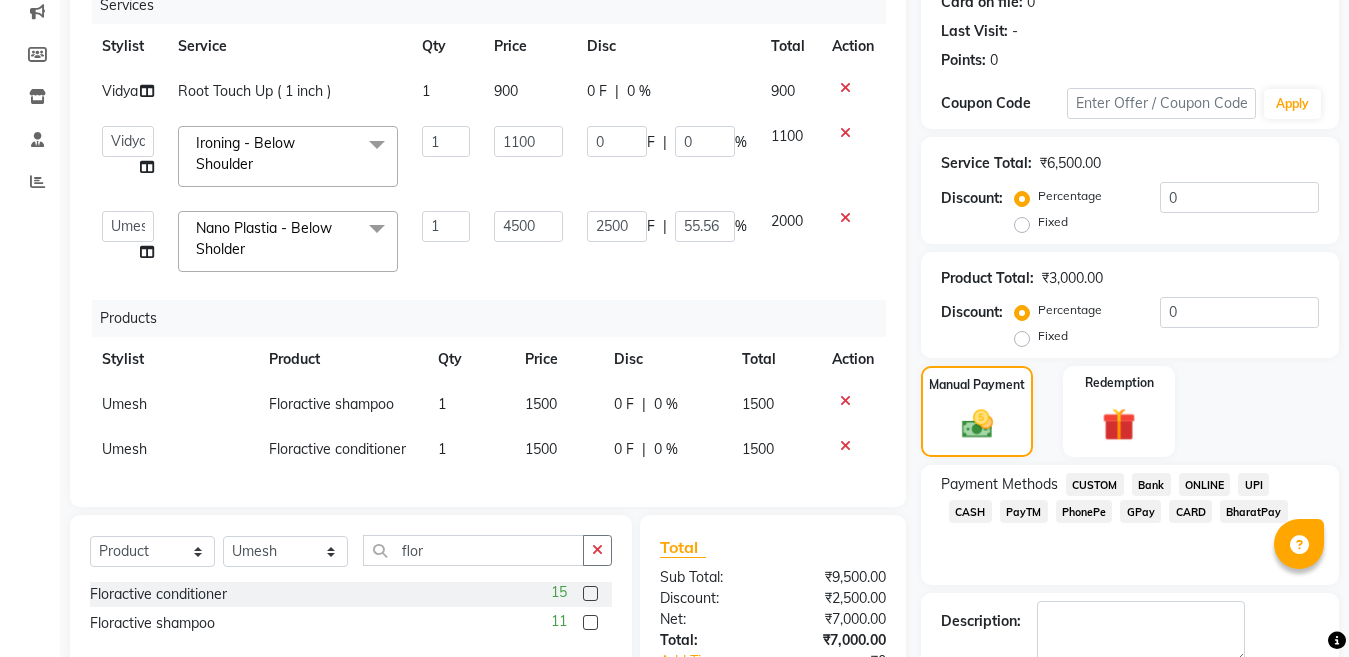 scroll, scrollTop: 472, scrollLeft: 0, axis: vertical 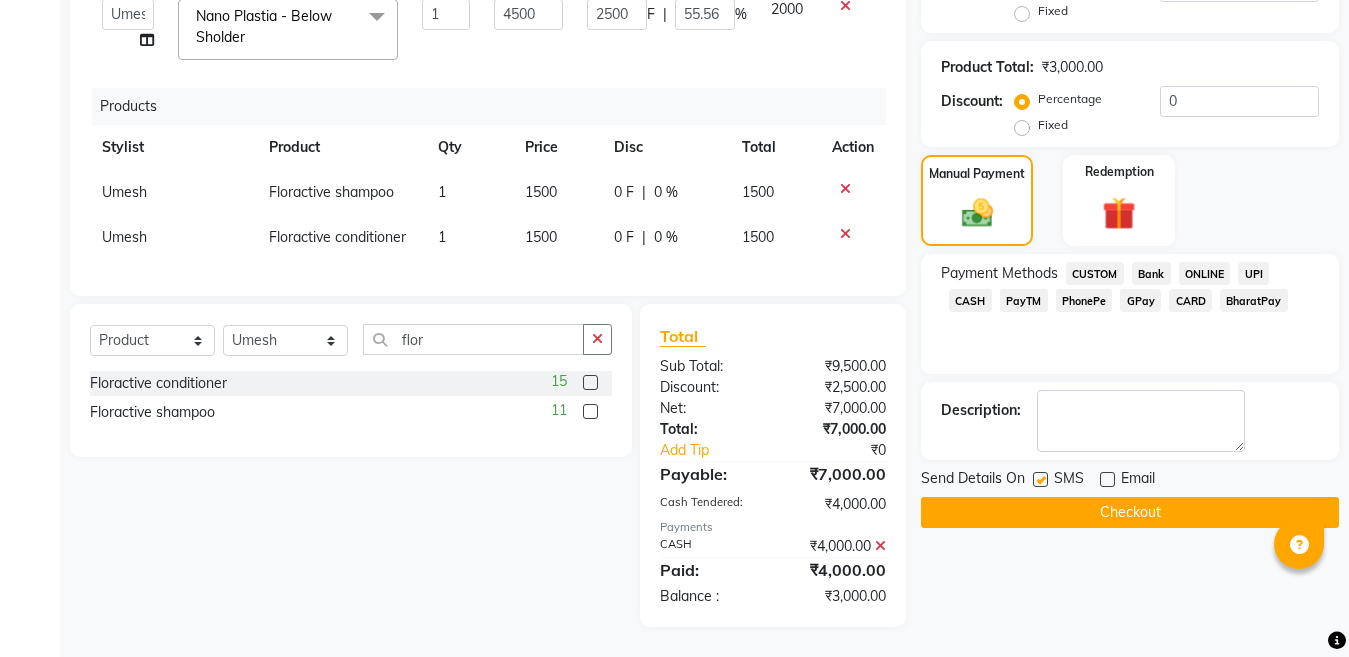 click on "1500" 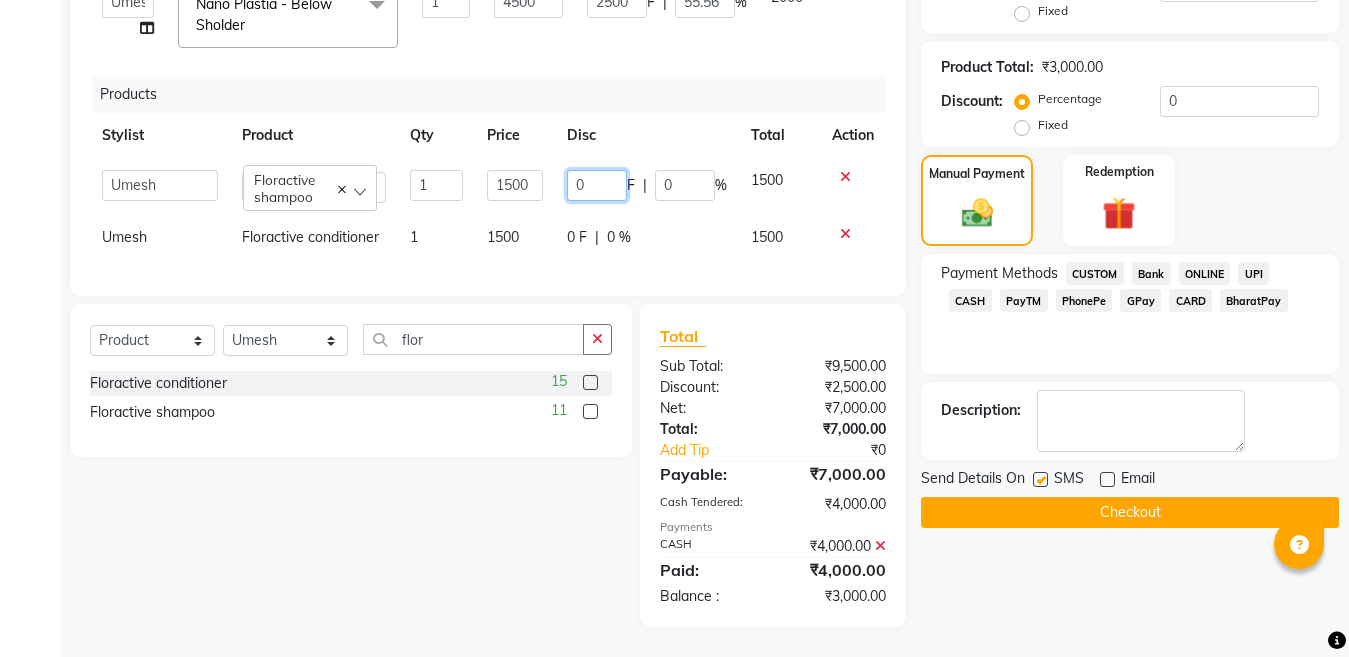 click on "0" 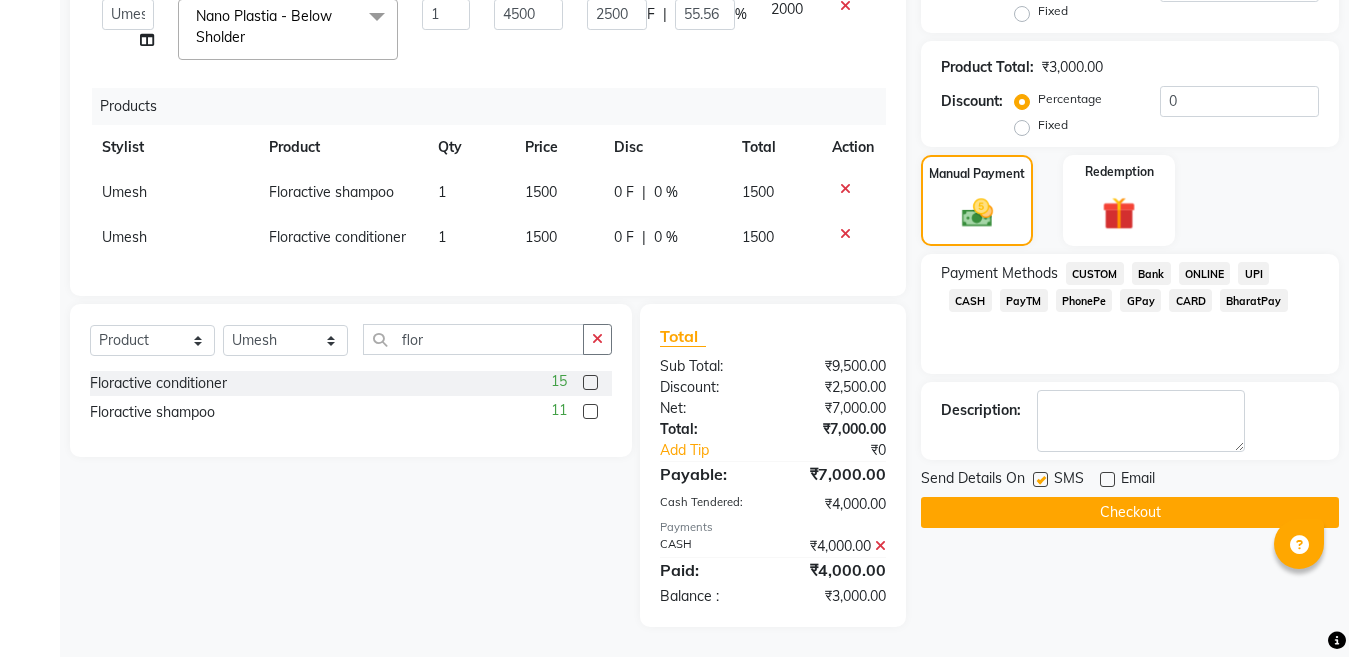 click on "1" 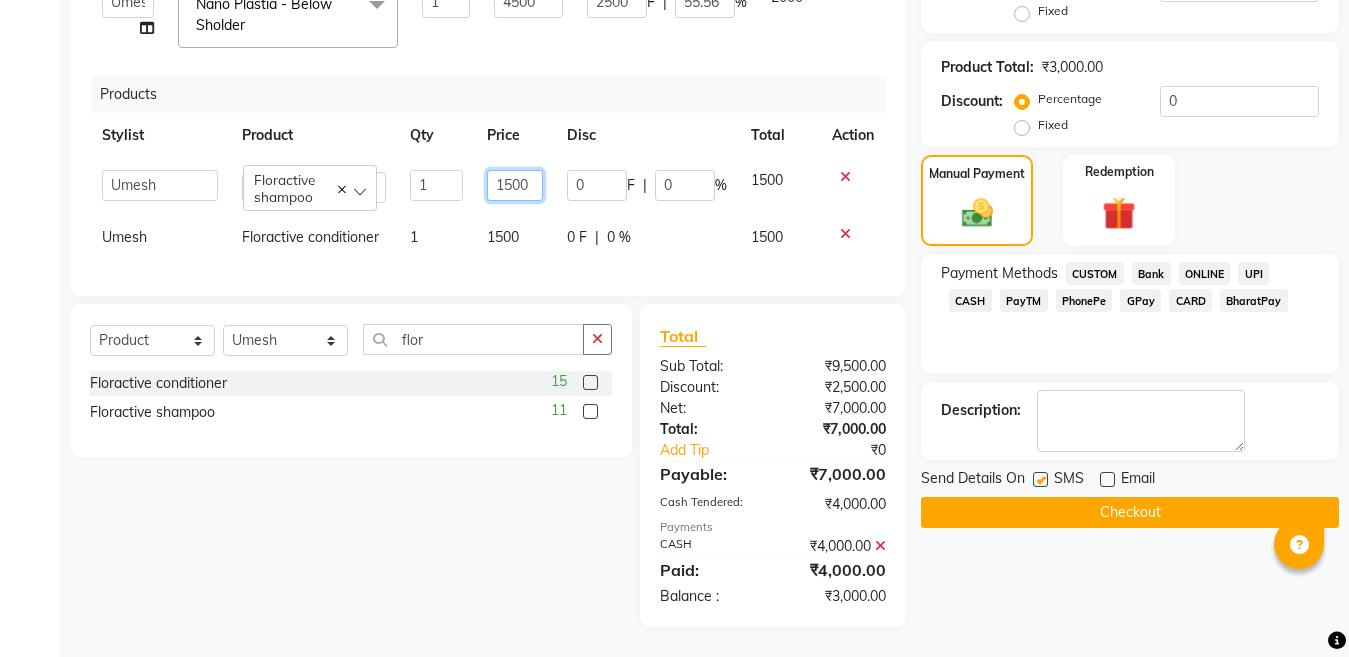 click on "1500" 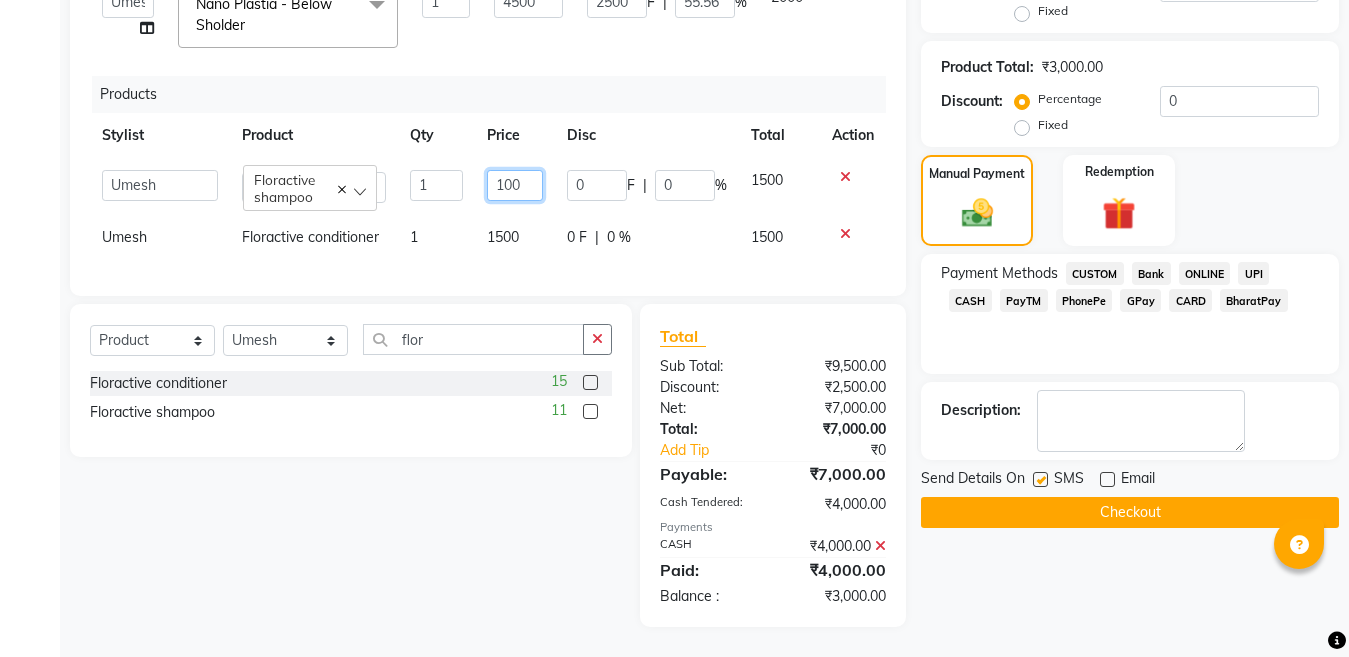 type on "1700" 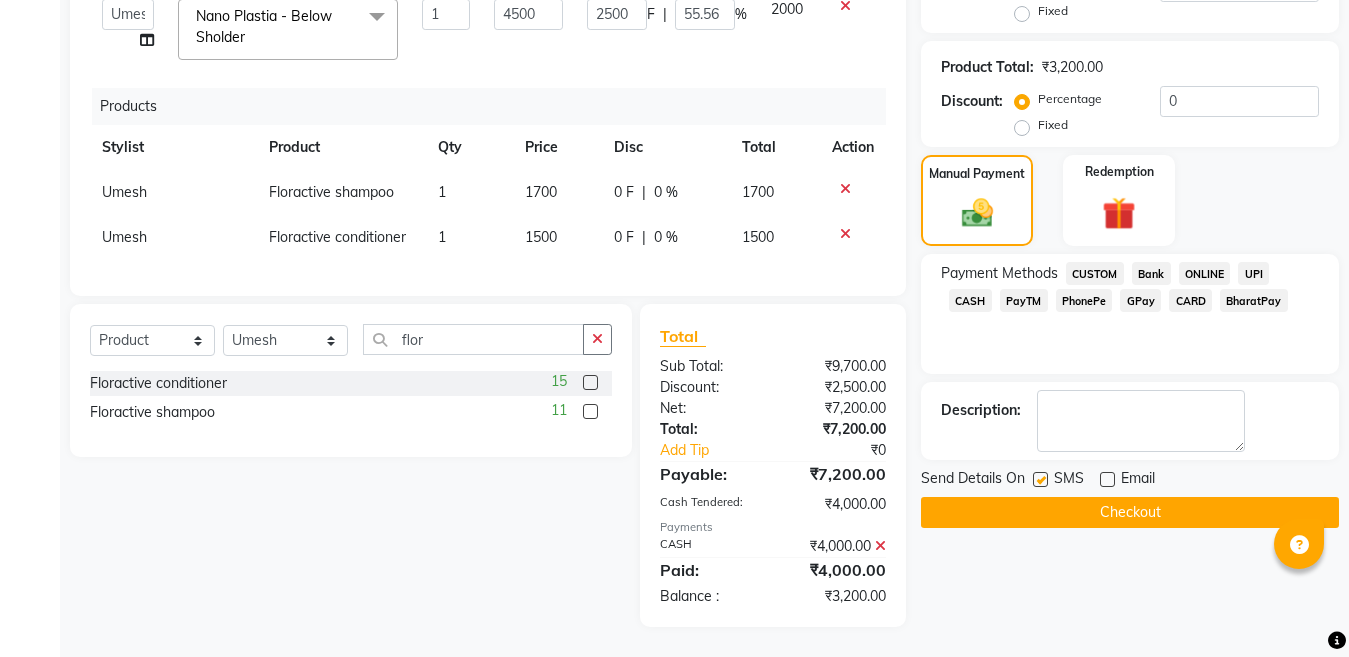 click on "1500" 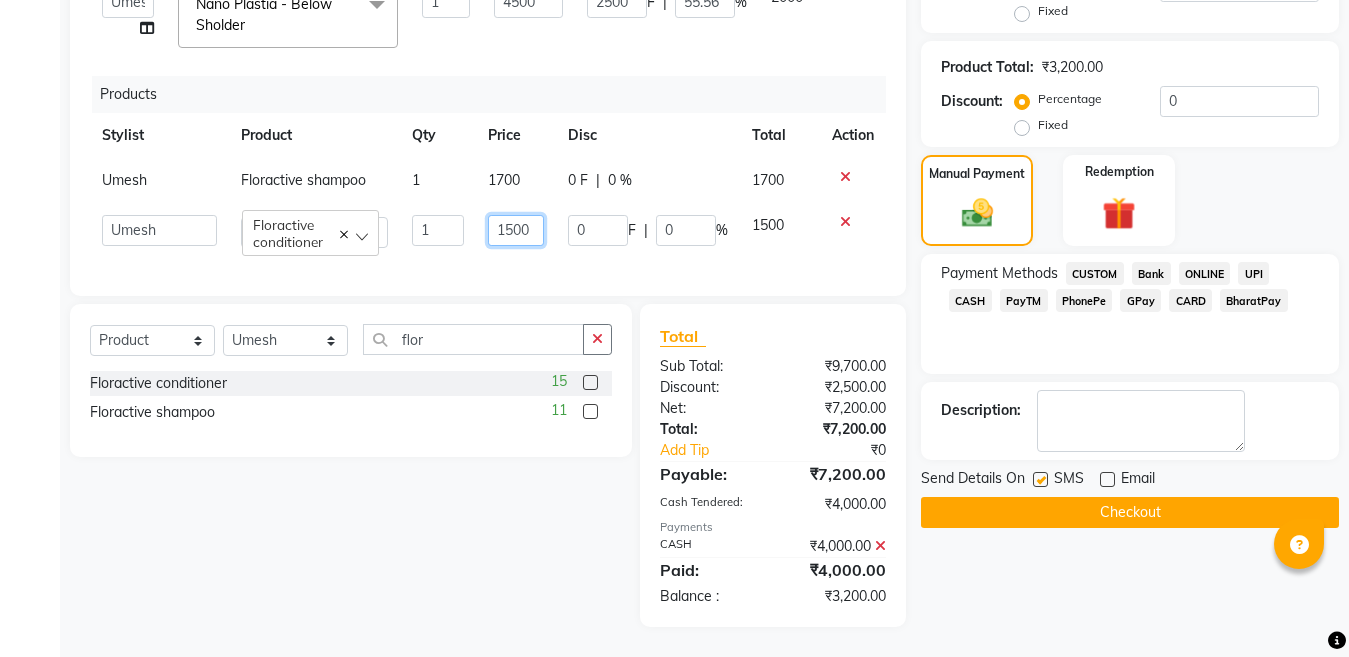 click on "1500" 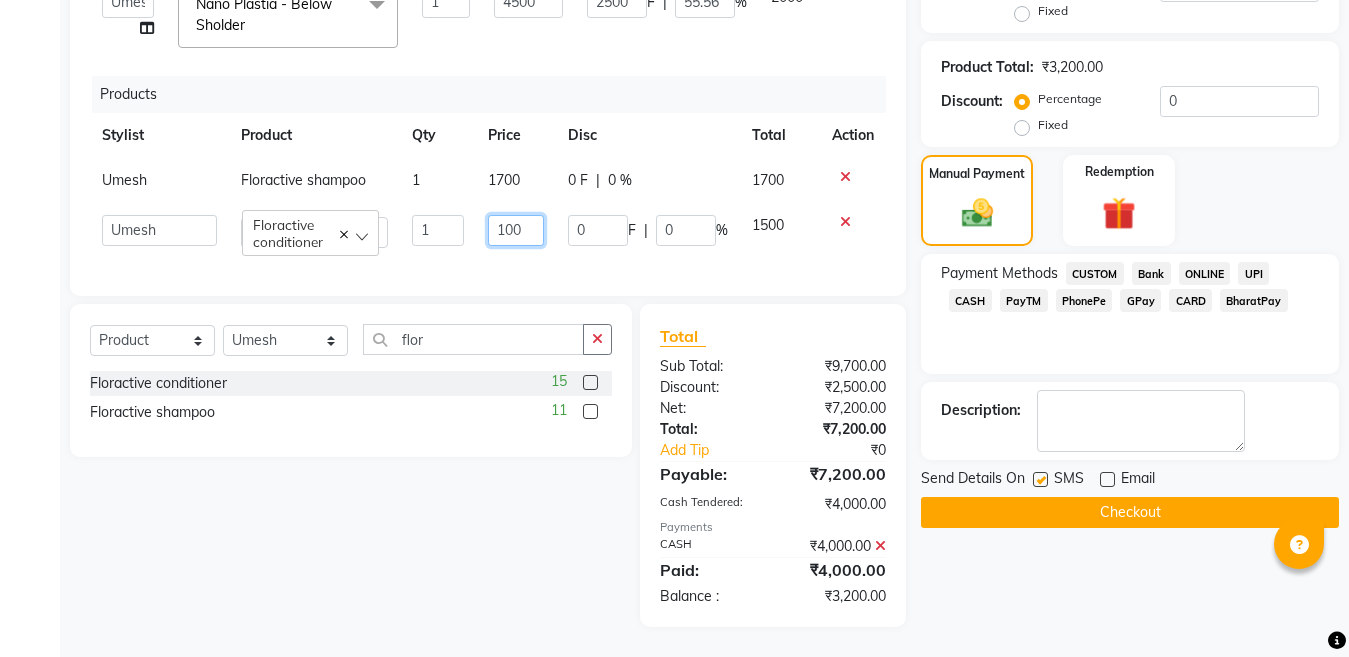 type on "1700" 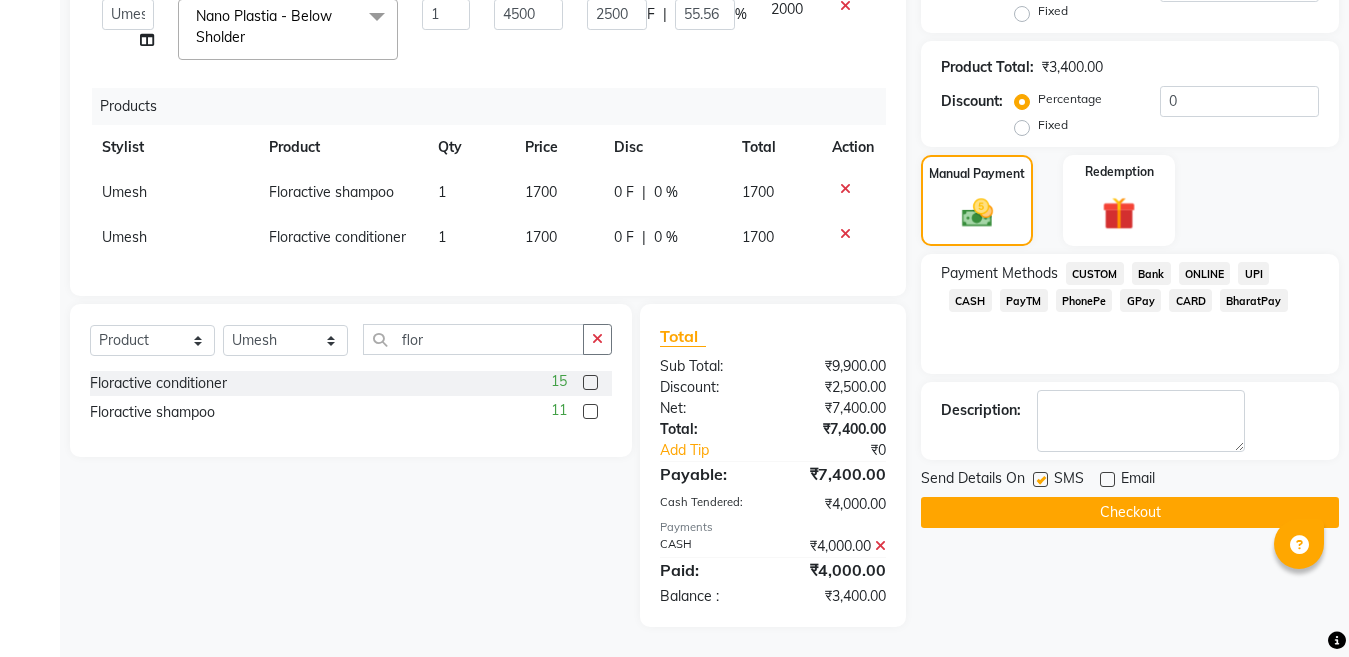 click on "Services Stylist Service Qty Price Disc Total Action Vidya Root Touch Up ( 1 inch ) 1 900 0 F | 0 % 900 Ankit Creative Front desk Deepak Firoz Geeta Golu Nisha Prince Priyanka Satyam Savita Shivam Shubham Sonu Sir Swapnil Taruna Panjwani Umesh Vidya Ironing - Below Shoulder x Hair - Haircut With Wash (Female) Hair - Hair Triming with wash Hair - Hair Cut For Kids above 10 yrs (Female) Hair - Hair Triming above 3 yrs girls Hair - Triming Hair - Hair Wash Regular Hair - Blow Dry Hair - Hair Wash With Blow Dry Ironing - Up to Shoulder Ironing - Below Shoulder Ironing - Mid Waist Ironing - Below Wait Tongs - Up to shoulder Tongs - Below Shoulder Tongs - Mid Waist Tongs - Below Waist Head Massage with oil ( 30 Min ) Head massage with oil & steam ( 30 Min ) Head Massage with aroma oil & steam ( 30 Min ) Hair Spa - Up to shoulder Hair Spa - Below Shoulder Hair Spa - Mid Waist Hair Spa - Below Waist Hair - Ola plex ( Up to neck ) Hair - Ola Plex ( Up to shoulder ) Deep Chin" 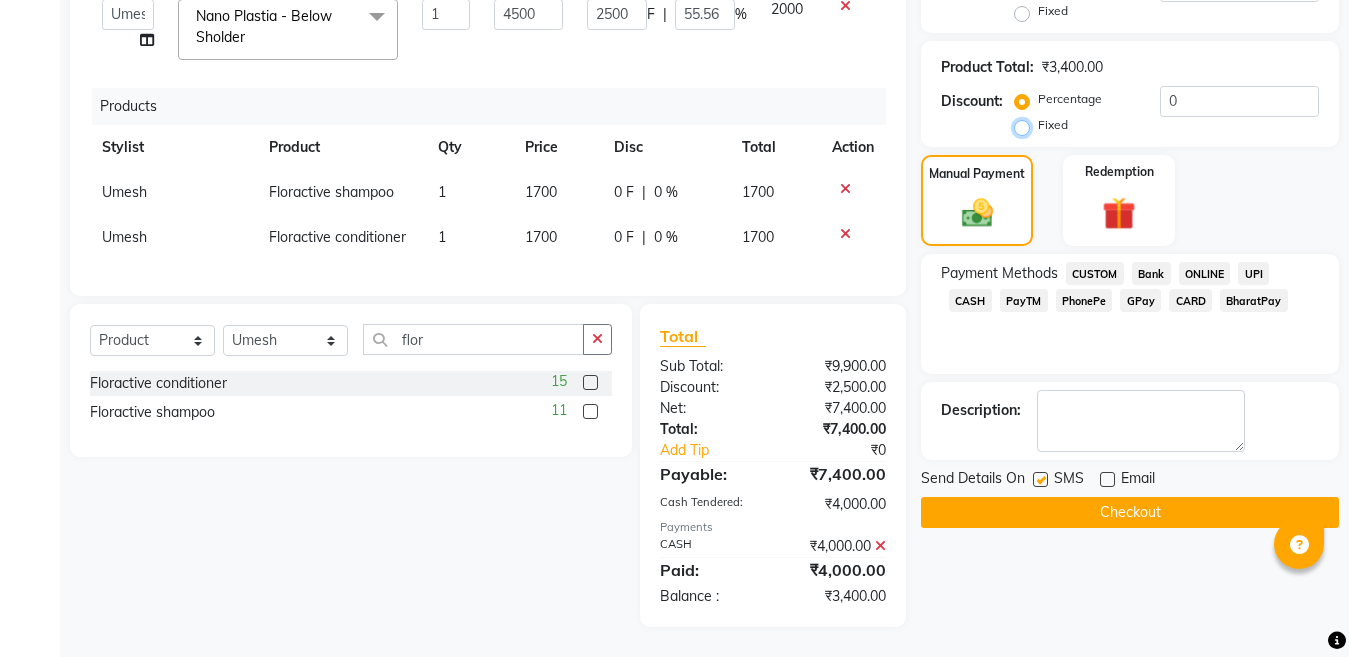 click on "Fixed" at bounding box center [1026, 125] 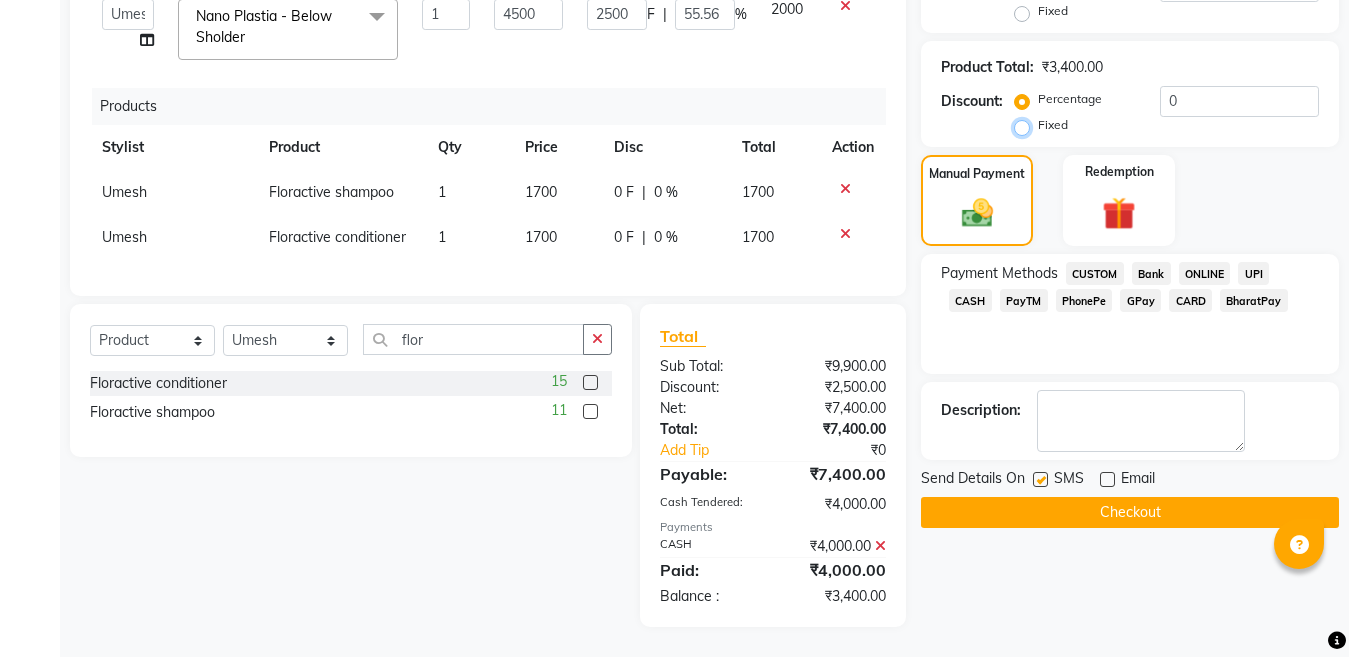 radio on "true" 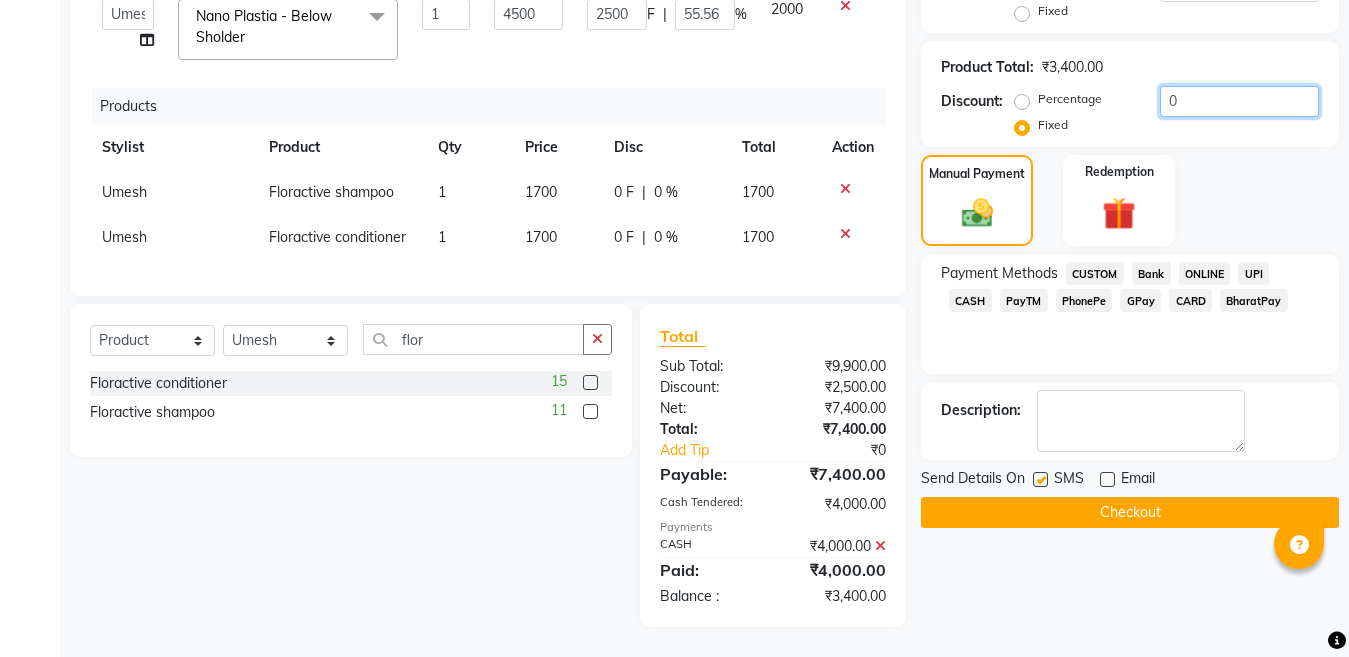 click on "0" 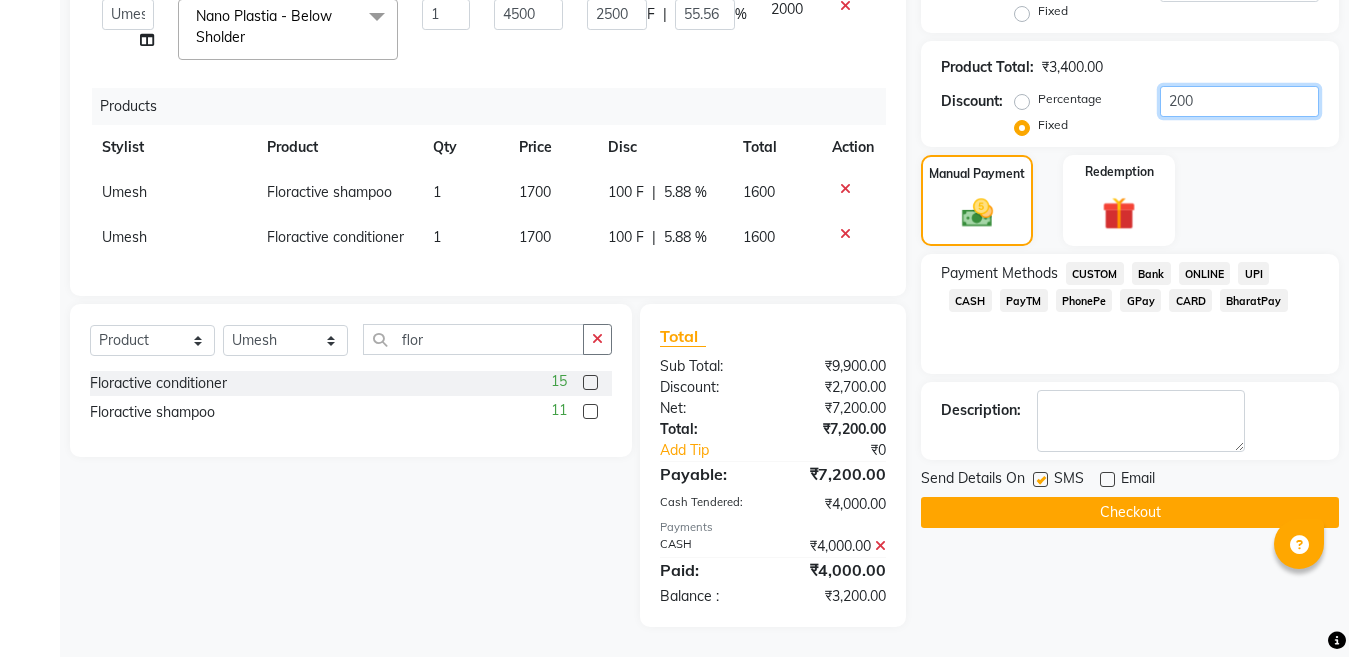 type on "200" 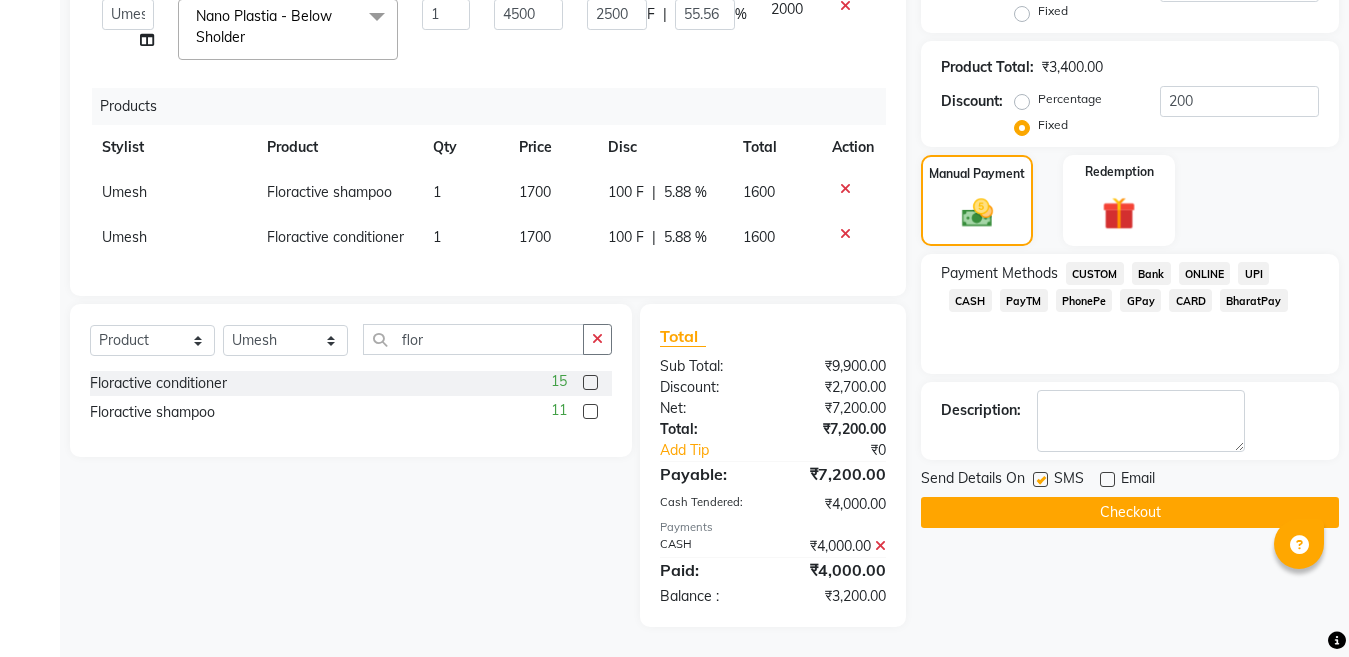click on "Manual Payment Redemption" 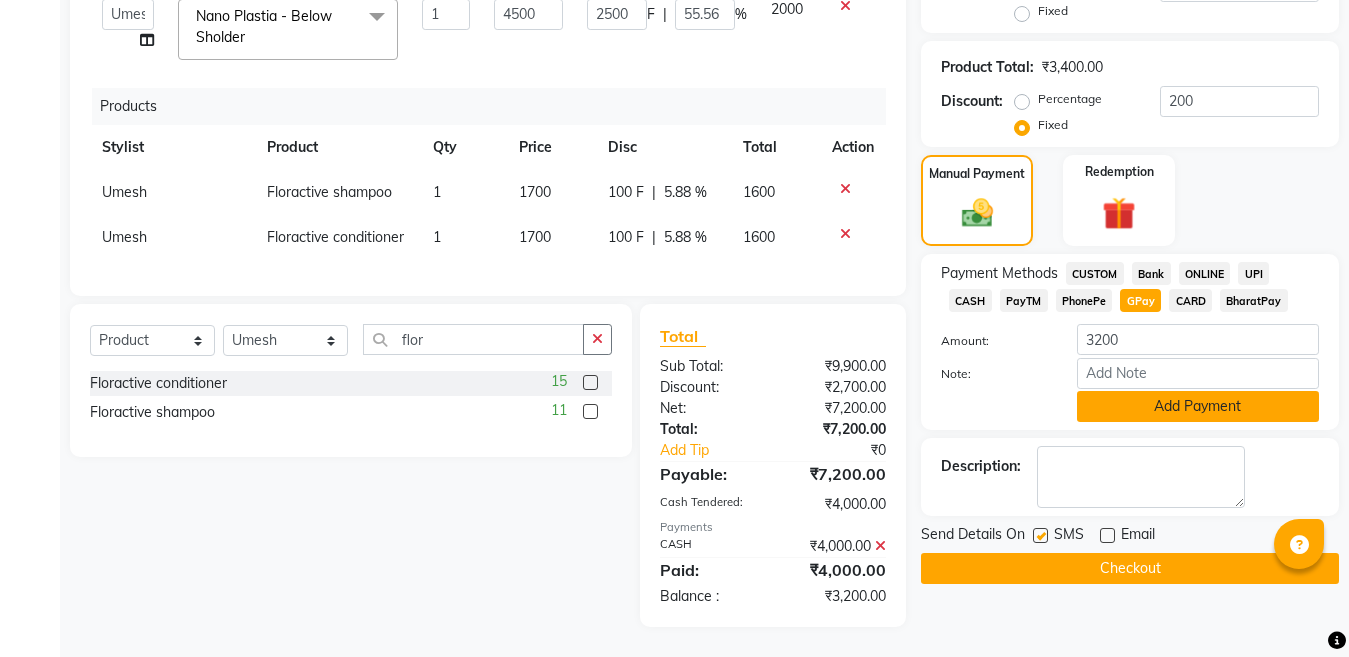 click on "Add Payment" 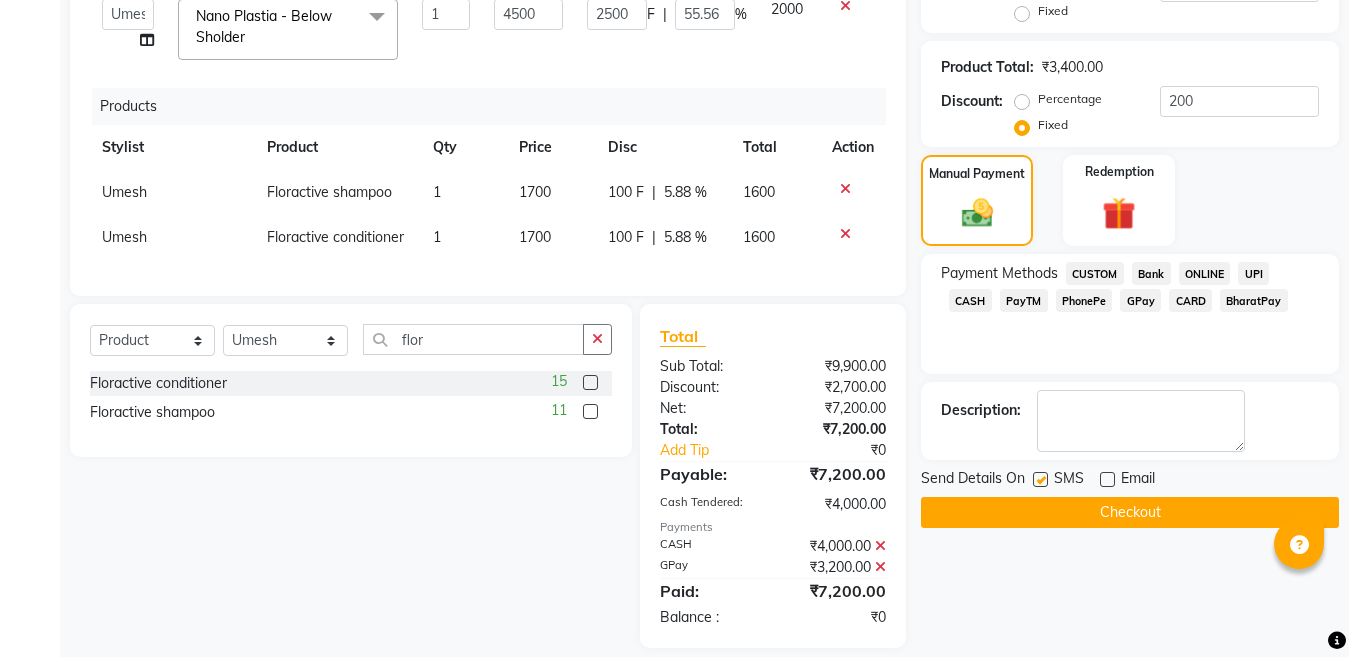 click on "Checkout" 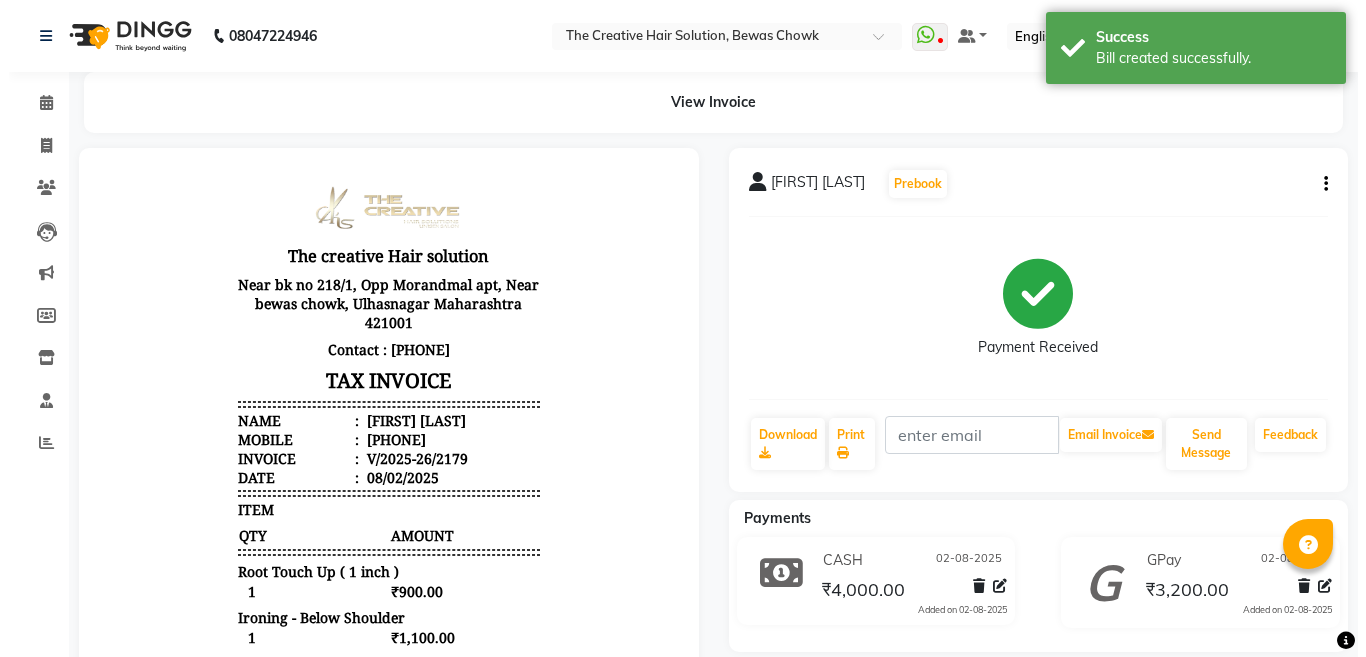 scroll, scrollTop: 0, scrollLeft: 0, axis: both 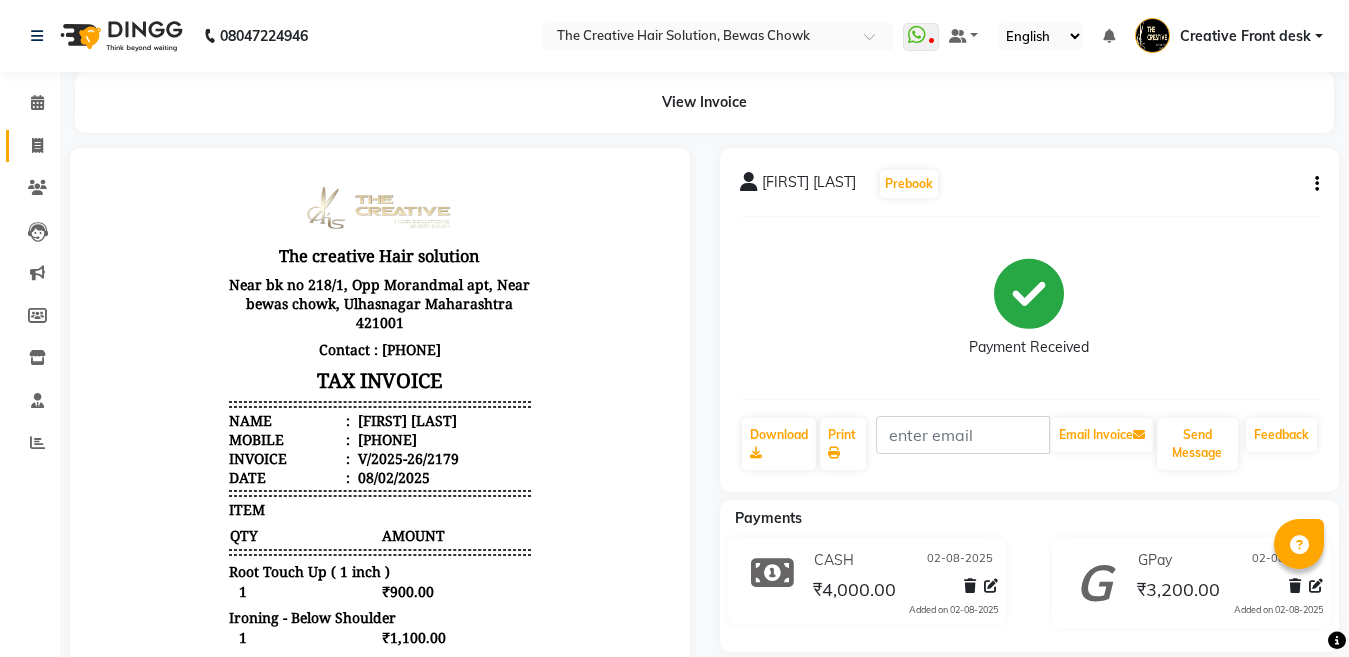 click 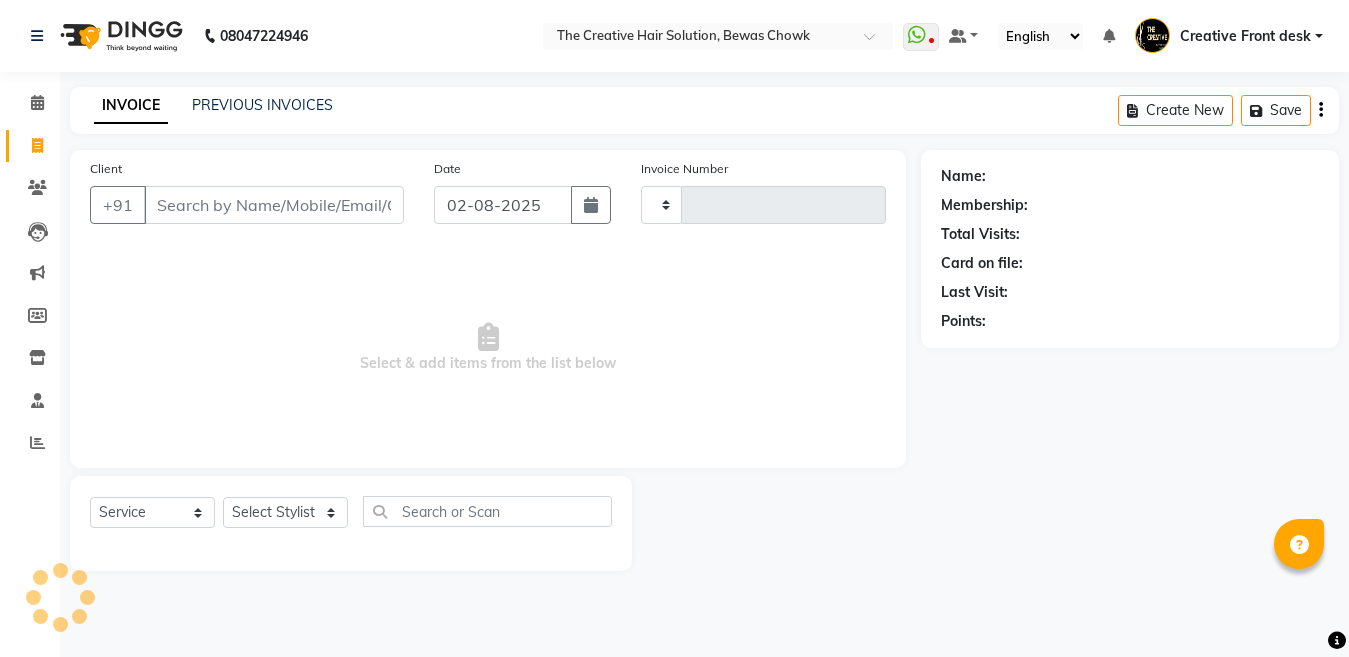 type on "2180" 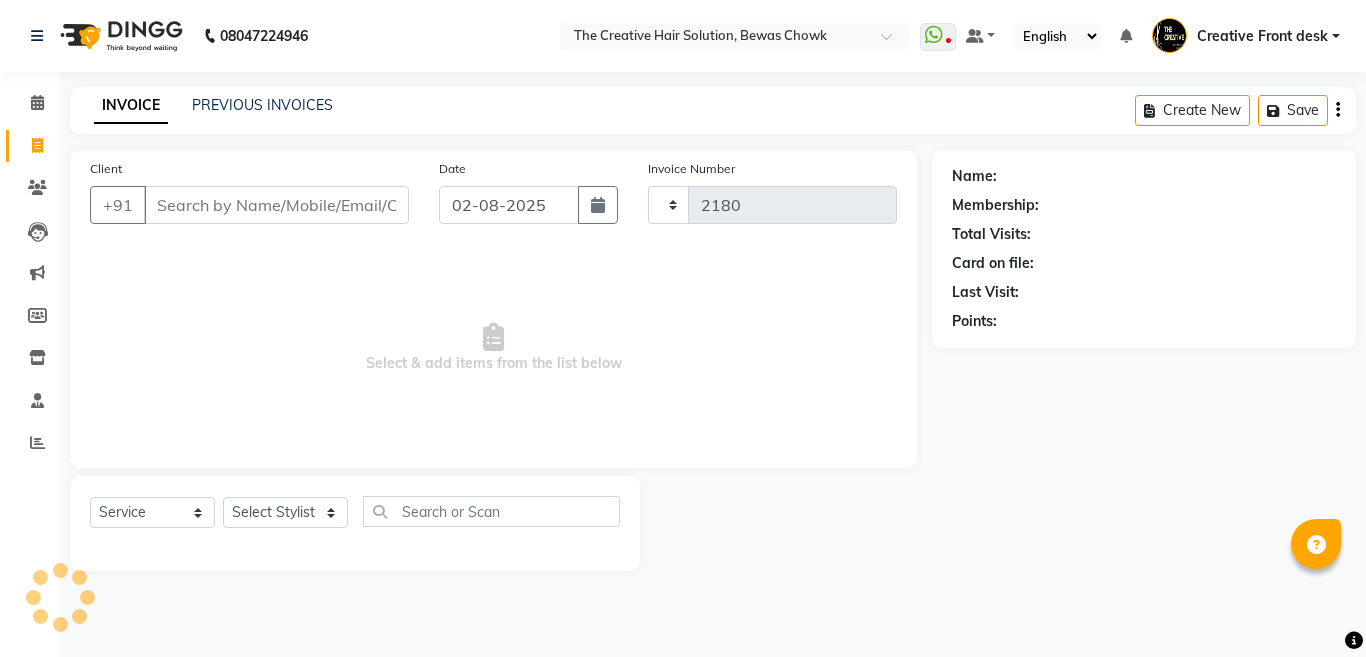 select on "146" 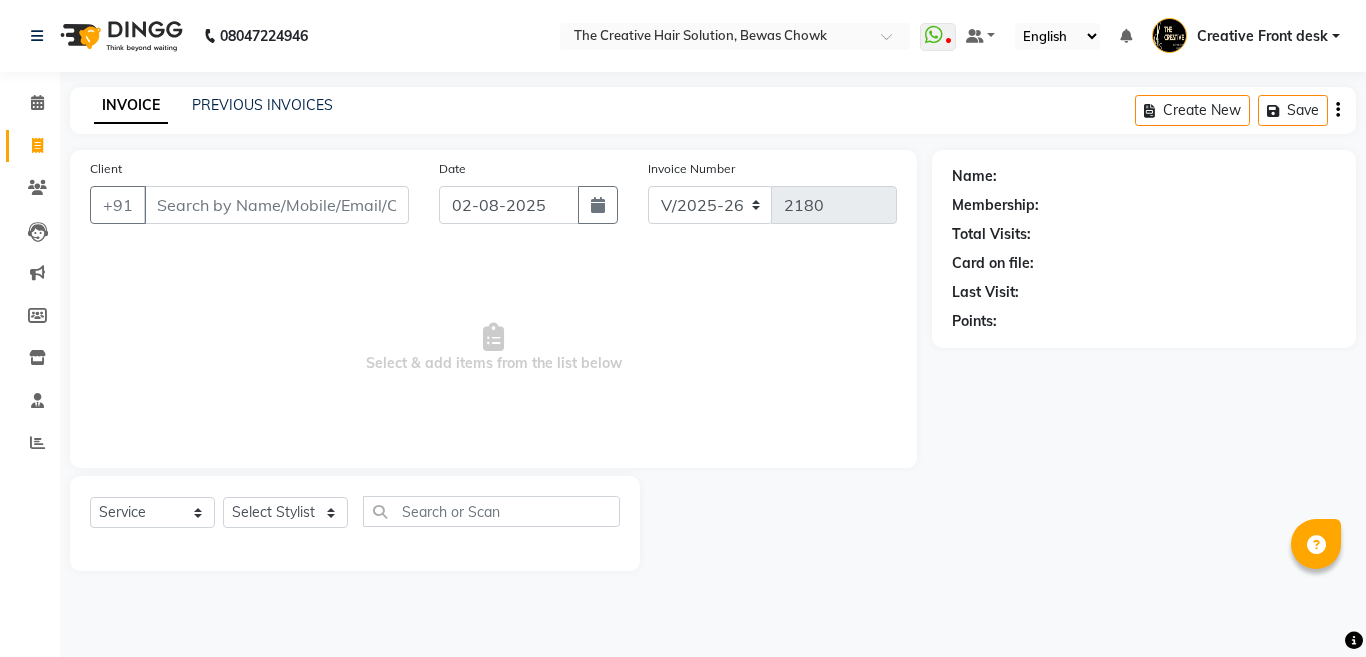 click on "Client" at bounding box center (276, 205) 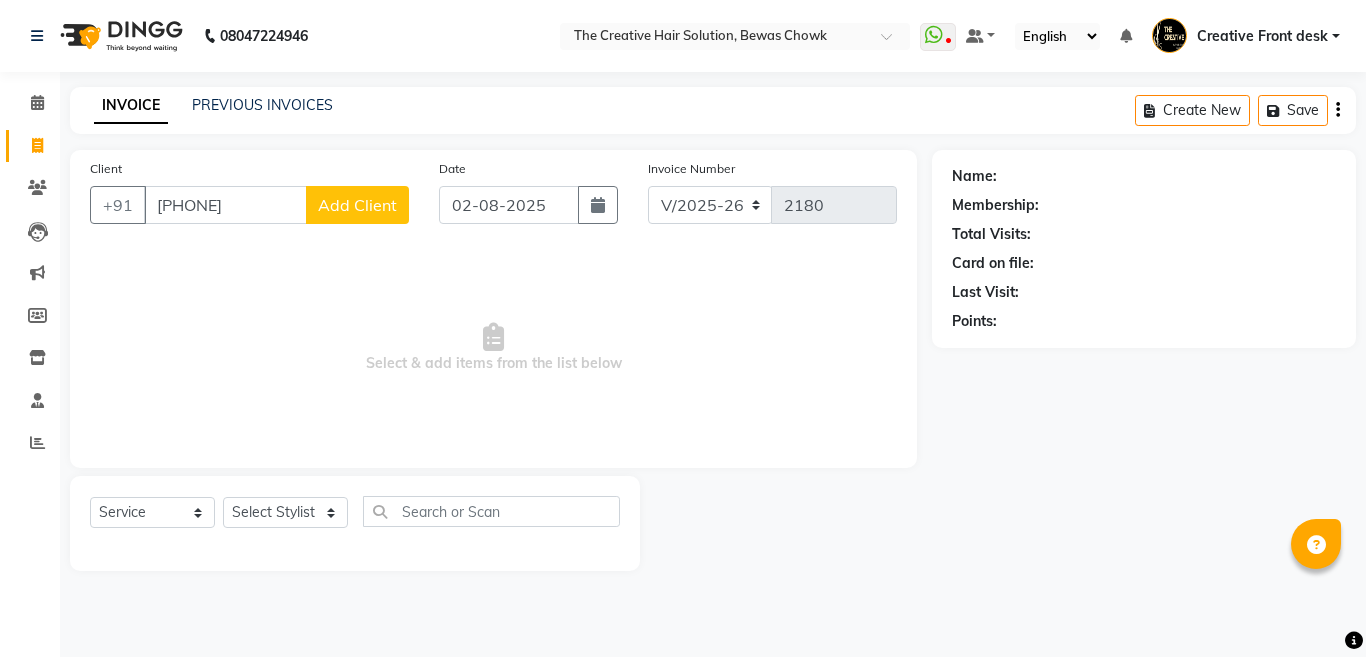 type on "[PHONE]" 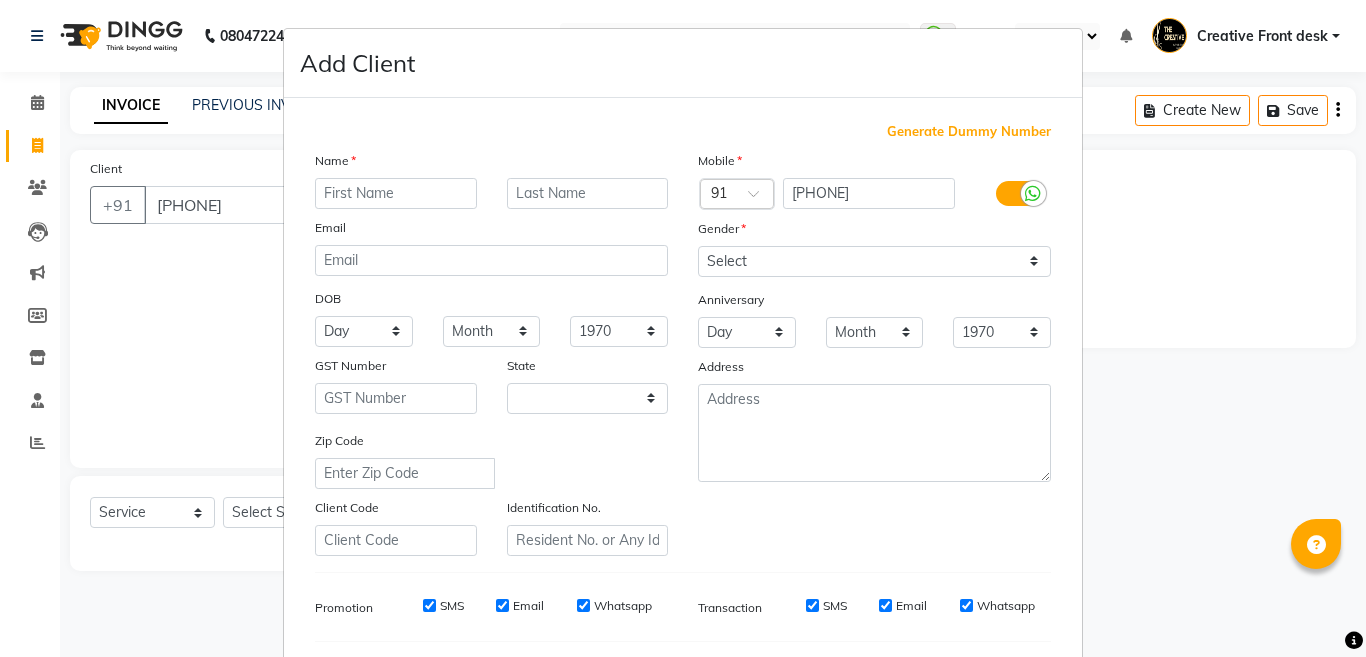 select on "22" 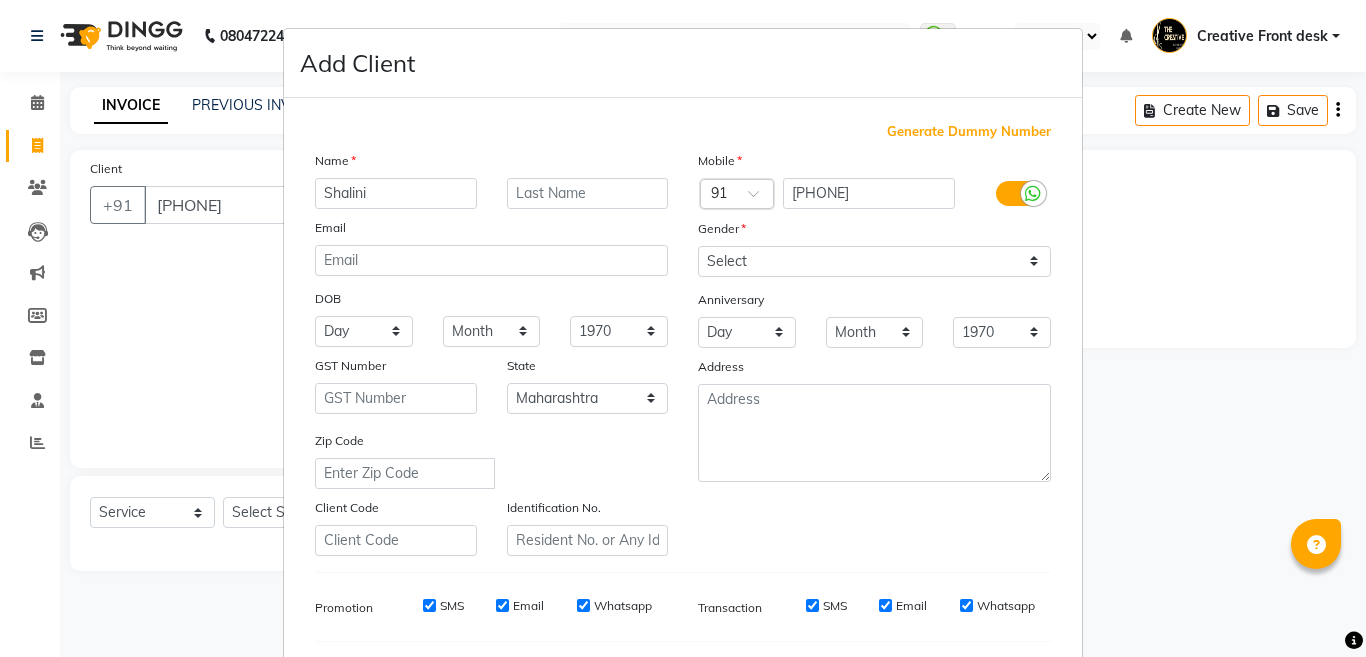 type on "Shalini" 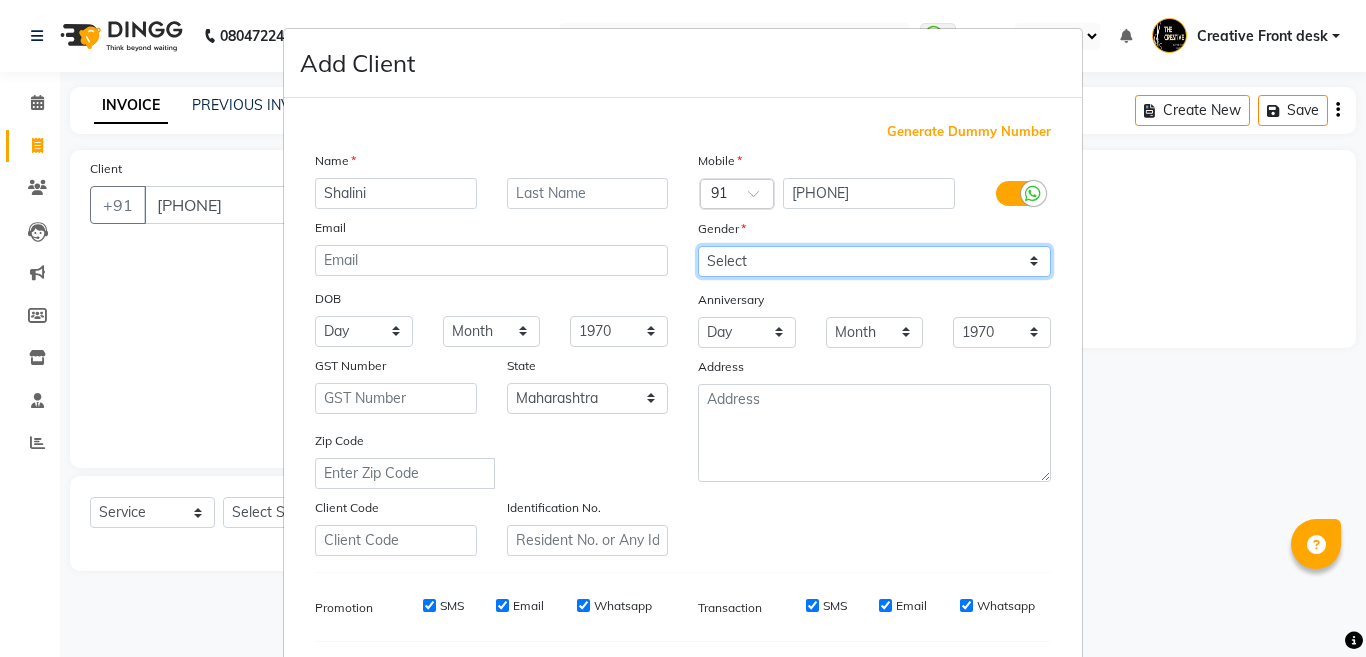 click on "Select Male Female Other Prefer Not To Say" at bounding box center [874, 261] 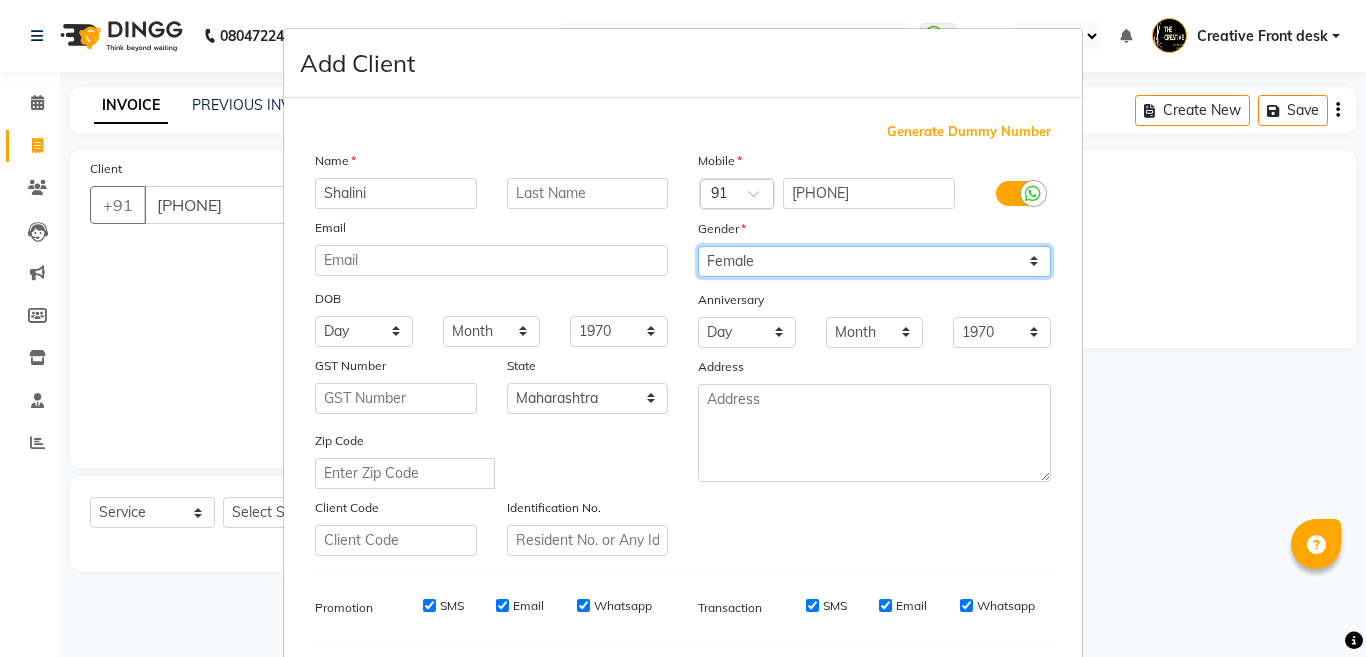 click on "Select Male Female Other Prefer Not To Say" at bounding box center (874, 261) 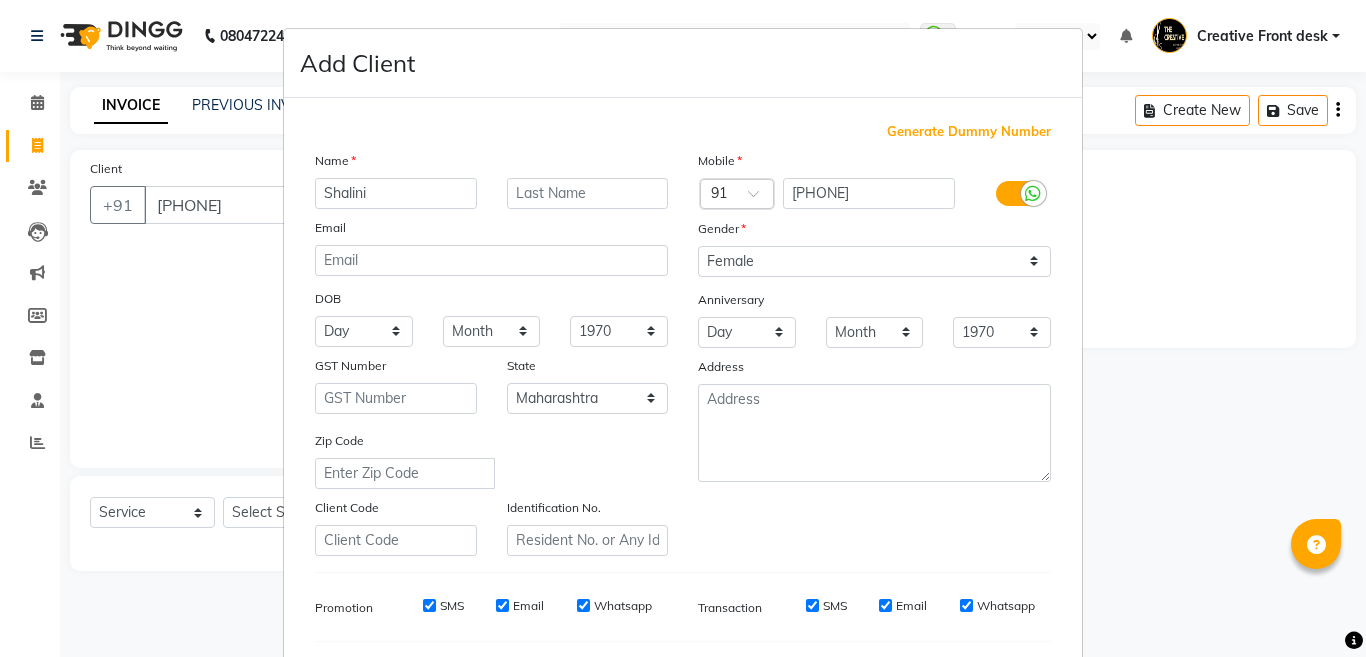 click on "Anniversary" at bounding box center [715, 303] 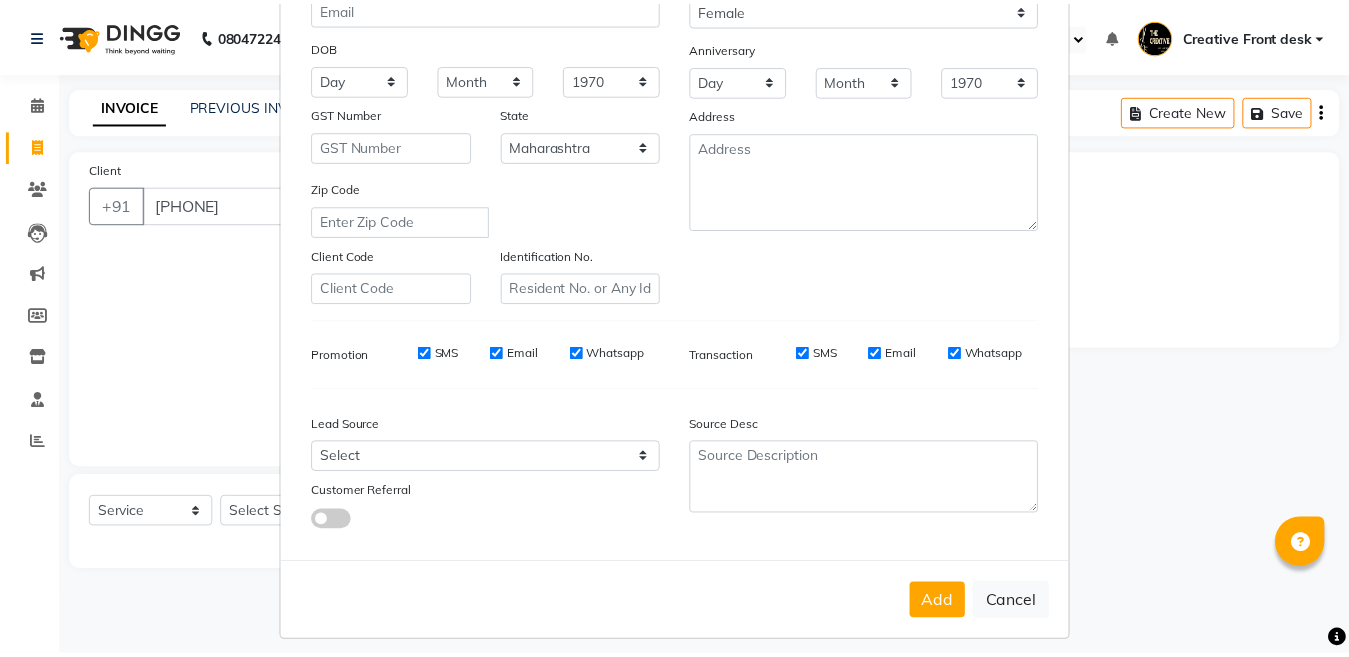 scroll, scrollTop: 266, scrollLeft: 0, axis: vertical 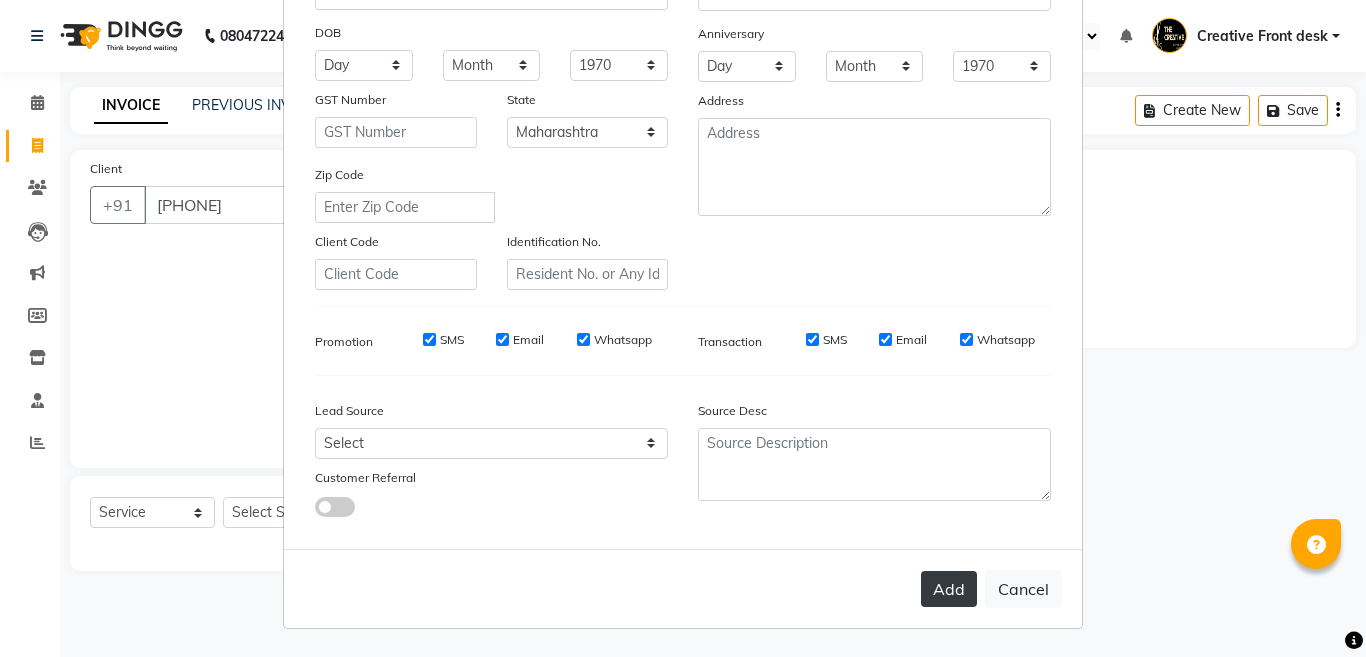 click on "Add" at bounding box center [949, 589] 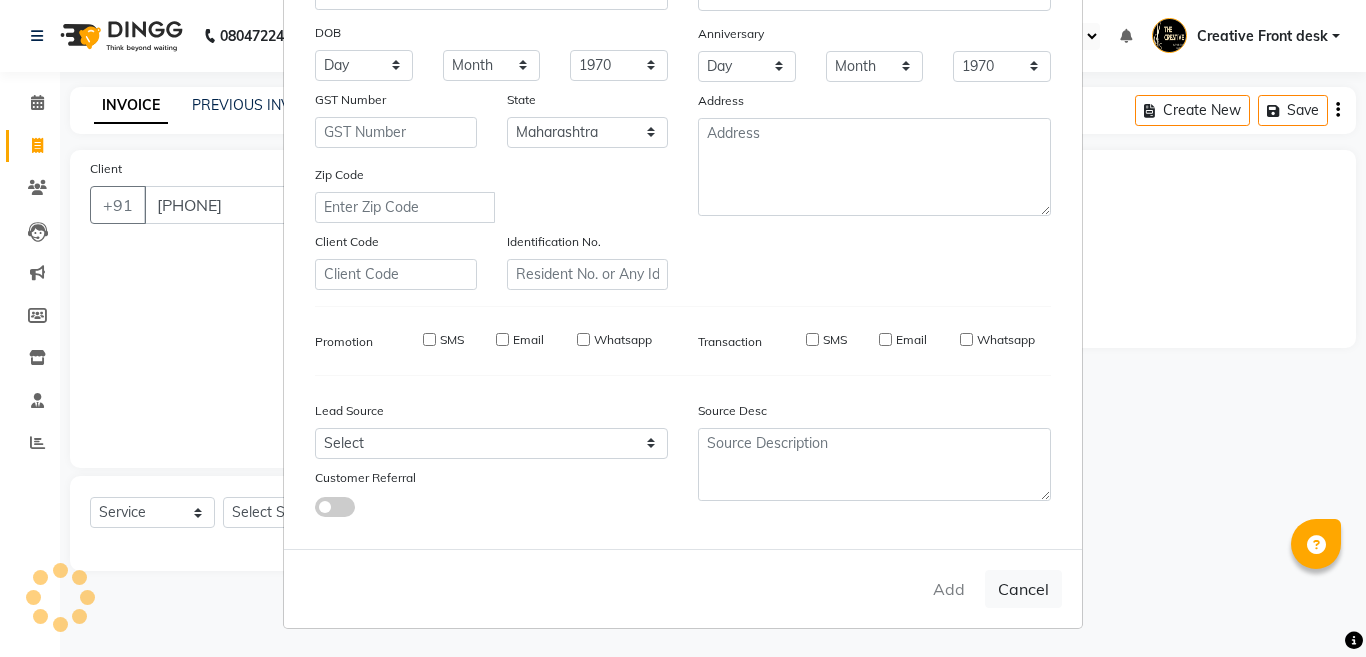 type 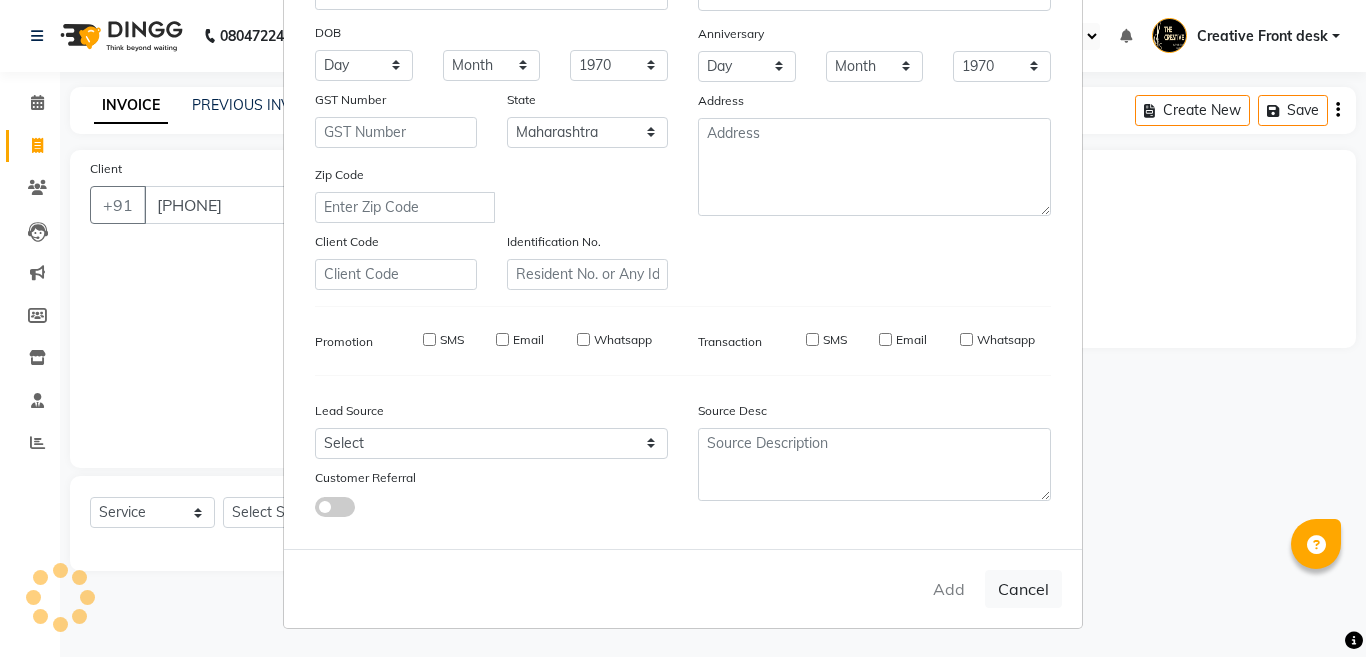 select 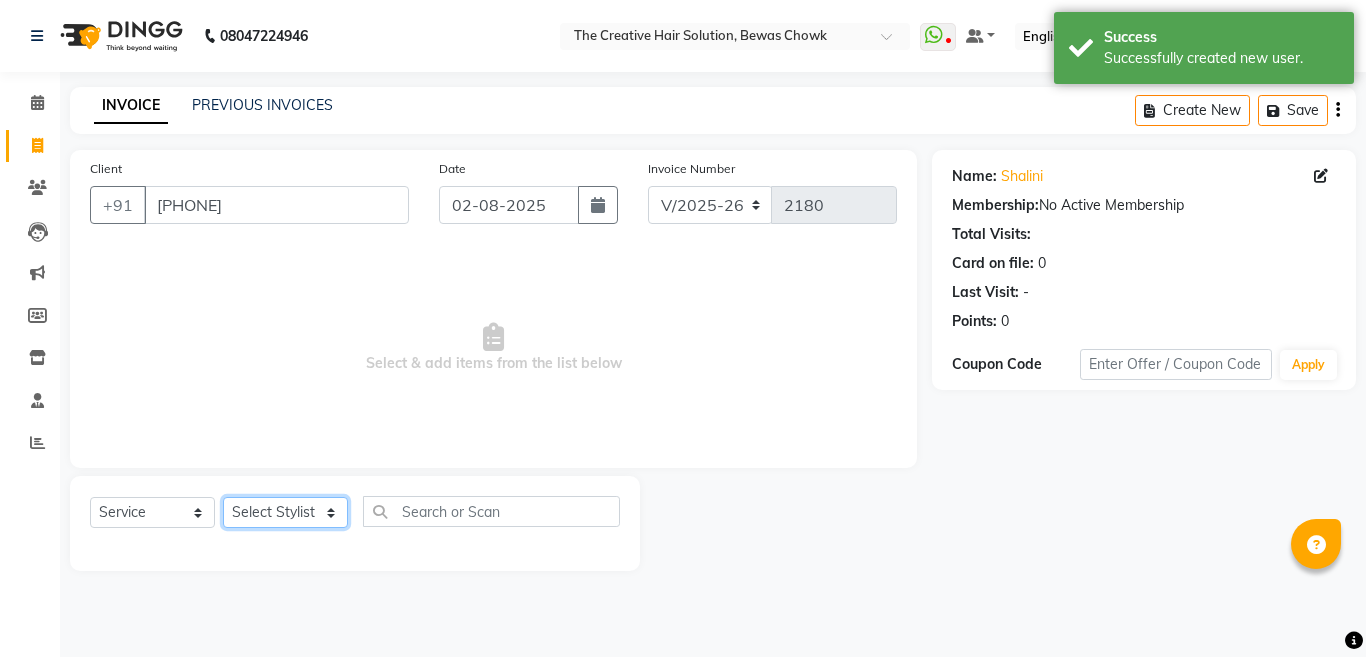 click on "Select Stylist Ankit Creative Front desk Deepak Firoz Geeta Golu Nisha Prince Priyanka Satyam Savita Shivam Shubham Sonu Sir Swapnil Taruna Panjwani Umesh Vidya" 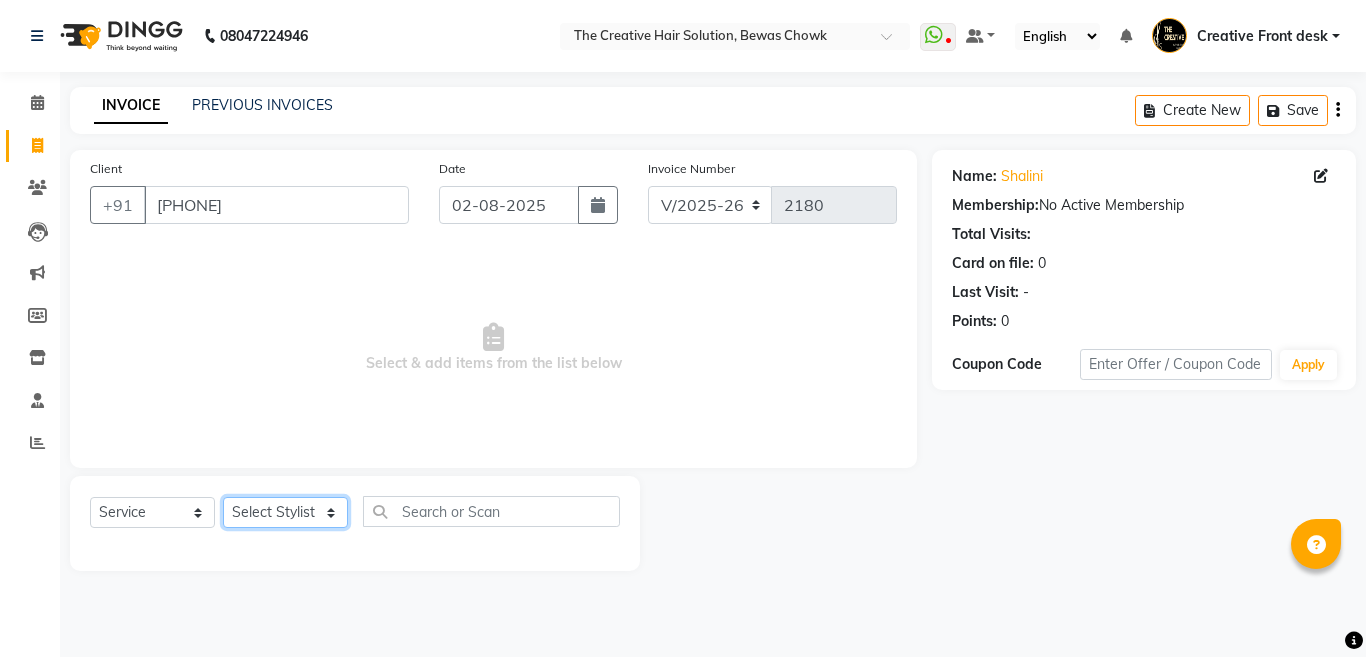 select on "44369" 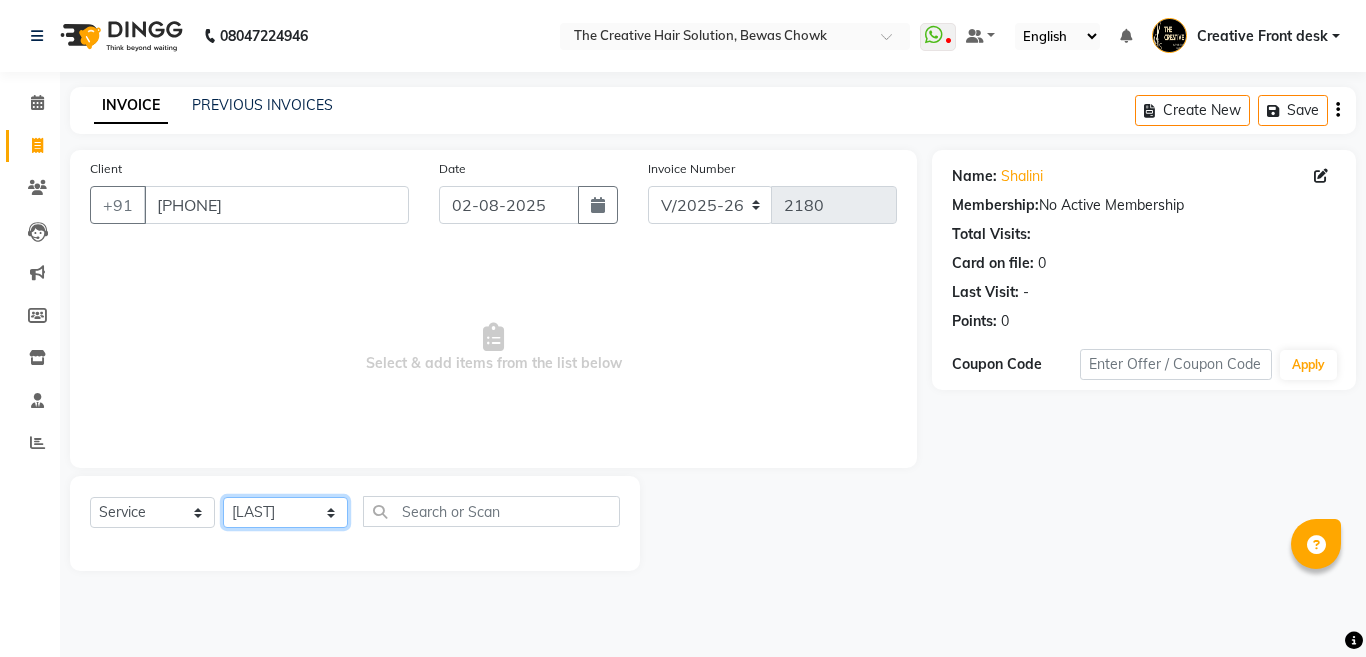 click on "Select Stylist Ankit Creative Front desk Deepak Firoz Geeta Golu Nisha Prince Priyanka Satyam Savita Shivam Shubham Sonu Sir Swapnil Taruna Panjwani Umesh Vidya" 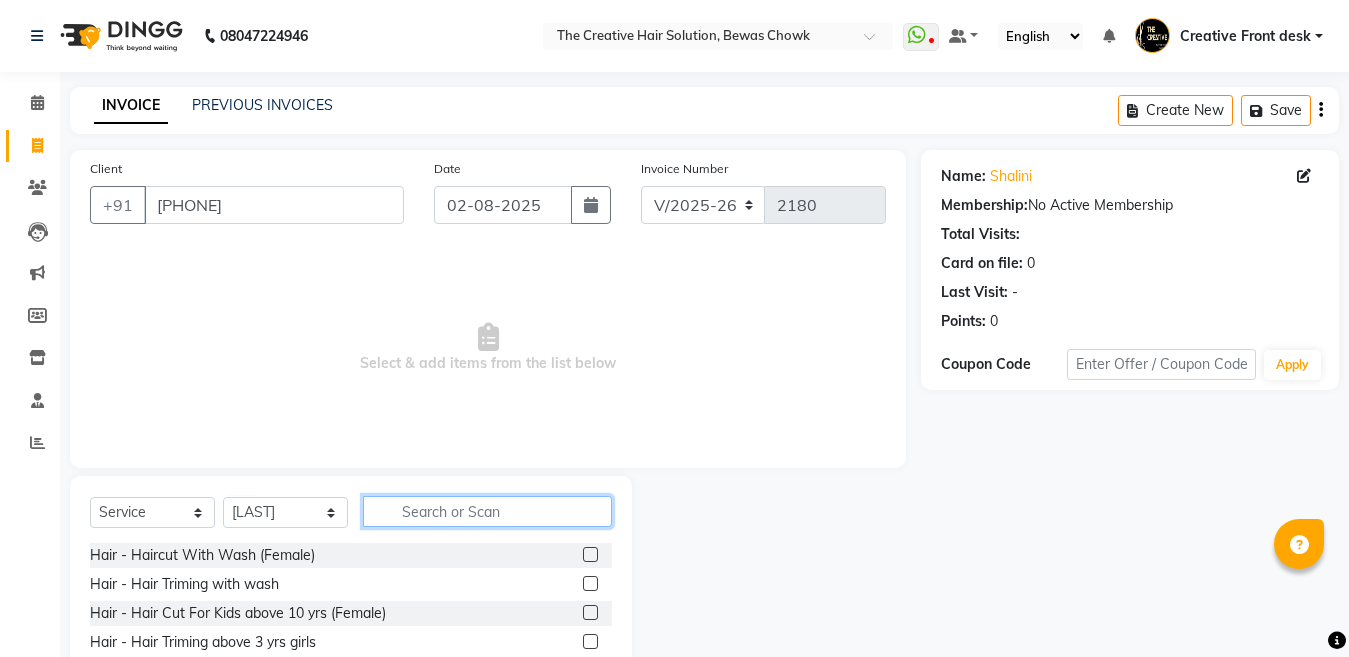 click 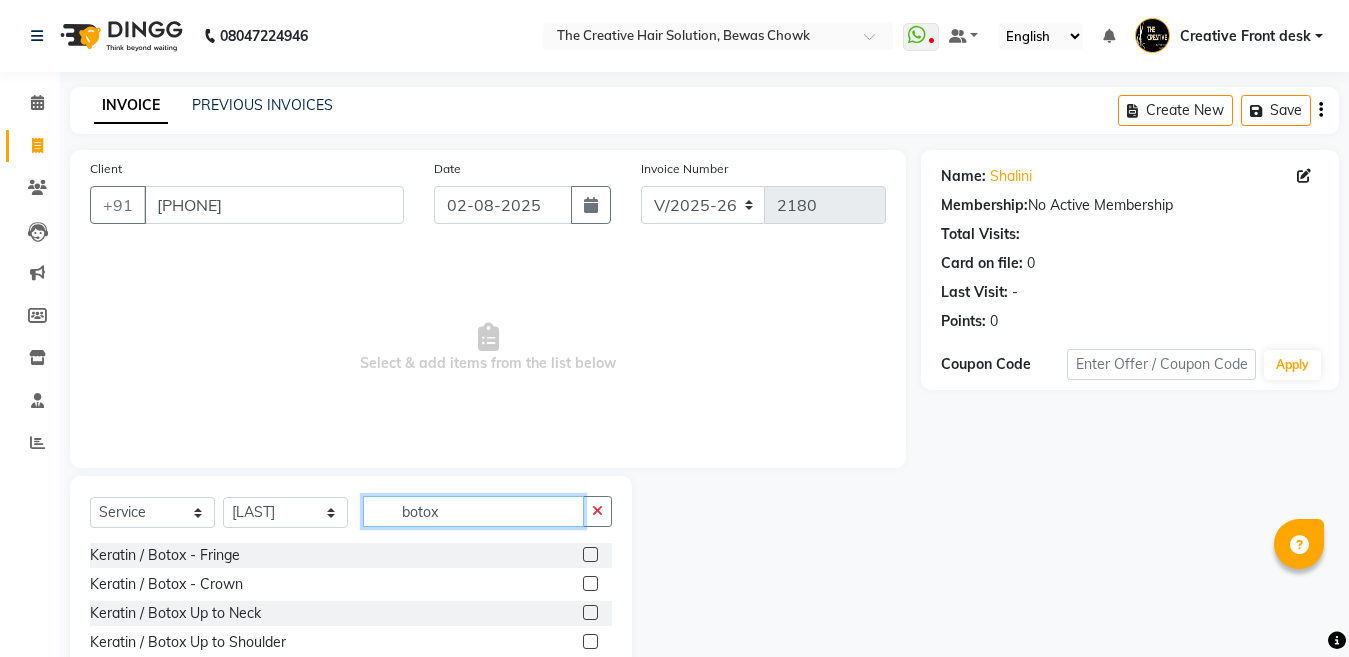 type on "botox" 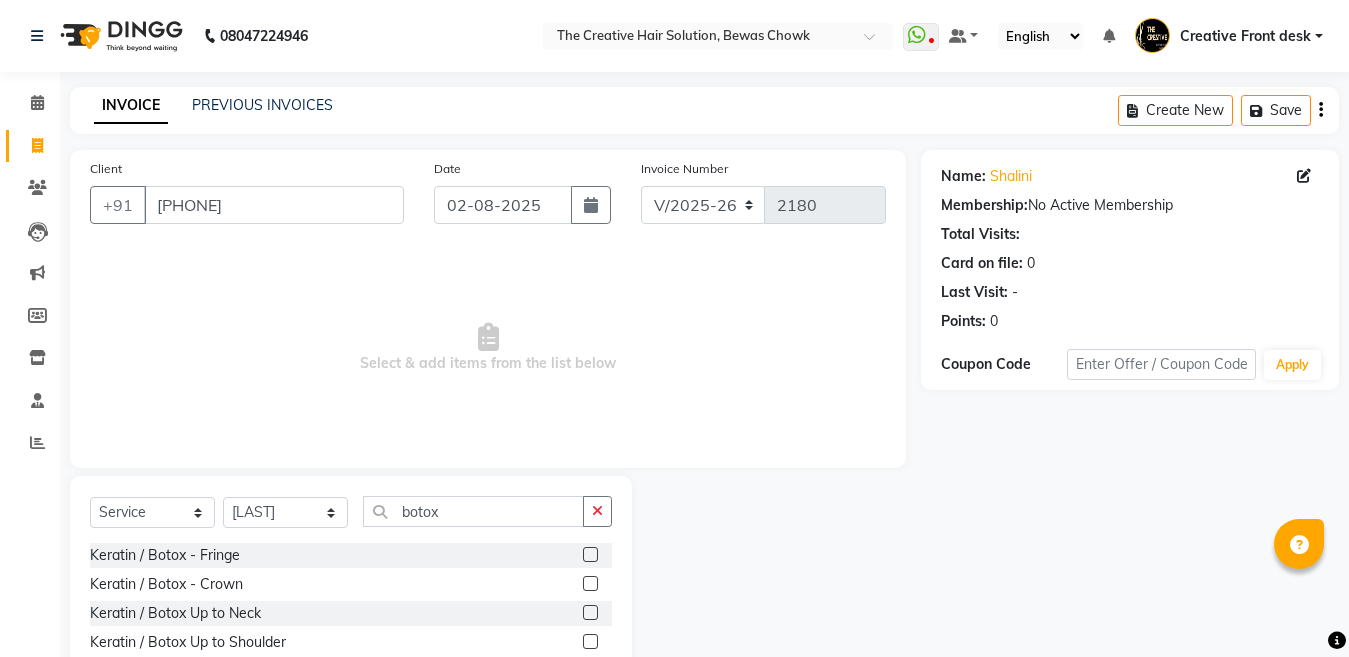 click 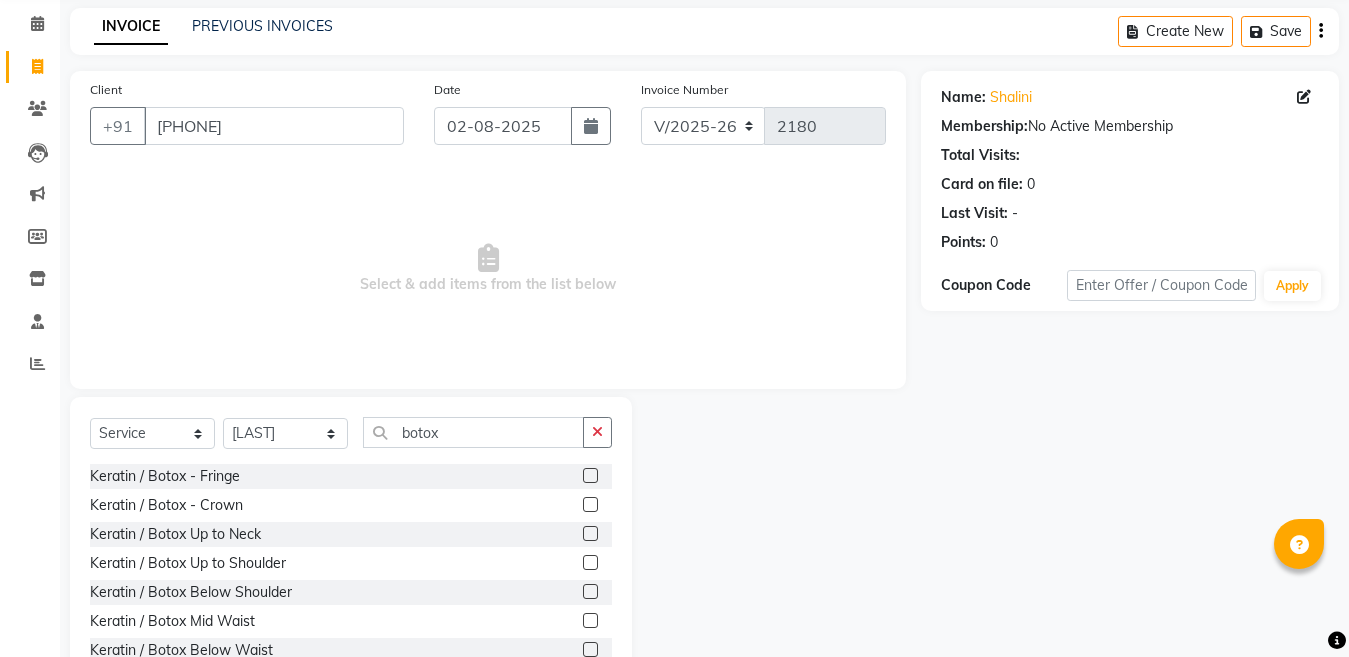 scroll, scrollTop: 120, scrollLeft: 0, axis: vertical 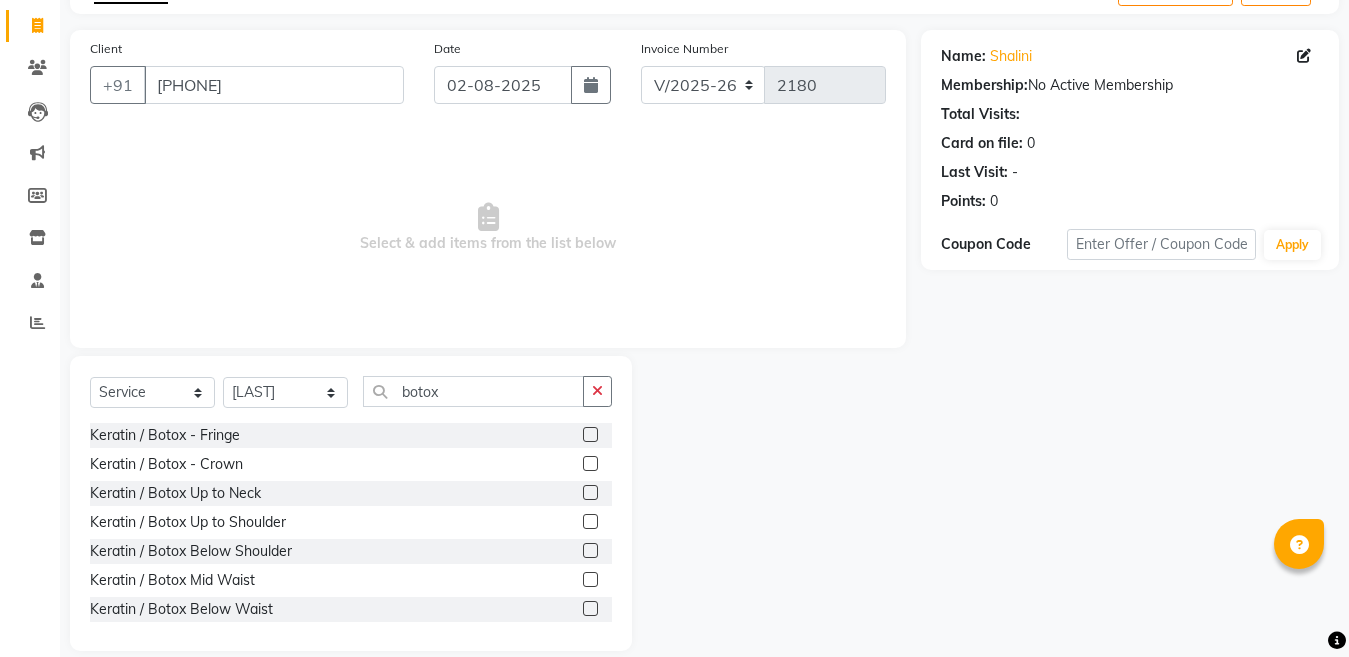 click 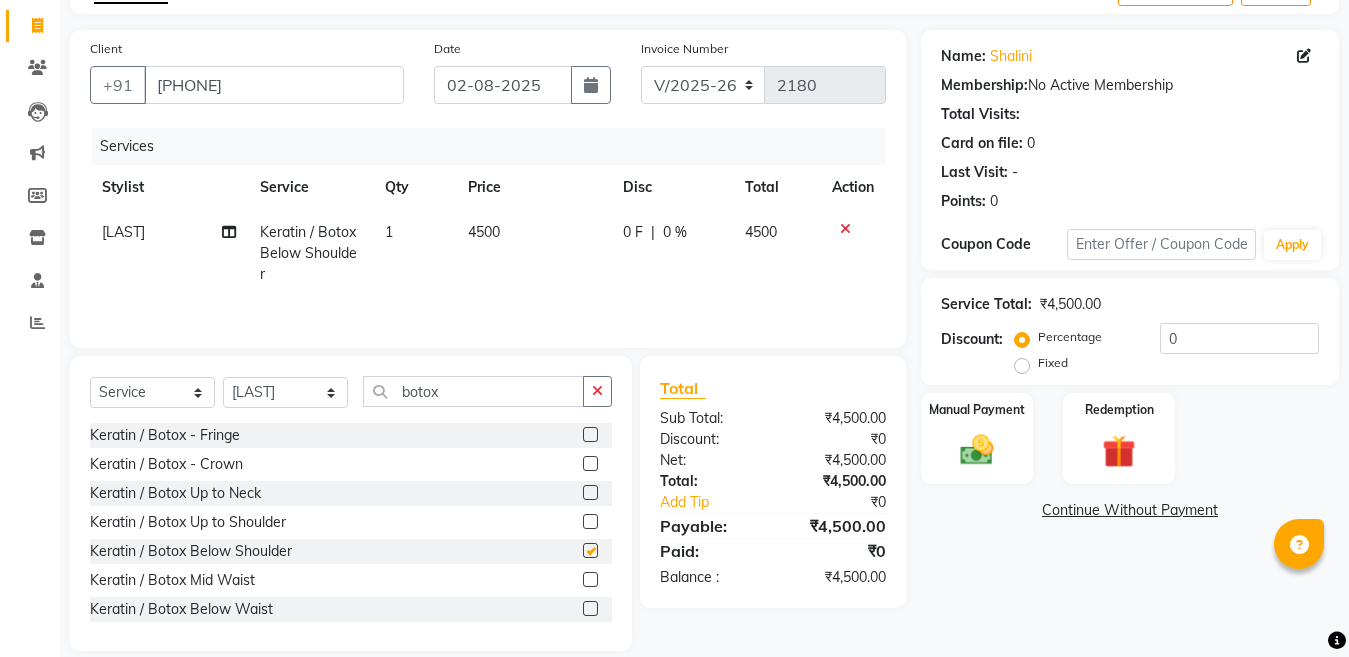 checkbox on "false" 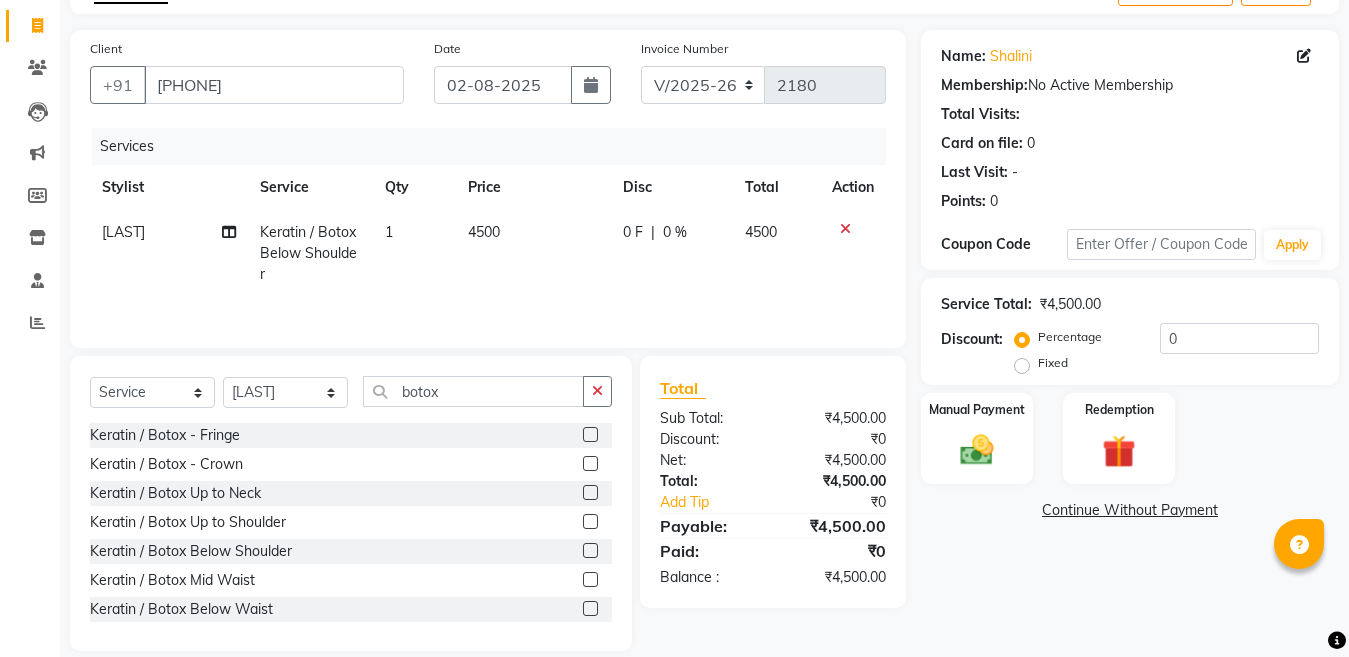 click on "0 F | 0 %" 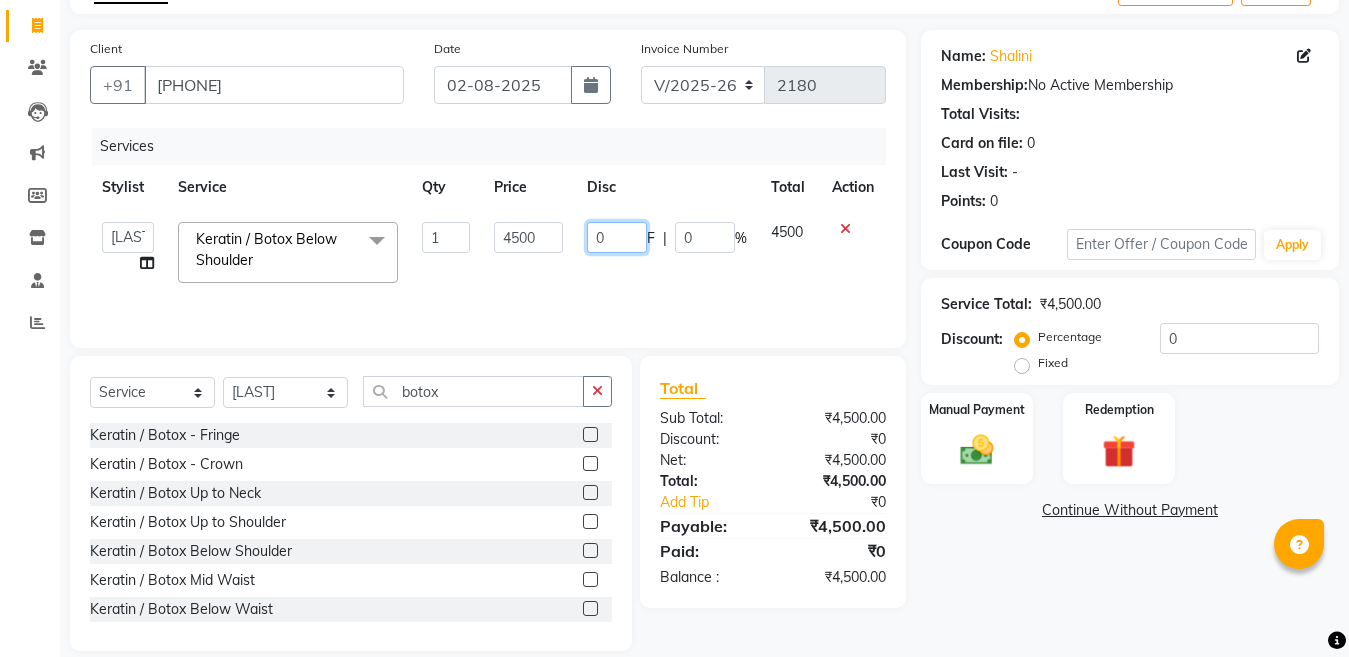click on "0" 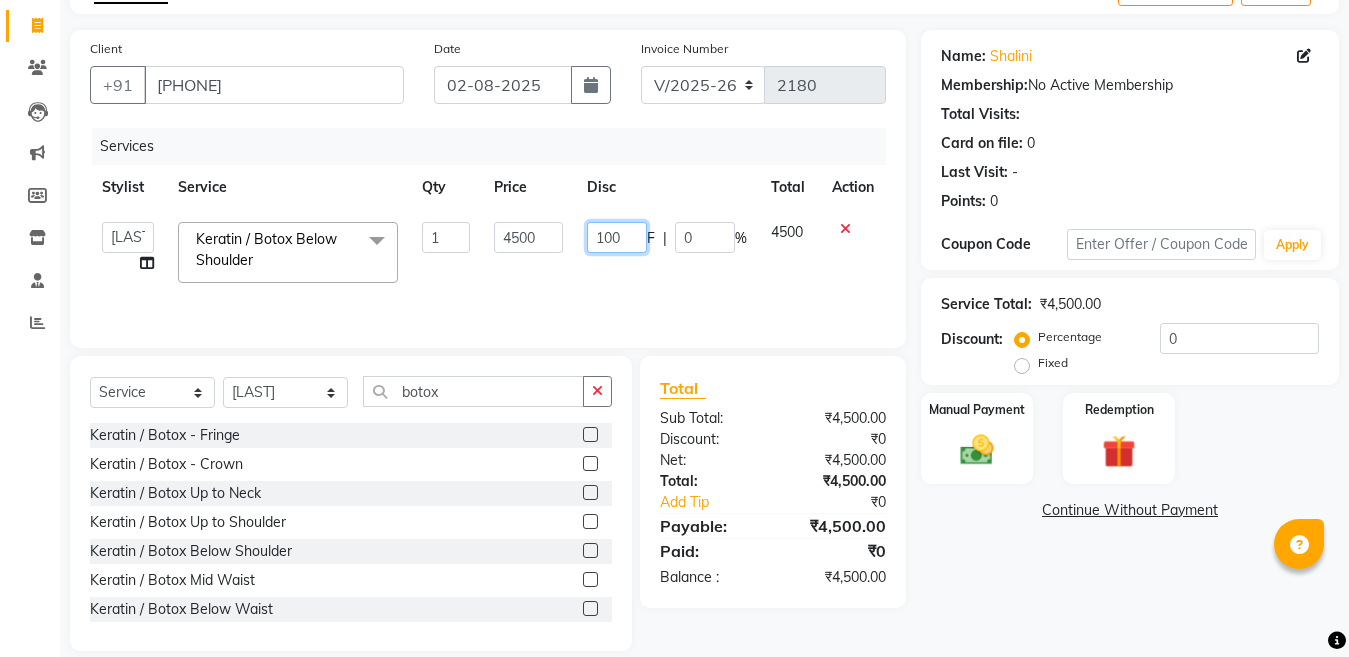 type on "1000" 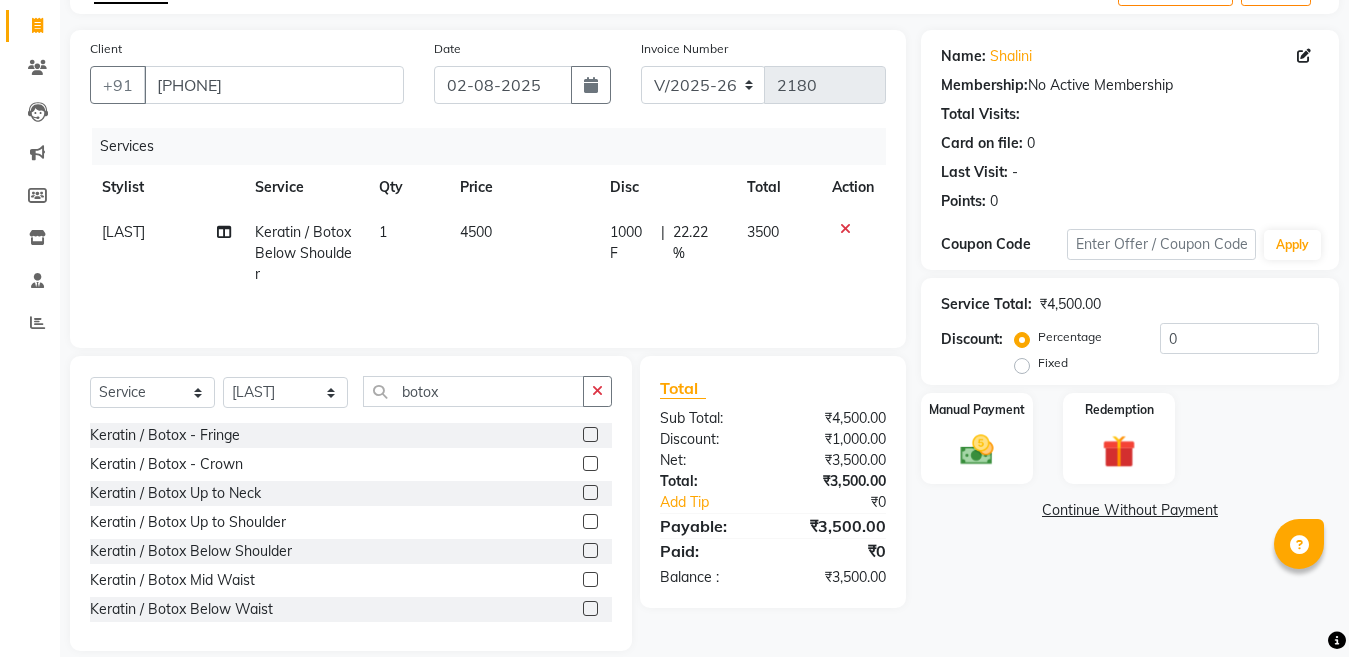 click on "Golu Keratin / Botox Below Shoulder 1 4500 1000 F | 22.22 % 3500" 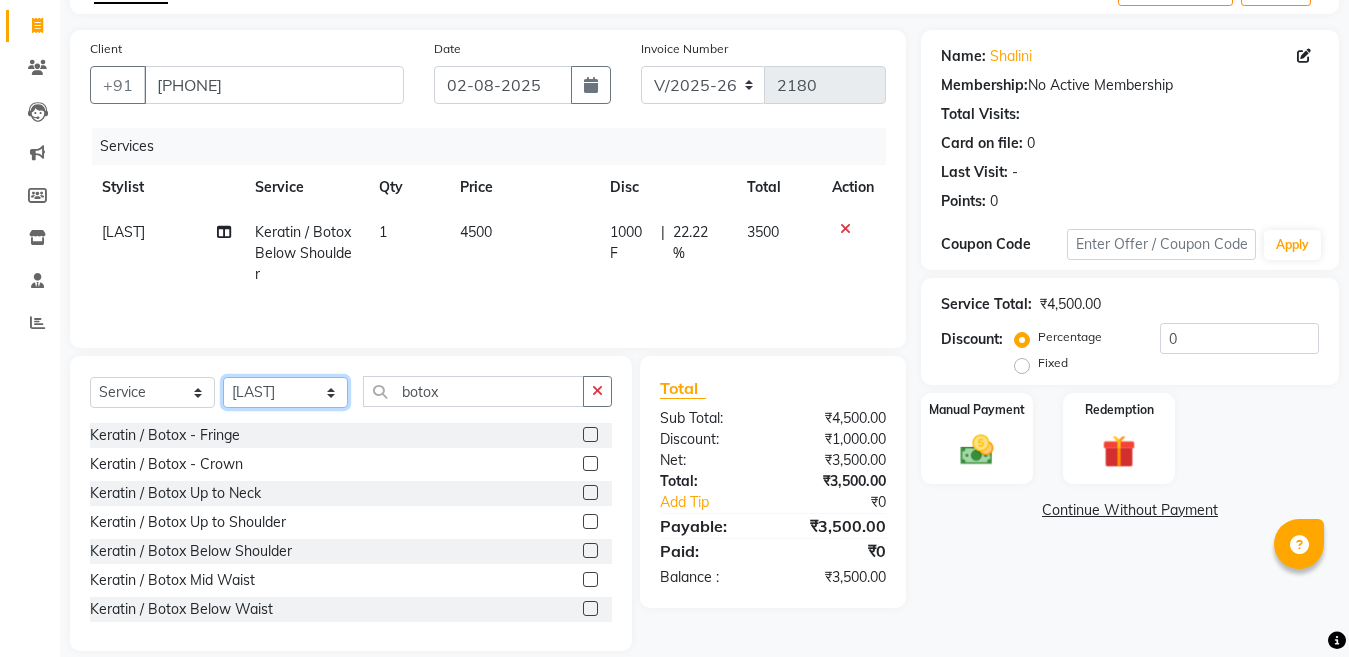 click on "Select Stylist Ankit Creative Front desk Deepak Firoz Geeta Golu Nisha Prince Priyanka Satyam Savita Shivam Shubham Sonu Sir Swapnil Taruna Panjwani Umesh Vidya" 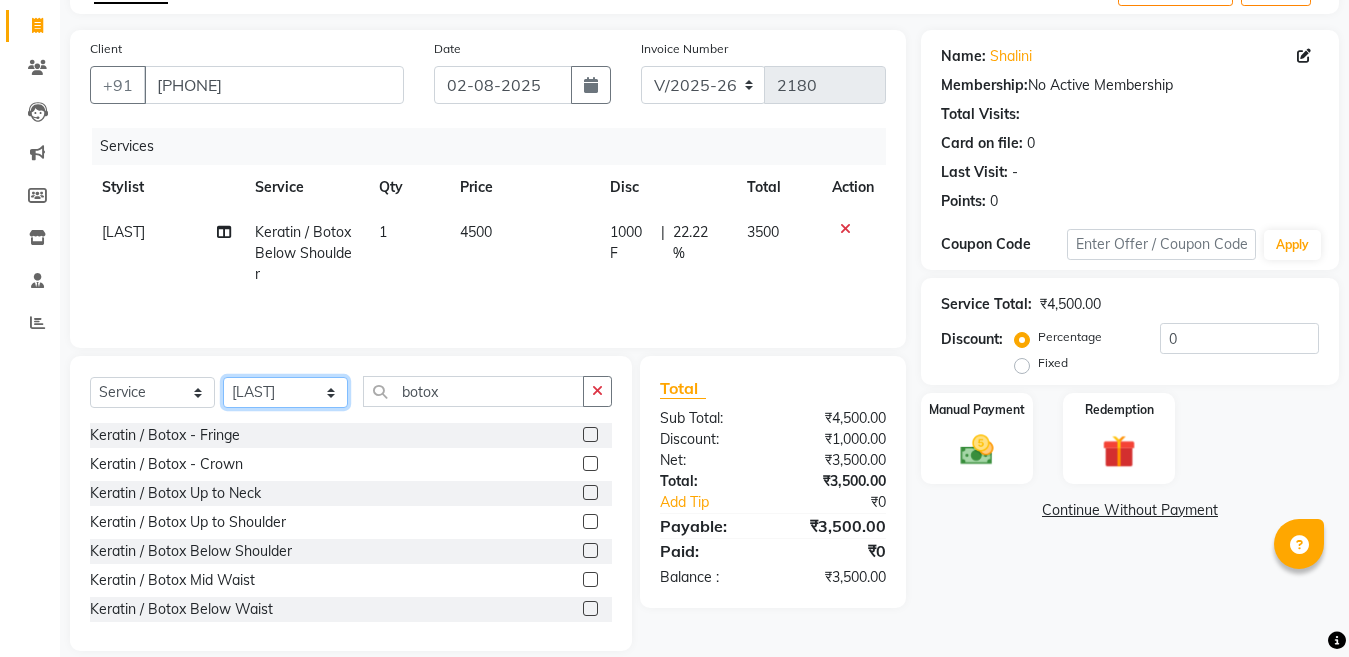 select on "55240" 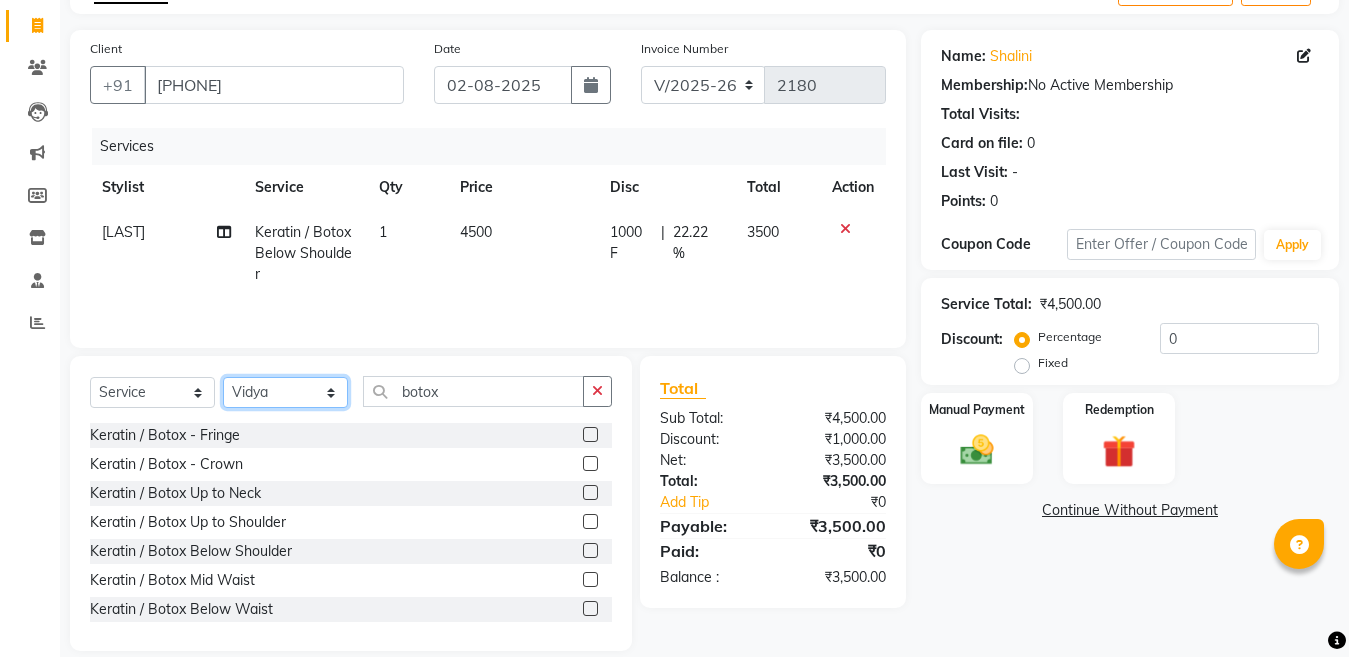 click on "Select Stylist Ankit Creative Front desk Deepak Firoz Geeta Golu Nisha Prince Priyanka Satyam Savita Shivam Shubham Sonu Sir Swapnil Taruna Panjwani Umesh Vidya" 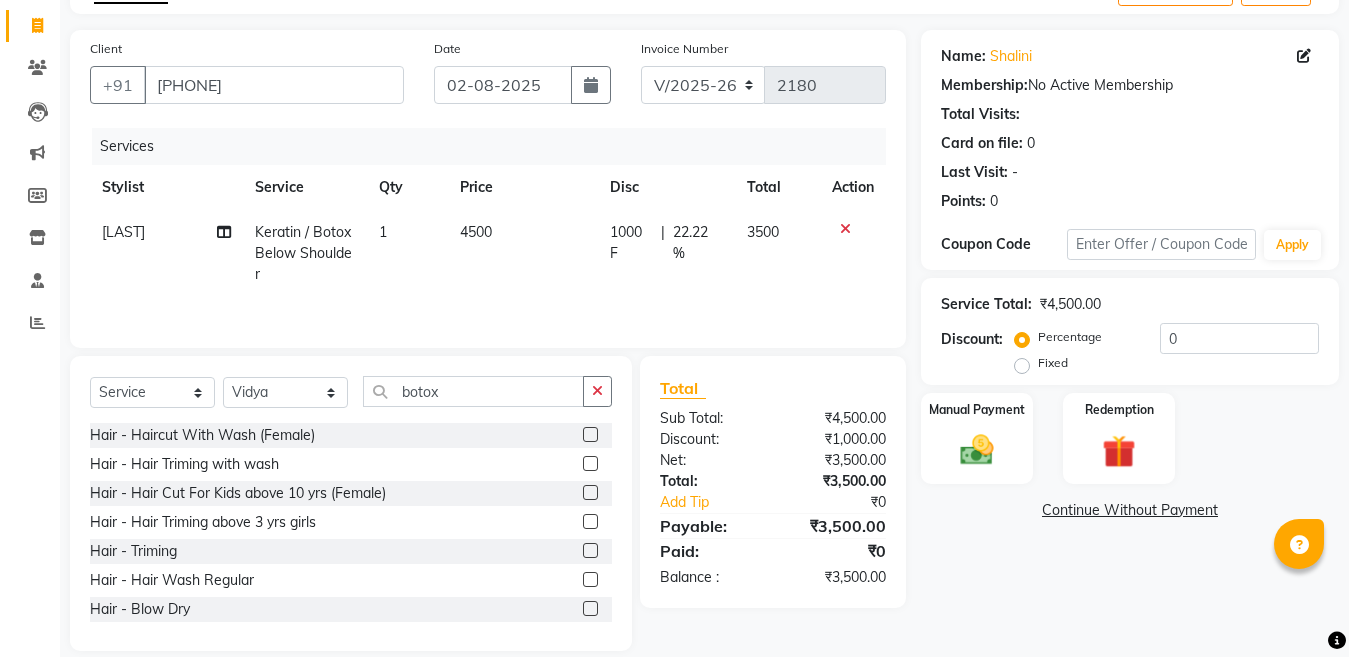 click 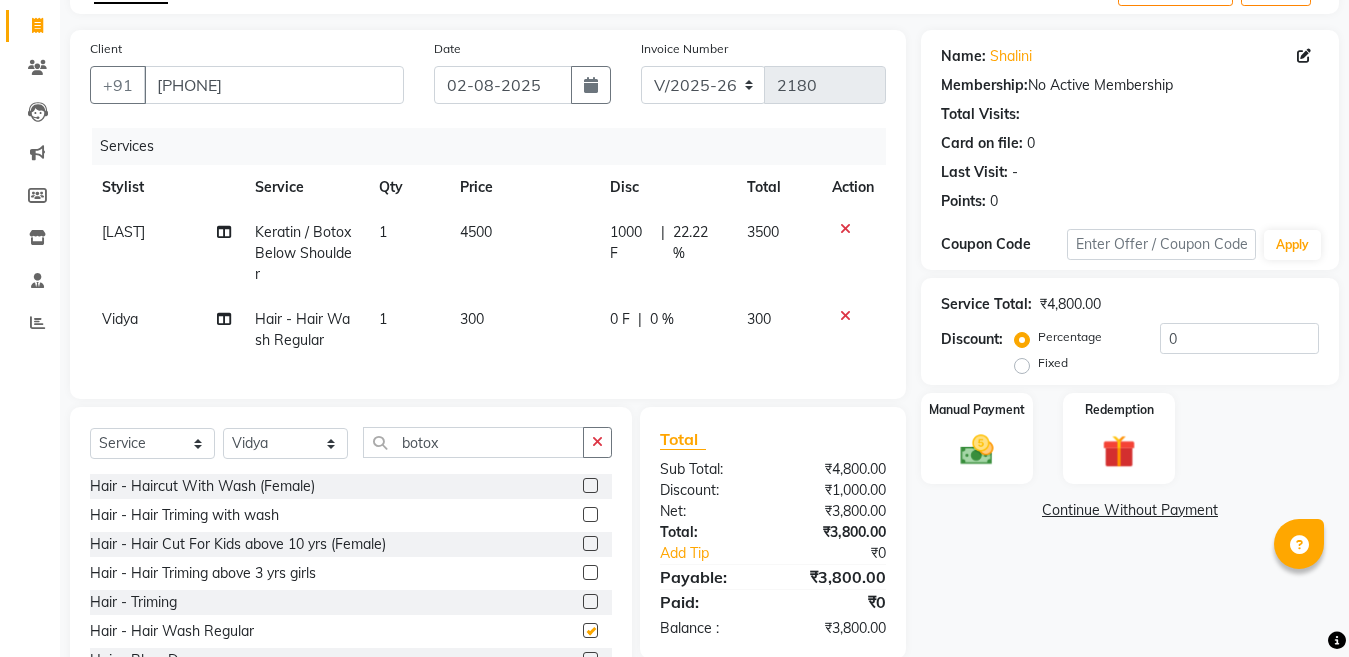 checkbox on "false" 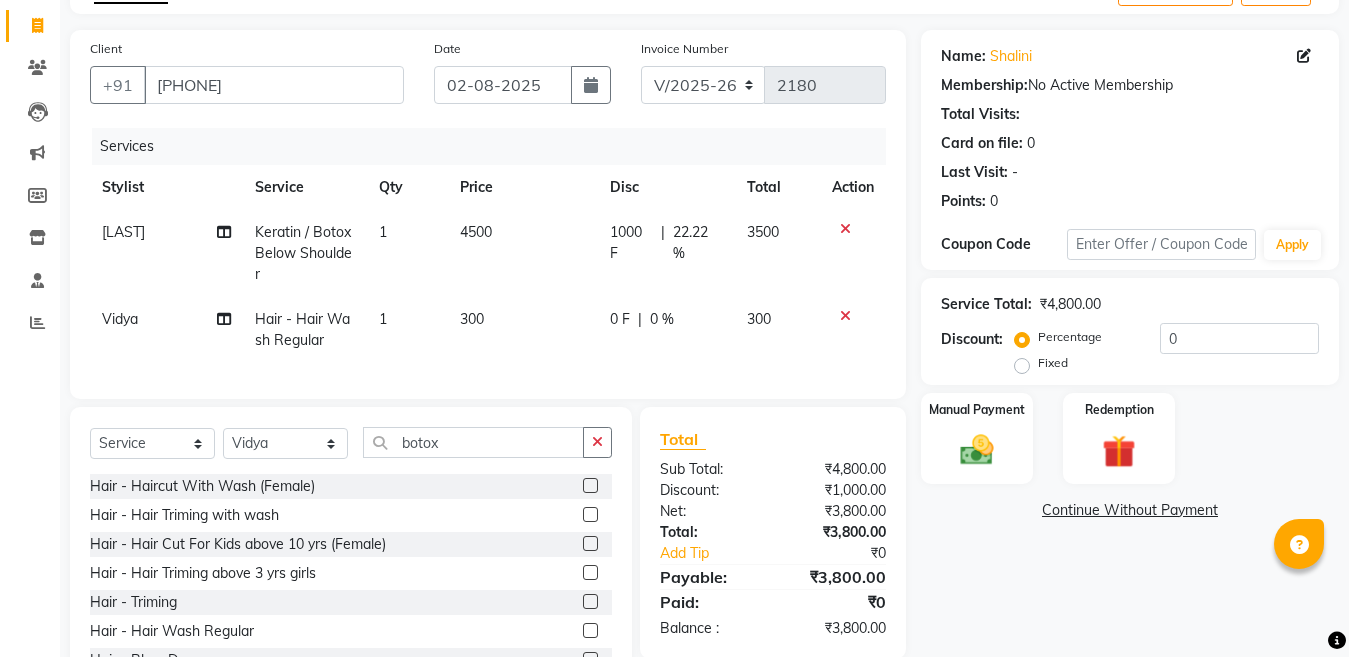 click on "300" 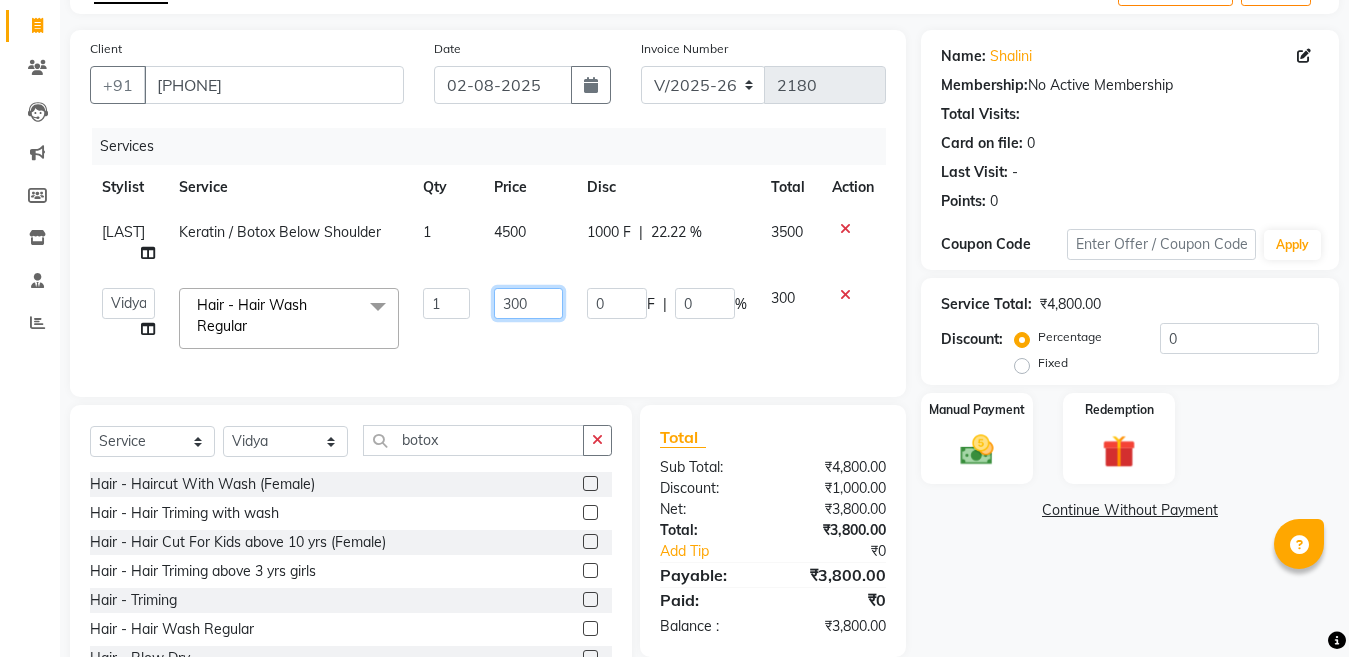 click on "300" 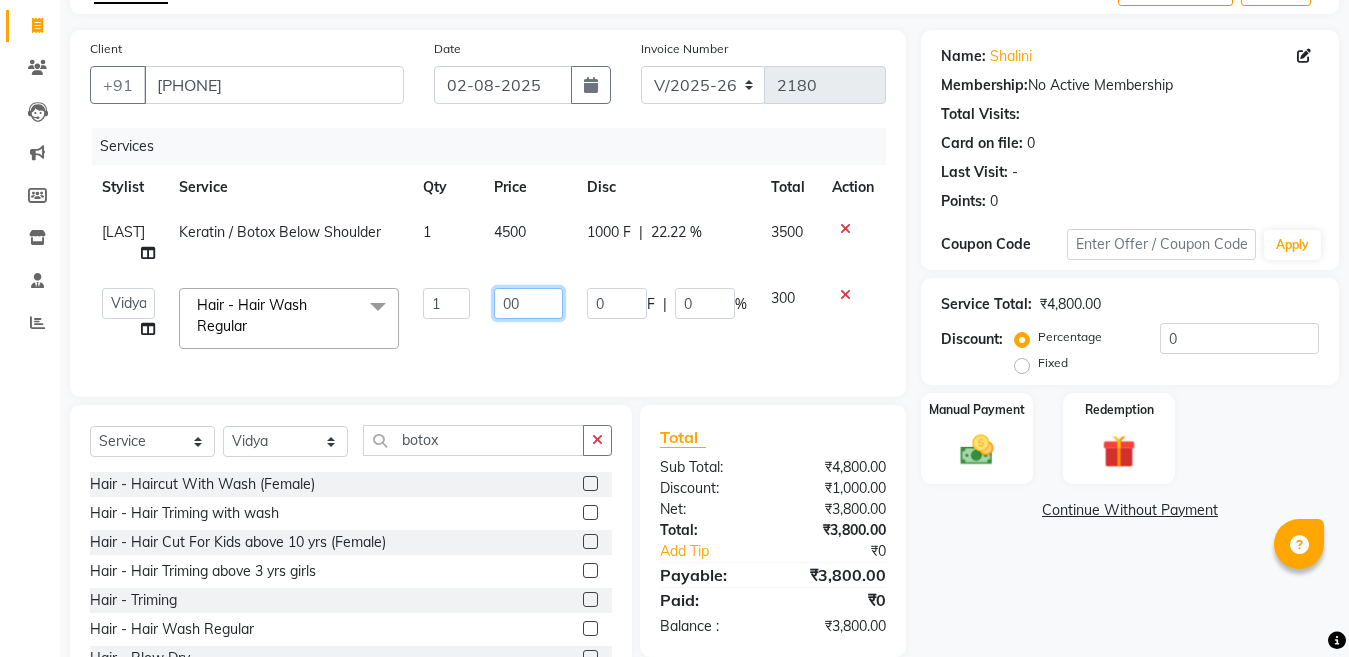 type on "200" 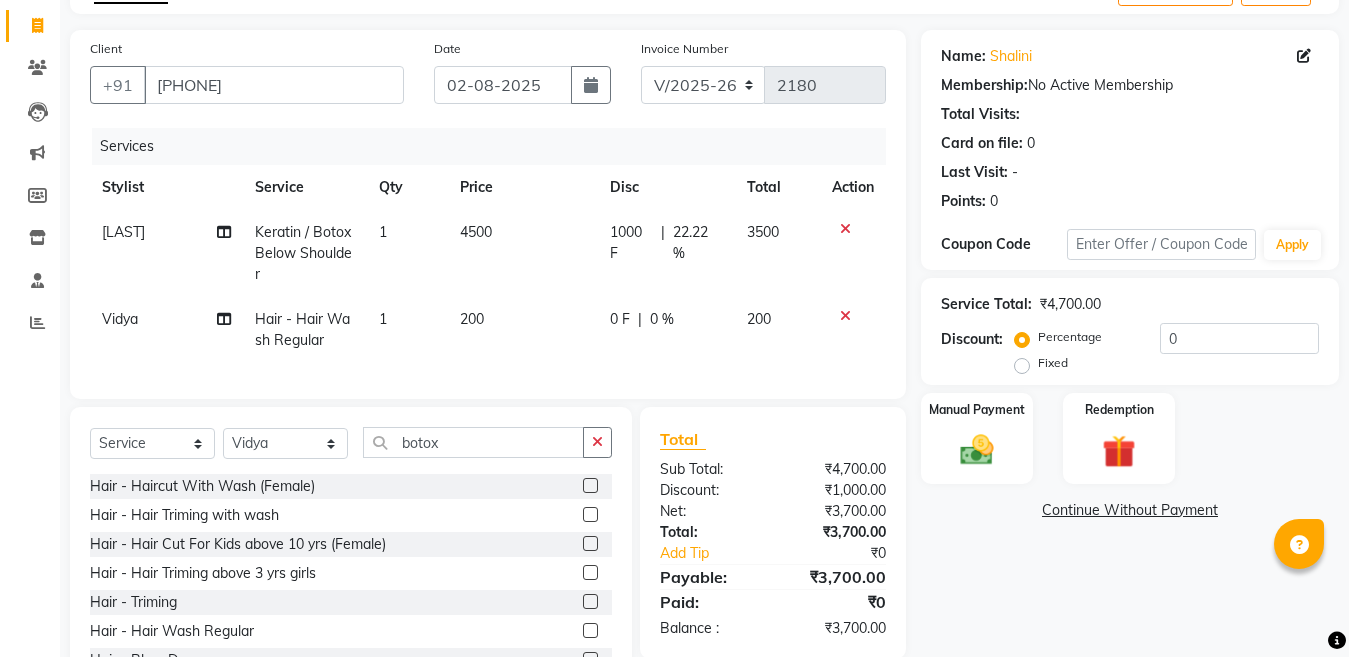 click on "200" 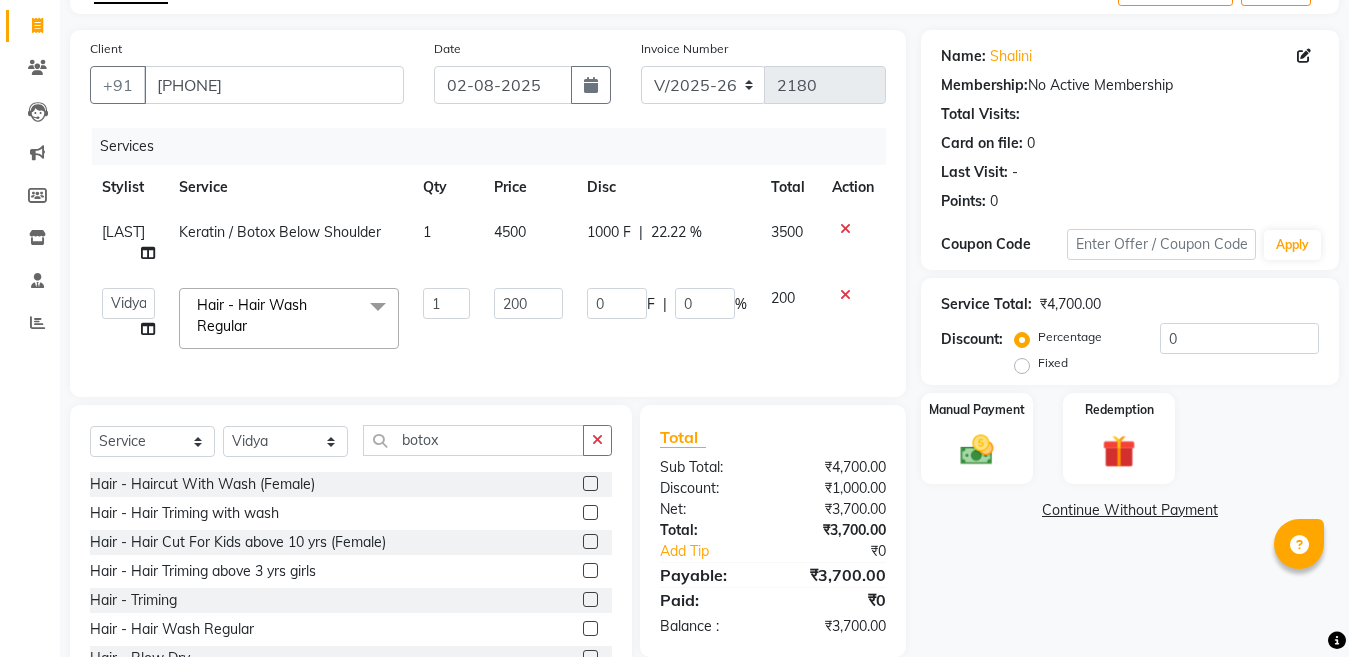 click on "1000 F | 22.22 %" 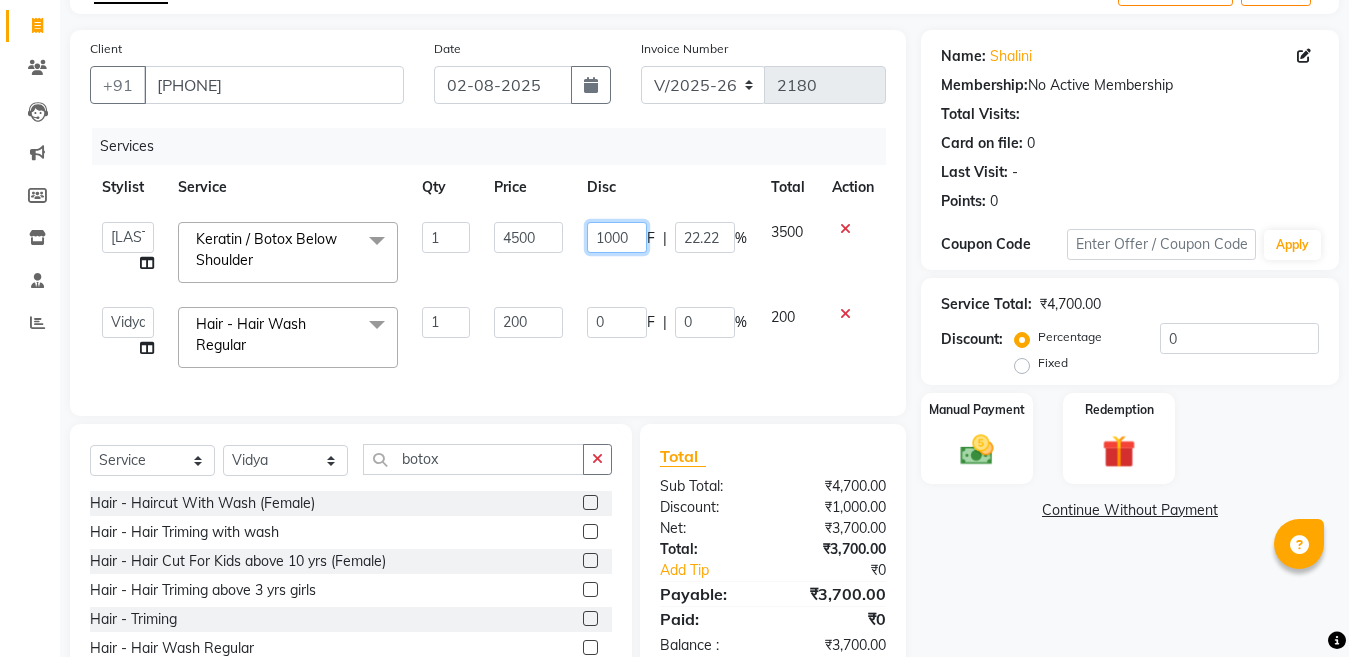 click on "1000" 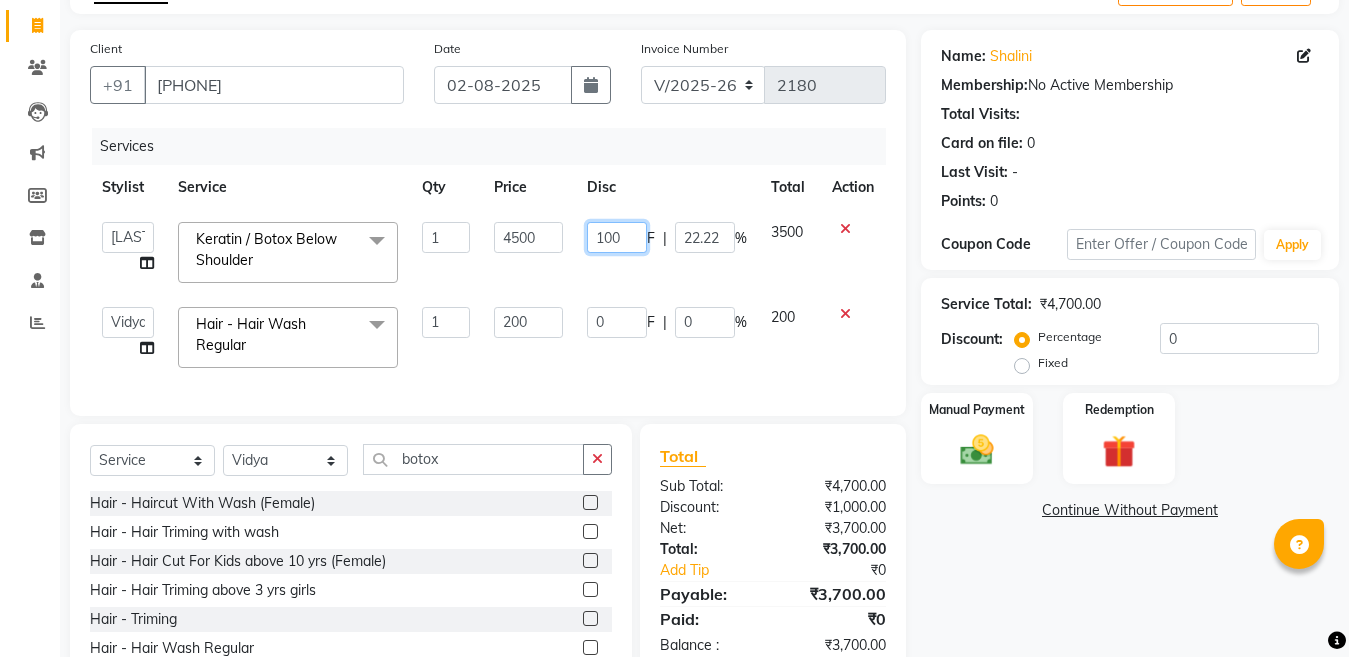 type on "1200" 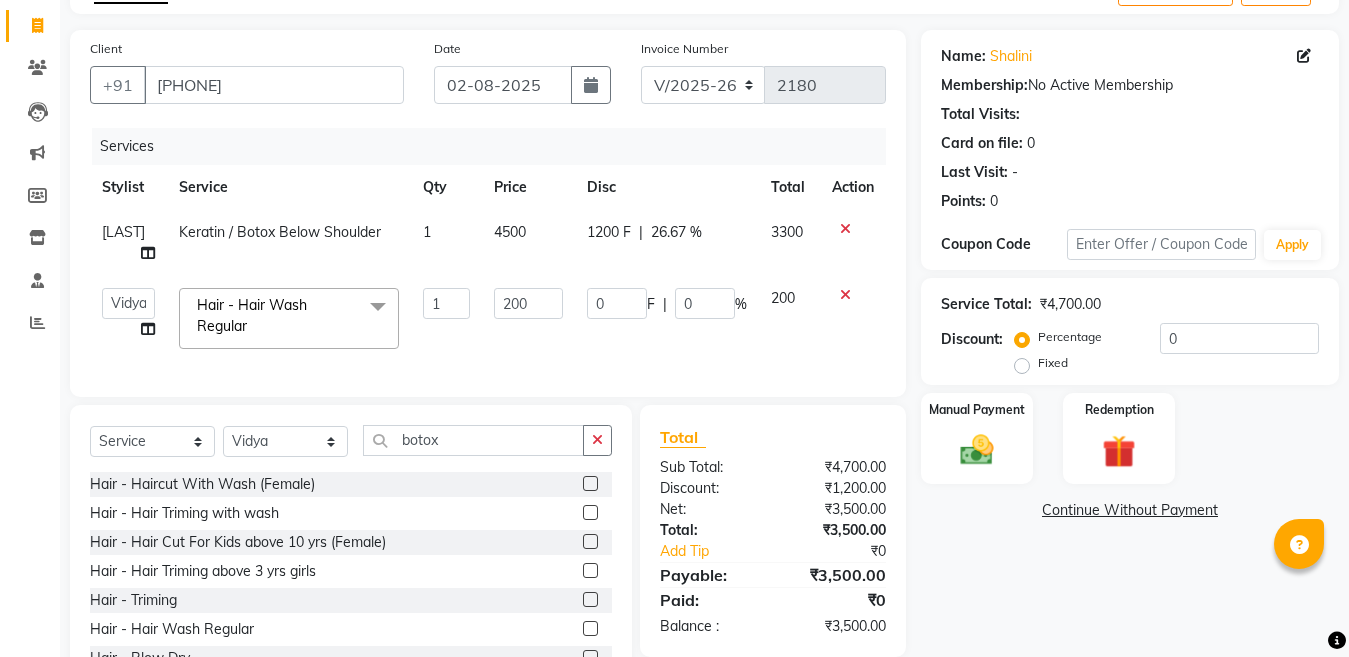 click on "Golu Keratin / Botox Below Shoulder 1 4500 1200 F | 26.67 % 3300 Ankit Creative Front desk Deepak Firoz Geeta Golu Nisha Prince Priyanka Satyam Savita Shivam Shubham Sonu Sir Swapnil Taruna Panjwani Umesh Vidya Hair - Hair Wash Regular x Hair - Haircut With Wash (Female) Hair - Hair Triming with wash Hair - Hair Cut For Kids above 10 yrs (Female) Hair - Triming Hair - Hair Wash Regular Hair - Blow Dry Hair - Hair Wash With Blow Dry Ironing - Up to Shoulder Ironing - Below Shoulder Ironing - Mid Waist Ironing - Below Wait Tongs - Up to shoulder Tongs - Below Shoulder Tongs - Mid Waist Tongs - Below Waist Head Massage with oil ( 30 Min ) Head massage with oil & steam ( 30 Min ) Head Massage with aroma oil & steam ( 30 Min ) Hair Spa - Up to shoulder Hair Spa - Below Shoulder Hair Spa - Mid Waist Hair Spa - Below Waist Hair - Ola plex ( Up to neck ) Hair - Ola Plex ( Up to shoulder ) Hair - Ola Plex ( Below shoulder ) Hair - Ola Plex ( Mid waist ) Hair - Ola Plex ( Below Waist ) Deep Chin" 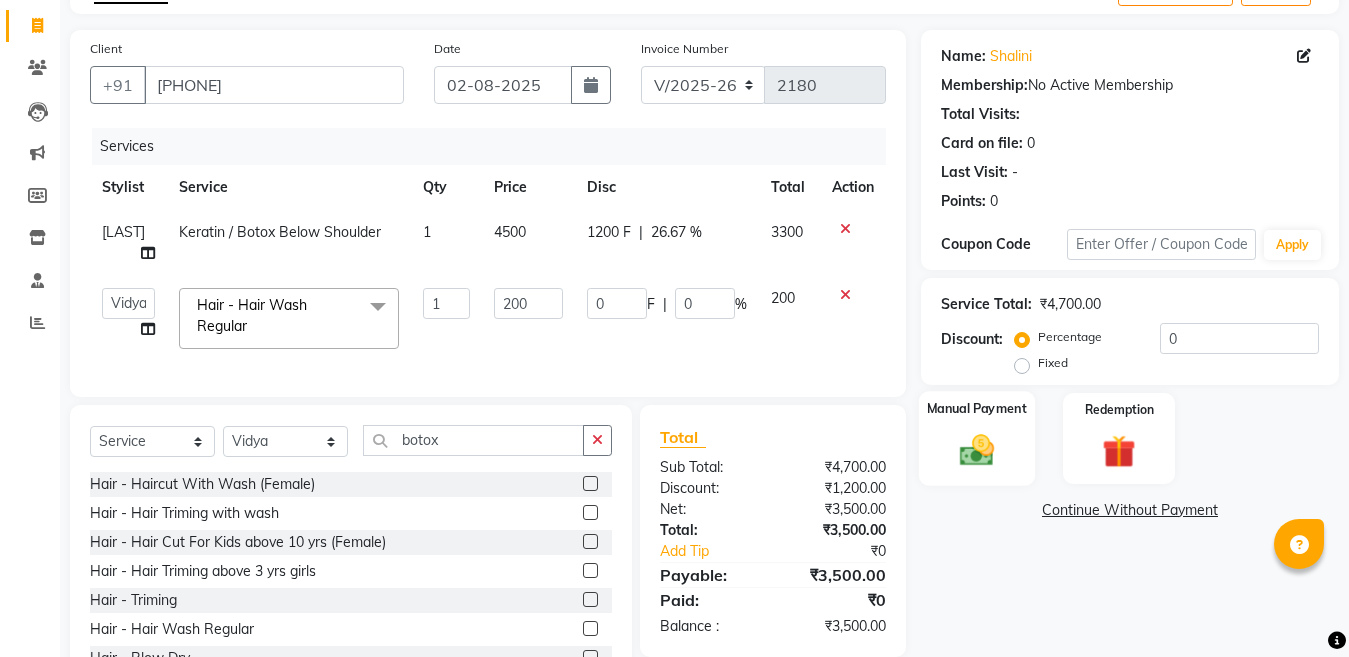 click on "Manual Payment" 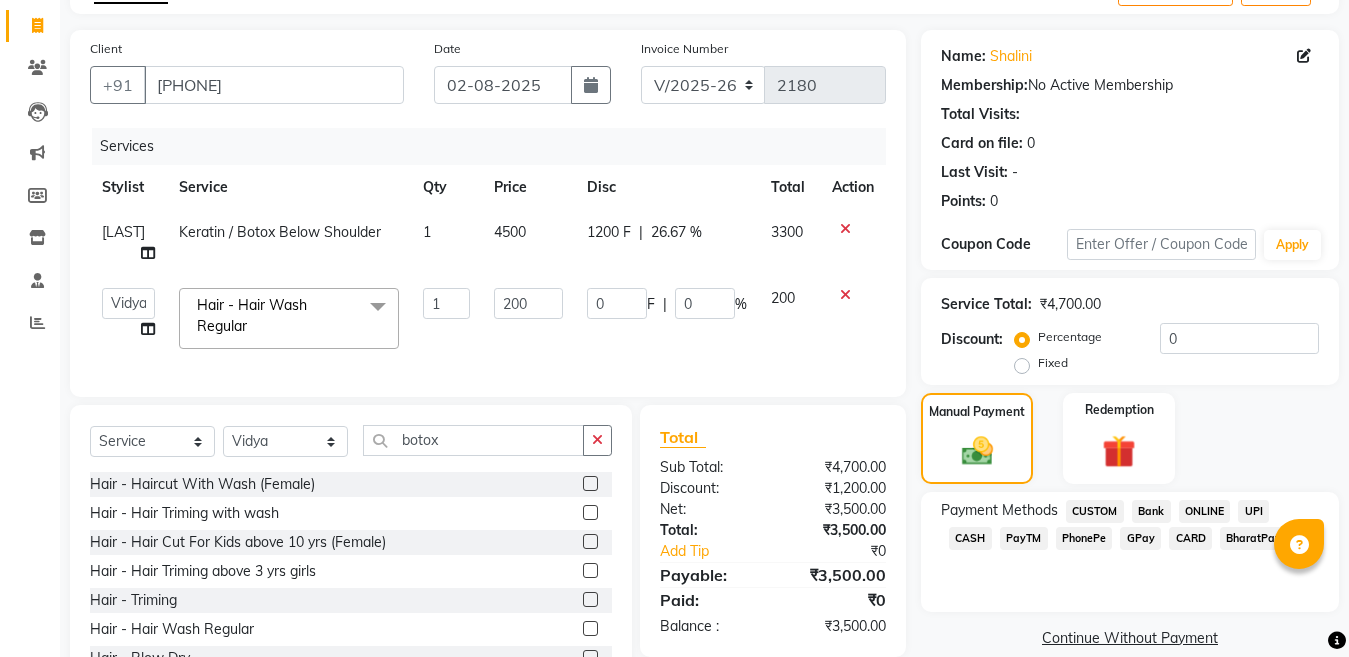 click on "GPay" 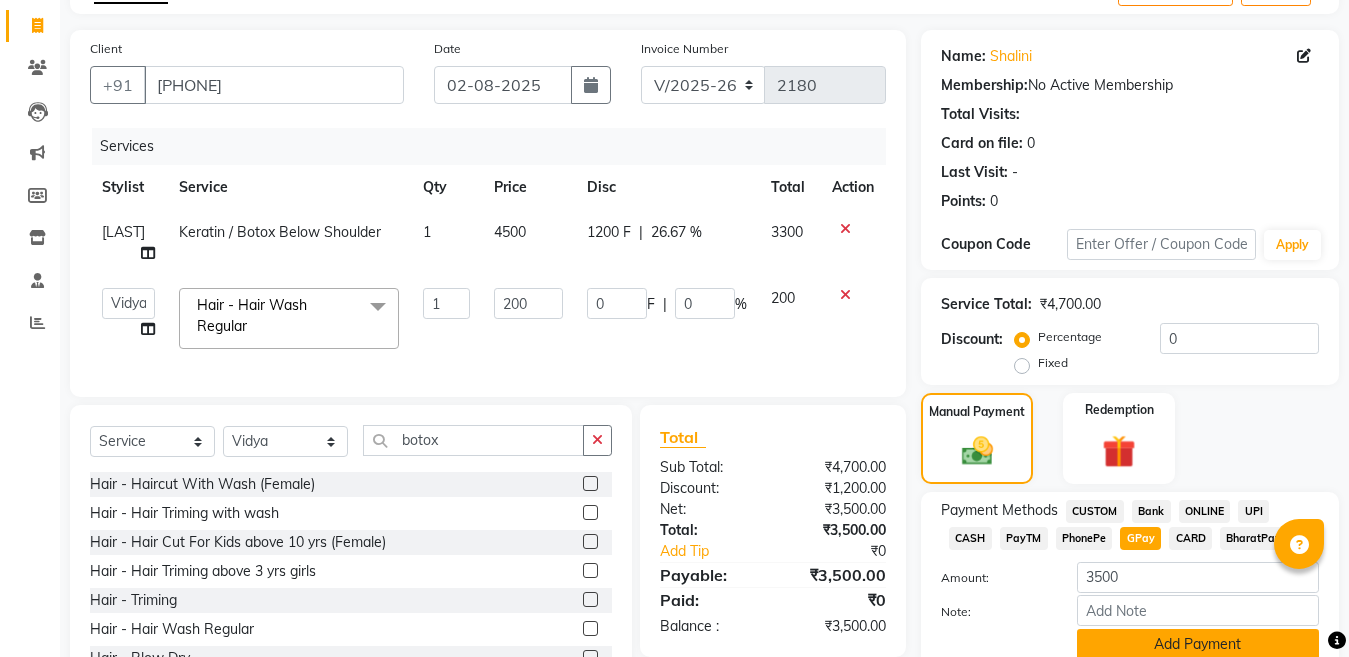 click on "Add Payment" 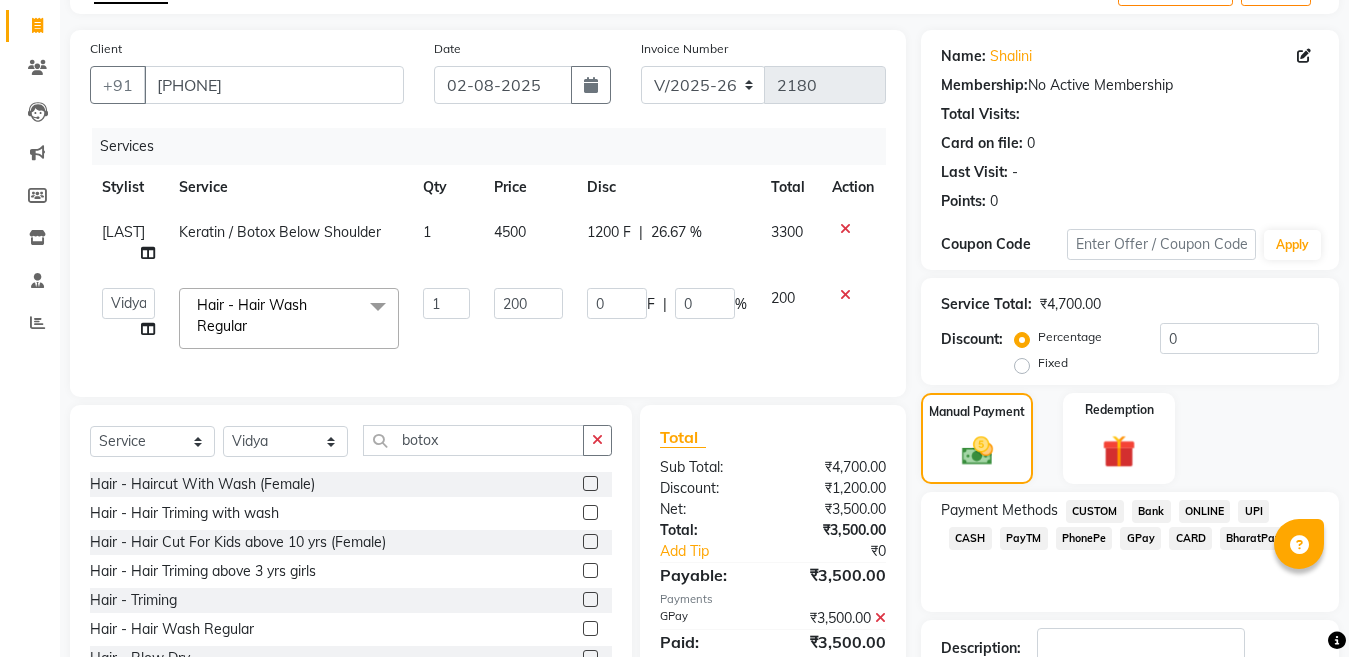 scroll, scrollTop: 259, scrollLeft: 0, axis: vertical 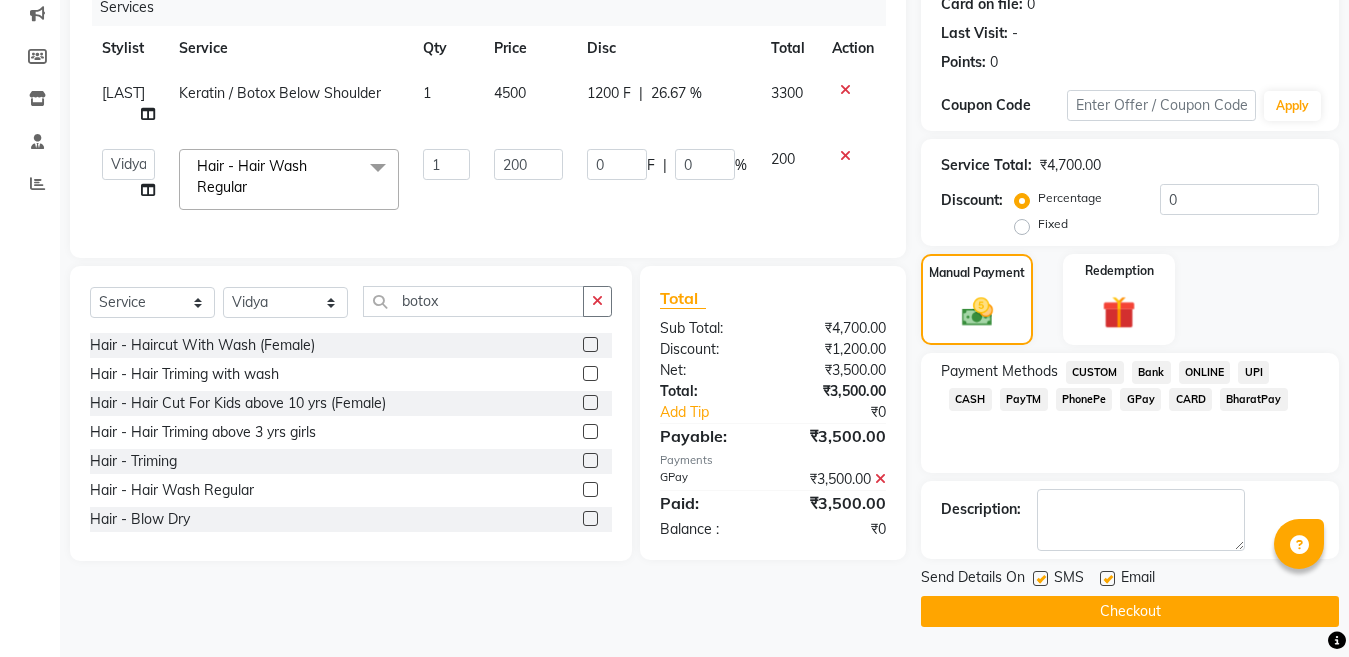 click 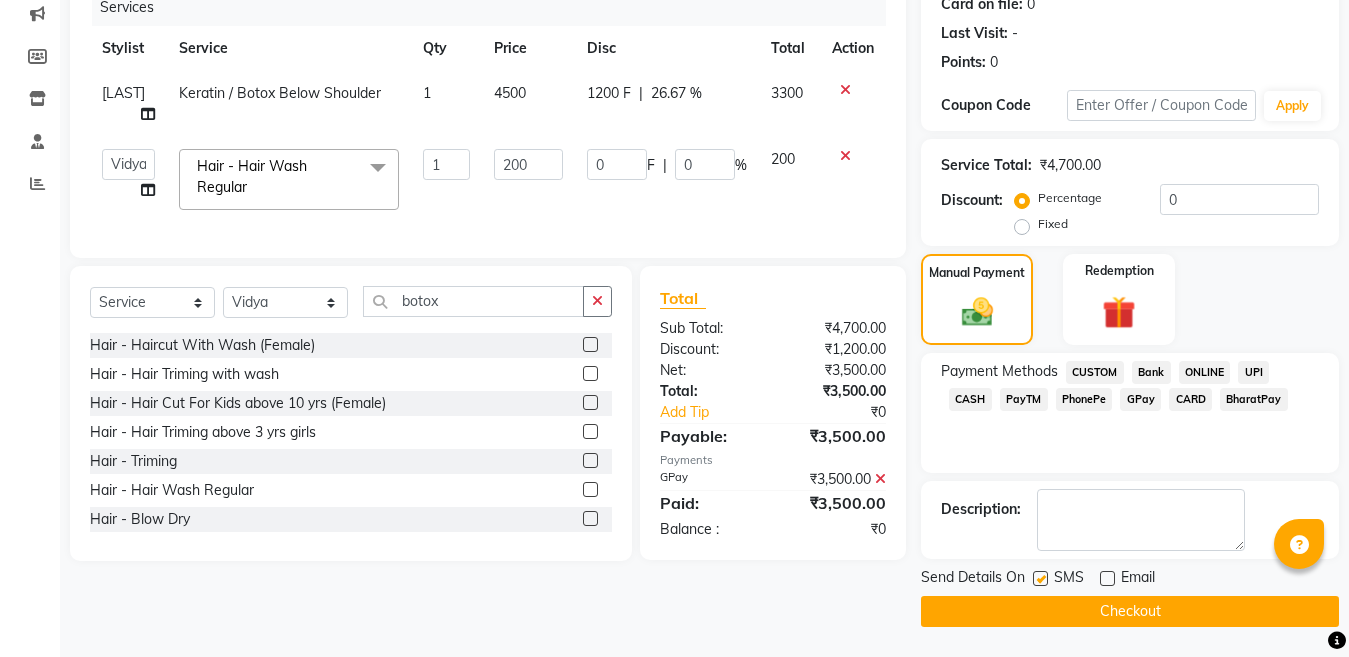 click on "Checkout" 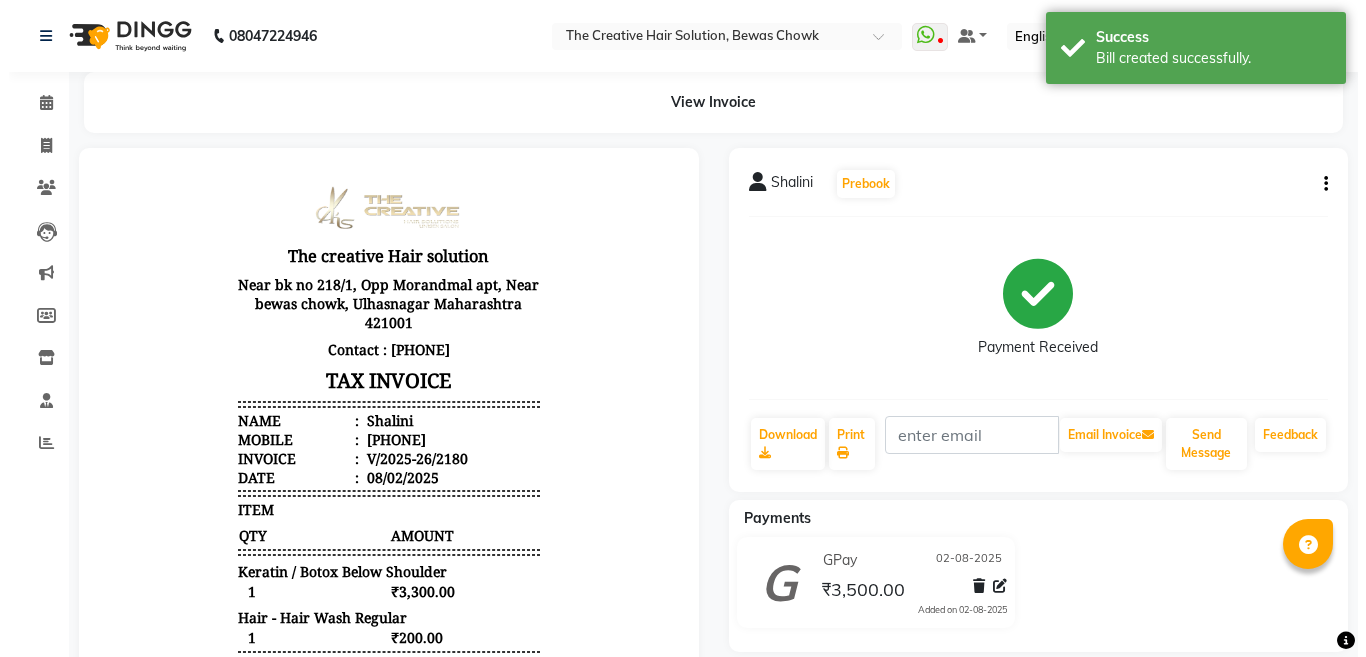scroll, scrollTop: 0, scrollLeft: 0, axis: both 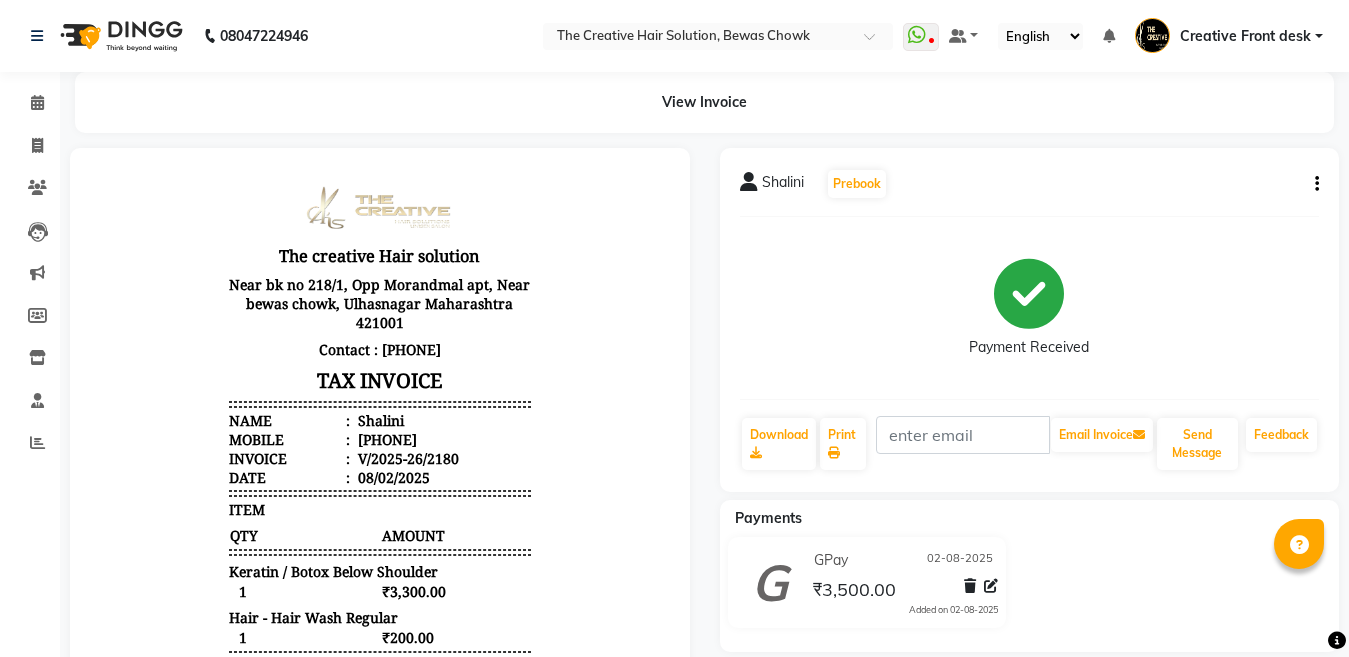 click on "View Invoice Shalini Prebook Payment Received Download Print Email Invoice Send Message Feedback Payments GPay 02-08-2025 ₹3,500.00 Added on 02-08-2025" 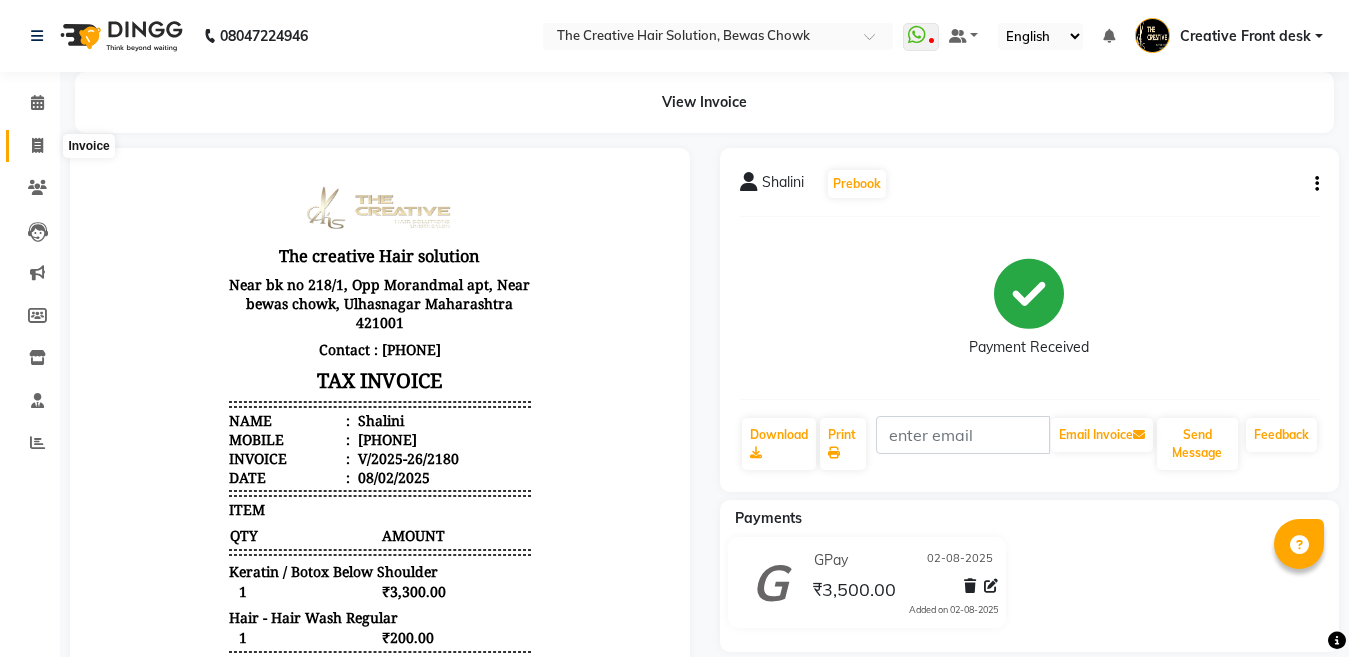 click 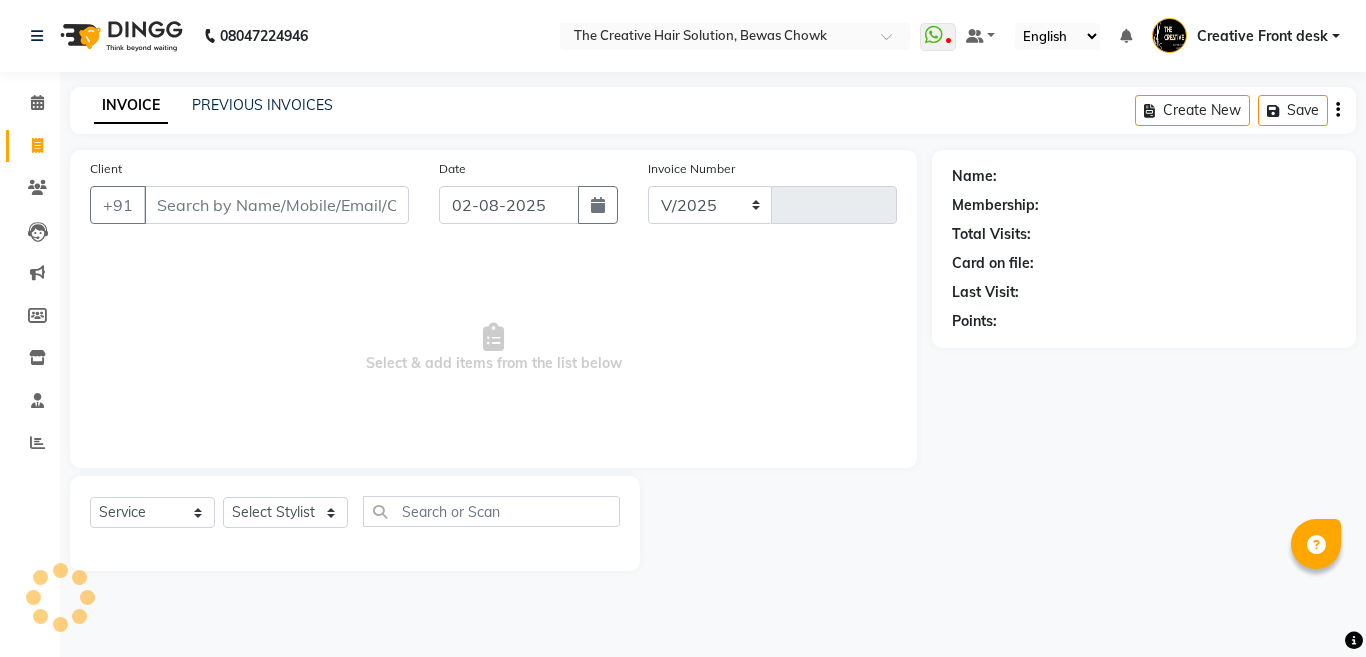 select on "146" 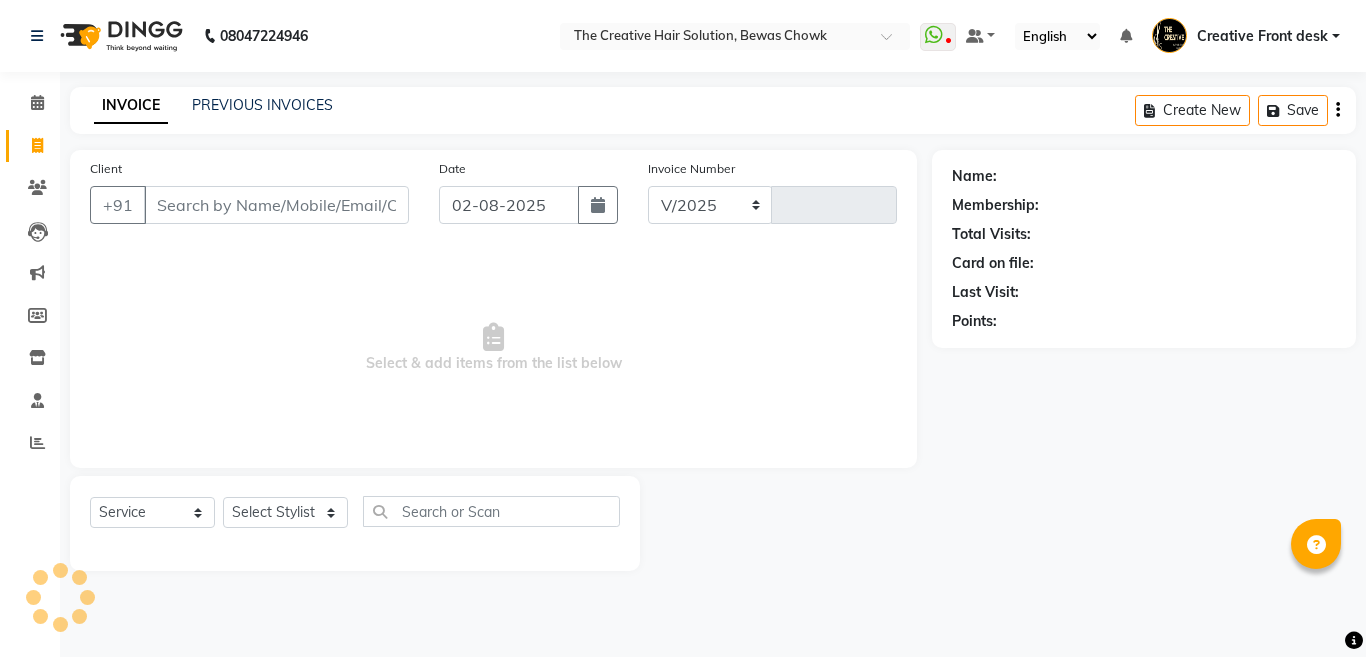 type on "2181" 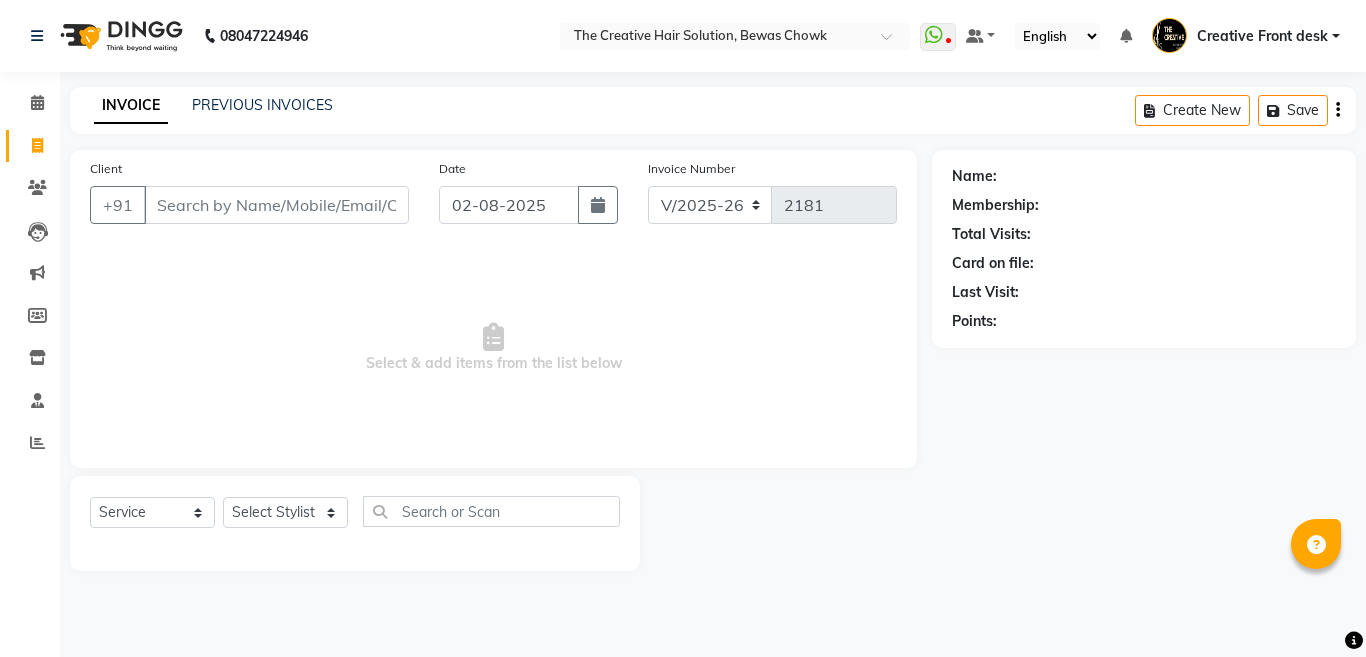 click on "Client" at bounding box center [276, 205] 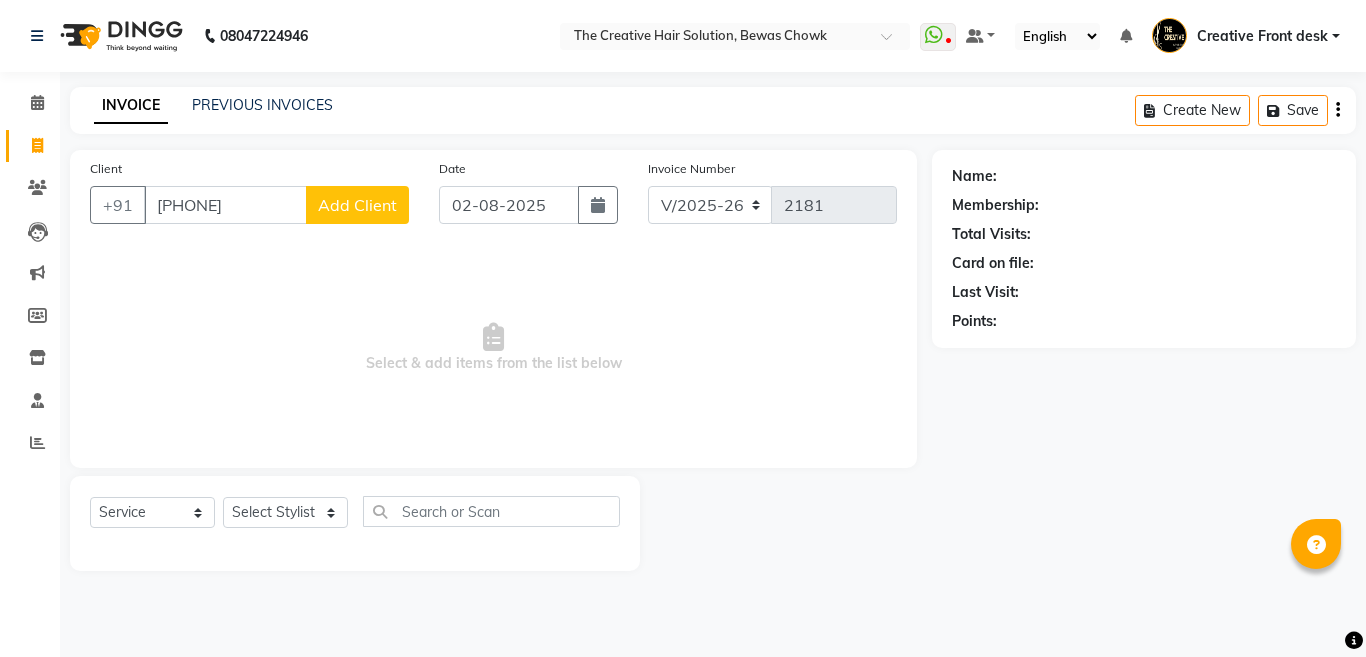 type on "[PHONE]" 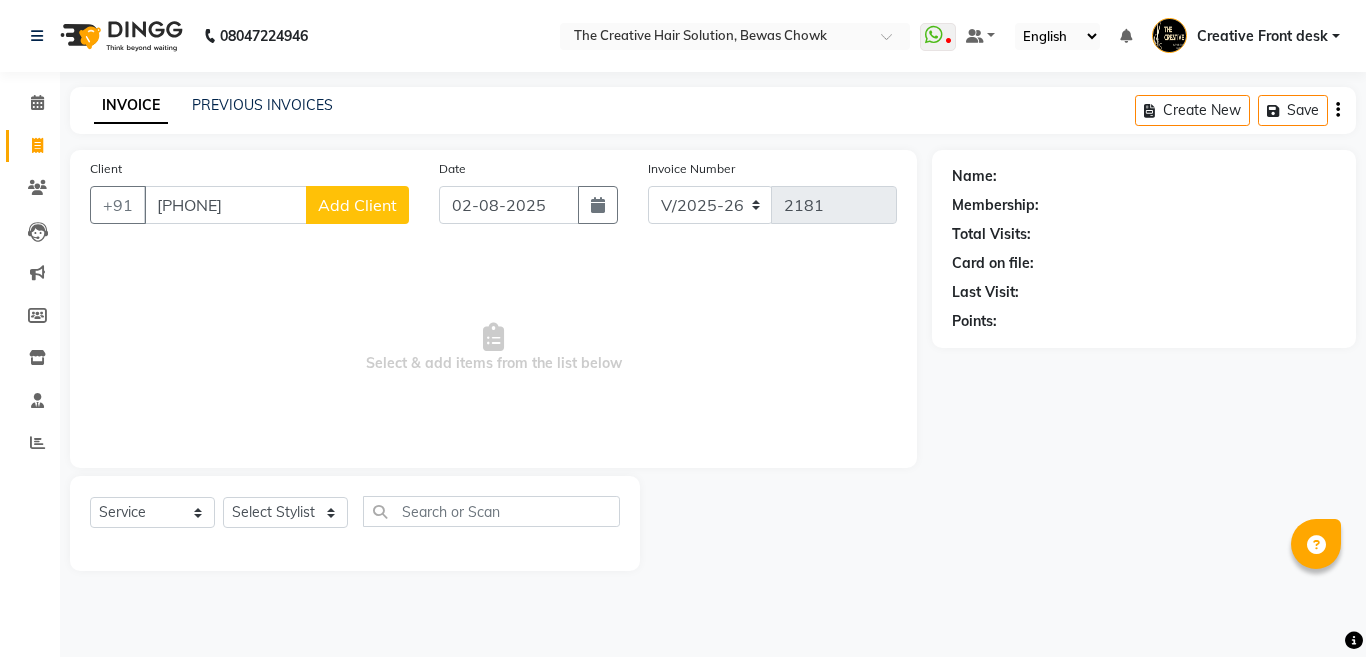 select on "22" 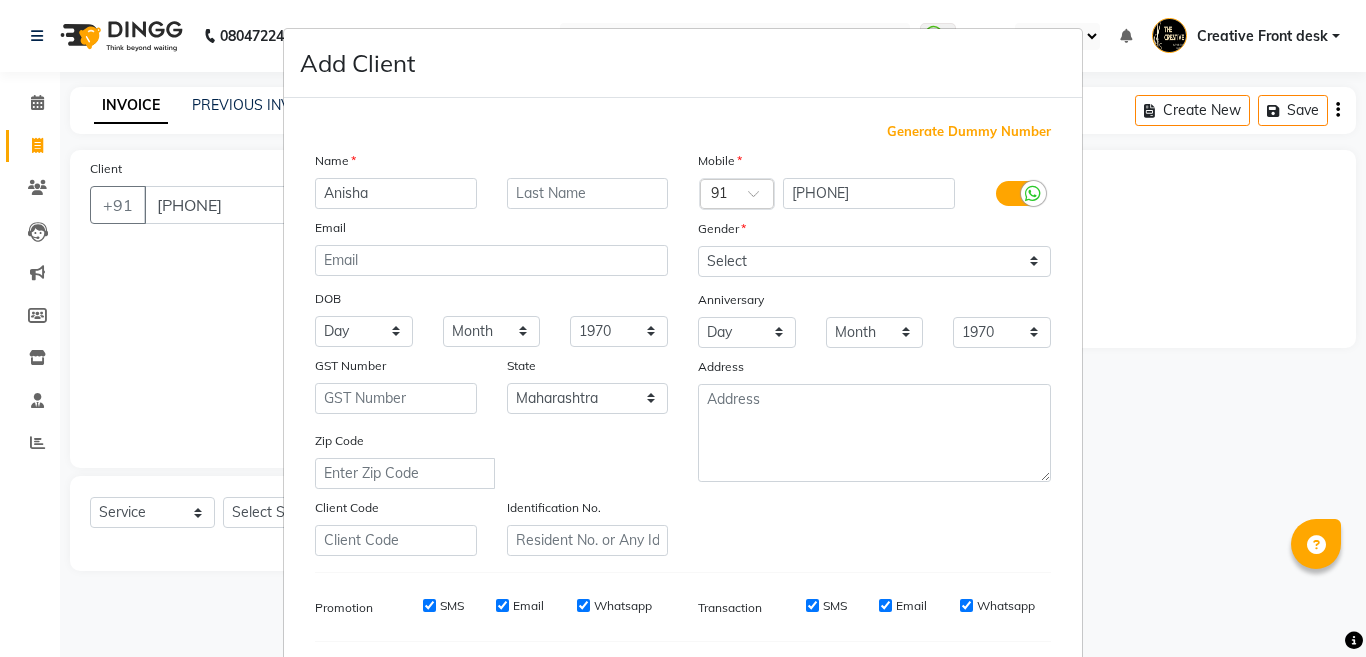 type on "Anisha" 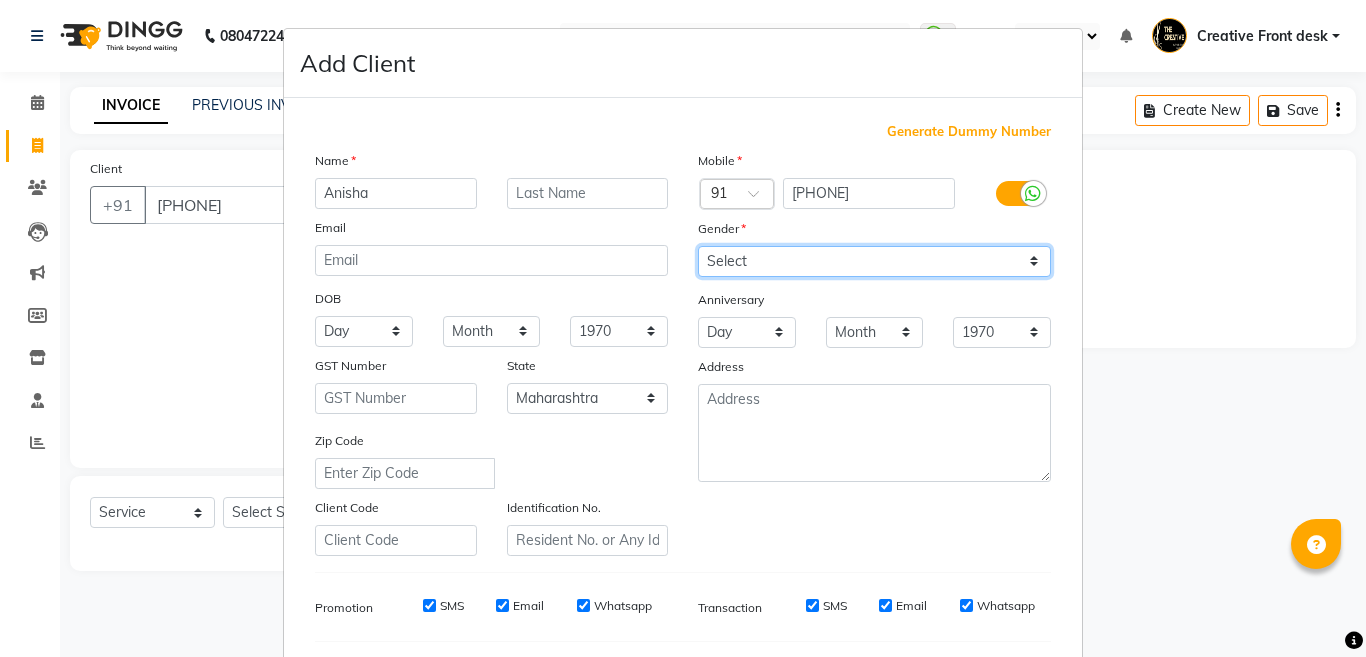 click on "Select Male Female Other Prefer Not To Say" at bounding box center [874, 261] 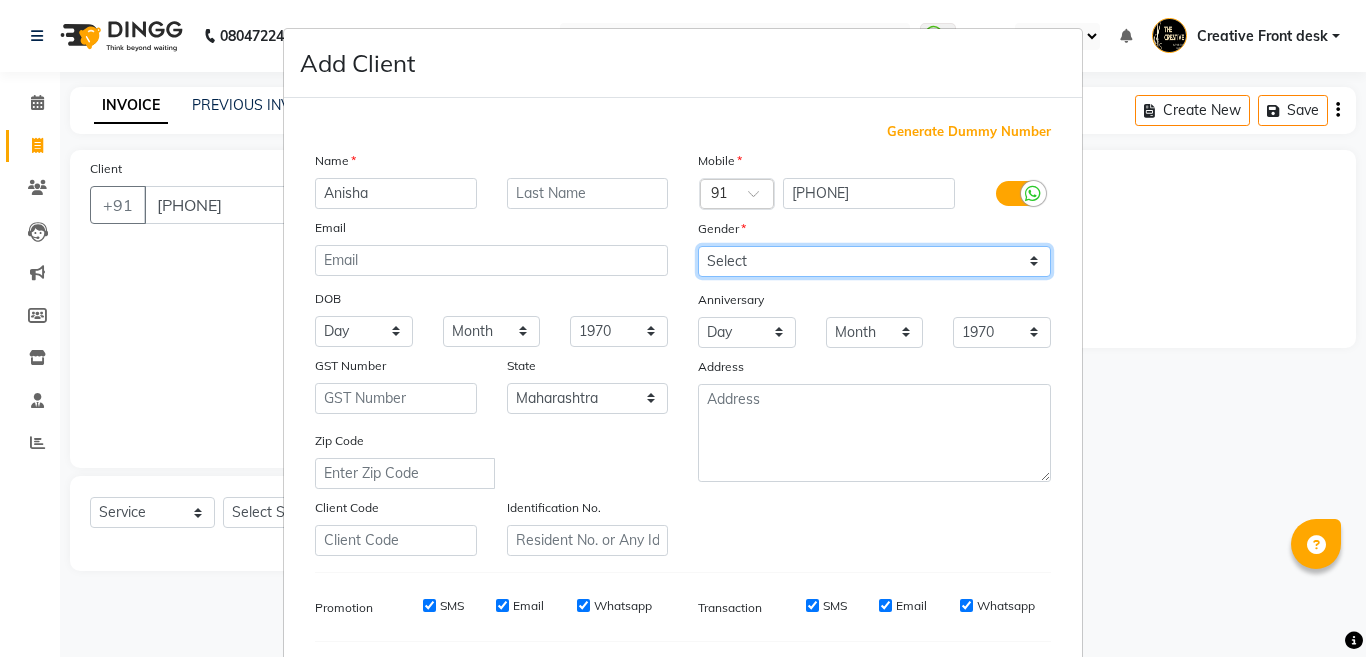 select on "female" 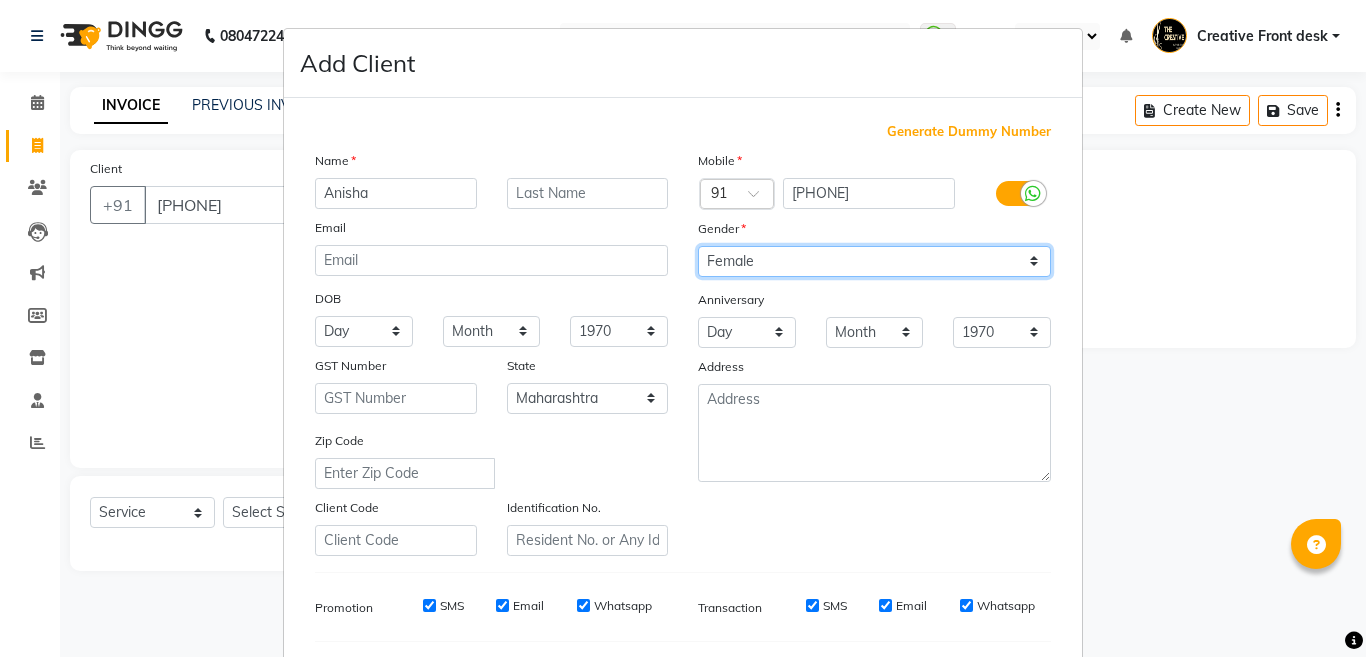 click on "Select Male Female Other Prefer Not To Say" at bounding box center [874, 261] 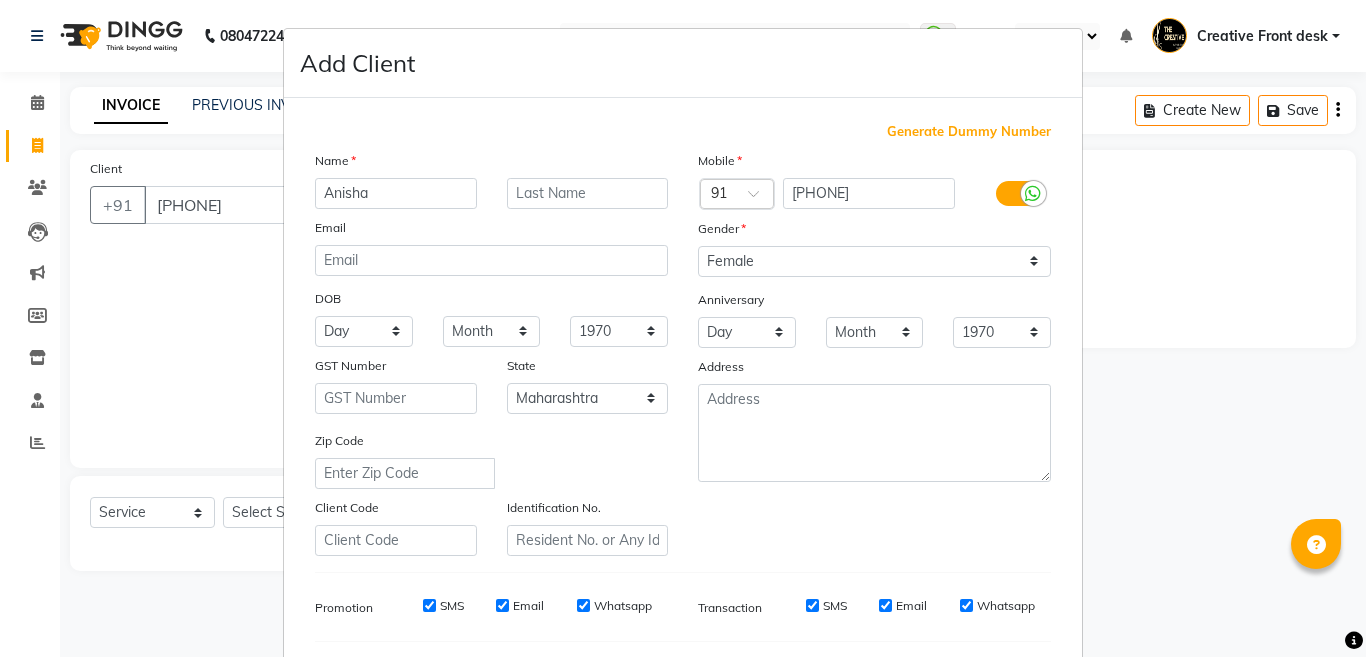 click on "DOB" at bounding box center [491, 300] 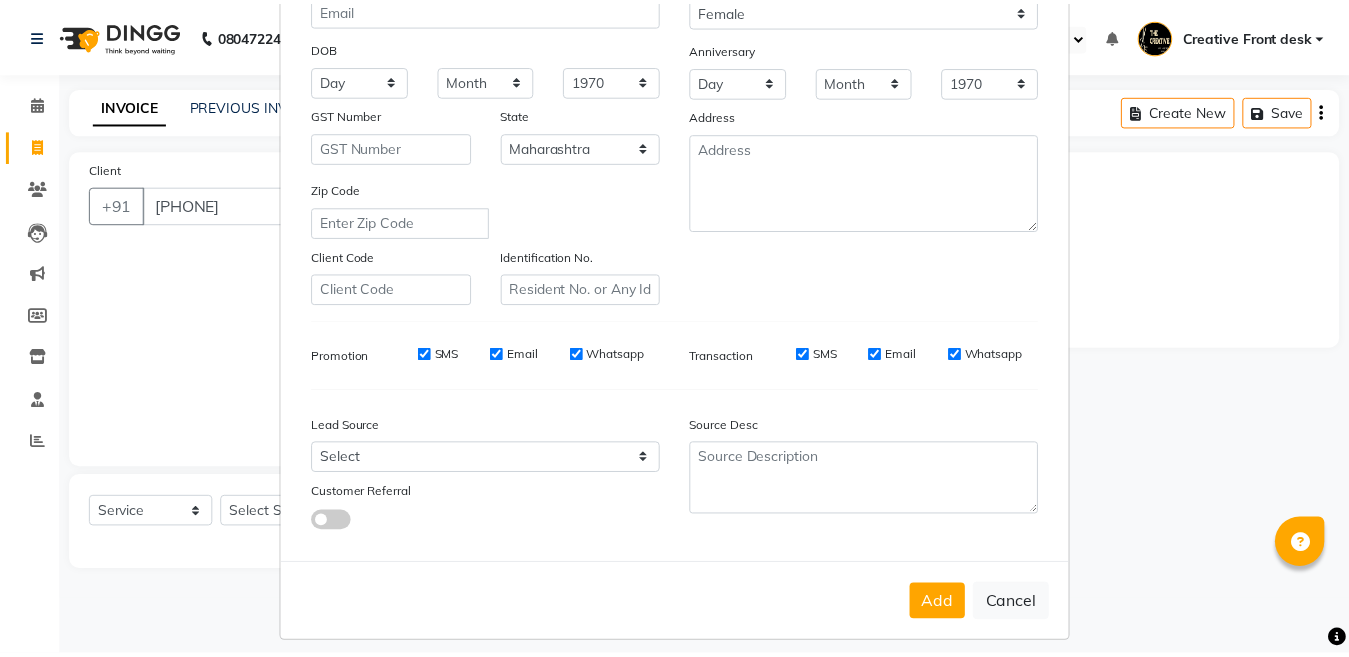 scroll, scrollTop: 266, scrollLeft: 0, axis: vertical 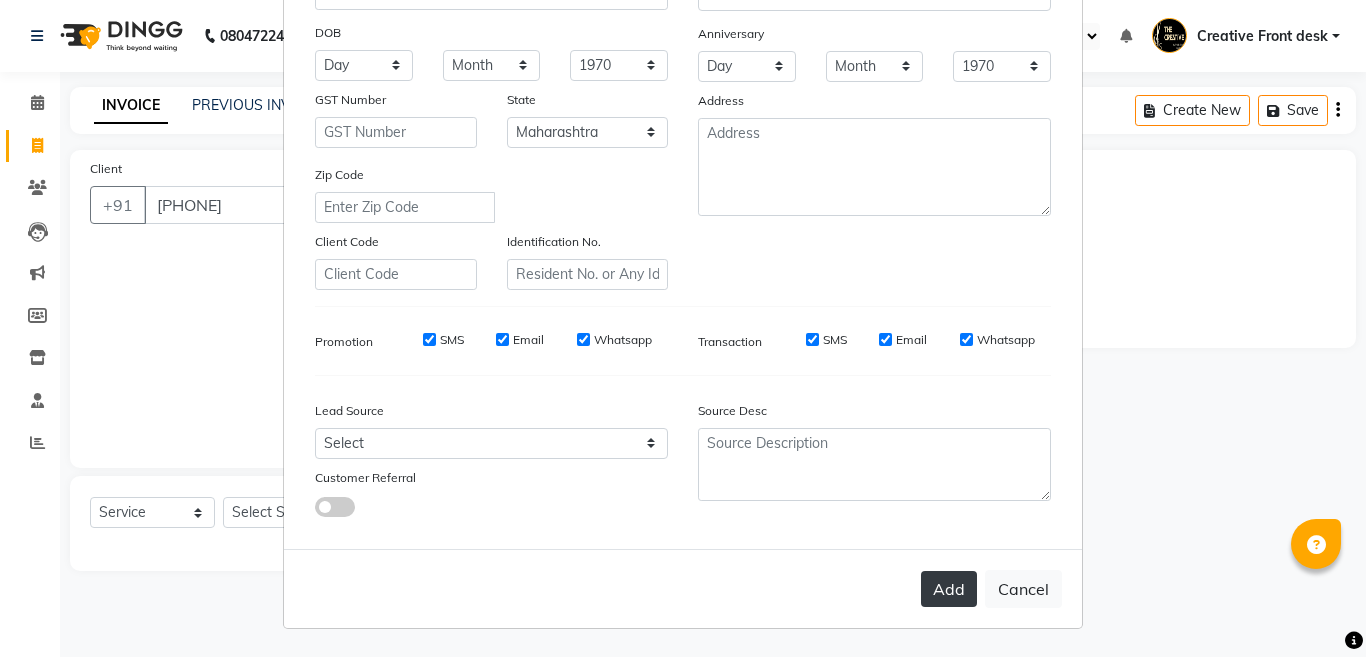 click on "Add" at bounding box center (949, 589) 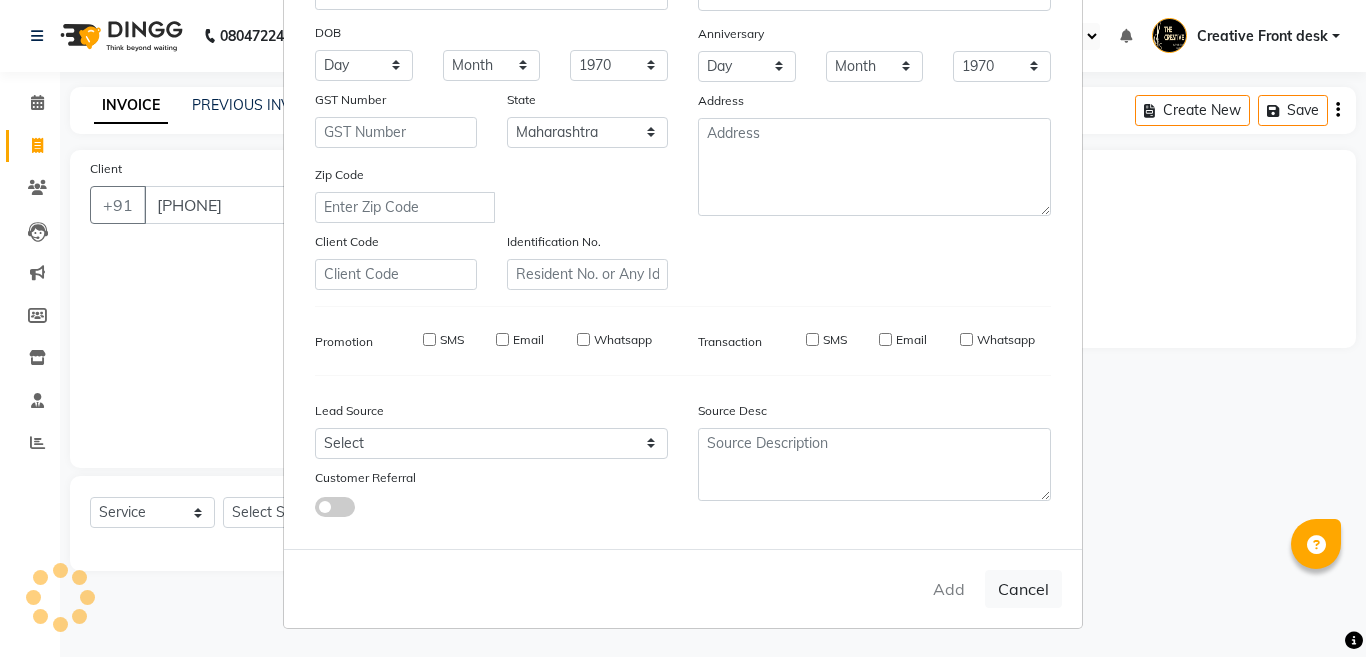 type 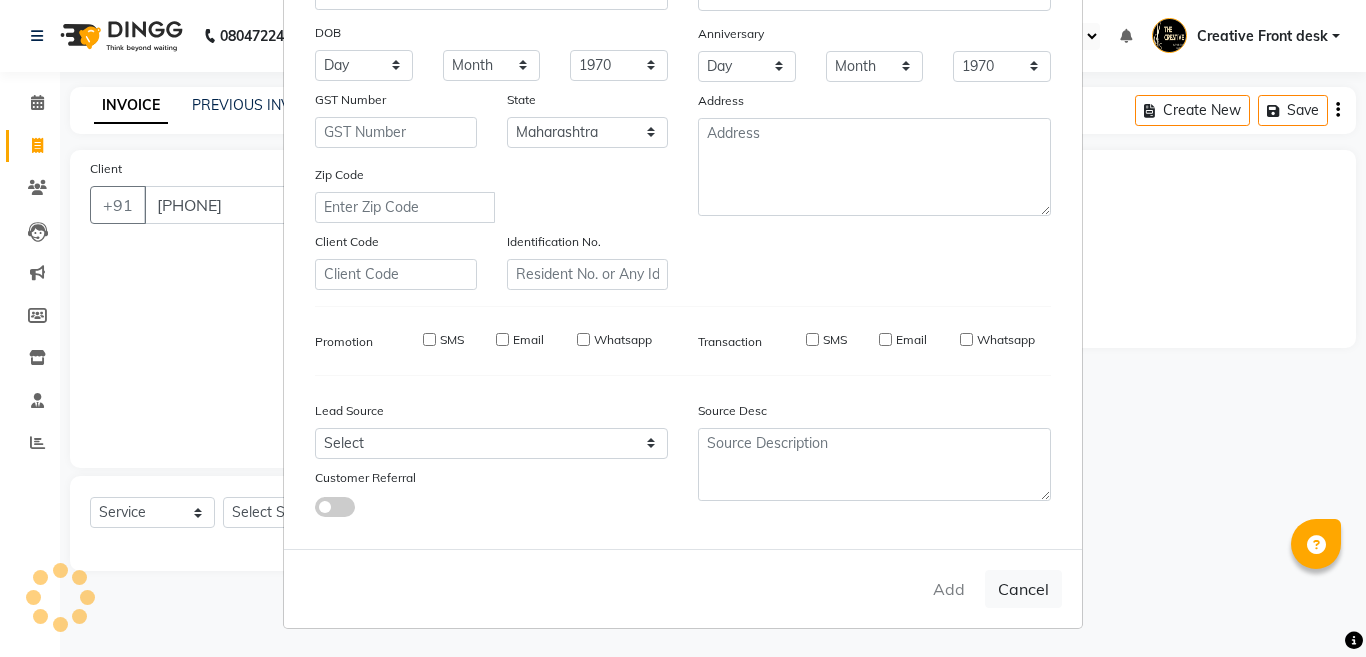 select 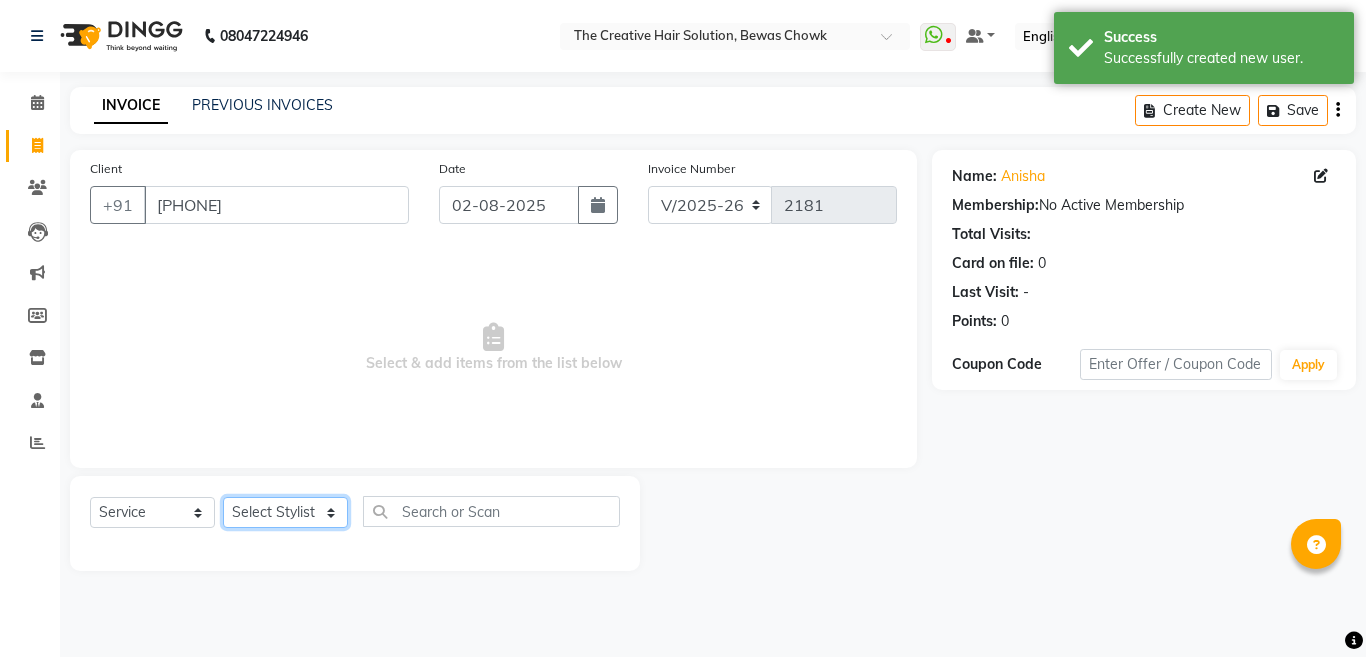 click on "Select Stylist Ankit Creative Front desk Deepak Firoz Geeta Golu Nisha Prince Priyanka Satyam Savita Shivam Shubham Sonu Sir Swapnil Taruna Panjwani Umesh Vidya" 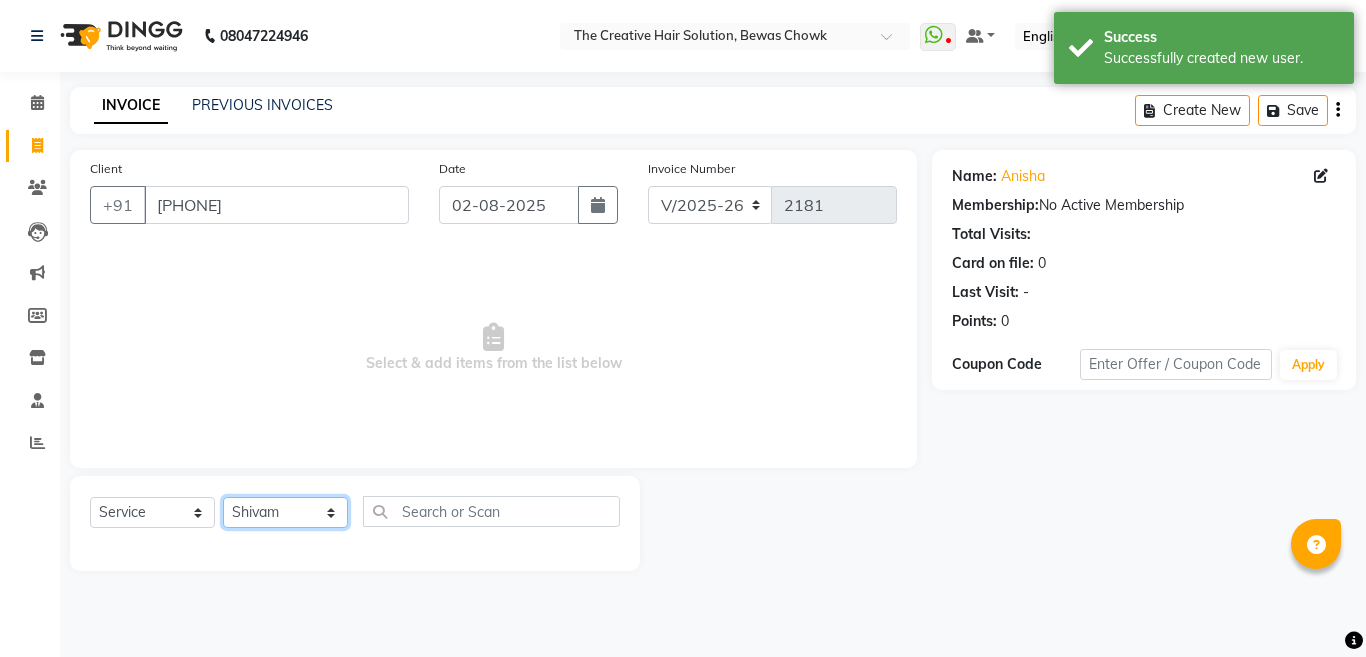 click on "Select Stylist Ankit Creative Front desk Deepak Firoz Geeta Golu Nisha Prince Priyanka Satyam Savita Shivam Shubham Sonu Sir Swapnil Taruna Panjwani Umesh Vidya" 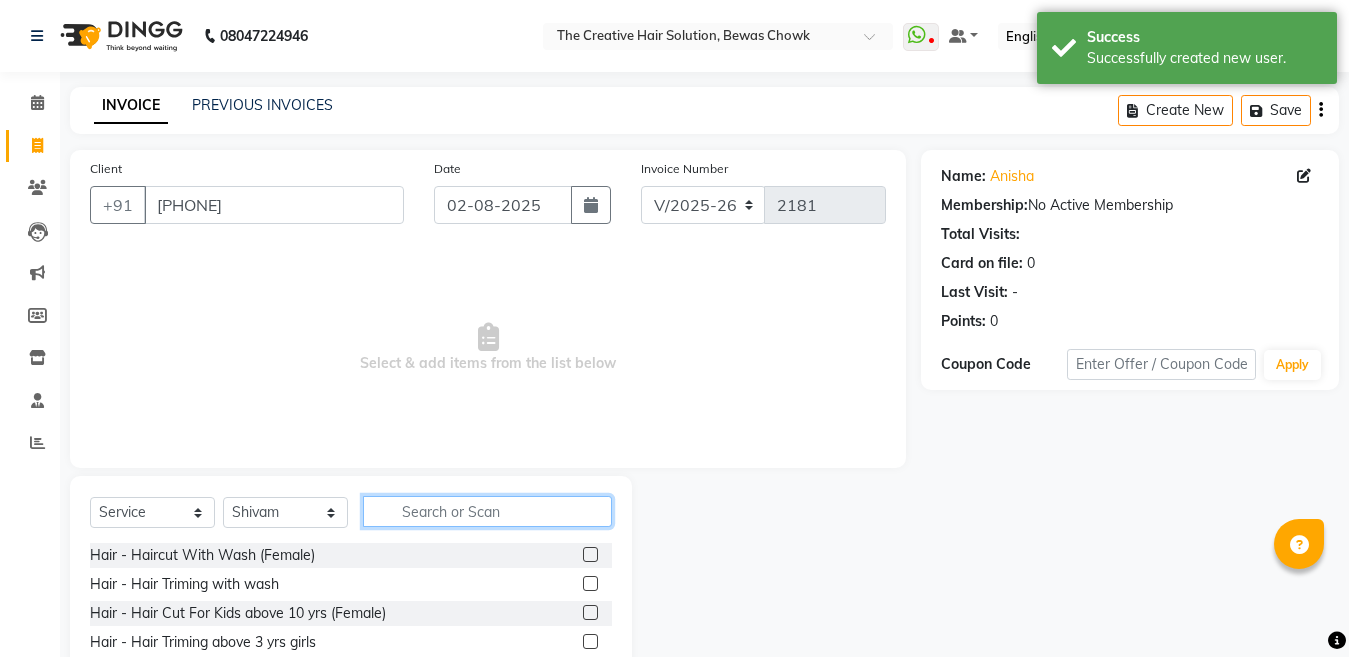 click 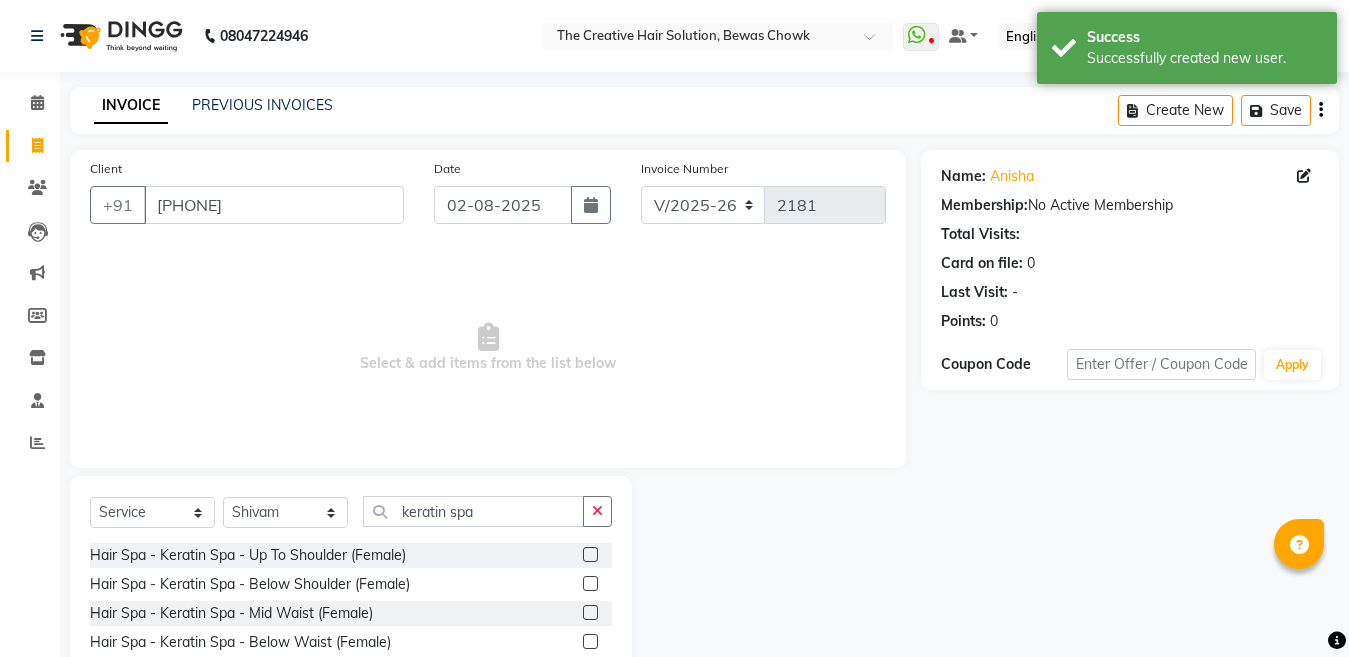 click on "Select & add items from the list below" at bounding box center (488, 348) 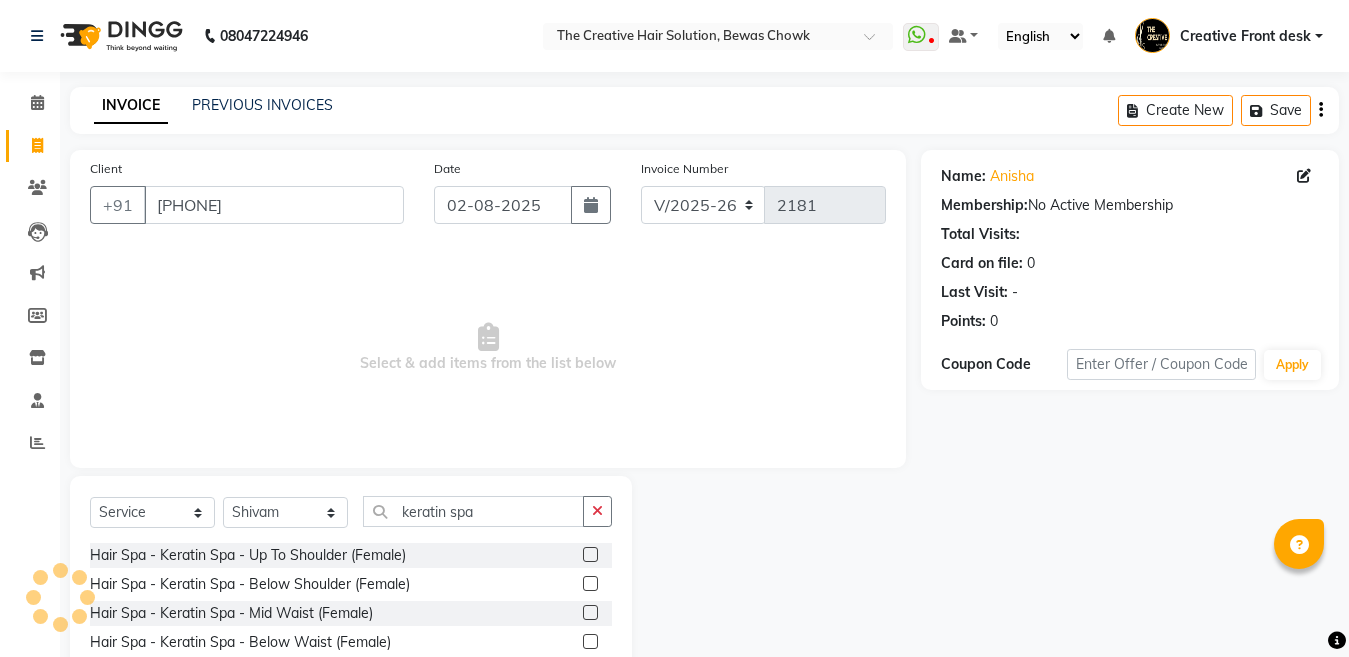 click 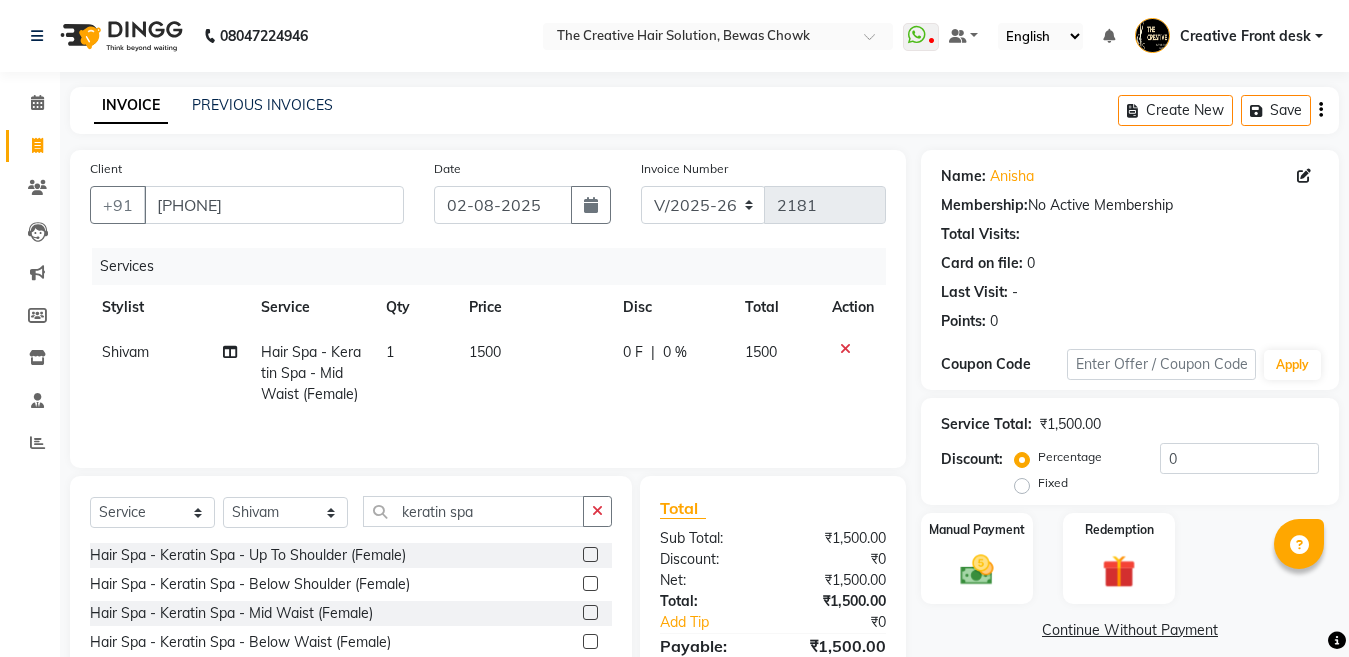 click on "0 F | 0 %" 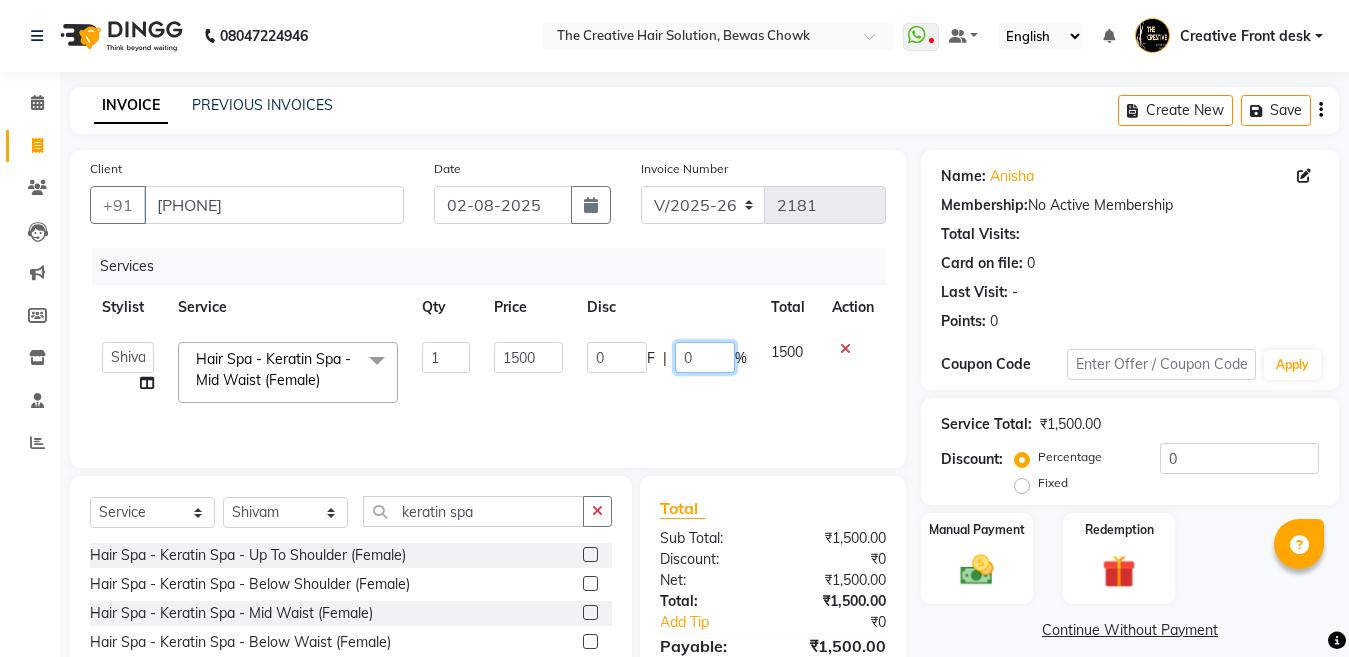 click on "0" 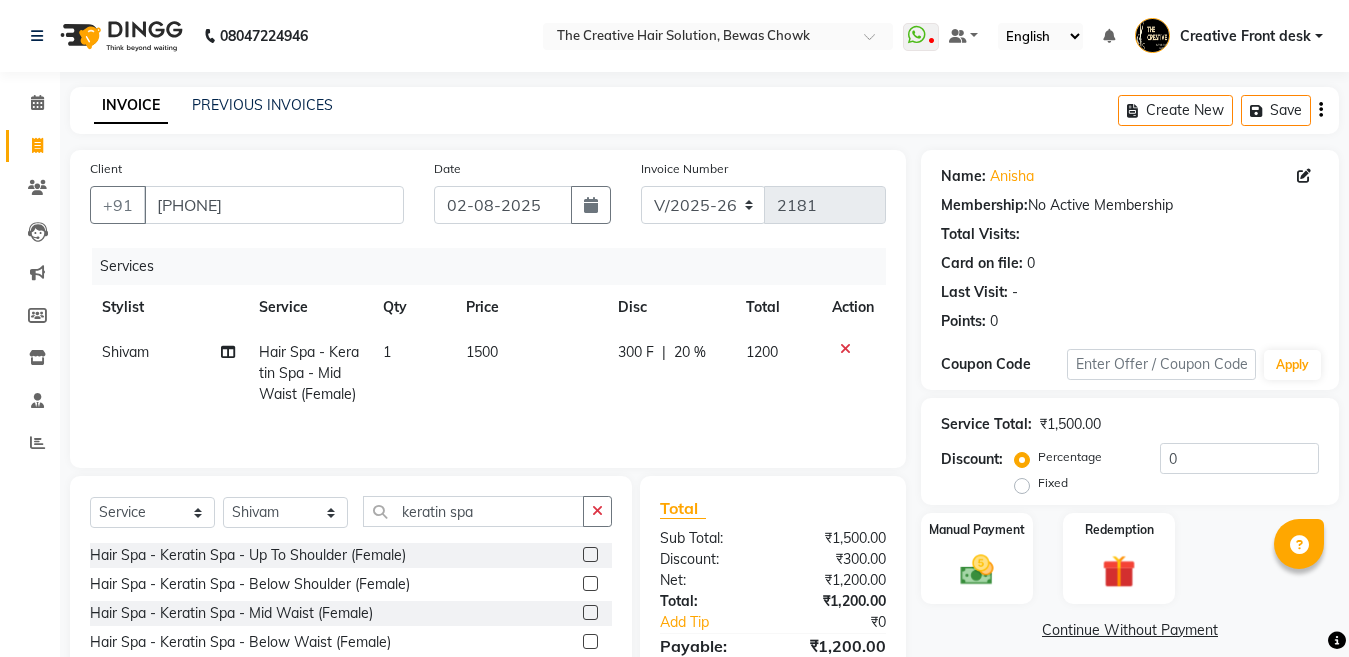 click on "300 F | 20 %" 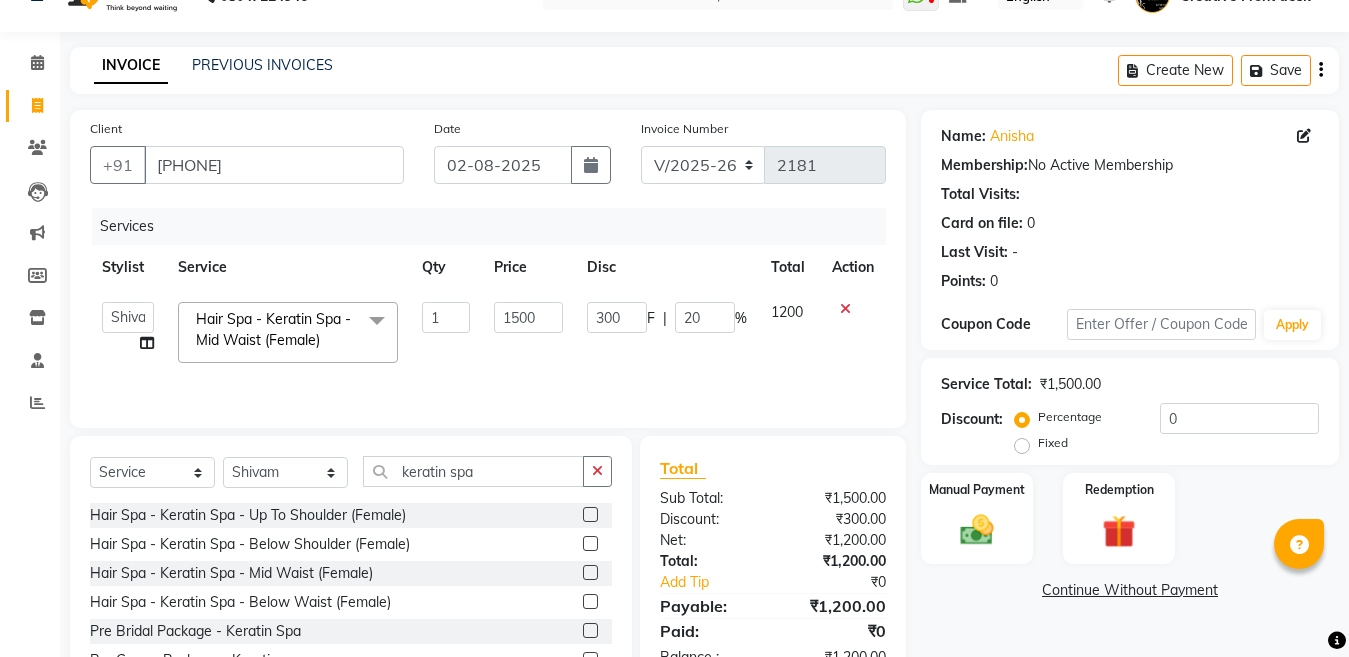 scroll, scrollTop: 118, scrollLeft: 0, axis: vertical 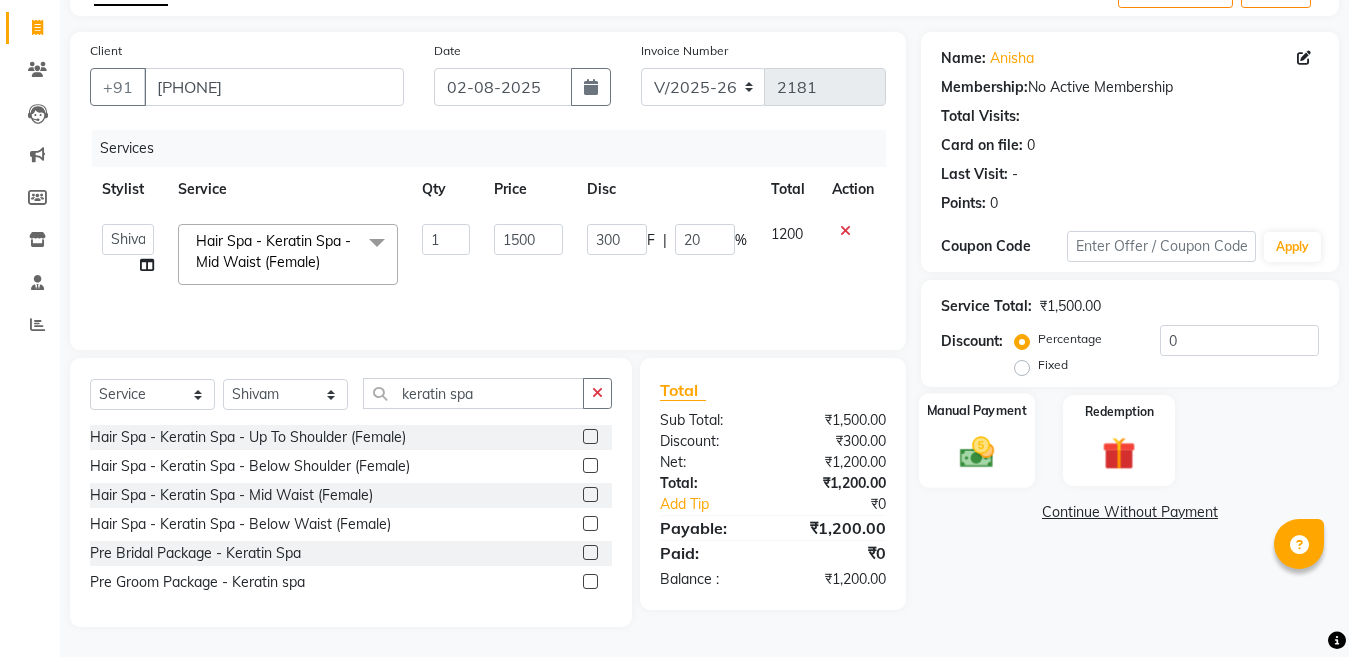 click 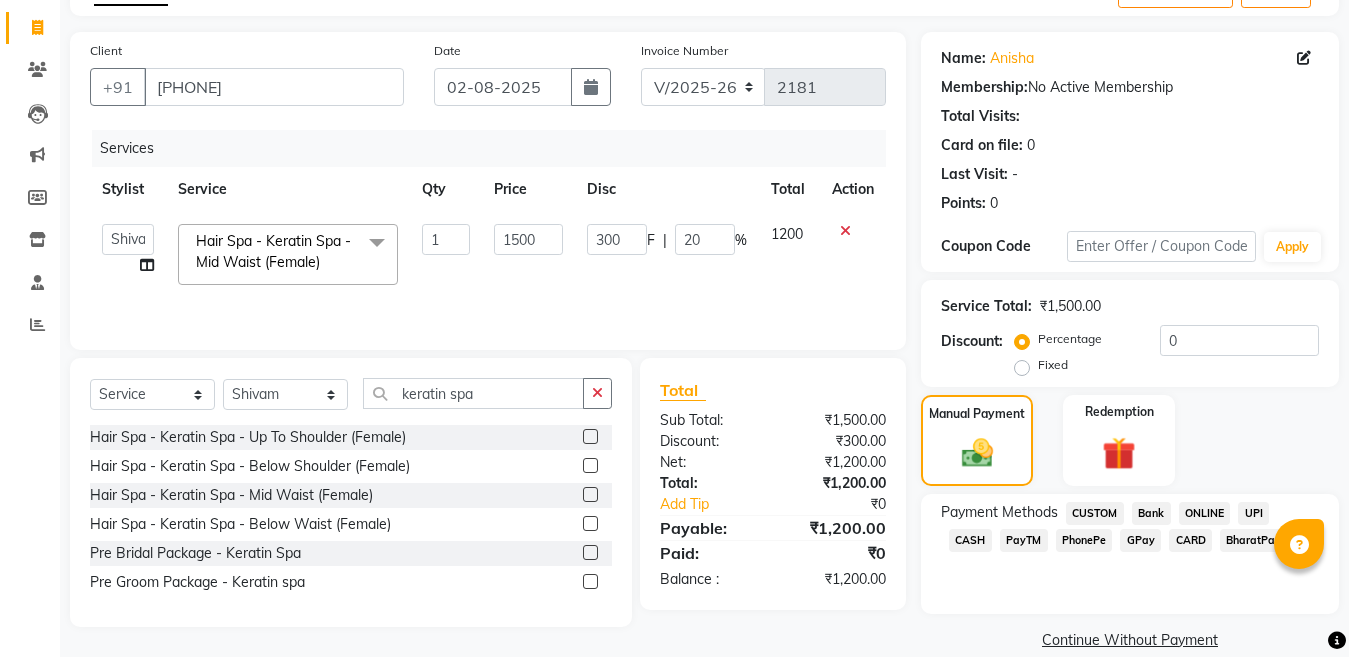 click on "GPay" 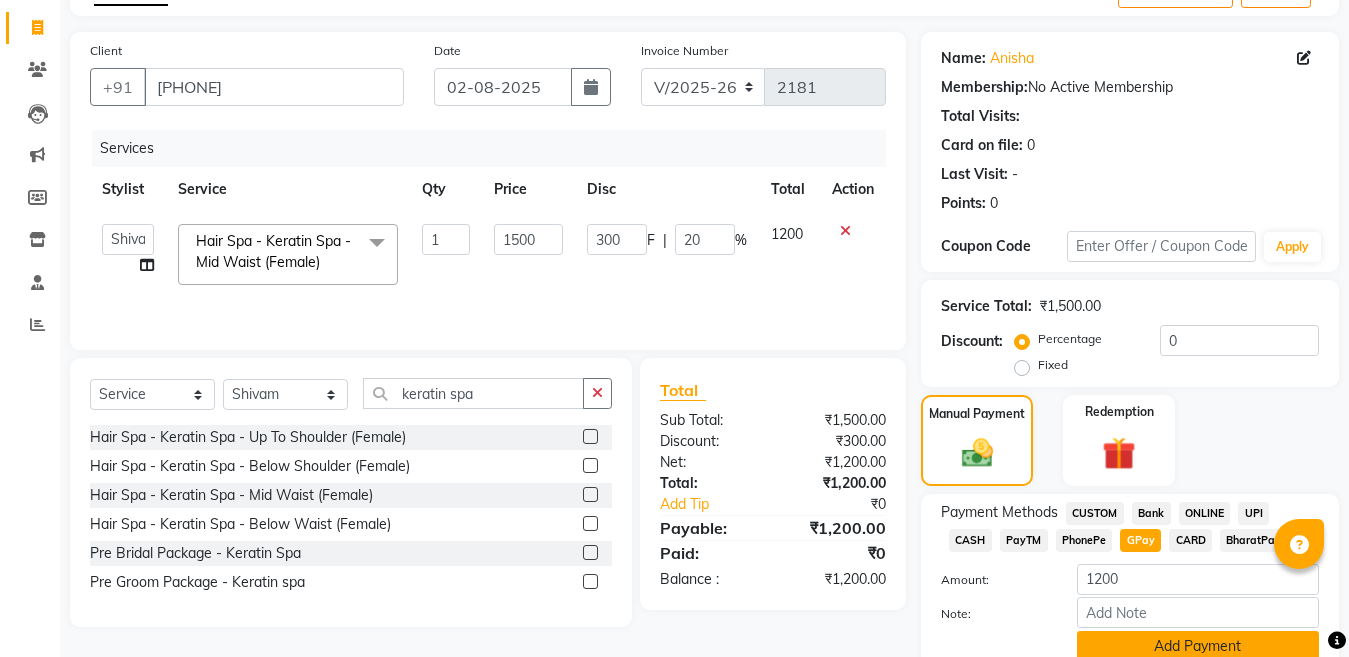 click on "Add Payment" 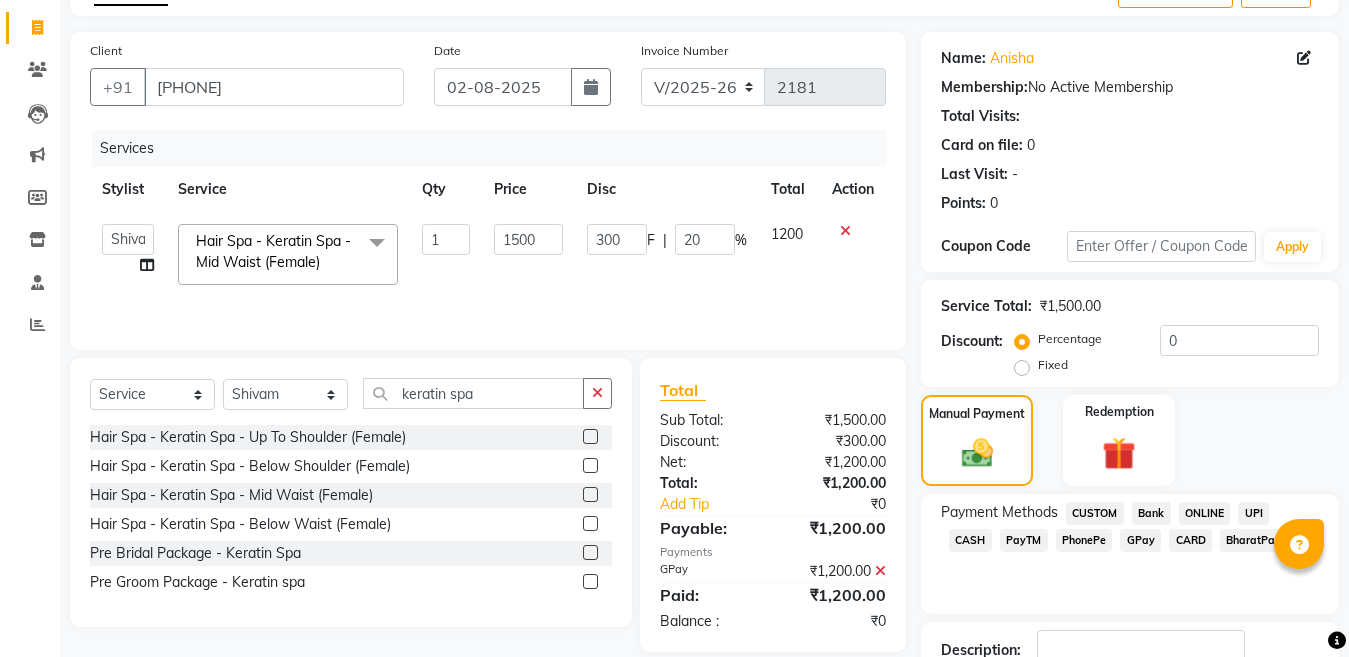 scroll, scrollTop: 259, scrollLeft: 0, axis: vertical 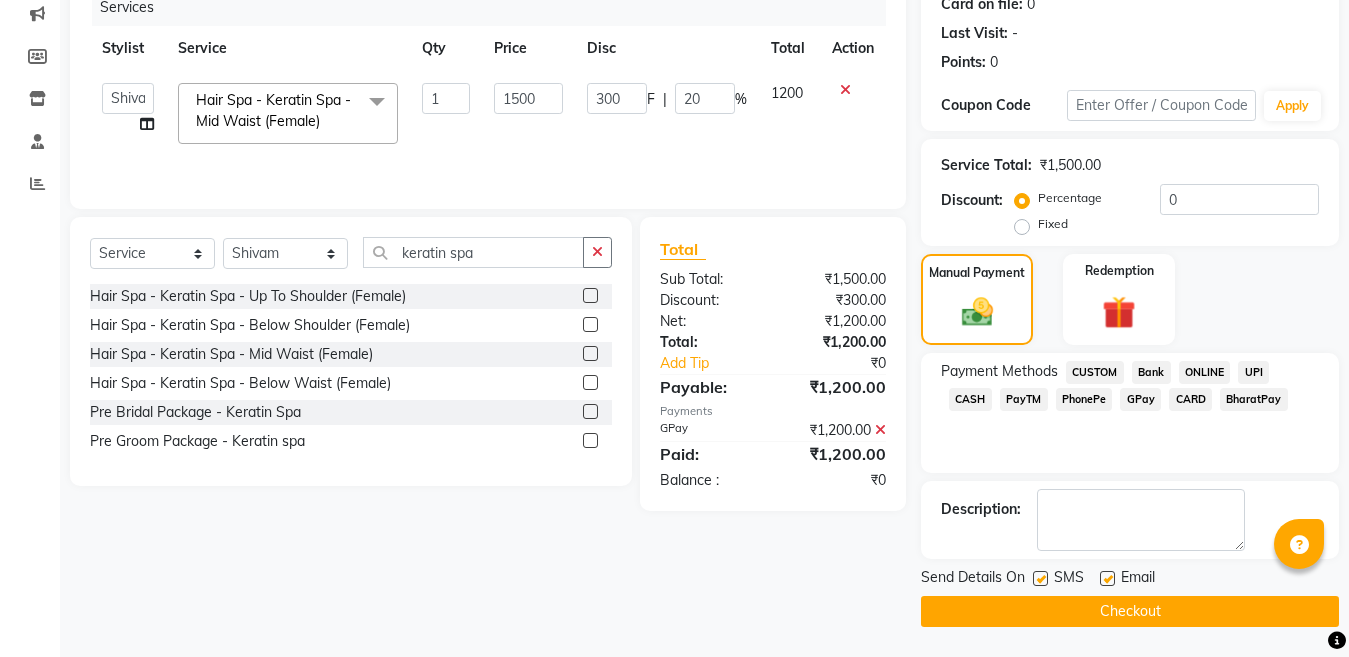 click 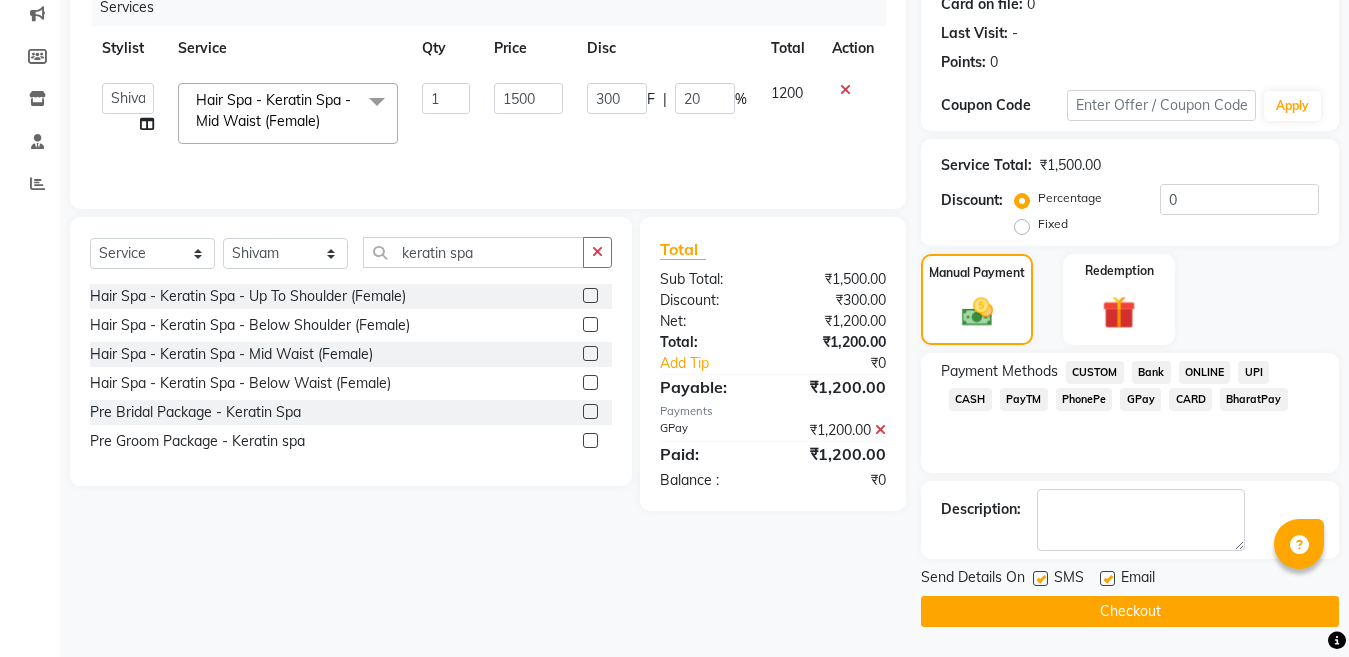 click at bounding box center (1106, 579) 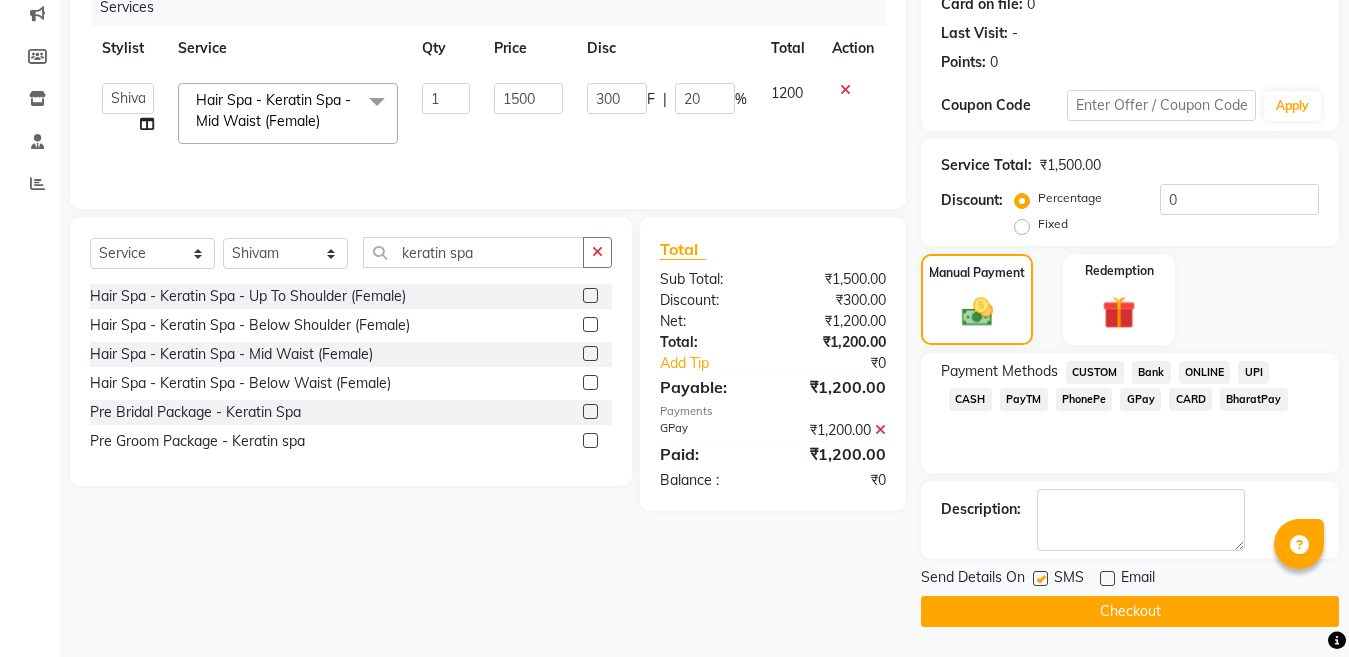 click on "Checkout" 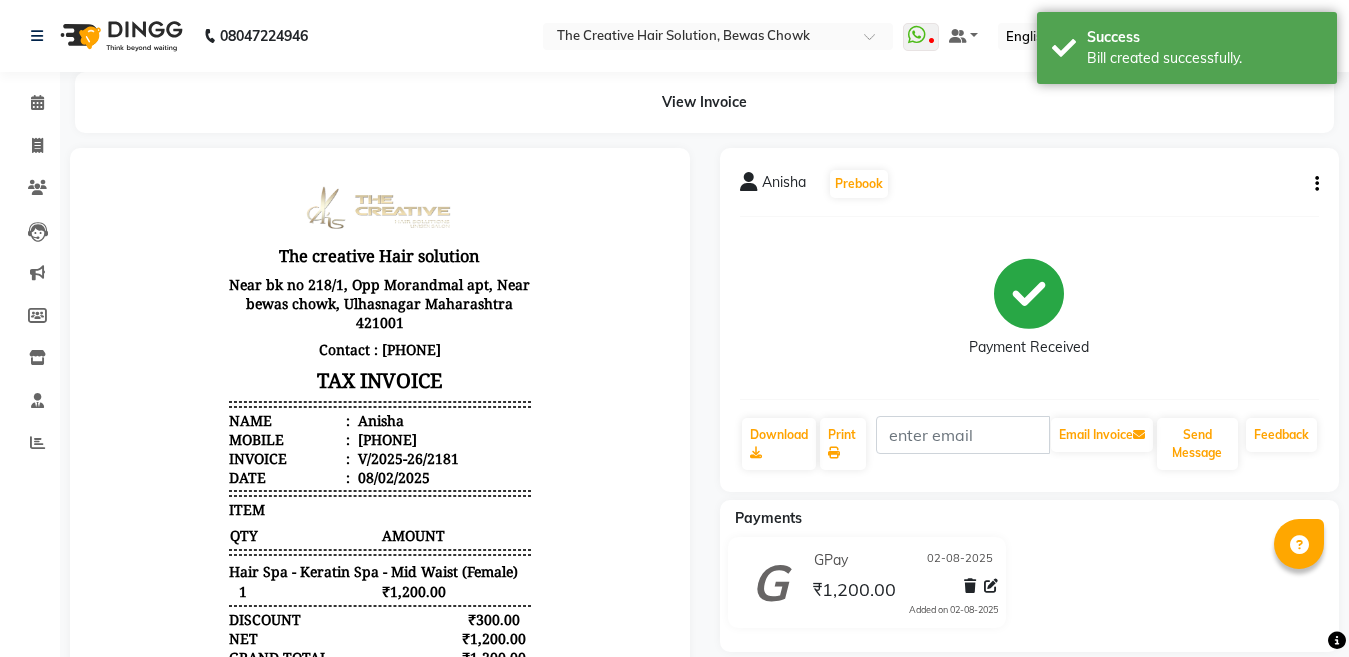 scroll, scrollTop: 0, scrollLeft: 0, axis: both 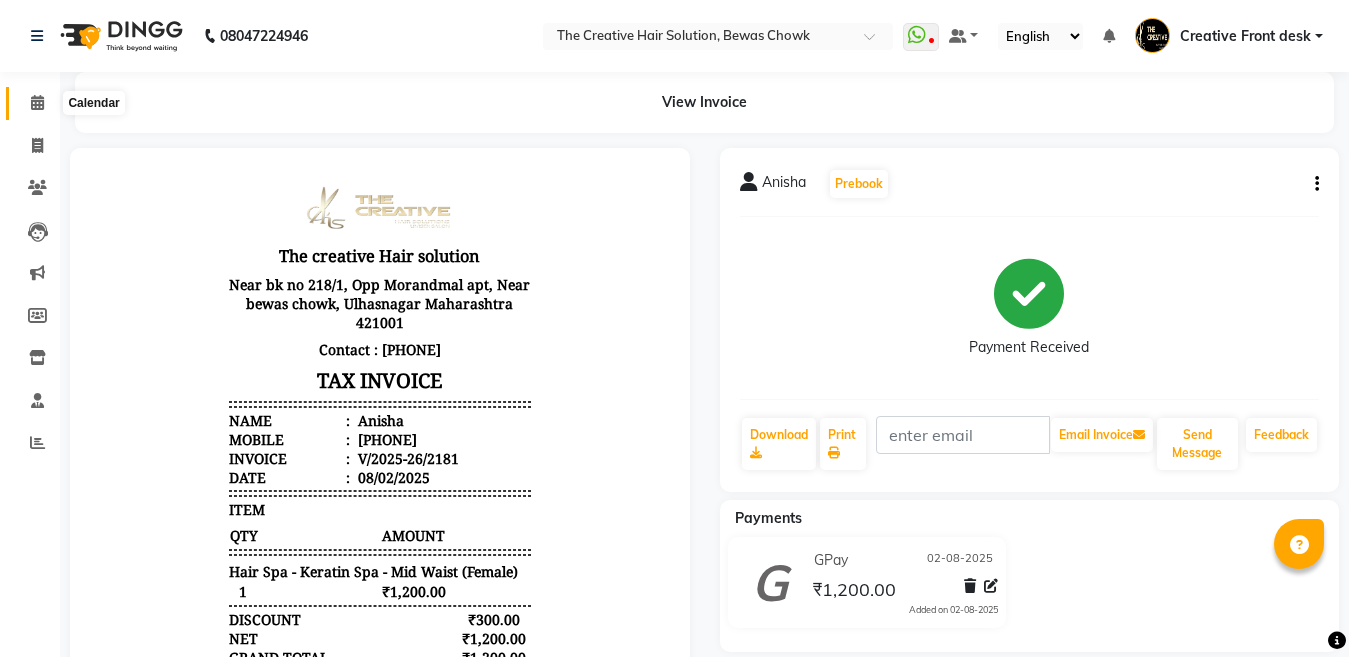 click 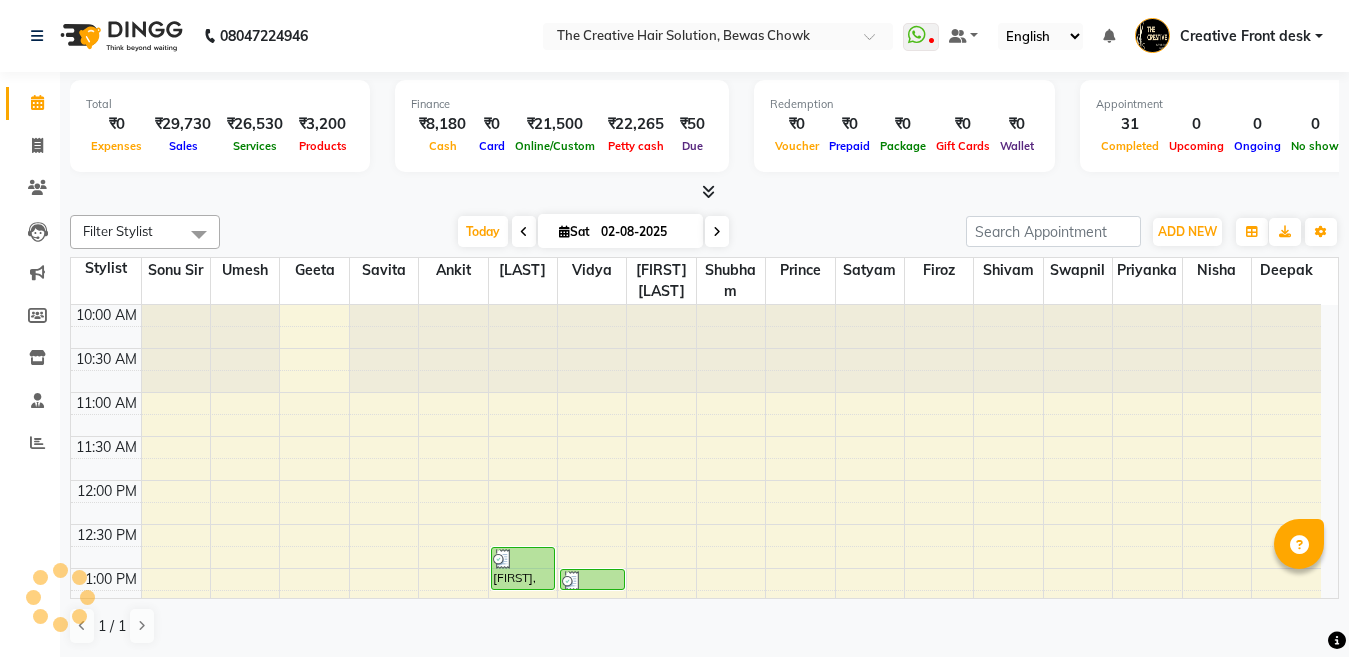 scroll, scrollTop: 0, scrollLeft: 0, axis: both 